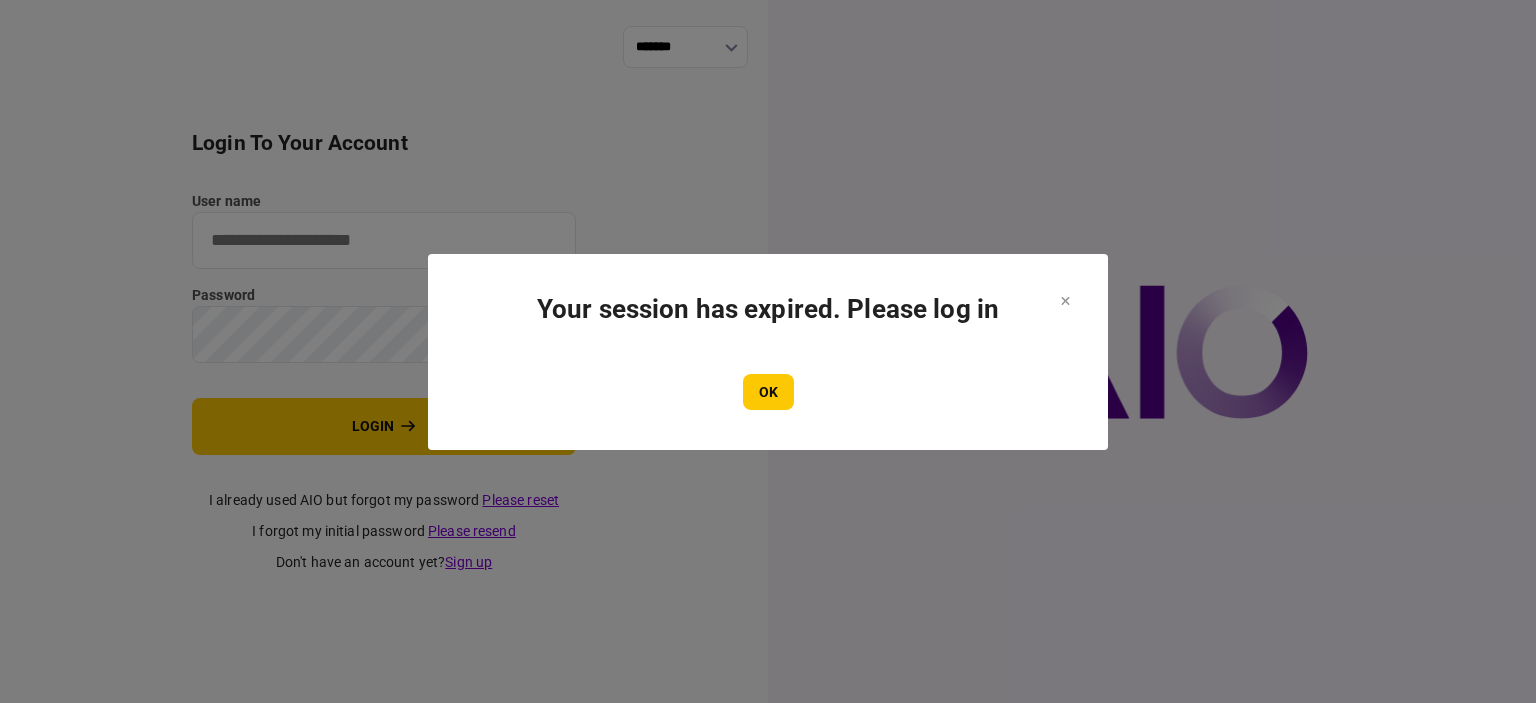 scroll, scrollTop: 0, scrollLeft: 0, axis: both 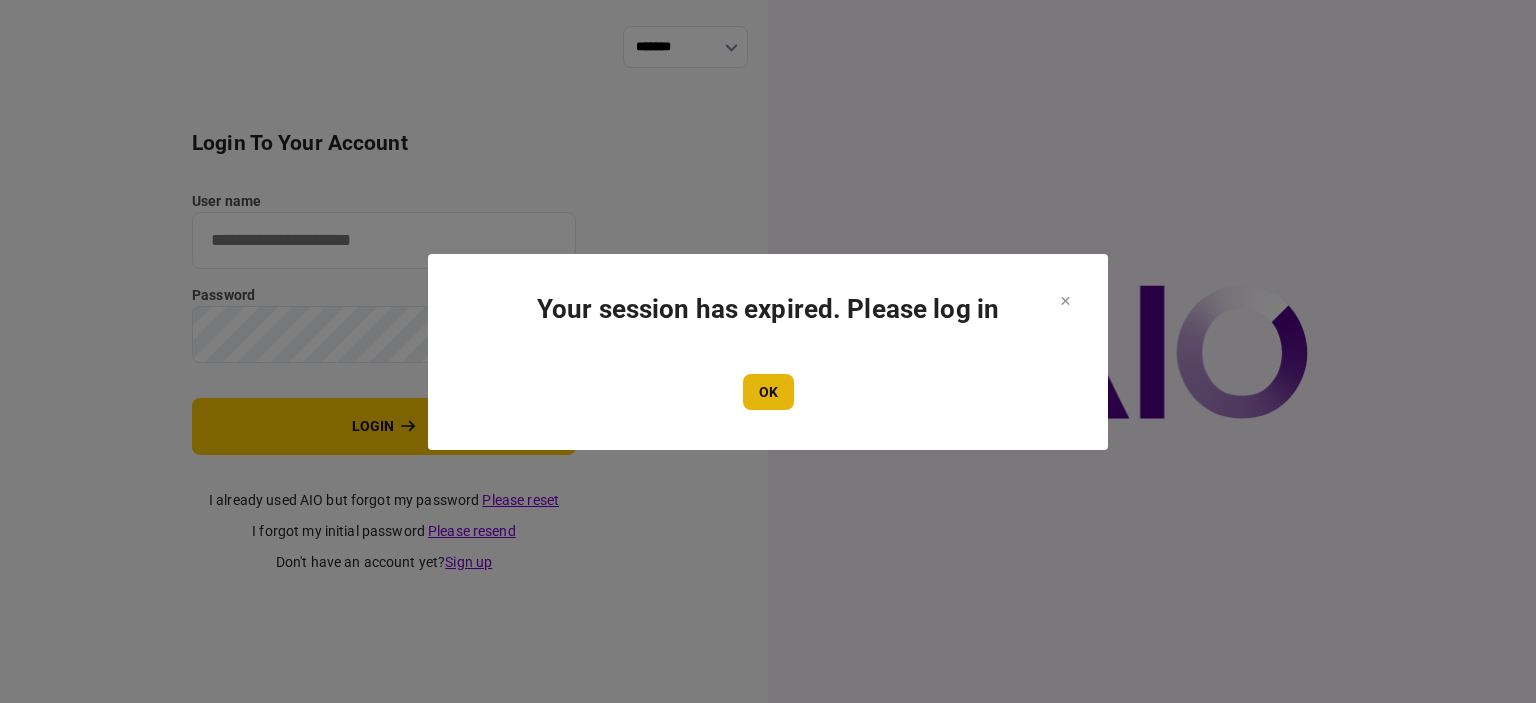 type on "****" 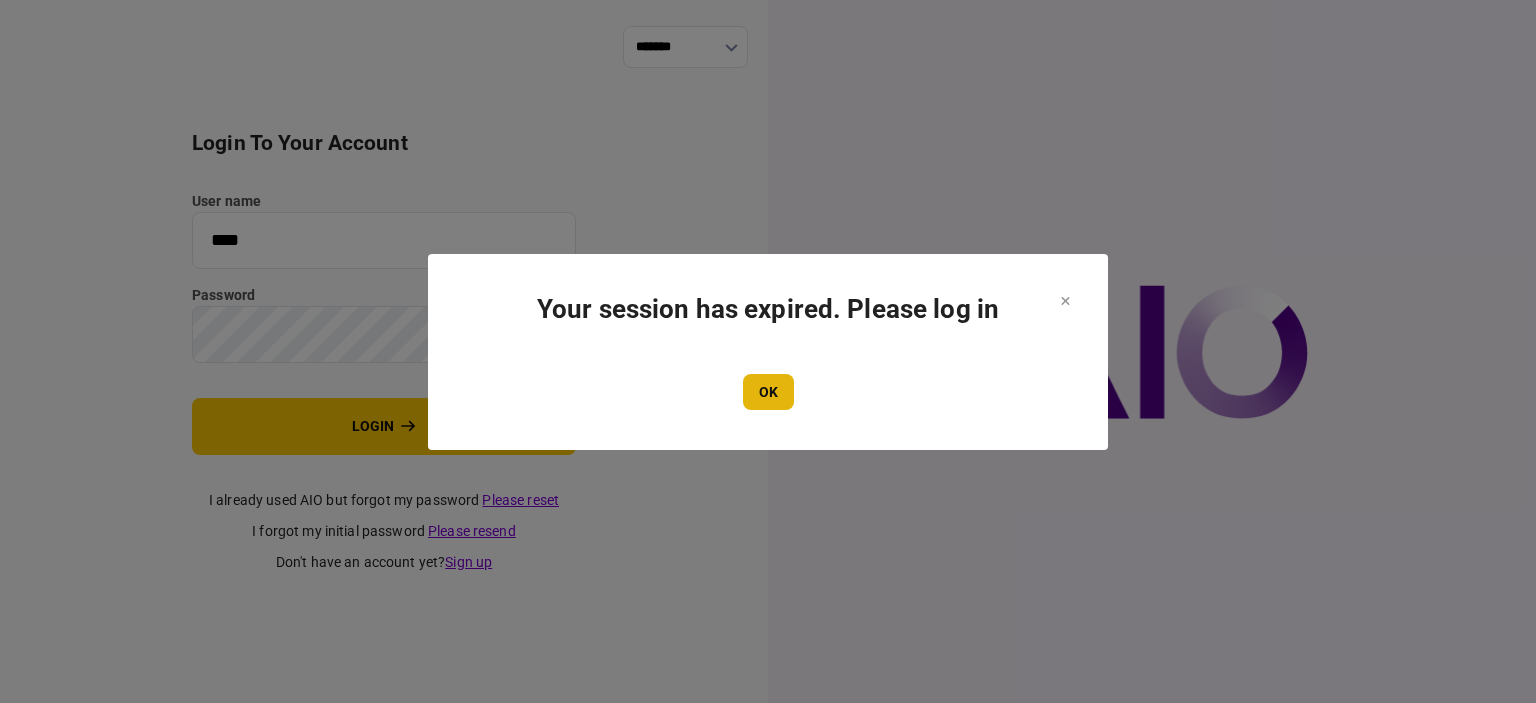 click on "OK" at bounding box center [768, 392] 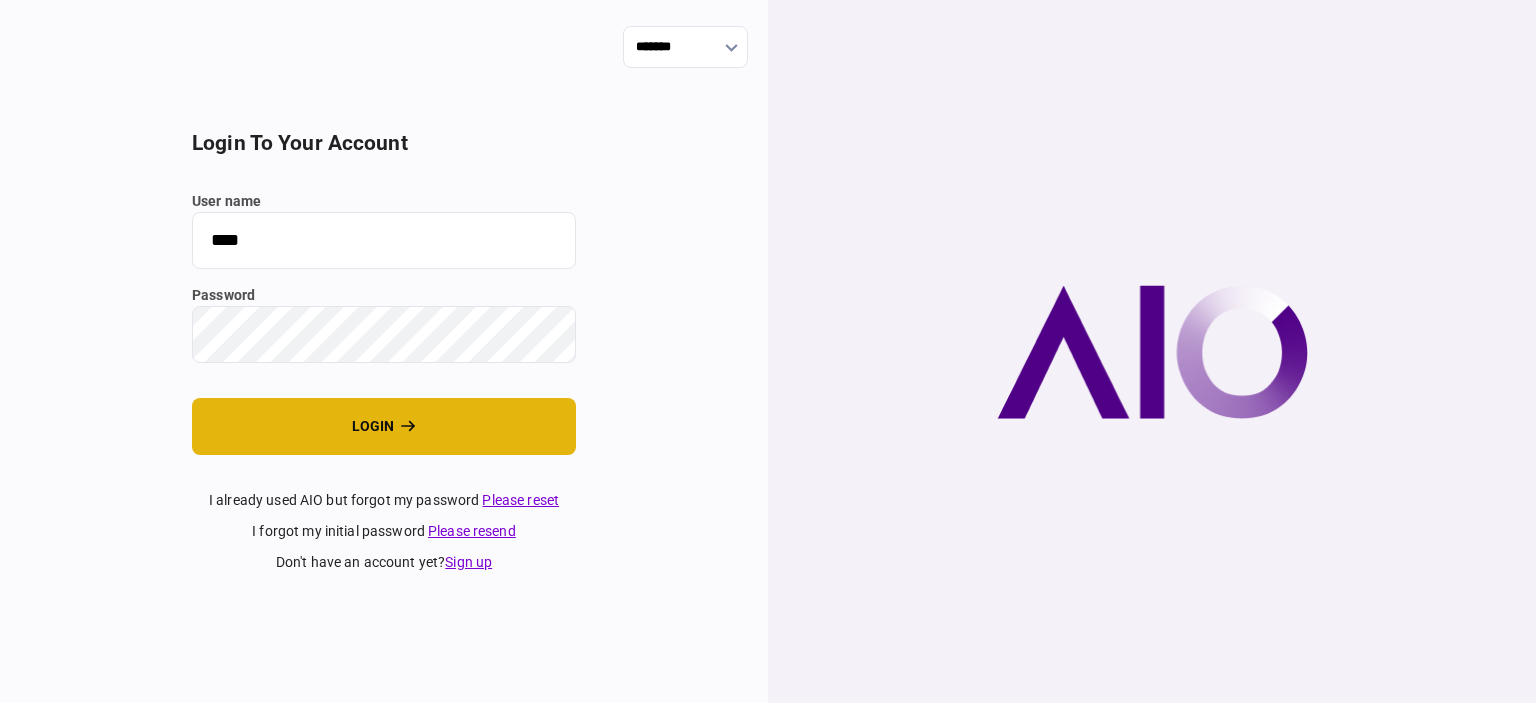 click on "login" at bounding box center (384, 426) 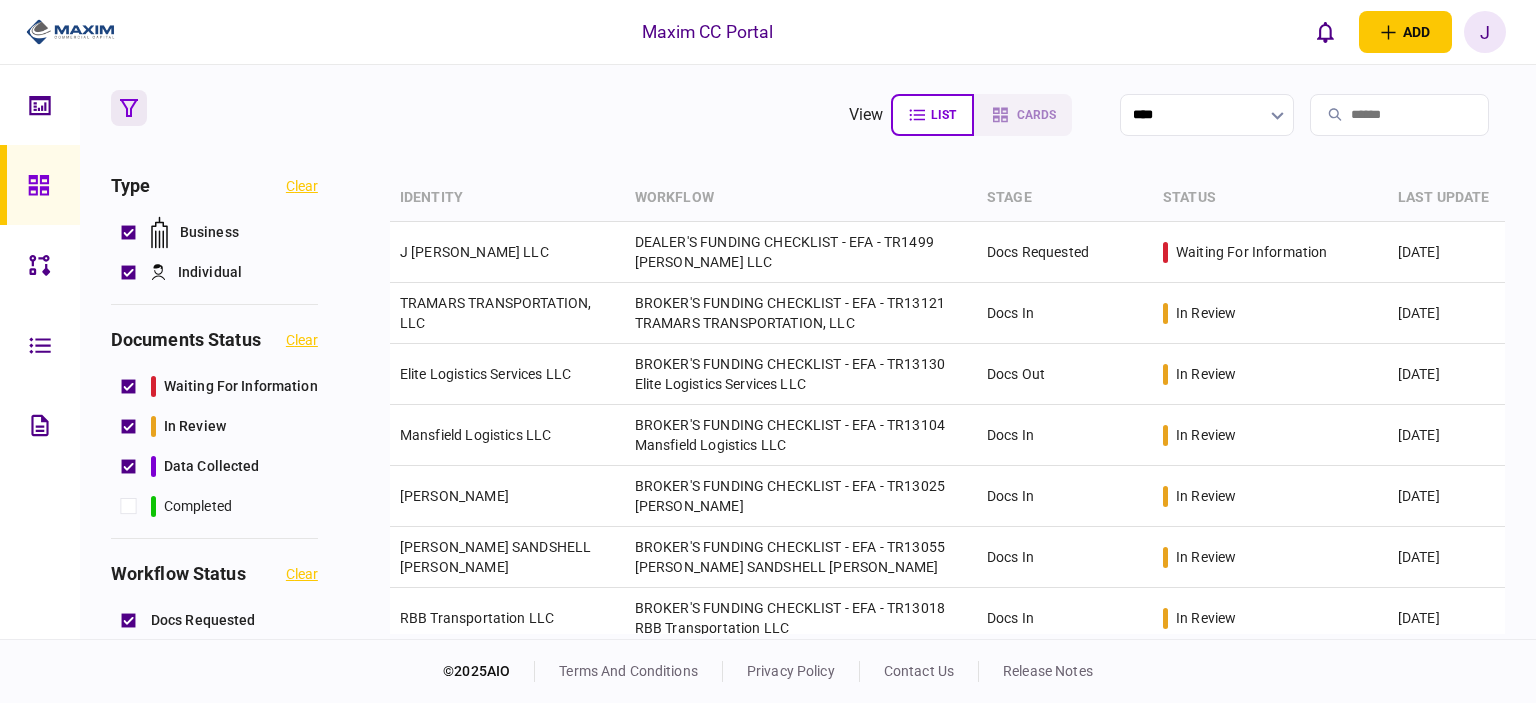 scroll, scrollTop: 0, scrollLeft: 0, axis: both 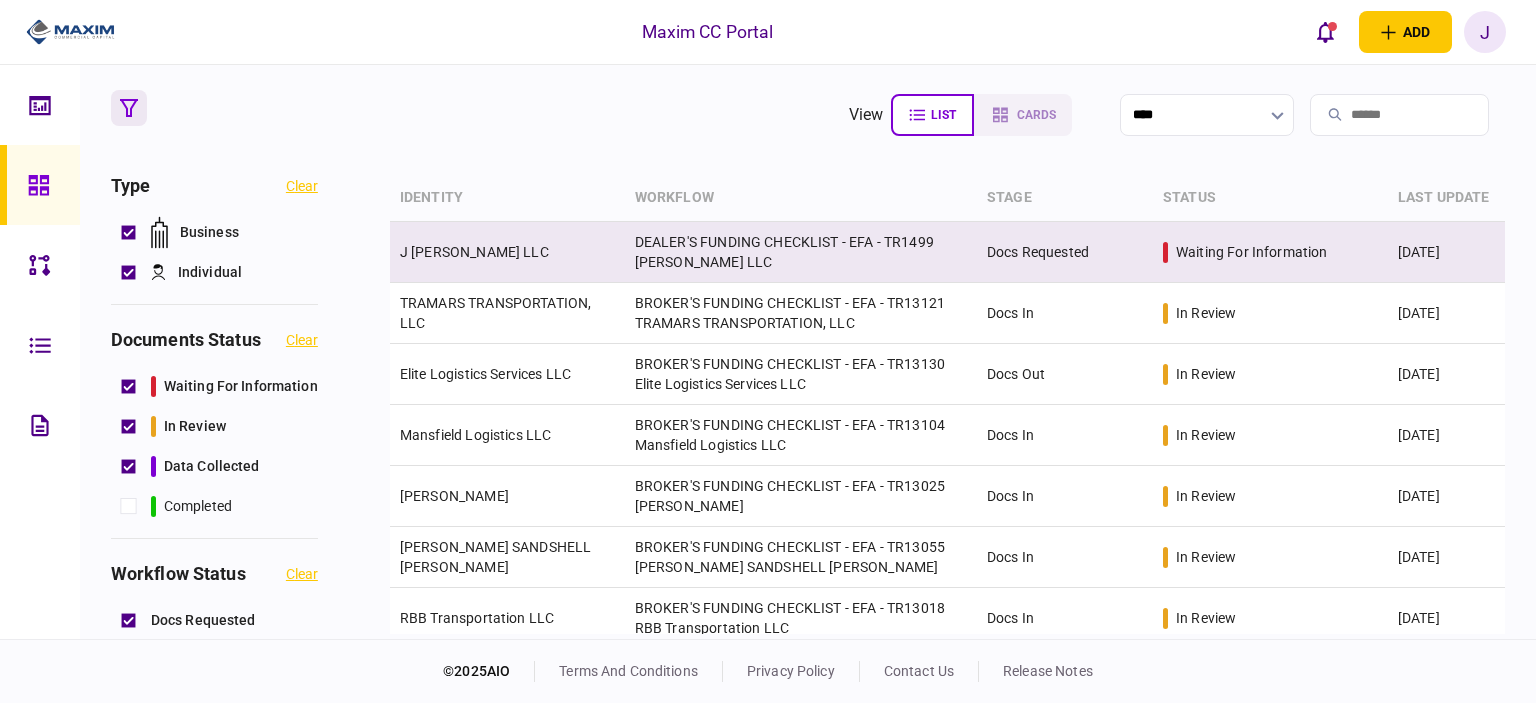 click on "J [PERSON_NAME] LLC" at bounding box center (474, 252) 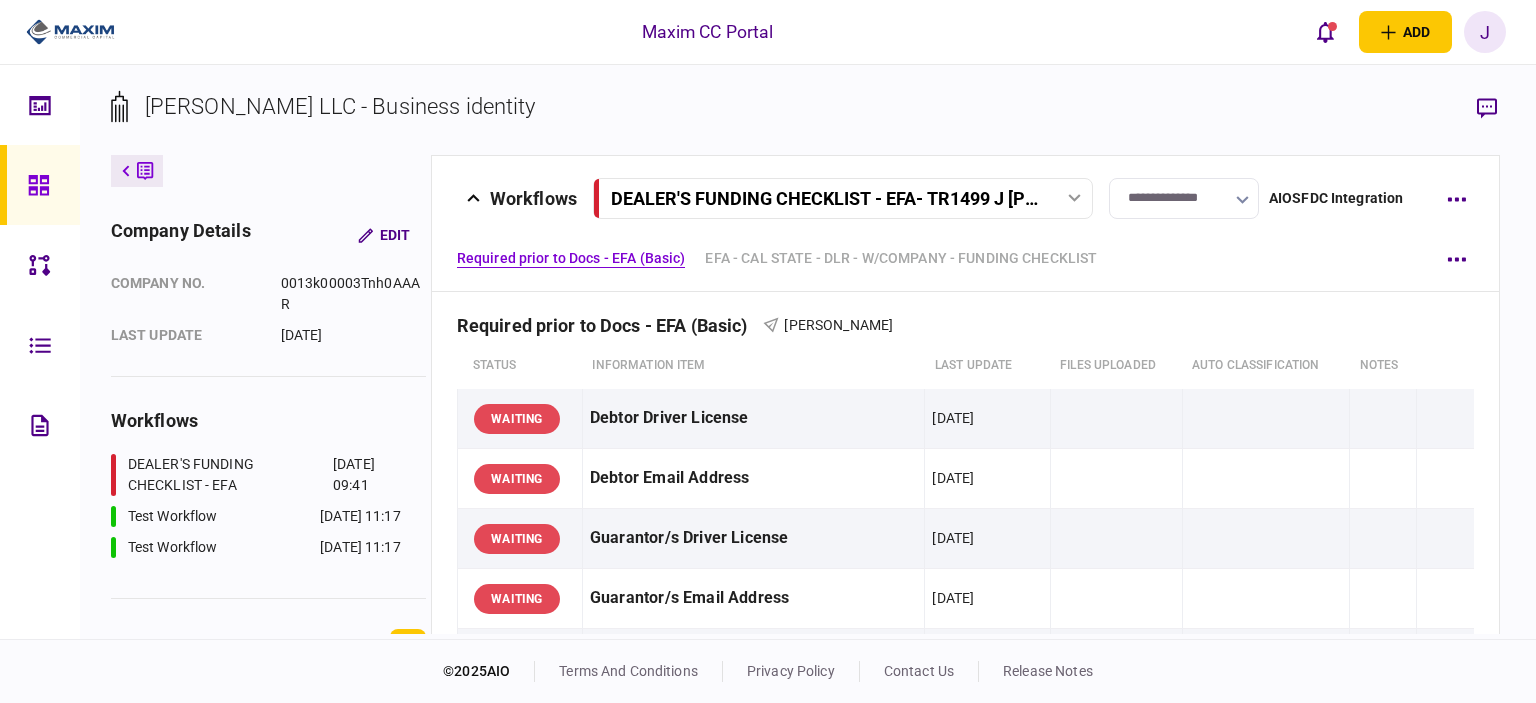 click on "**********" at bounding box center (1184, 198) 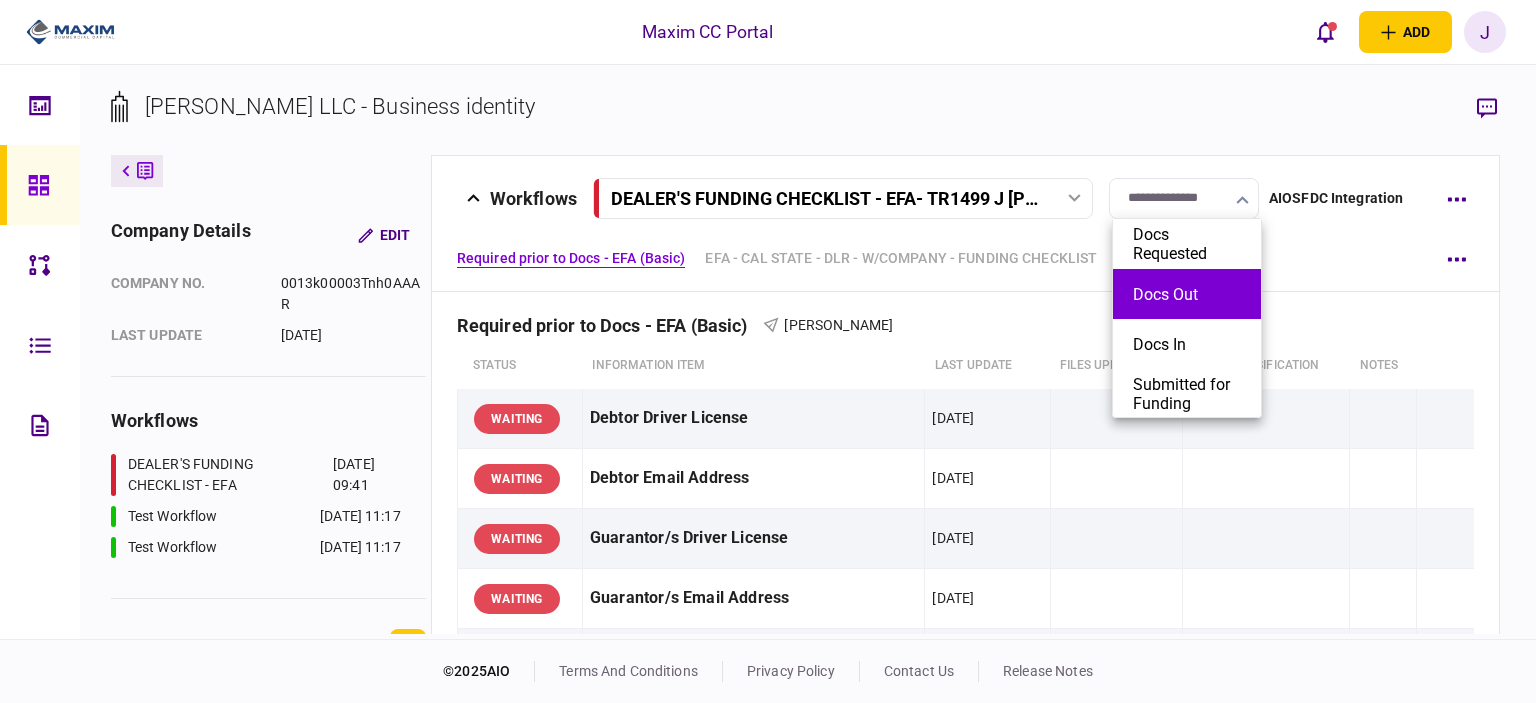 click on "Docs Out" at bounding box center (1187, 294) 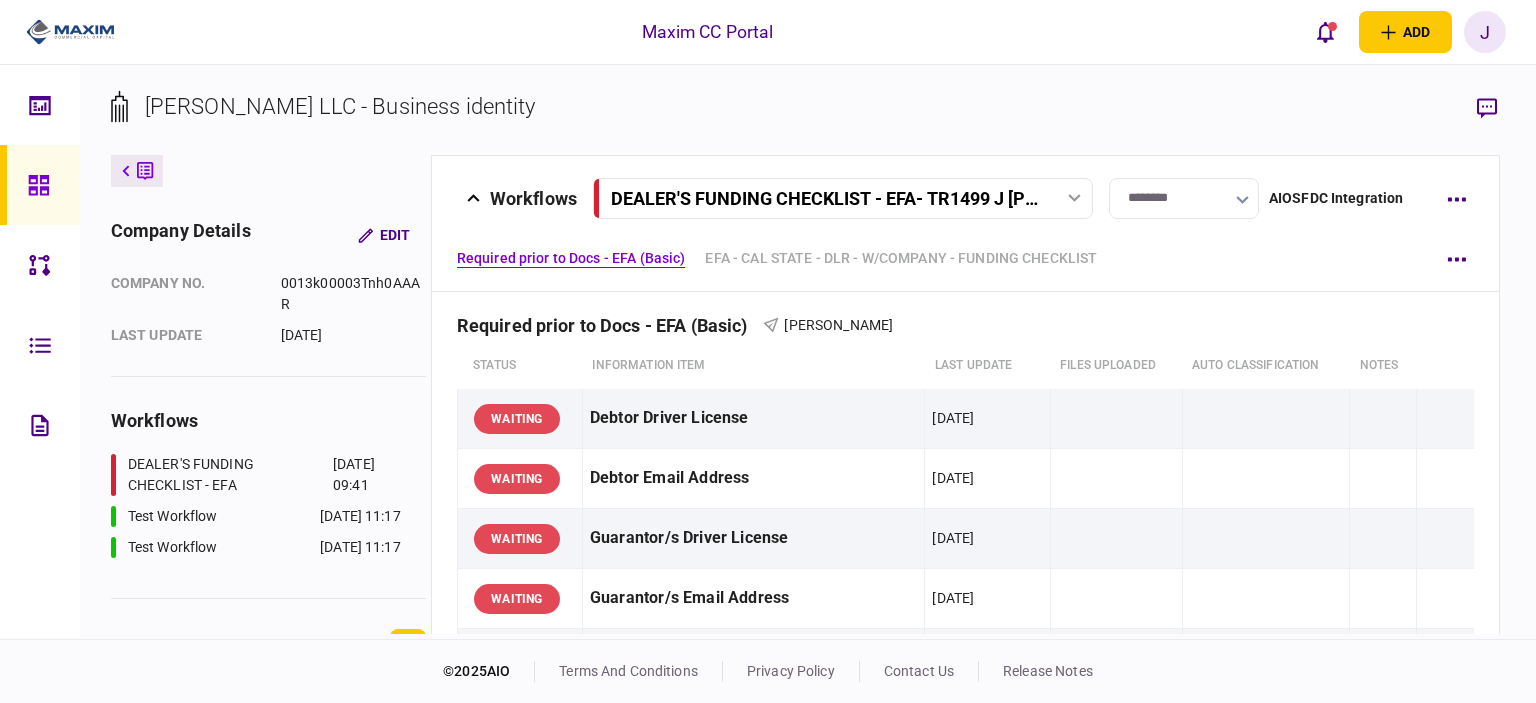 click on "********" at bounding box center [1184, 198] 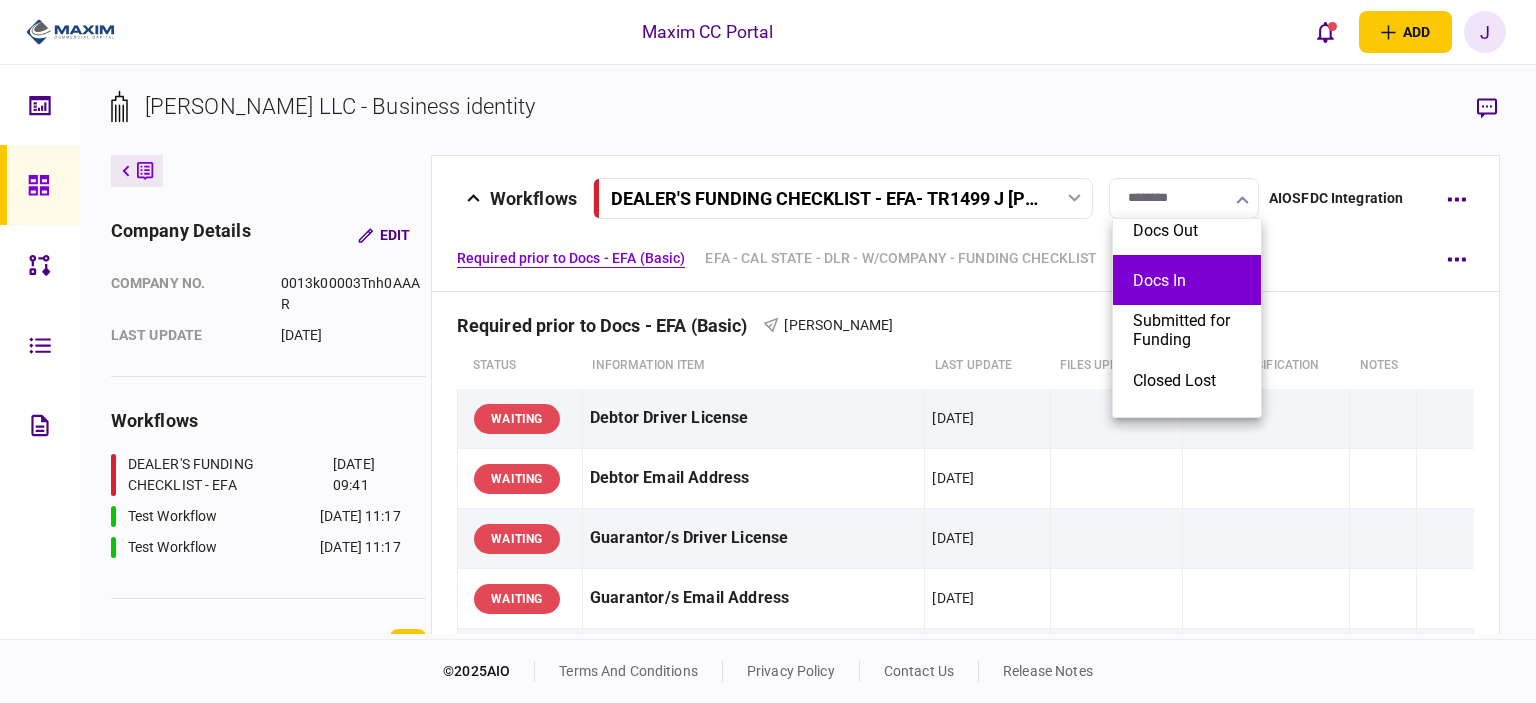 scroll, scrollTop: 100, scrollLeft: 0, axis: vertical 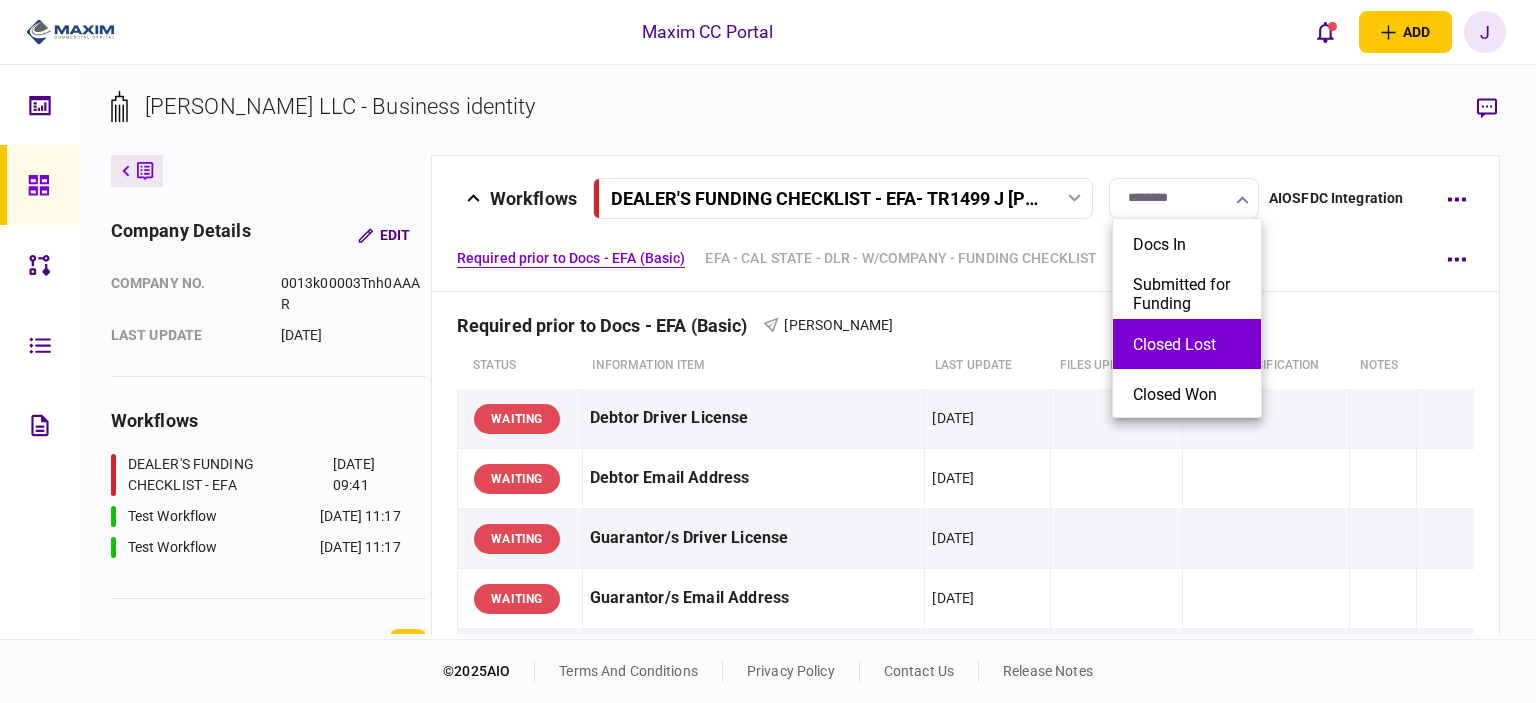 click on "Closed Lost" at bounding box center [1187, 344] 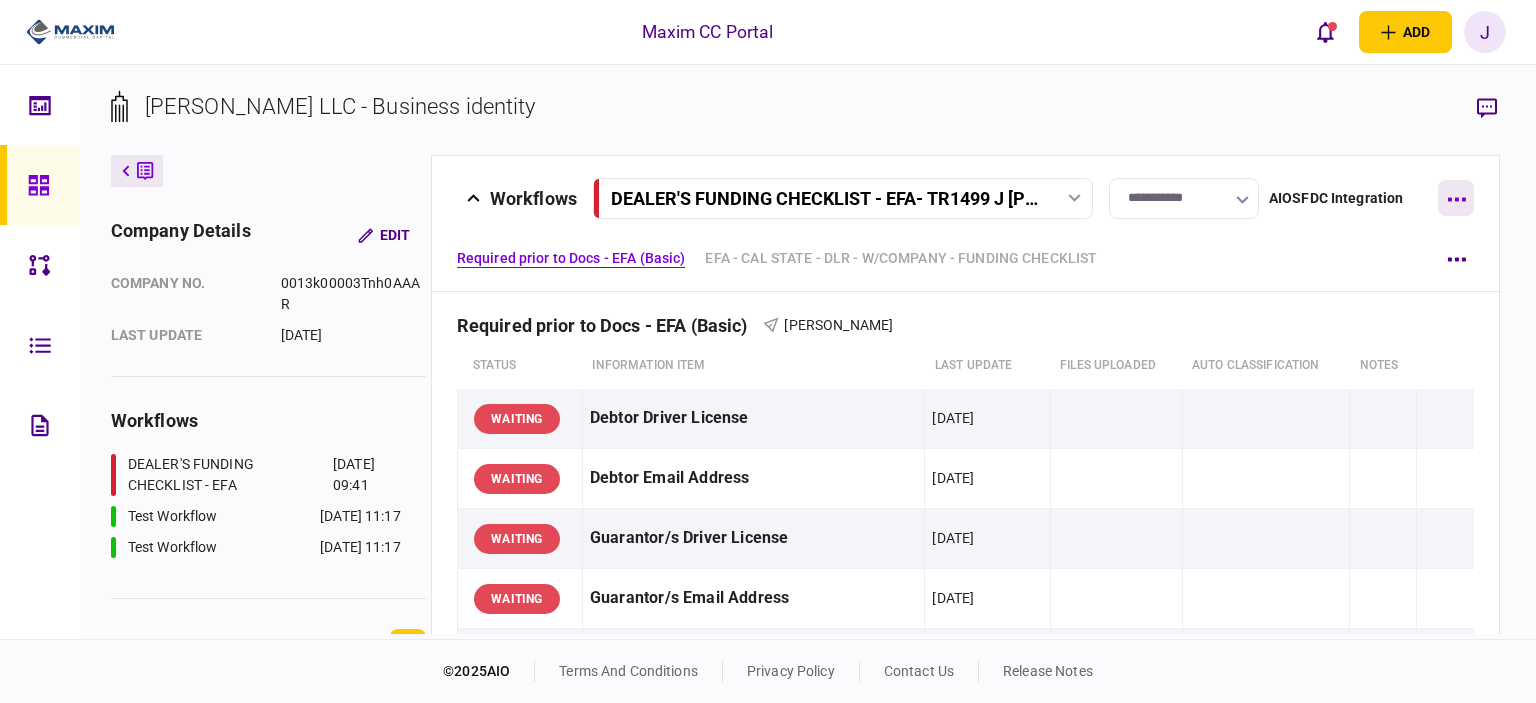 click 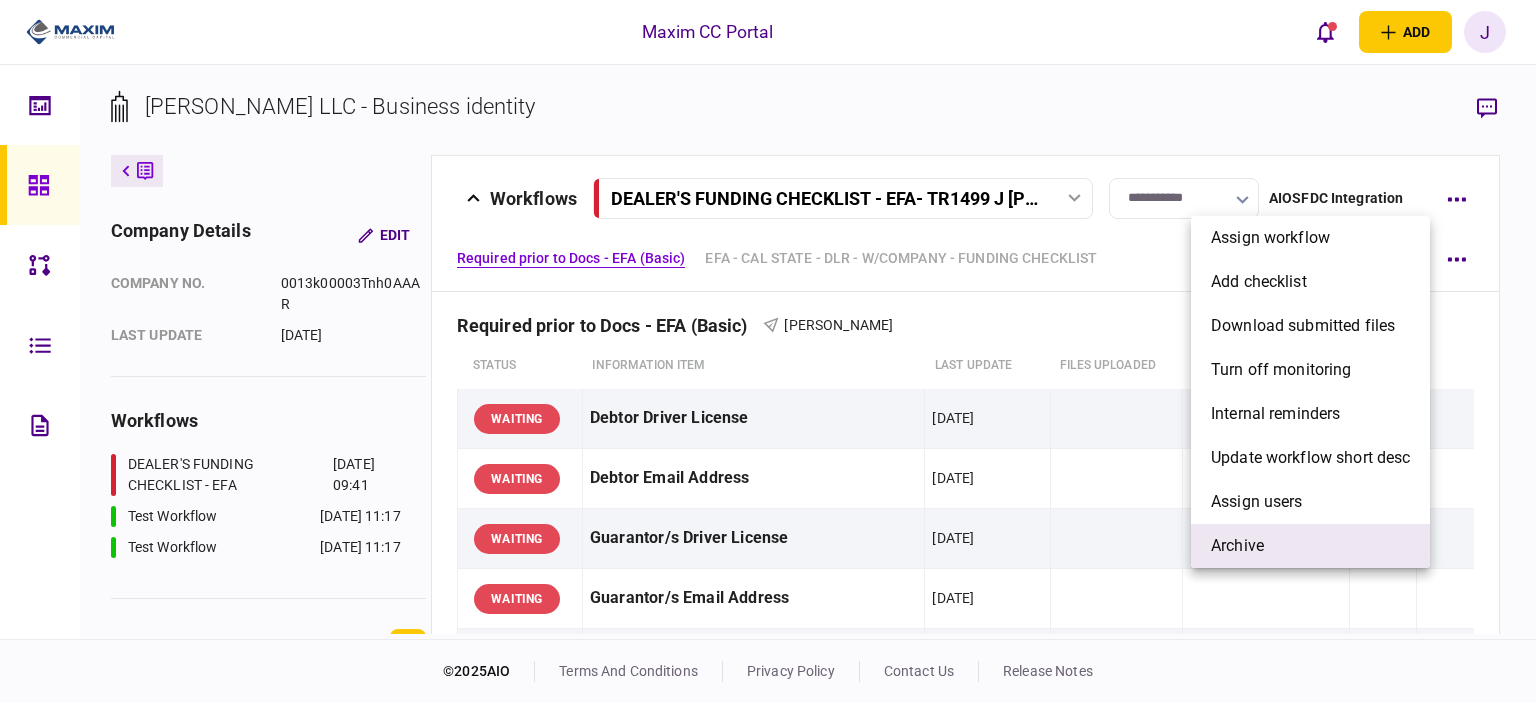 click on "archive" at bounding box center [1237, 546] 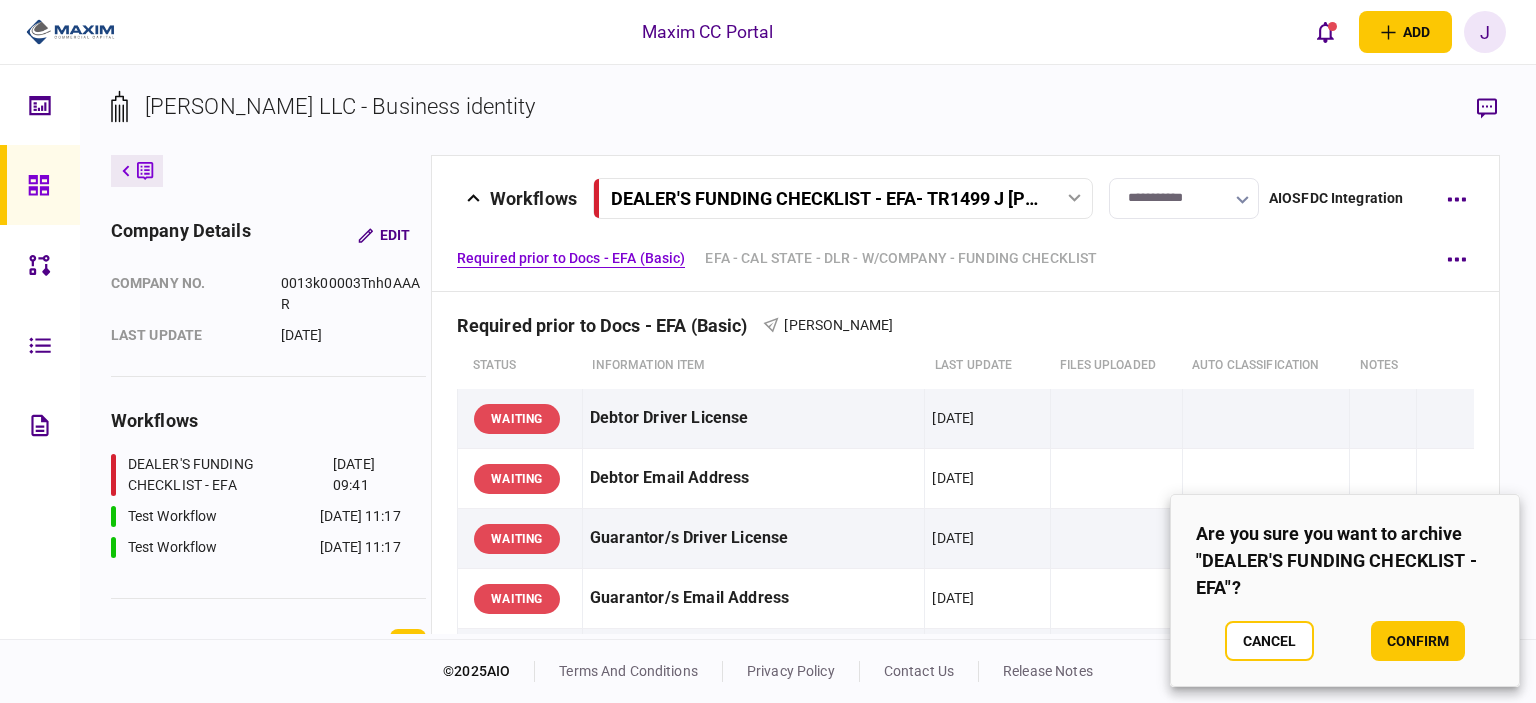 drag, startPoint x: 1423, startPoint y: 635, endPoint x: 1525, endPoint y: 590, distance: 111.48543 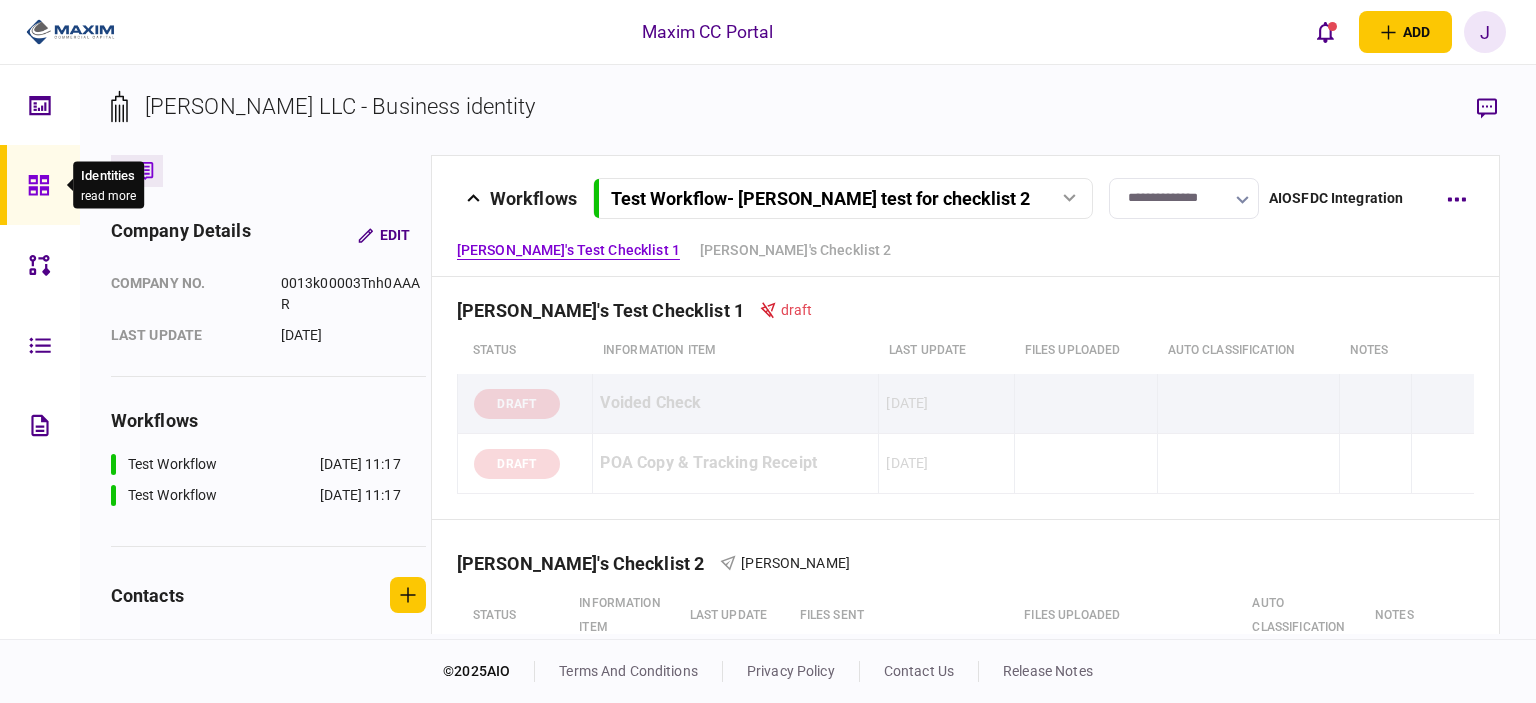 click at bounding box center [44, 185] 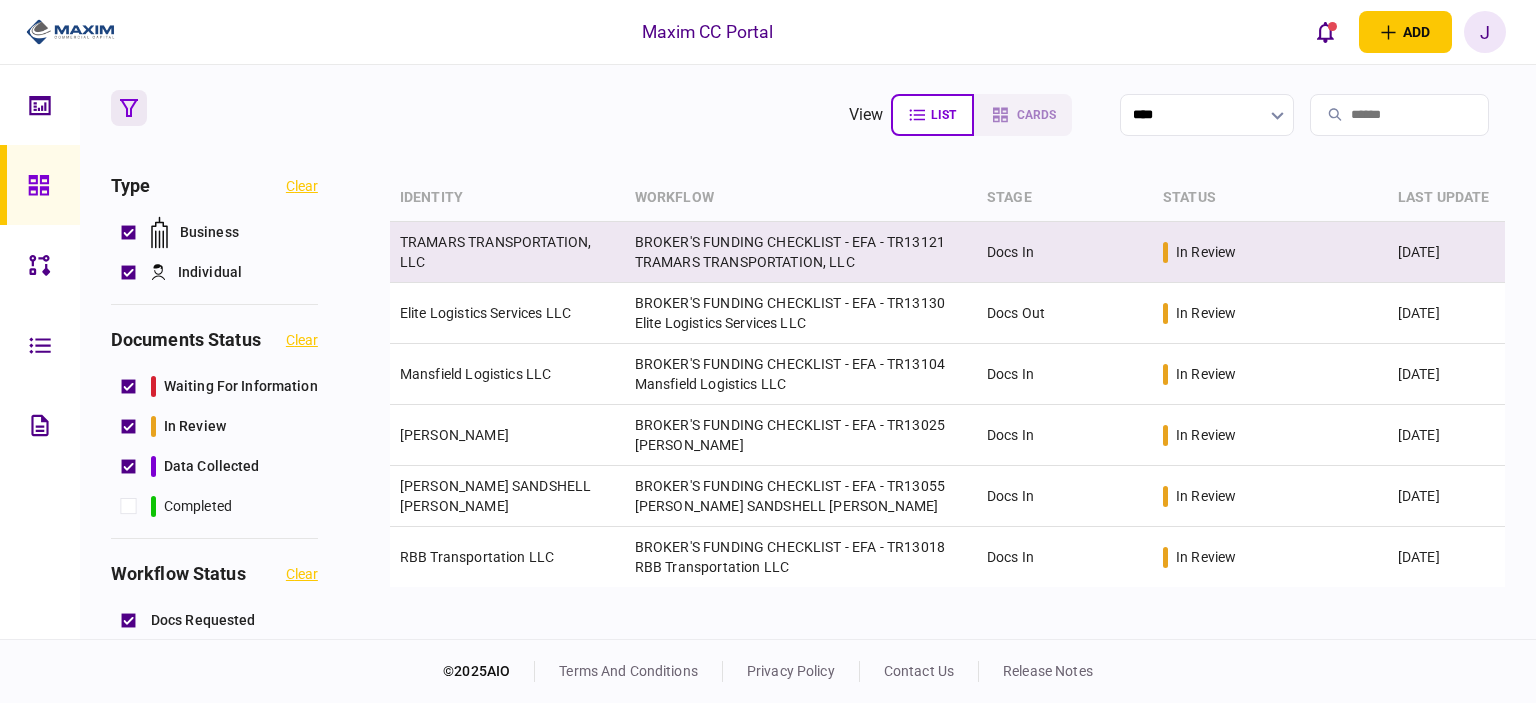 click on "TRAMARS TRANSPORTATION, LLC" at bounding box center [495, 252] 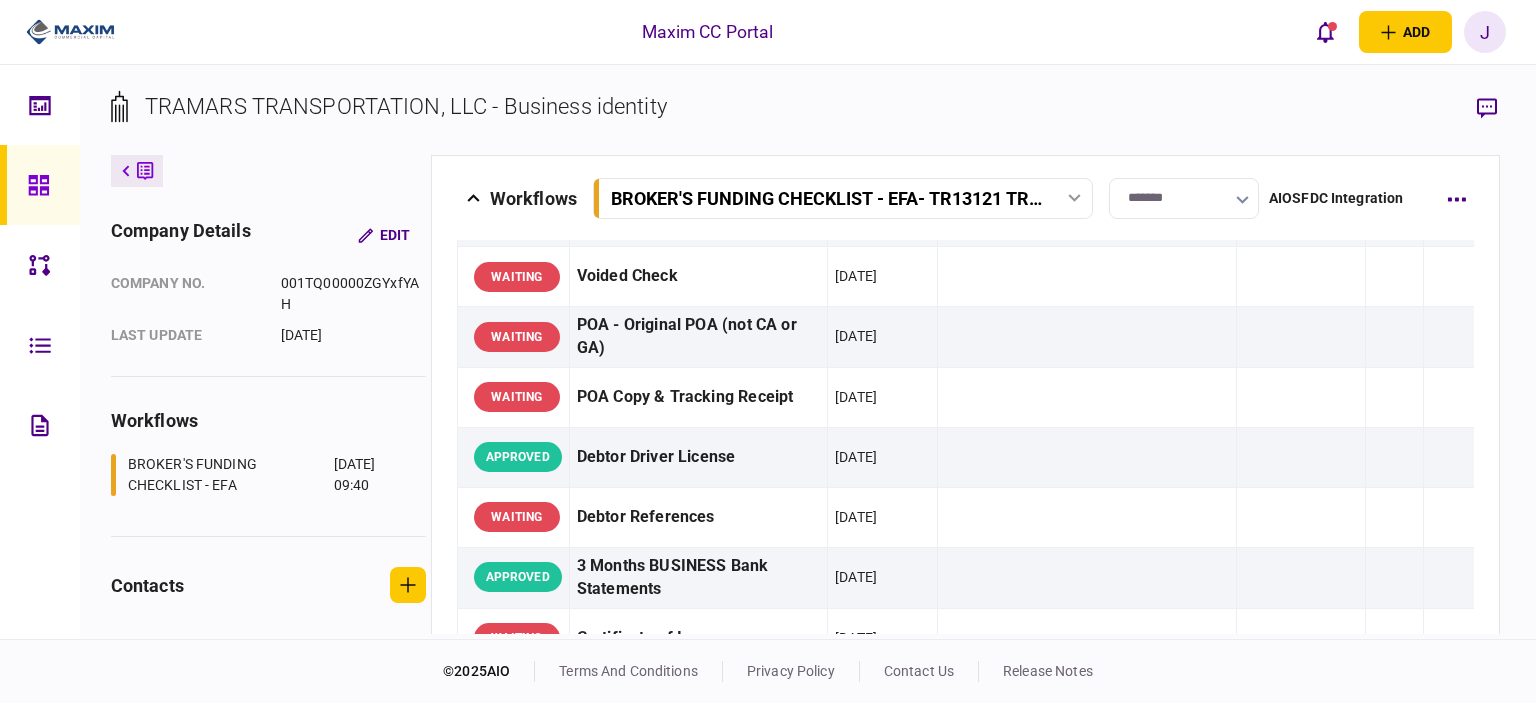 scroll, scrollTop: 0, scrollLeft: 0, axis: both 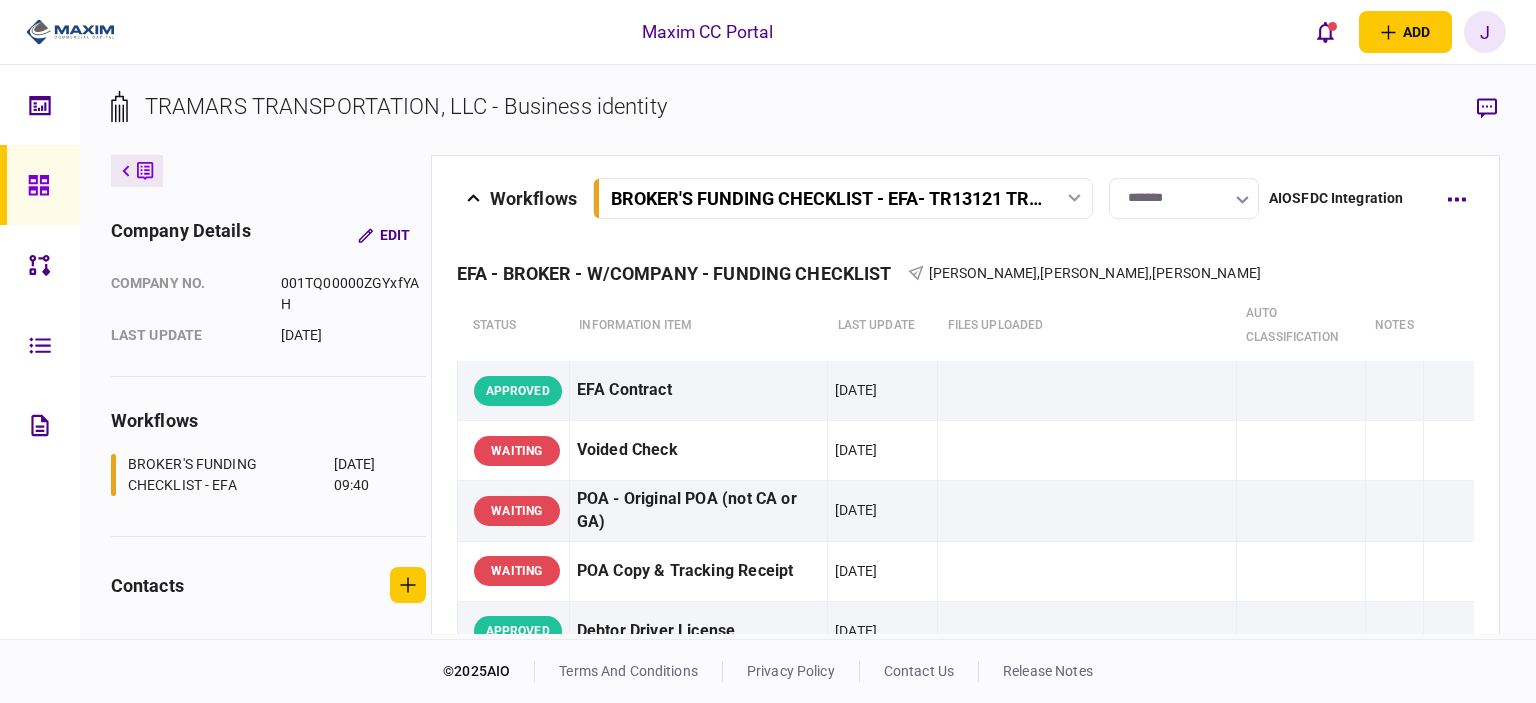 click 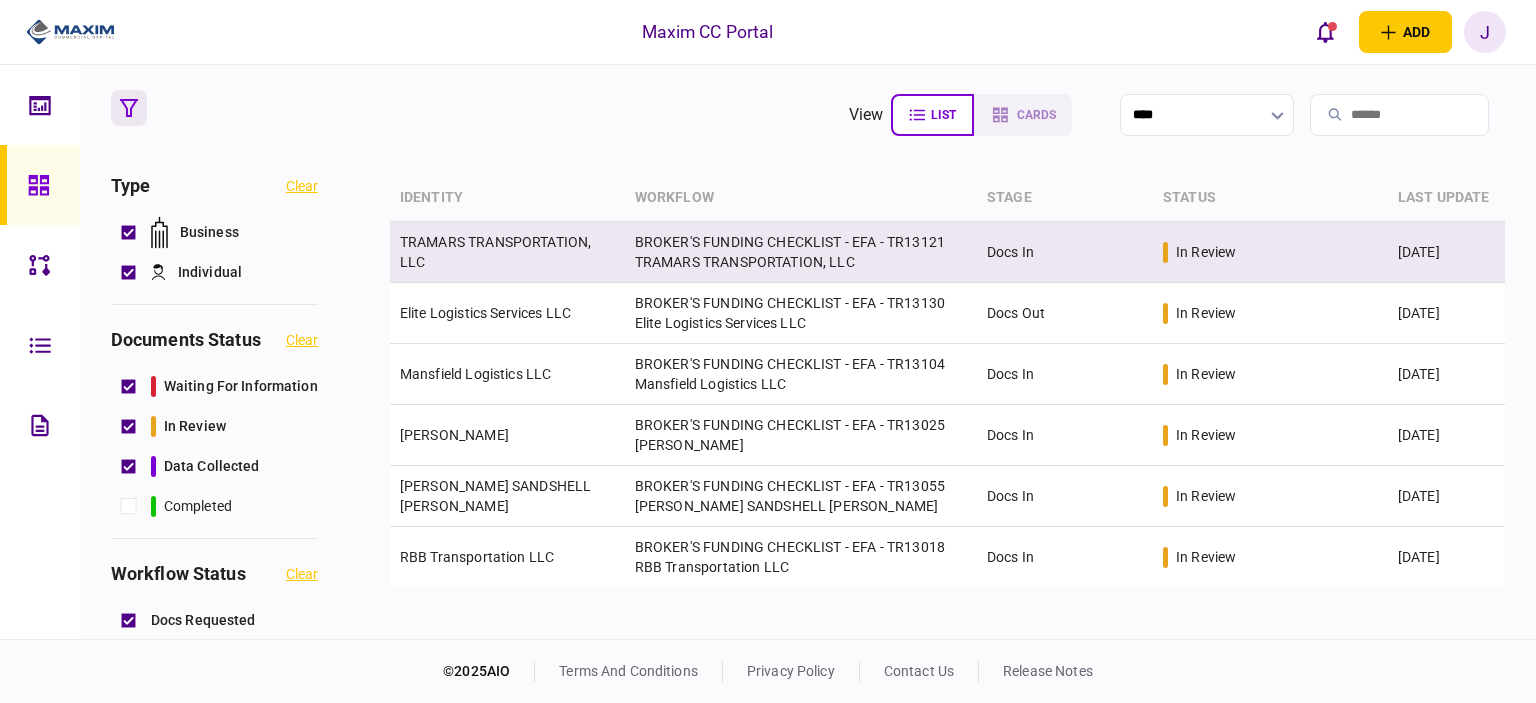 click on "TRAMARS TRANSPORTATION, LLC" at bounding box center (507, 252) 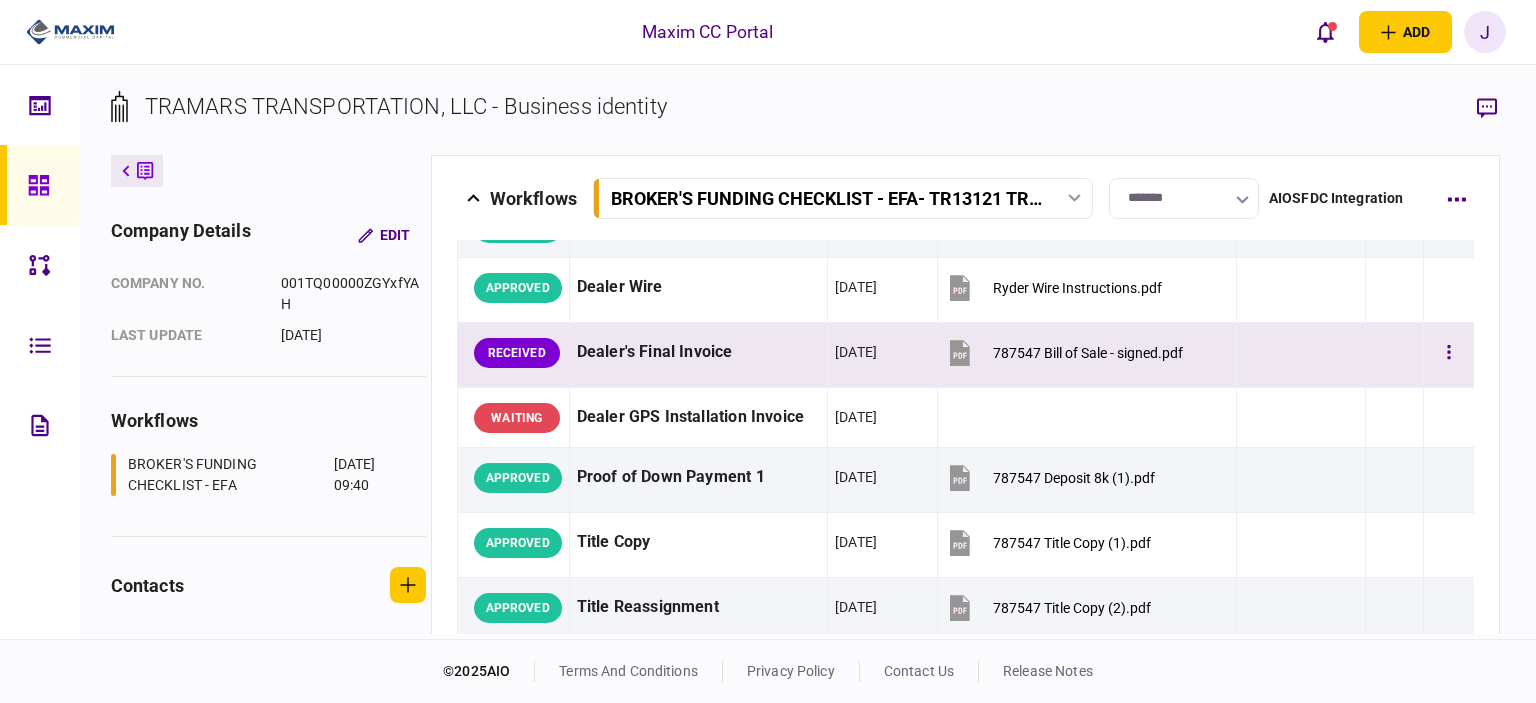 scroll, scrollTop: 1100, scrollLeft: 0, axis: vertical 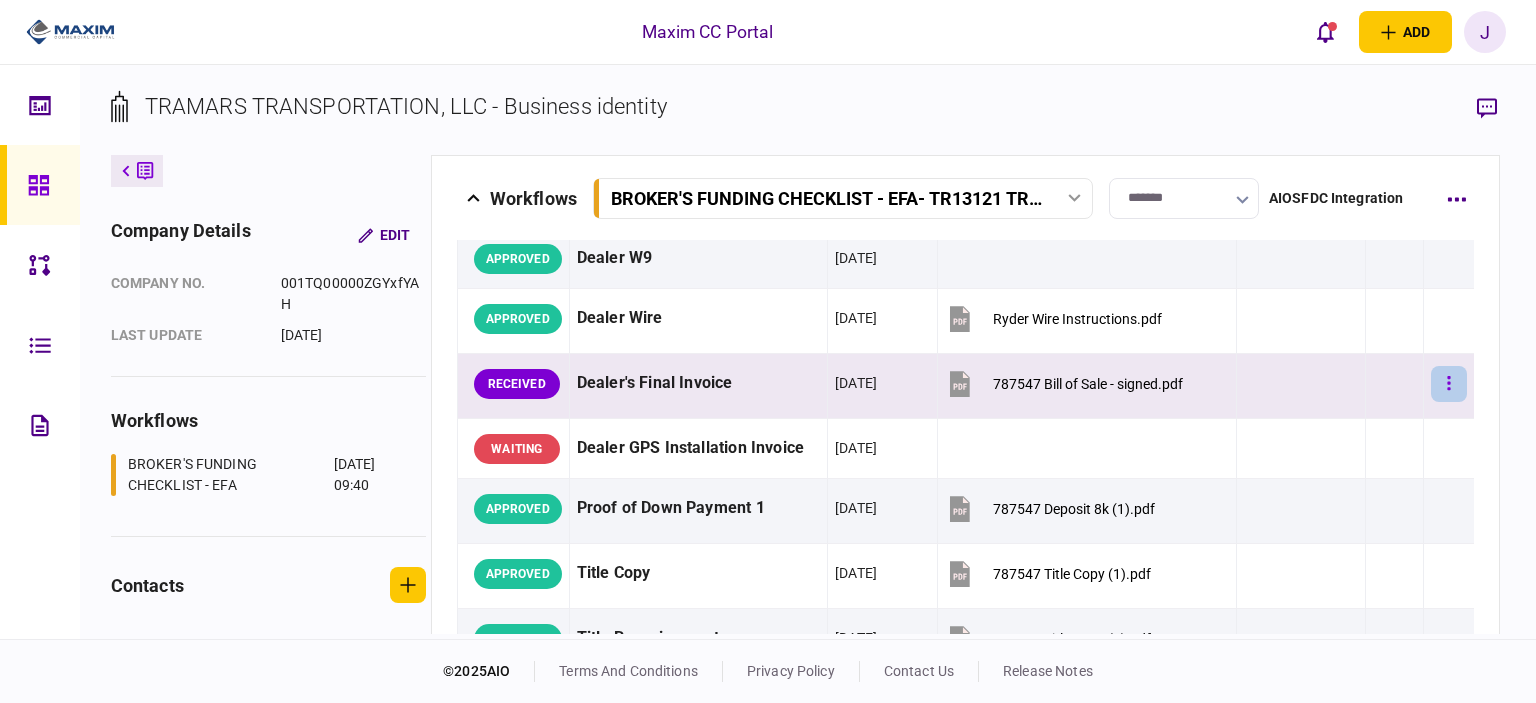 click at bounding box center [1449, 384] 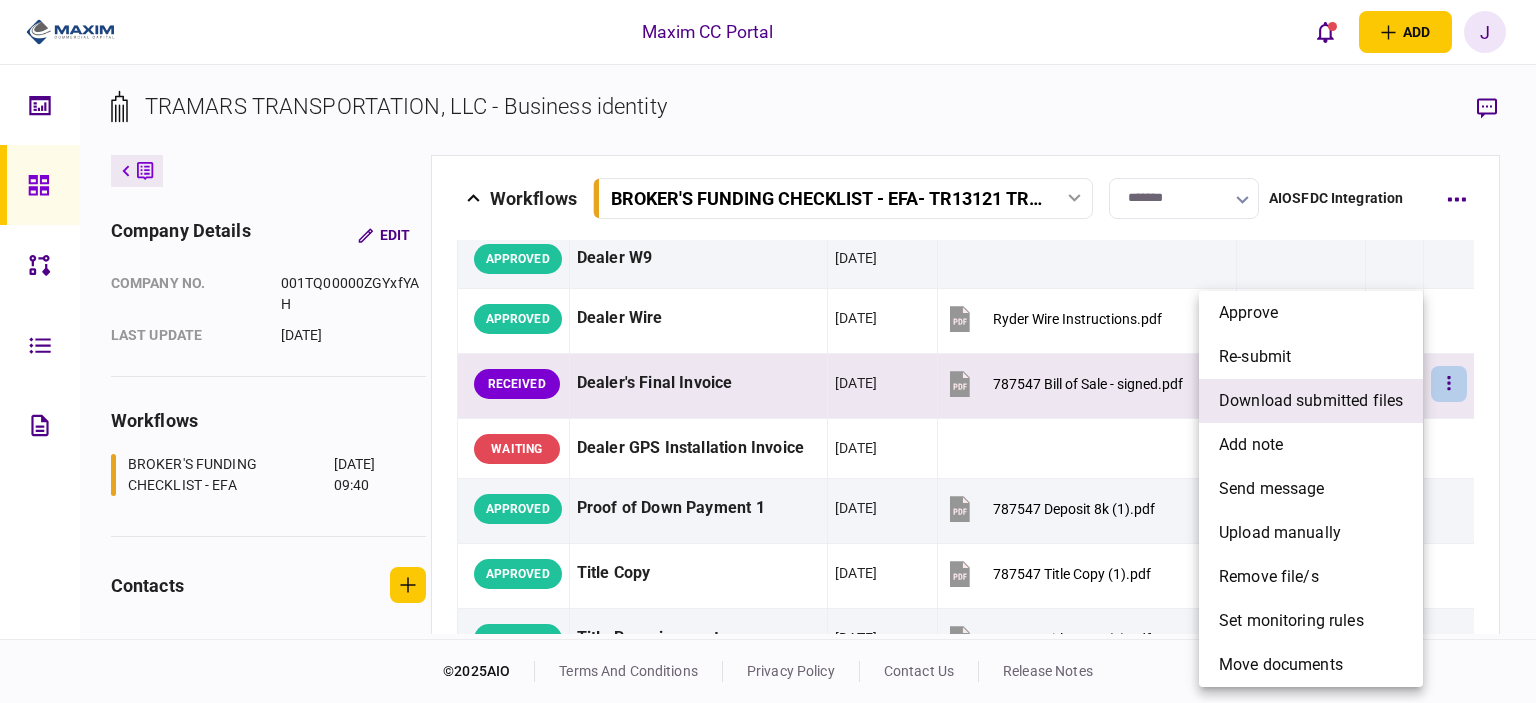 click on "download submitted files" at bounding box center [1311, 401] 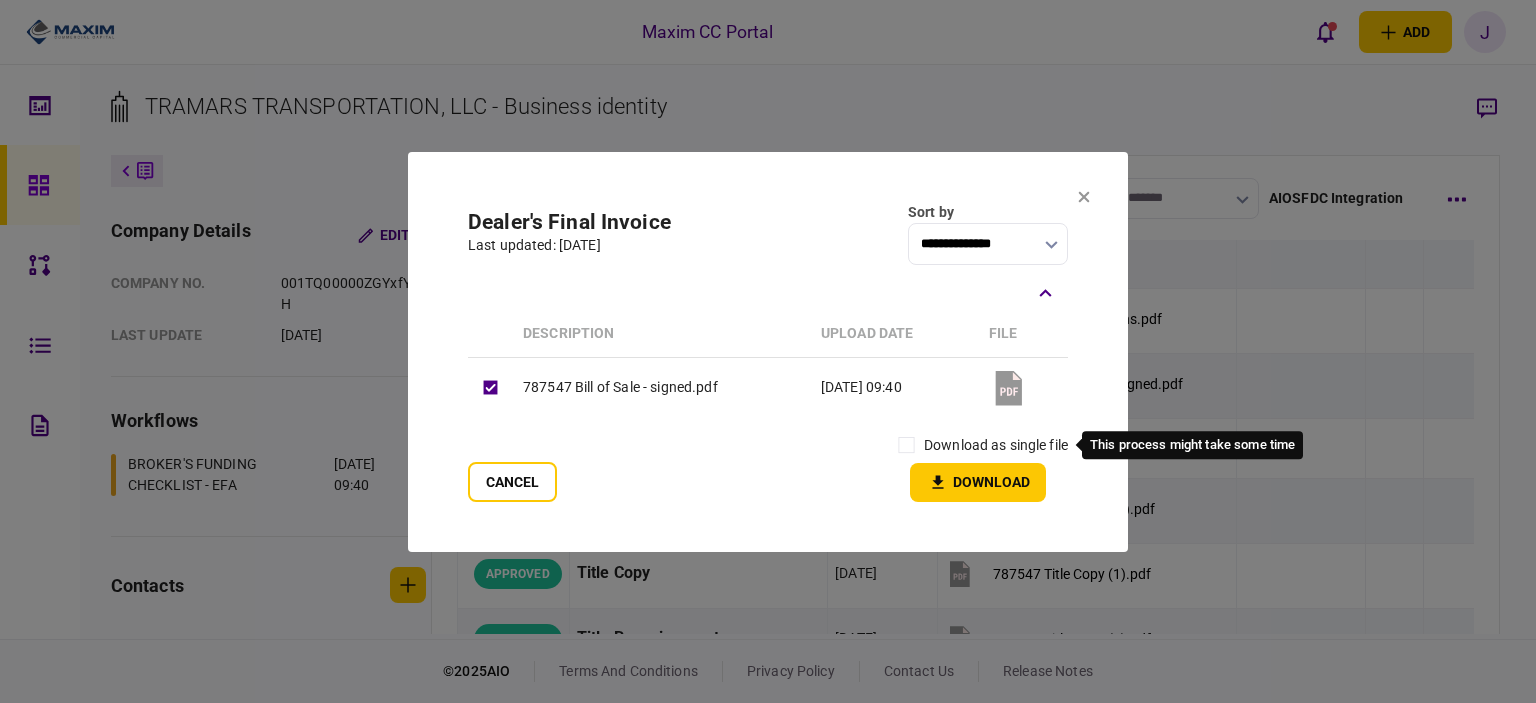 click on "download as single file" at bounding box center (996, 445) 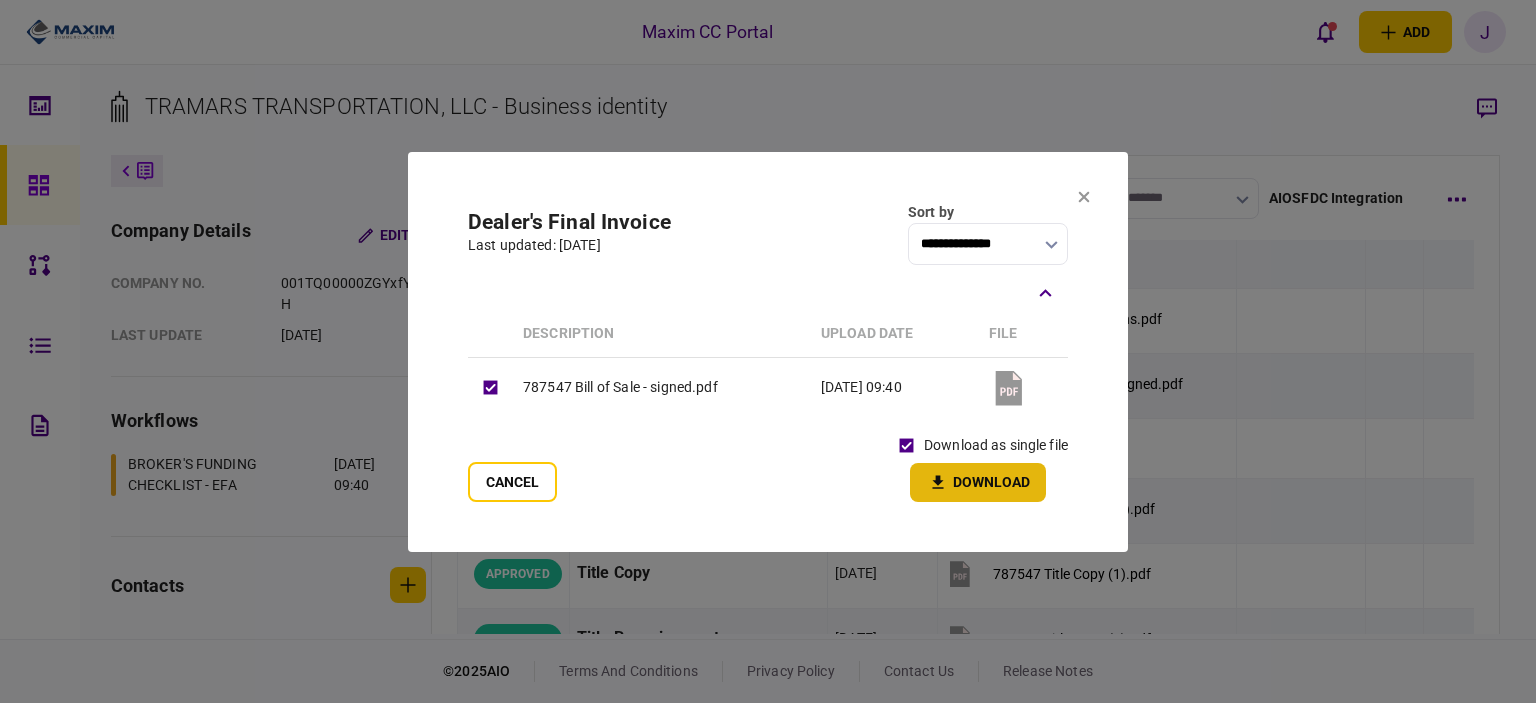 click on "Download" at bounding box center (978, 482) 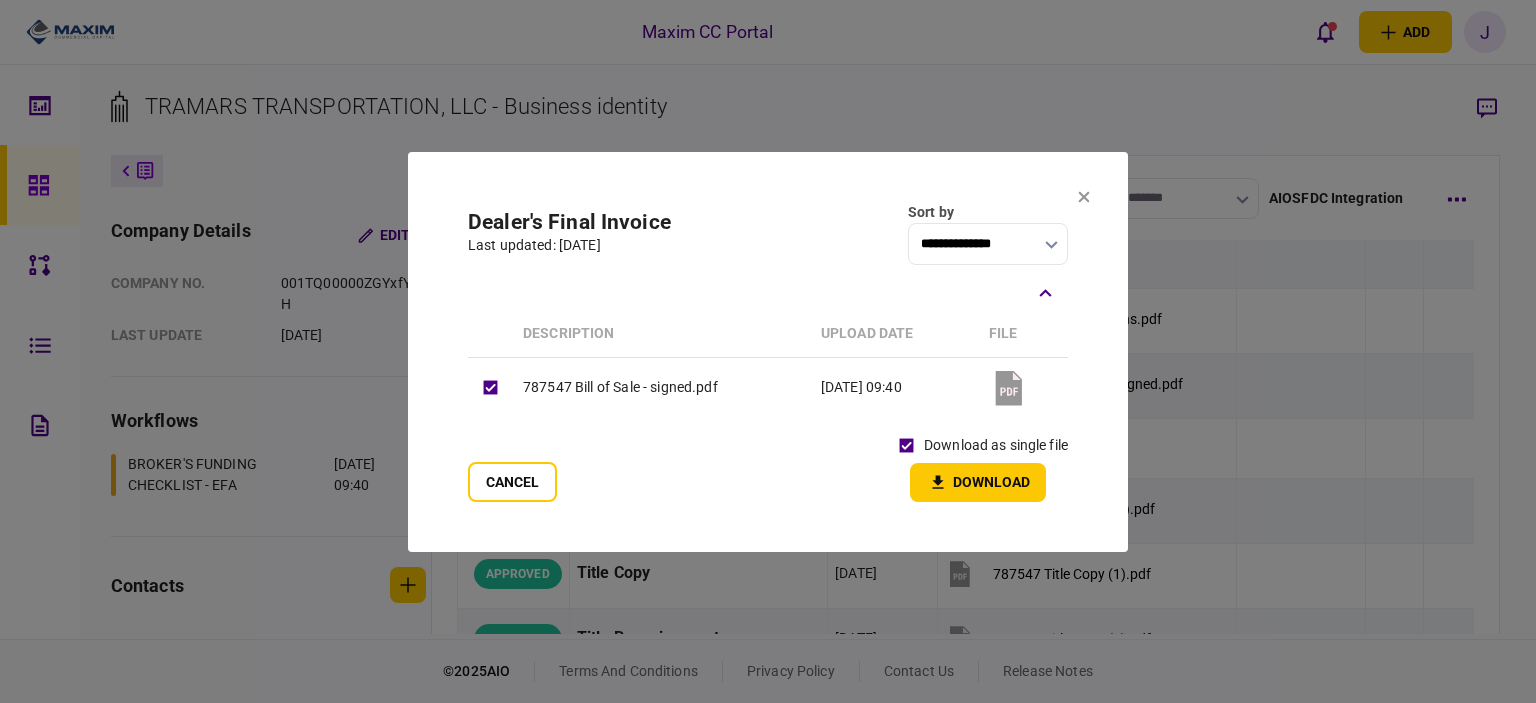 click on "Sort by" at bounding box center (988, 212) 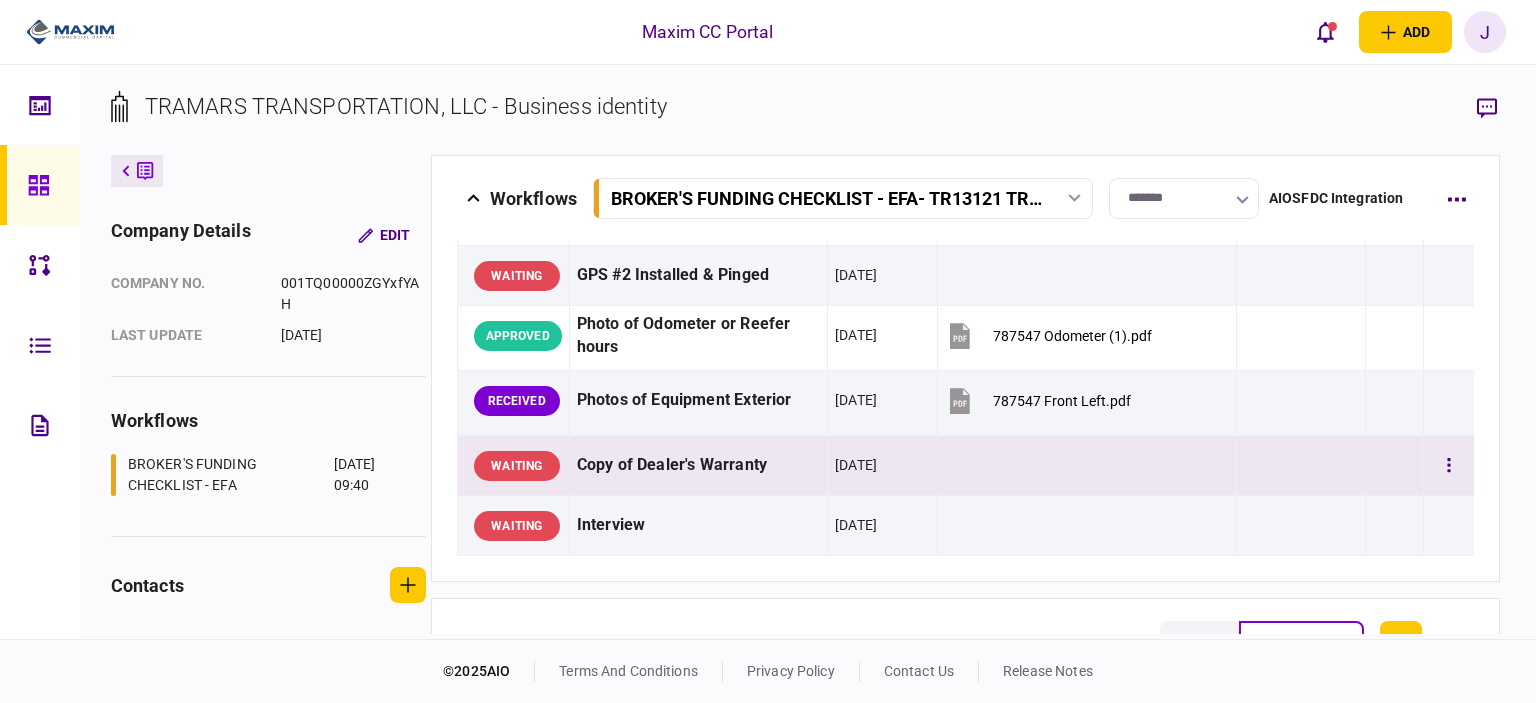 scroll, scrollTop: 1800, scrollLeft: 0, axis: vertical 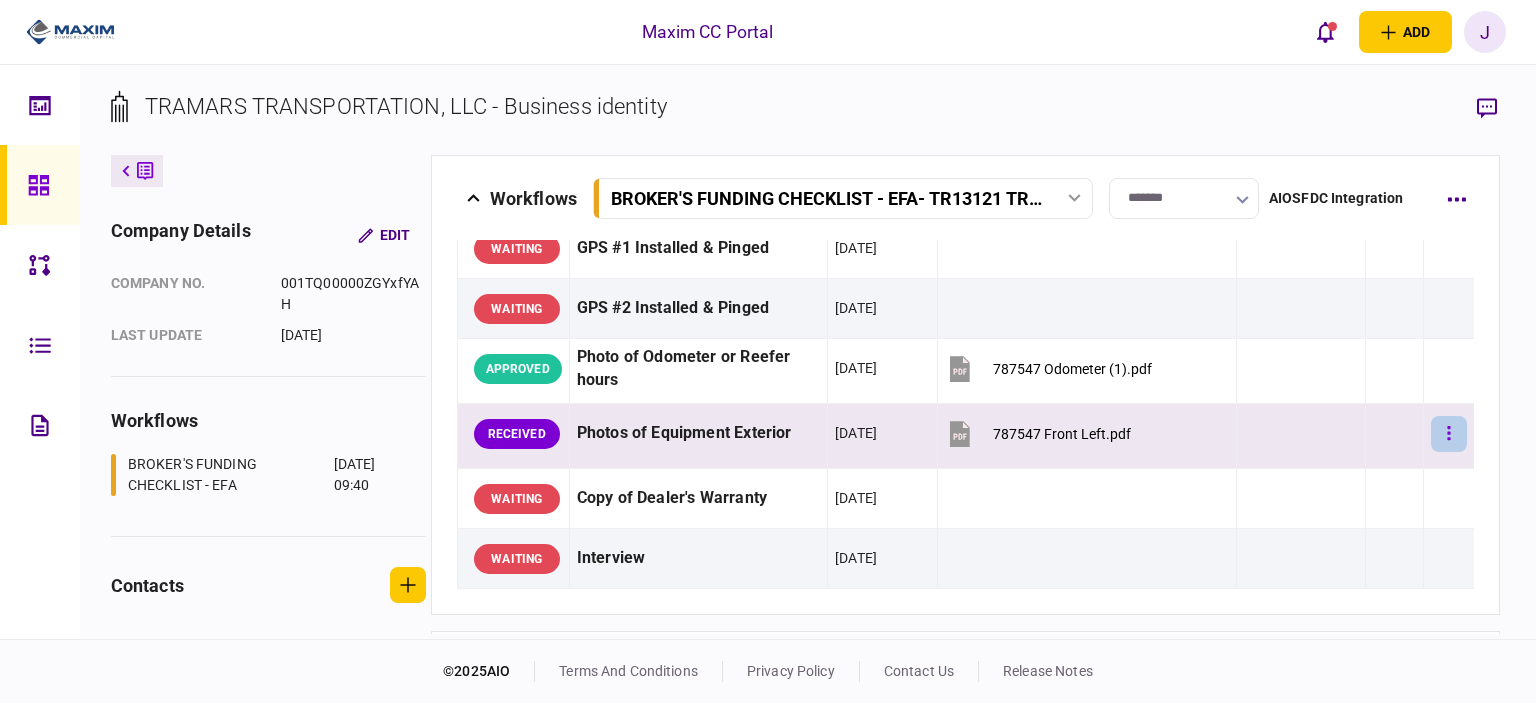 click at bounding box center (1449, 434) 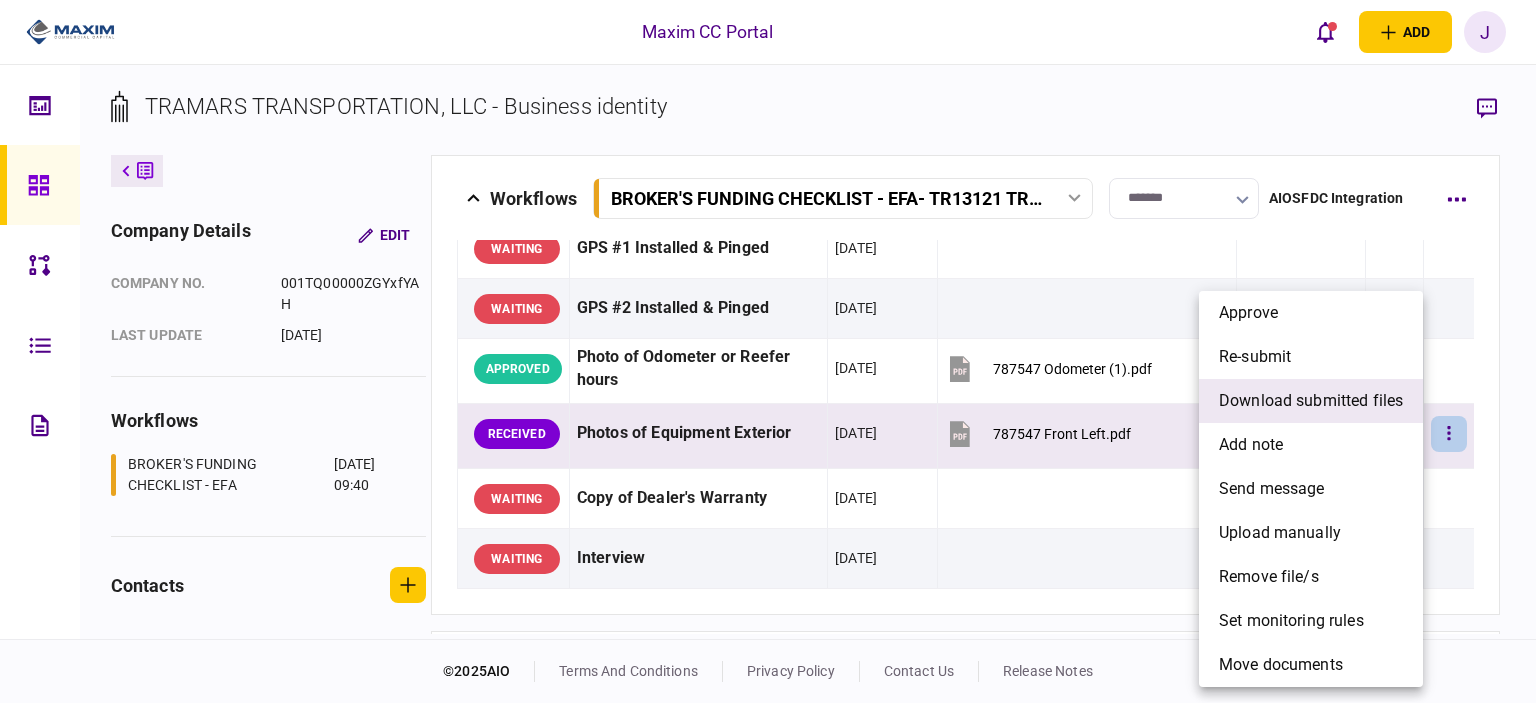 click on "download submitted files" at bounding box center (1311, 401) 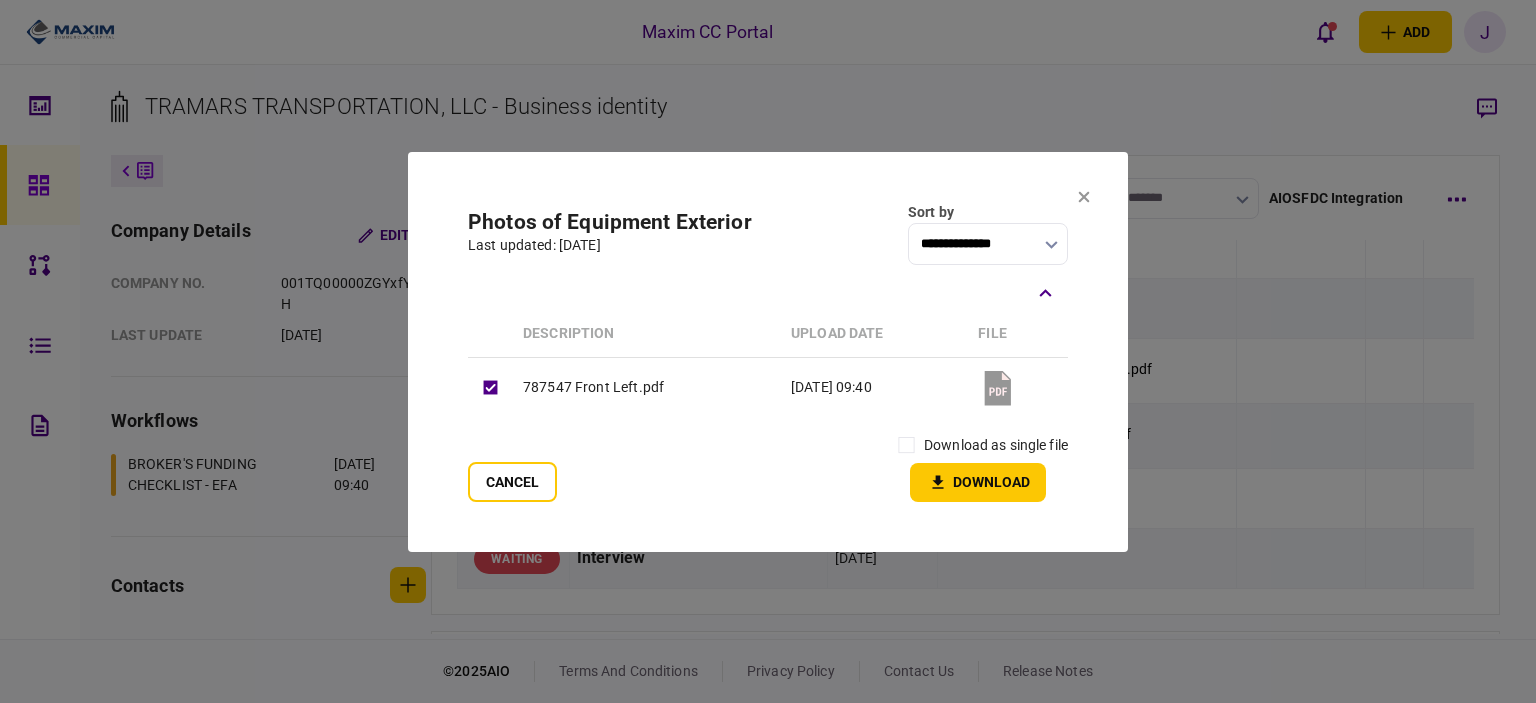 click on "download as single file" at bounding box center (996, 445) 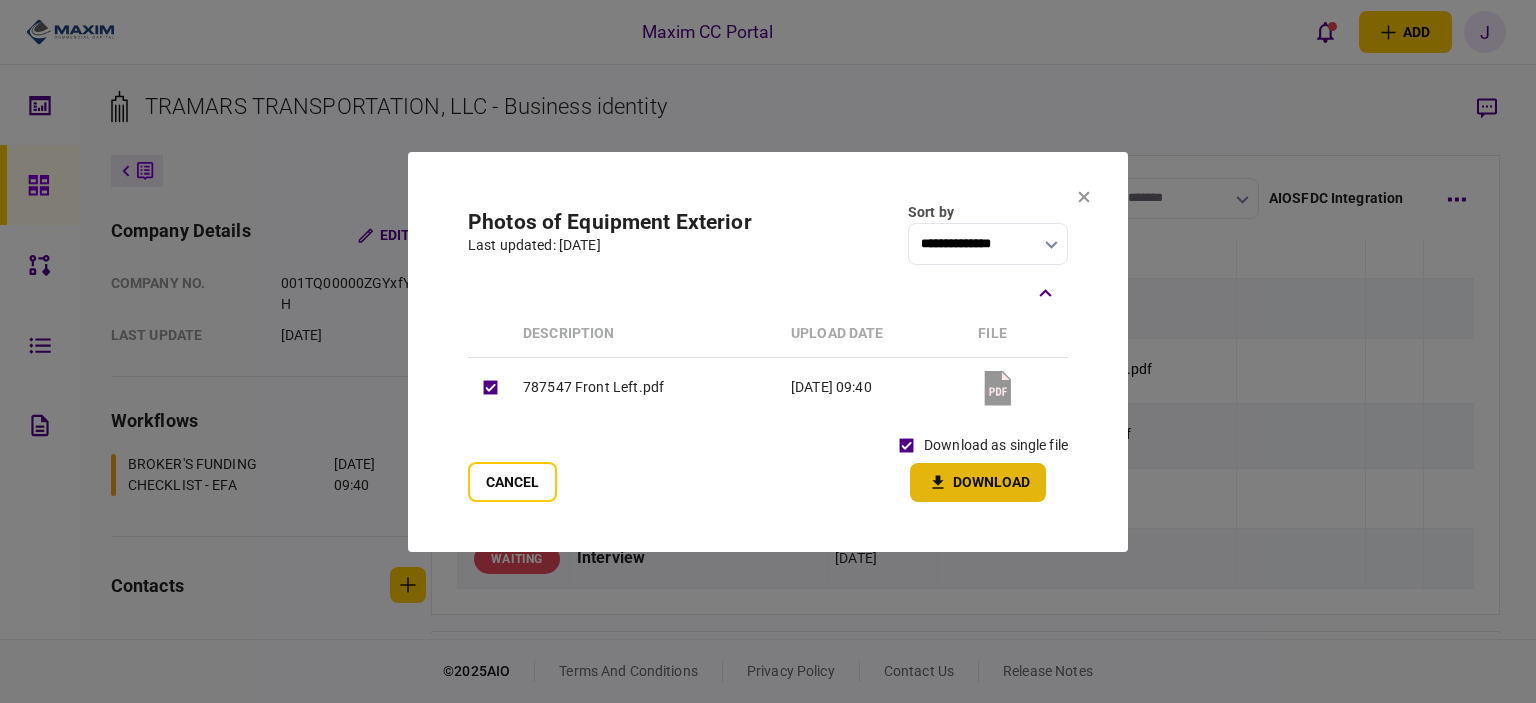 click on "Download" at bounding box center (978, 482) 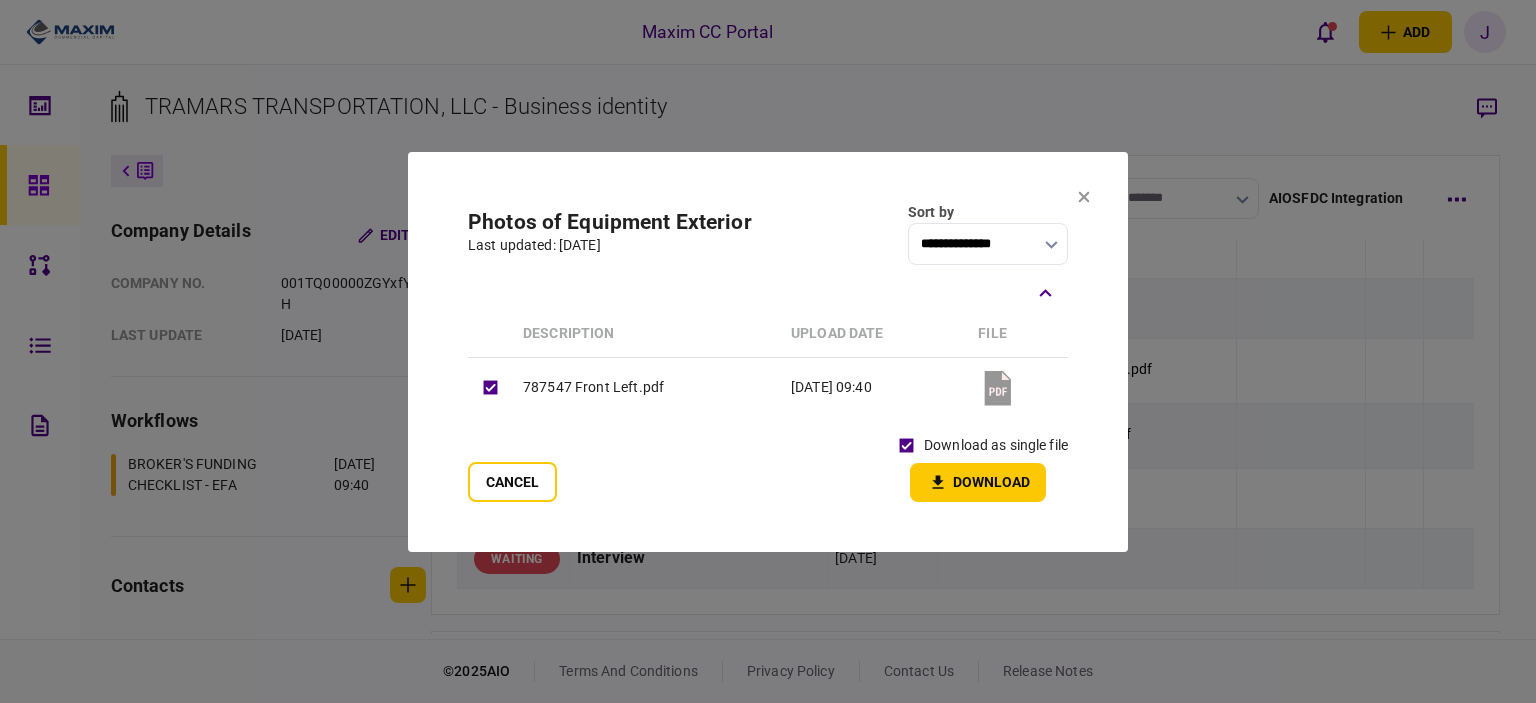 click at bounding box center (768, 351) 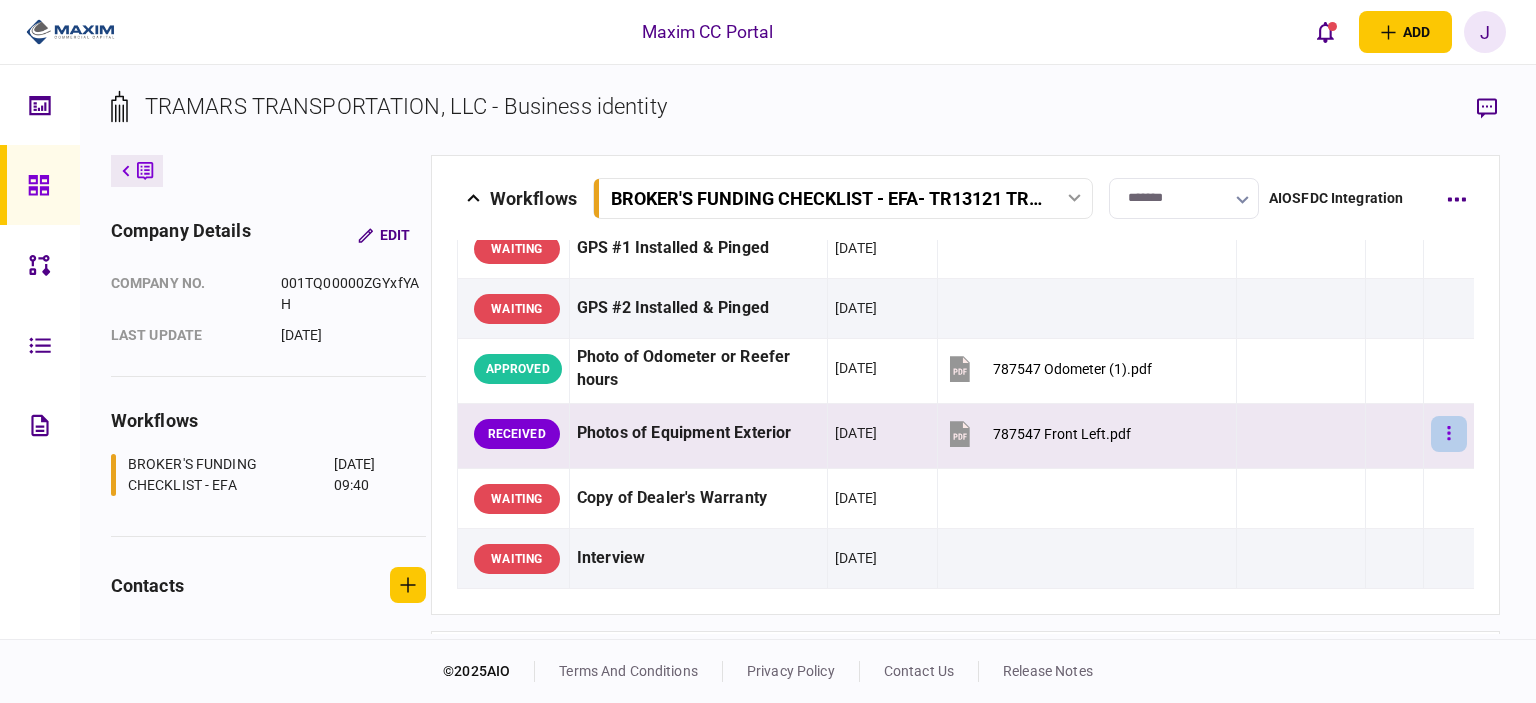 click at bounding box center (1449, 434) 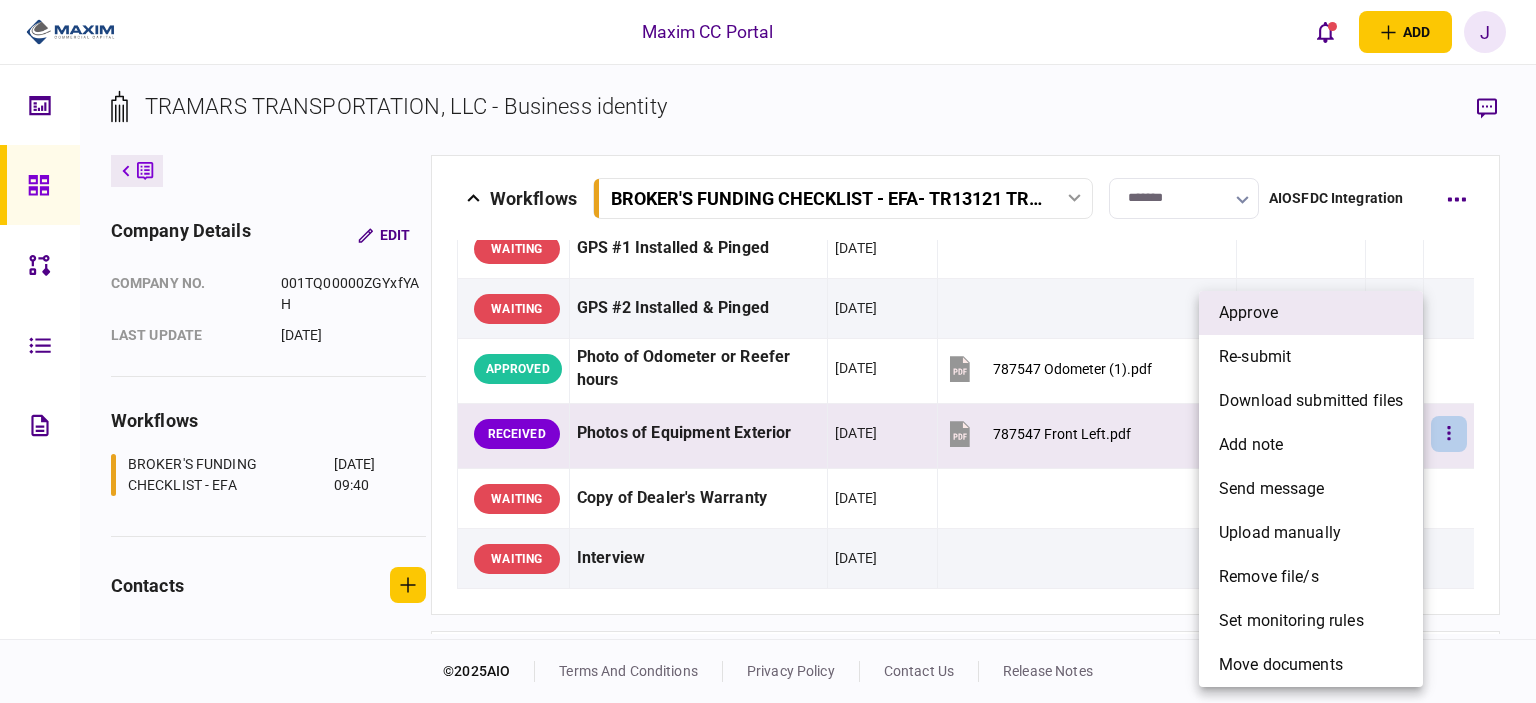 click on "approve" at bounding box center [1311, 313] 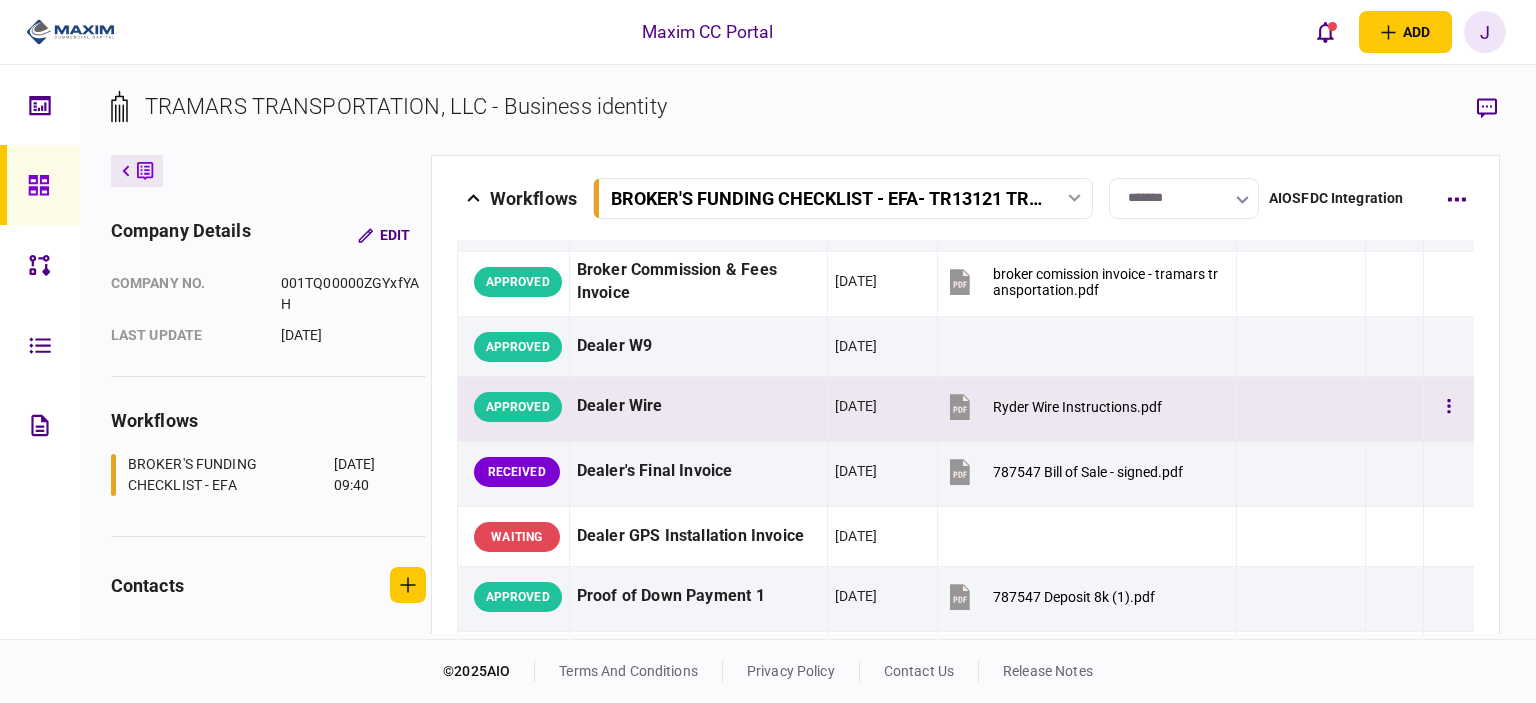 scroll, scrollTop: 1000, scrollLeft: 0, axis: vertical 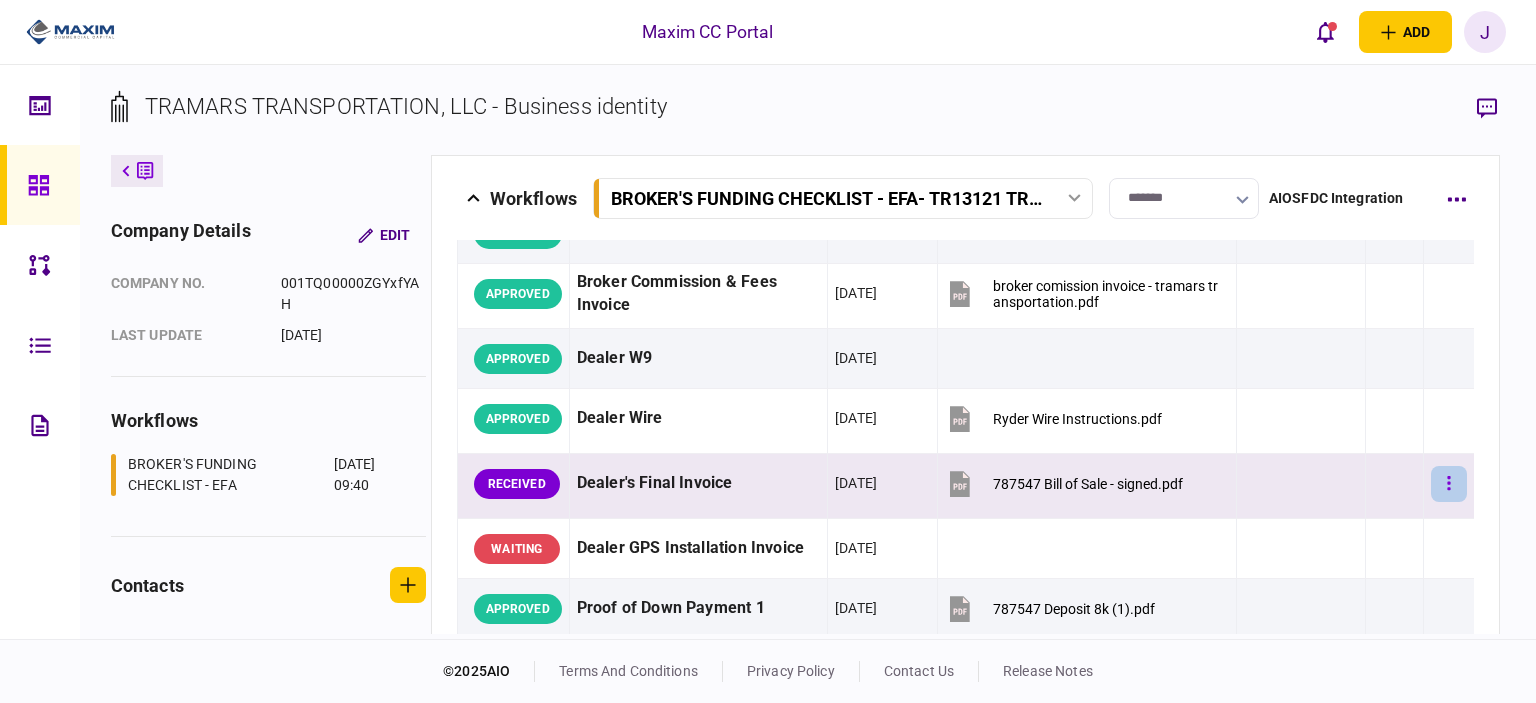 click 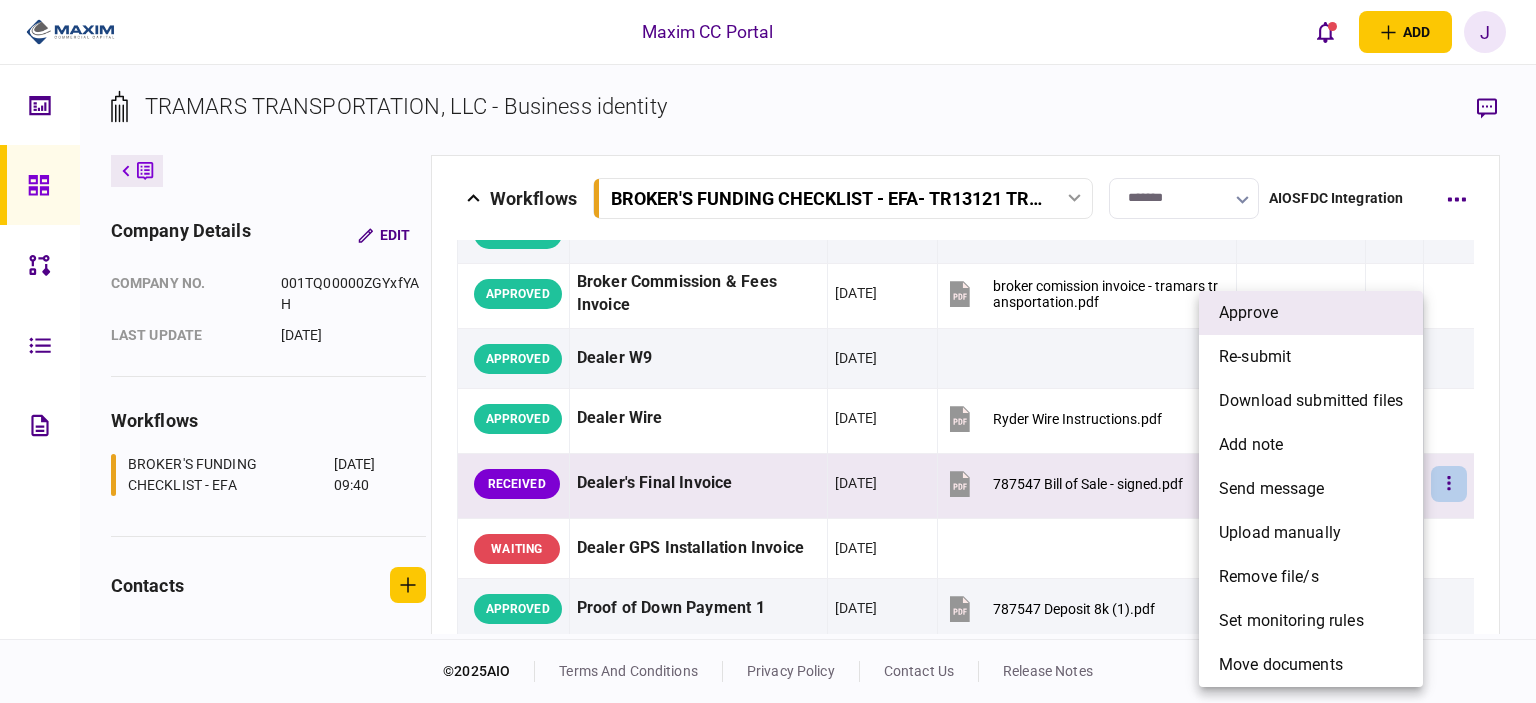click on "approve" at bounding box center (1311, 313) 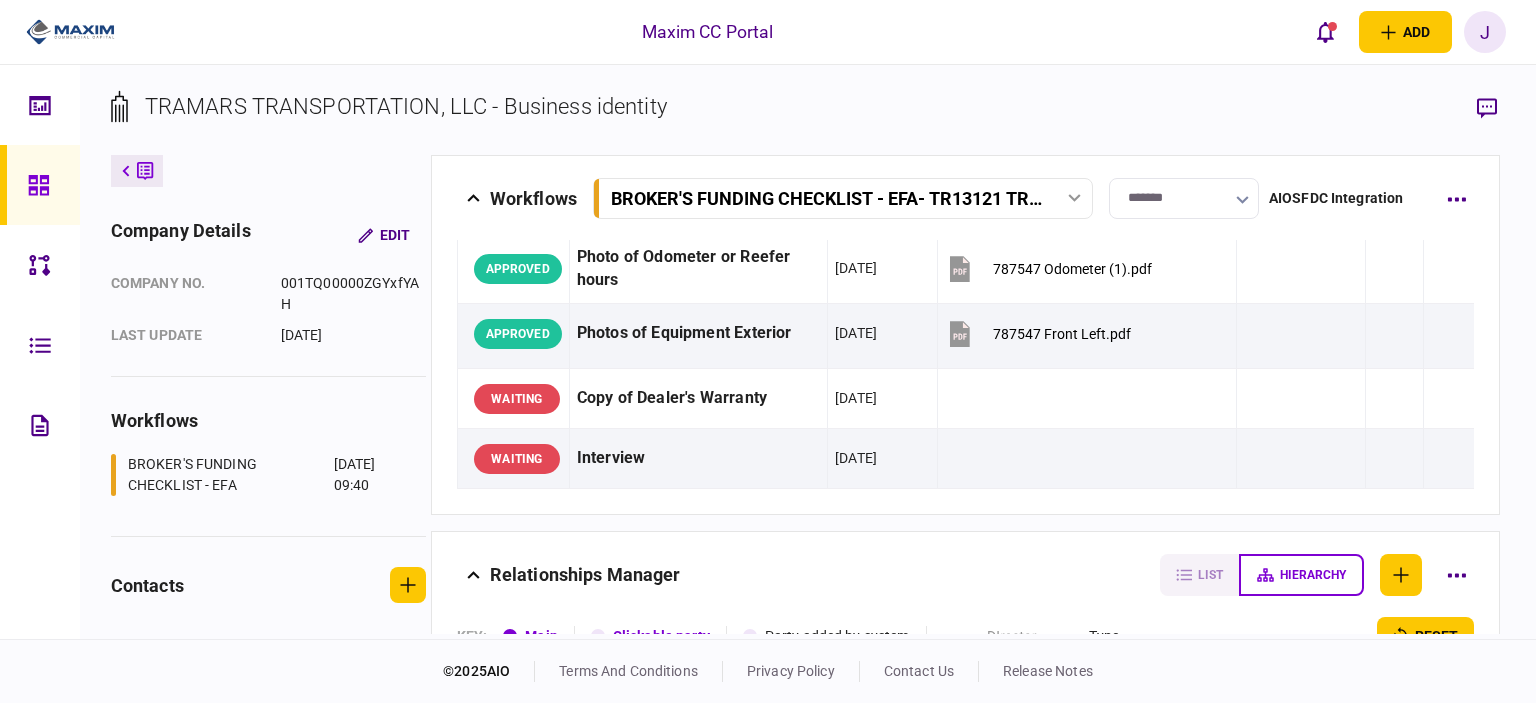 scroll, scrollTop: 2441, scrollLeft: 0, axis: vertical 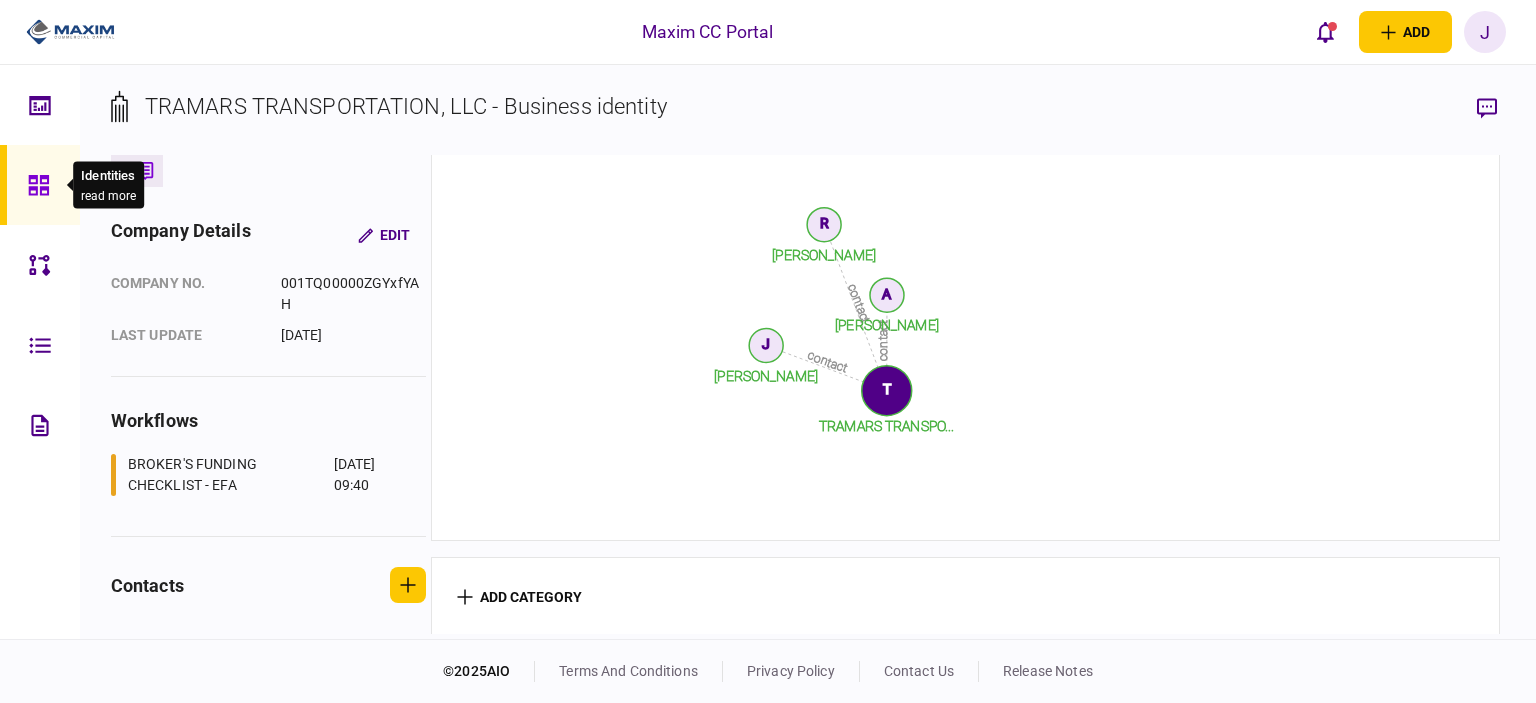click at bounding box center (44, 185) 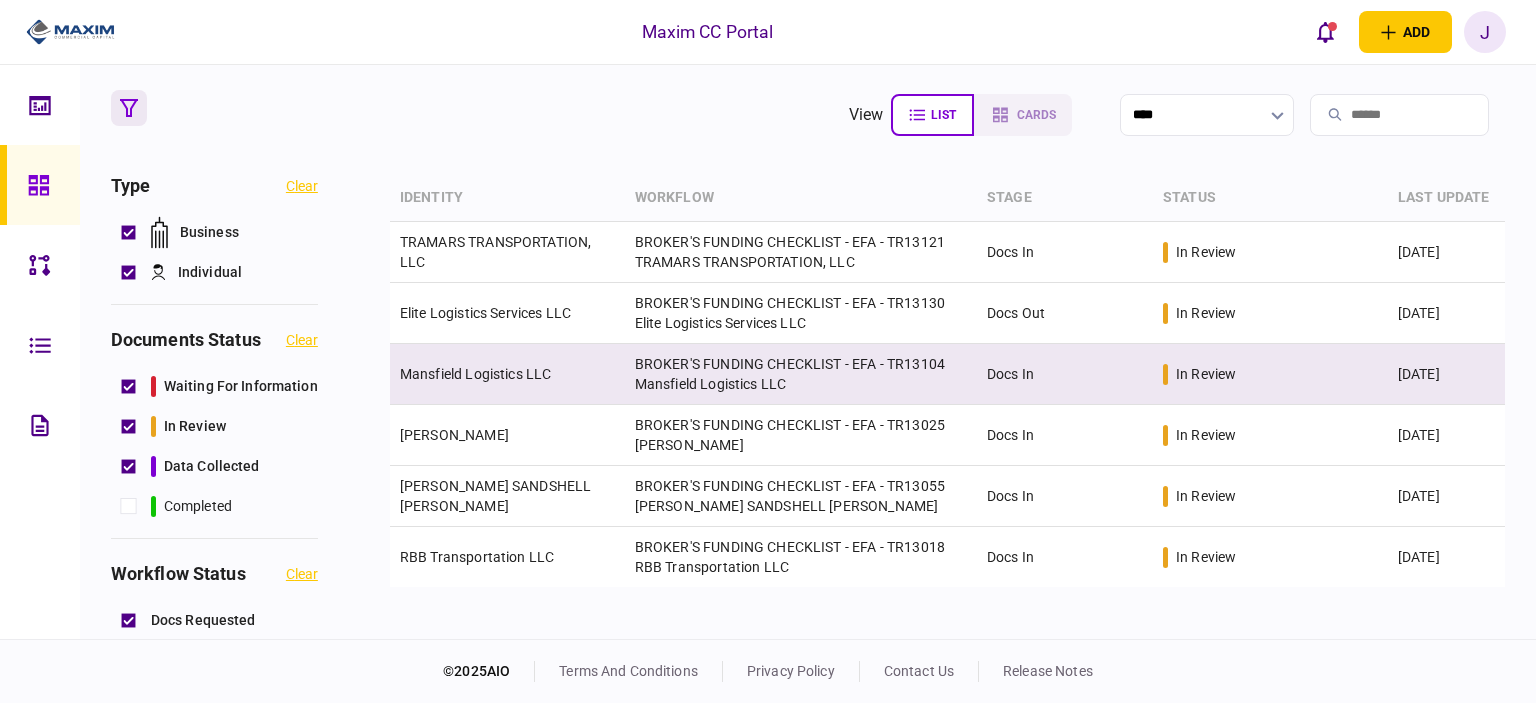 click on "Mansfield Logistics LLC" at bounding box center (475, 374) 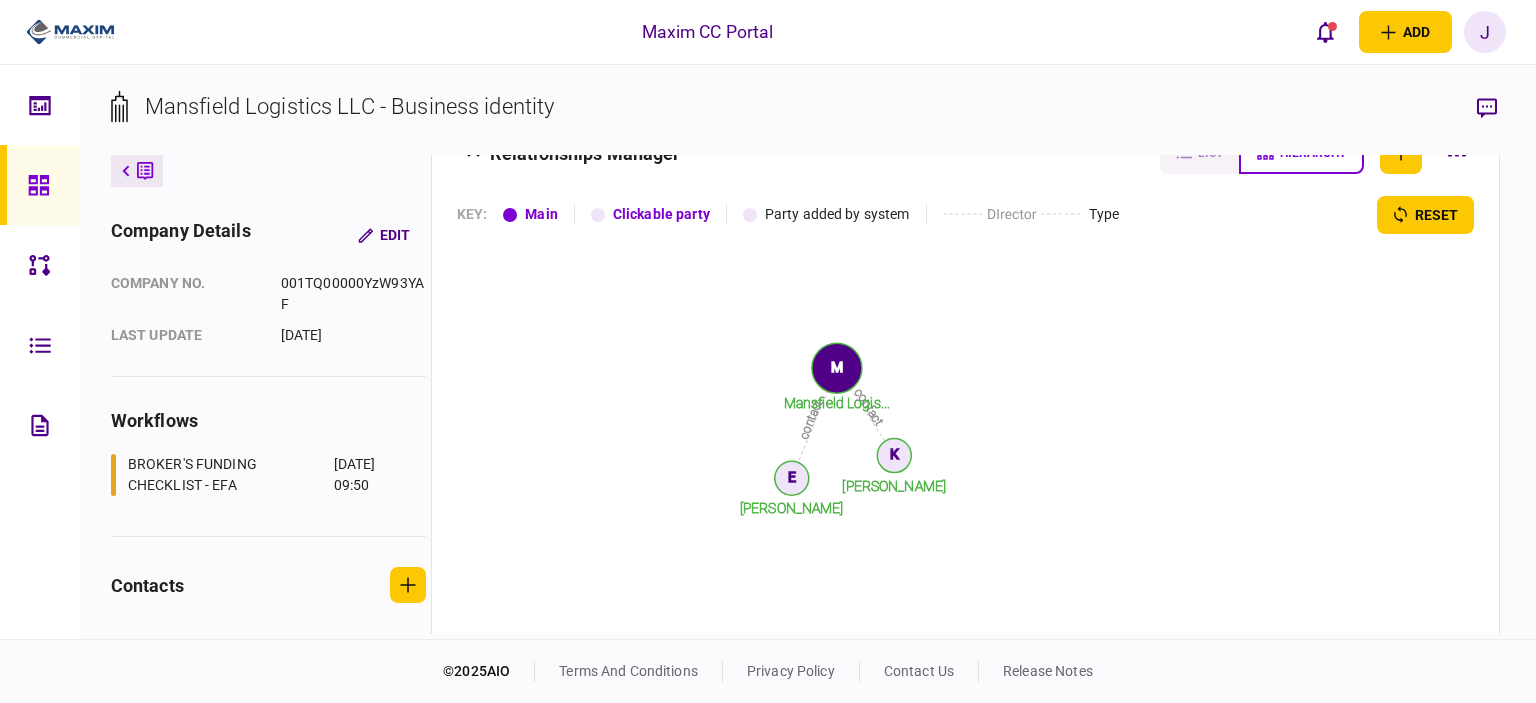 scroll, scrollTop: 2768, scrollLeft: 0, axis: vertical 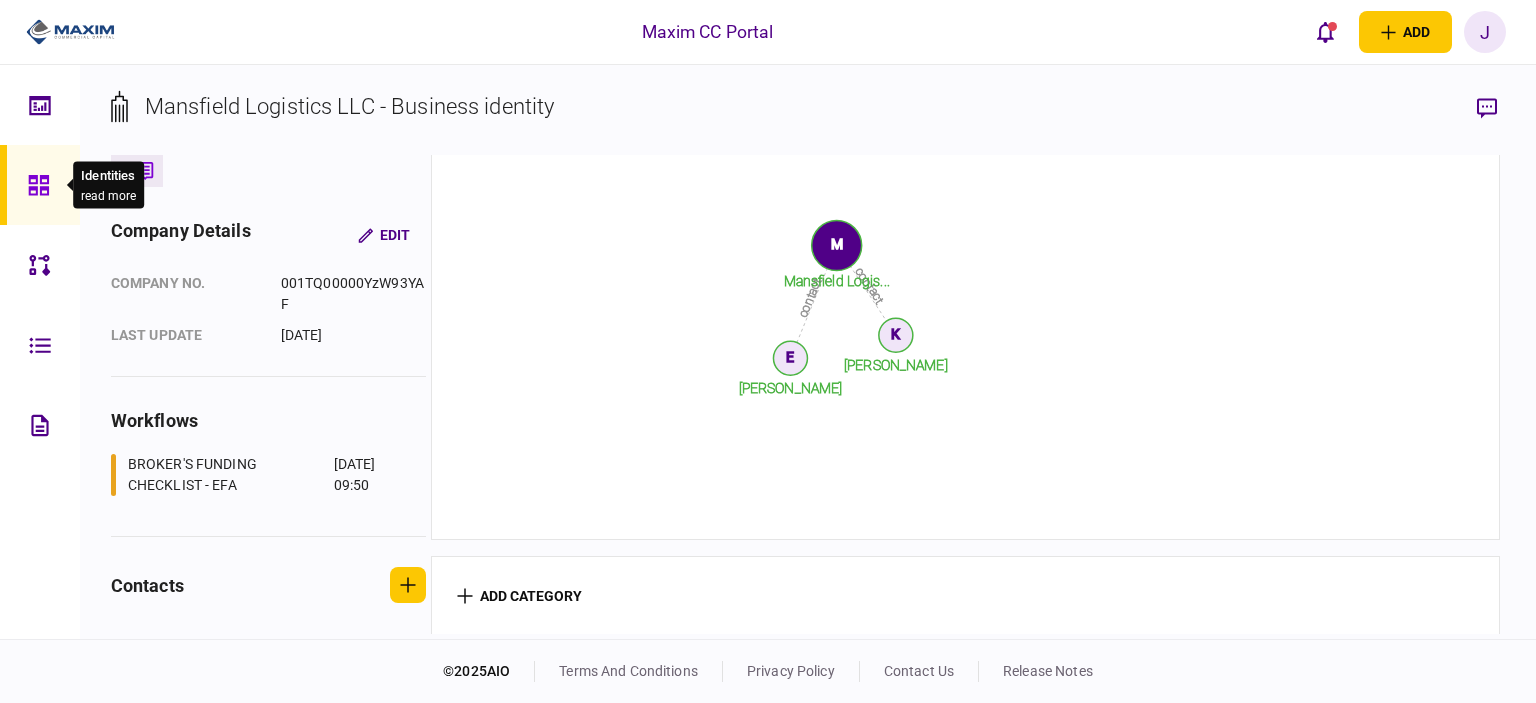click 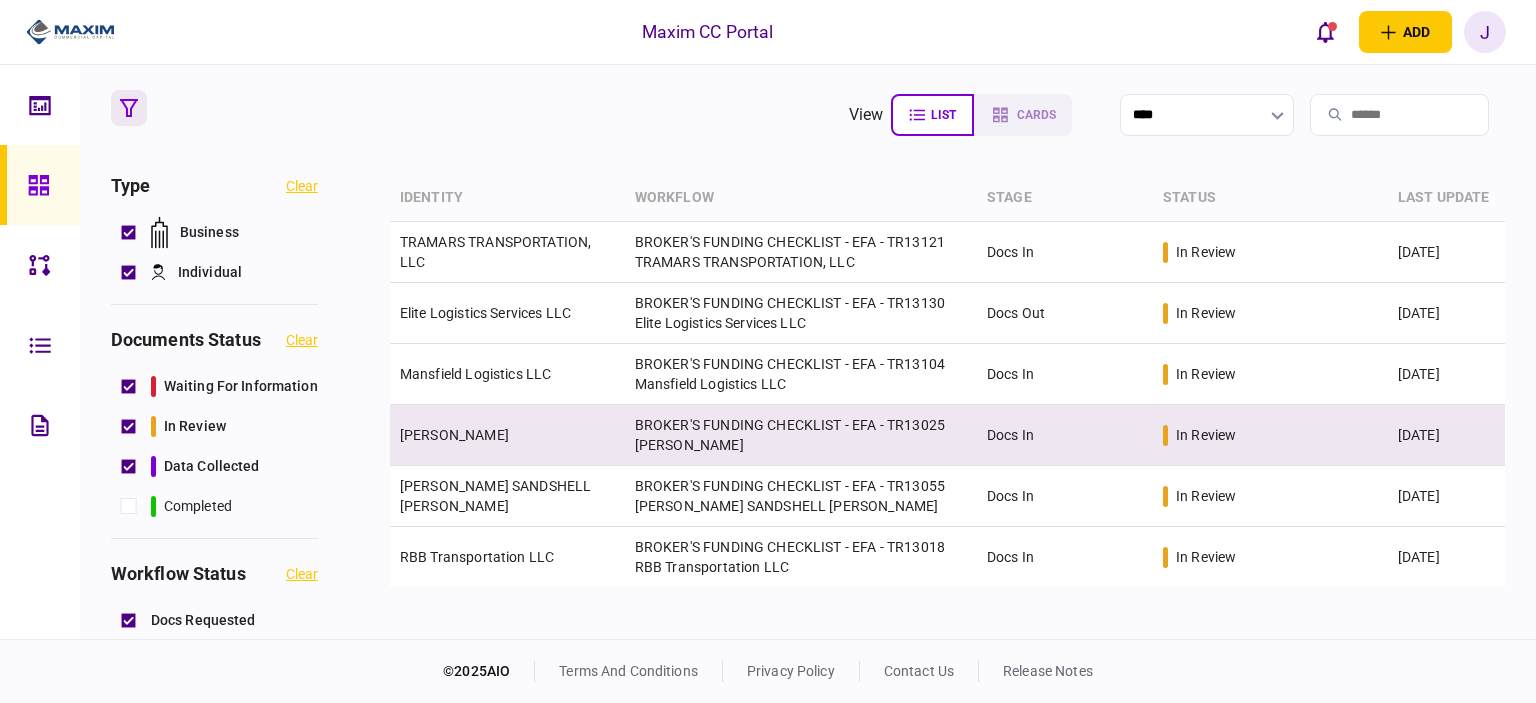 click on "[PERSON_NAME]" at bounding box center [507, 435] 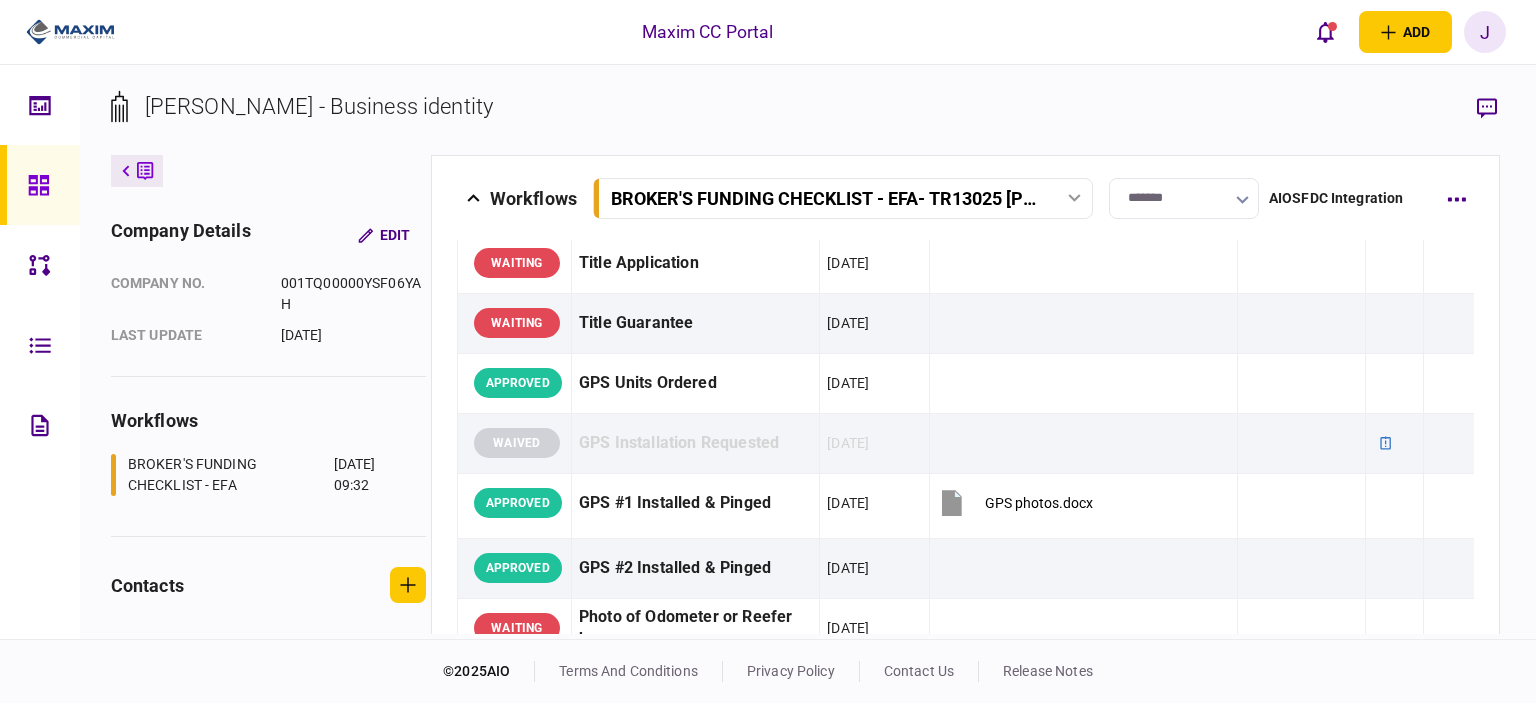 scroll, scrollTop: 1646, scrollLeft: 0, axis: vertical 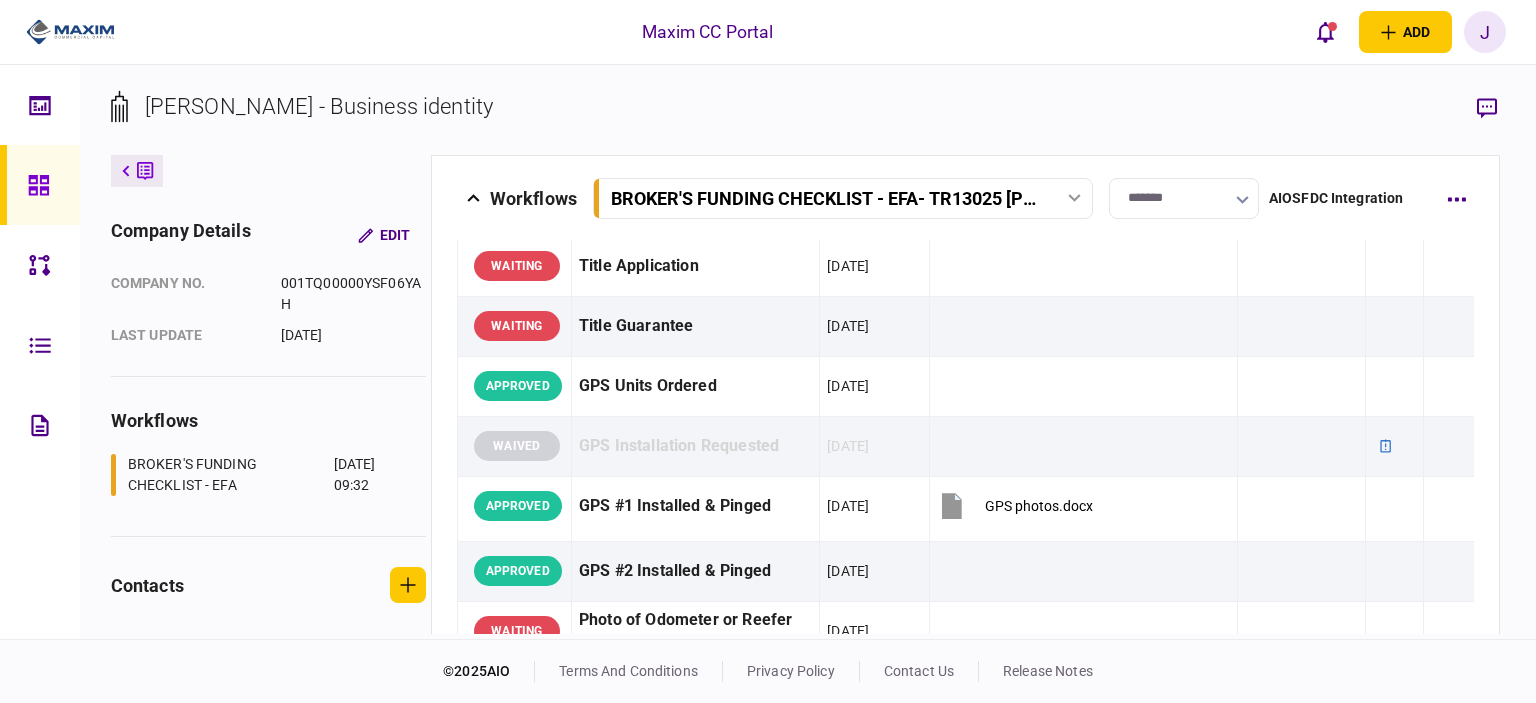 click at bounding box center [40, 185] 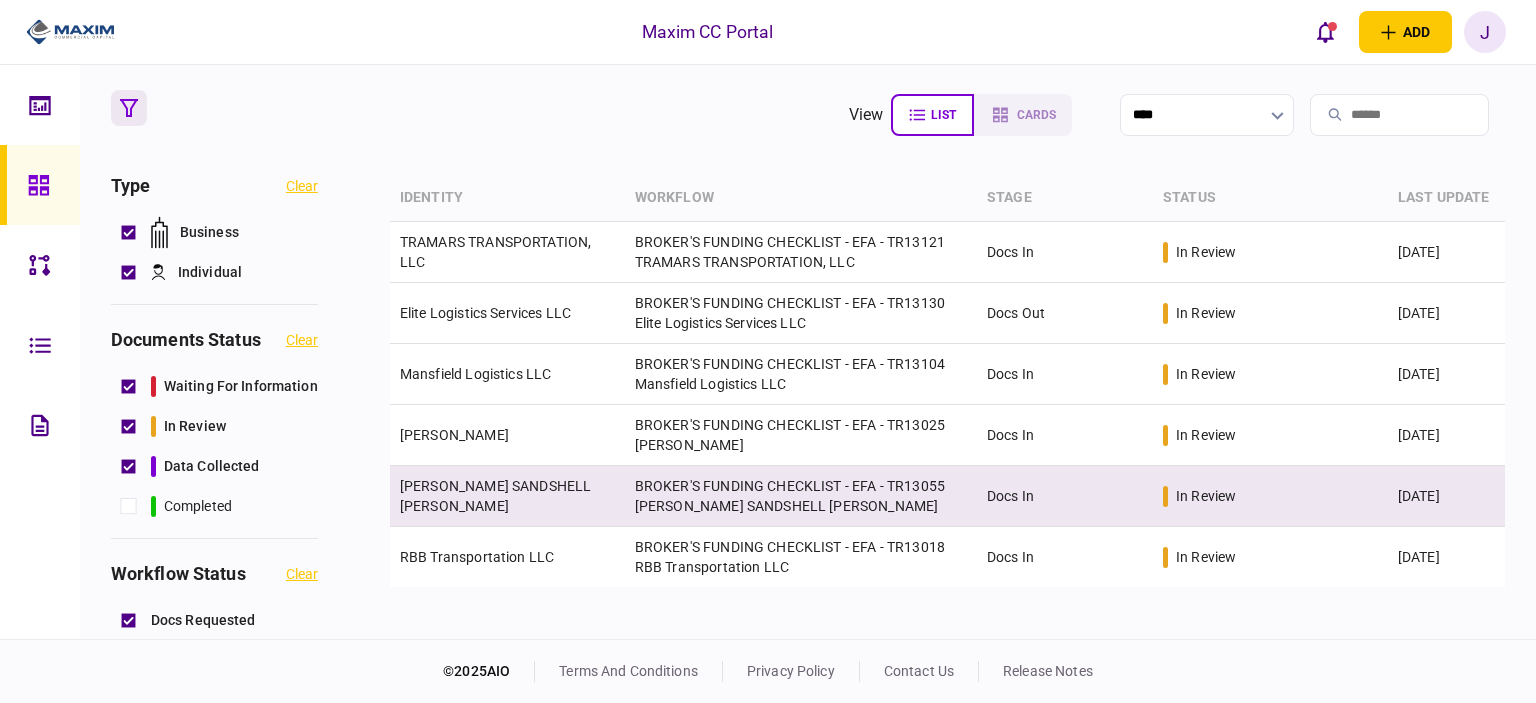 click on "RAY SANDSHELL HERBERT" at bounding box center [507, 496] 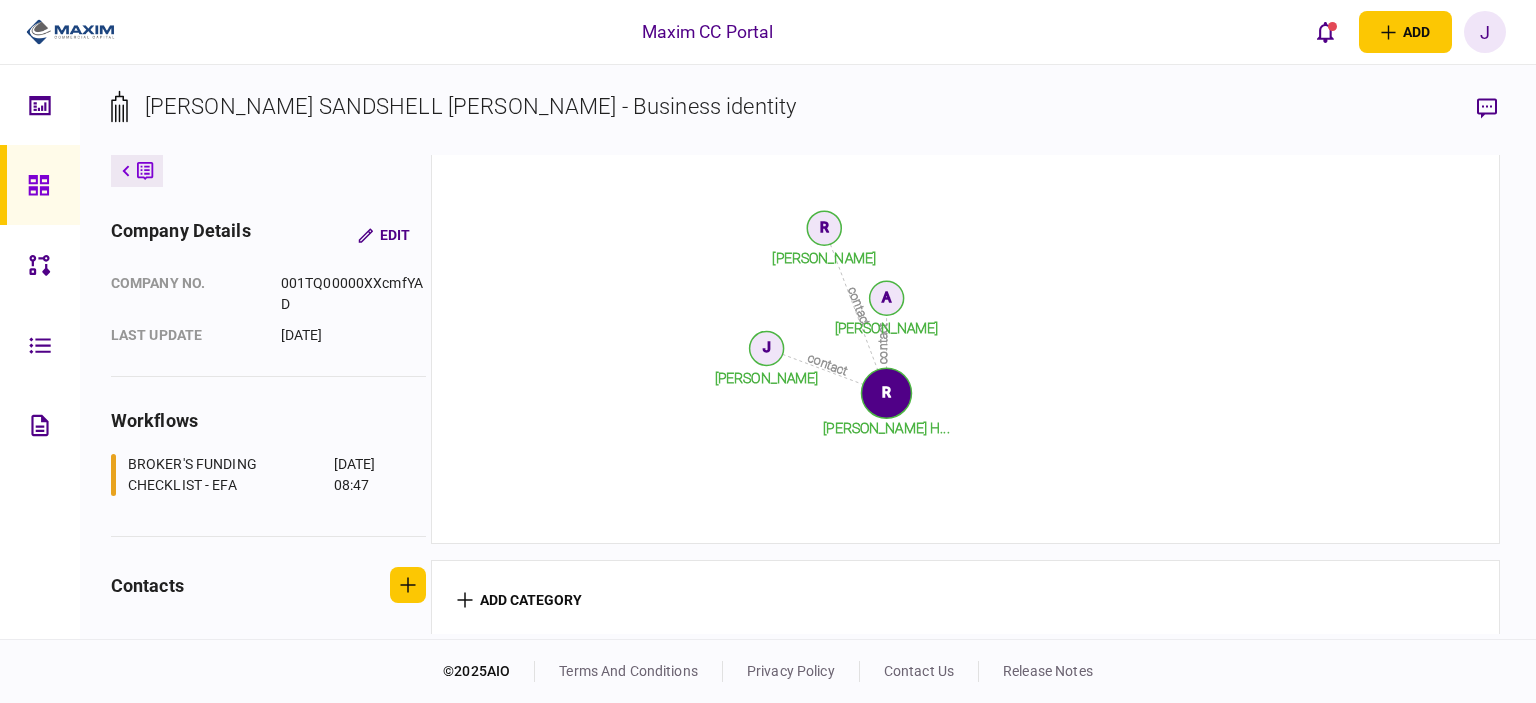scroll, scrollTop: 2503, scrollLeft: 0, axis: vertical 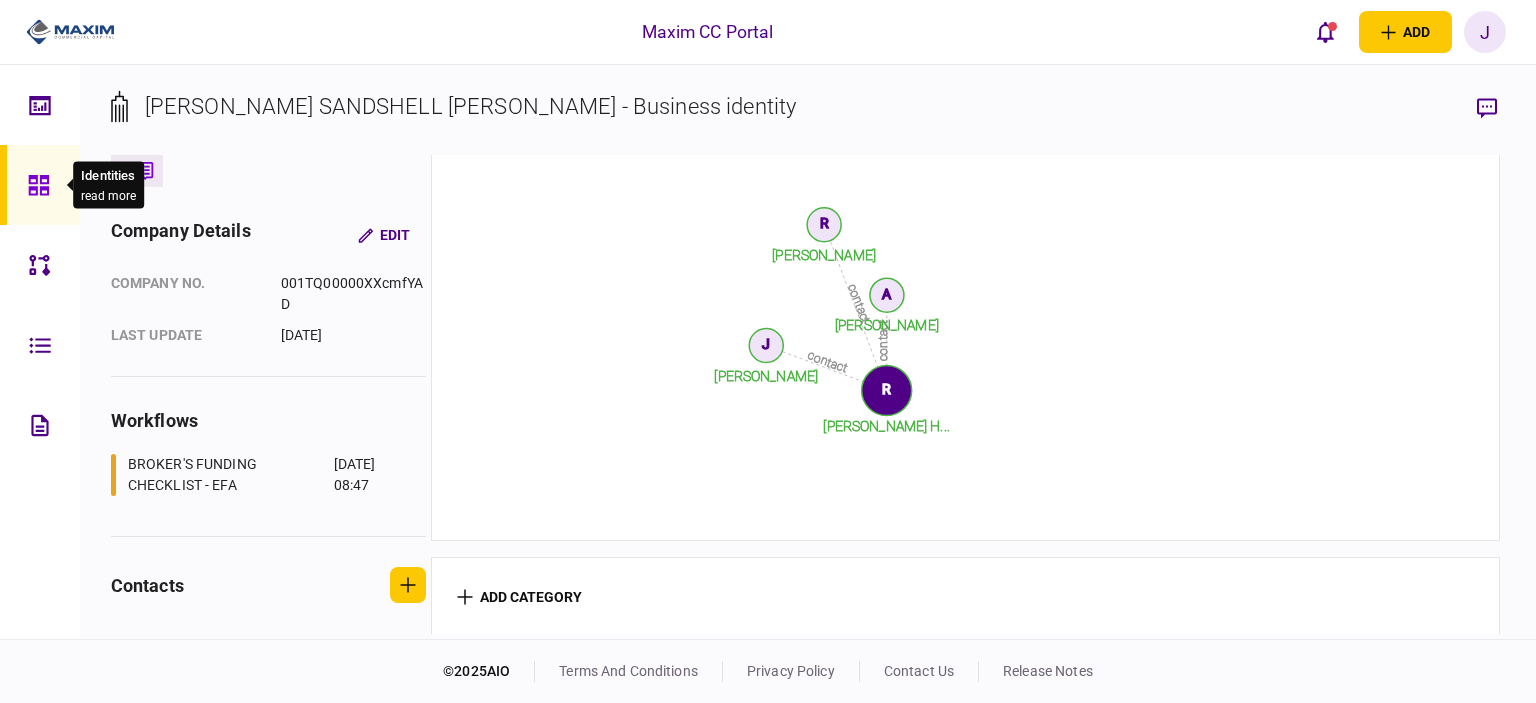 click at bounding box center (44, 185) 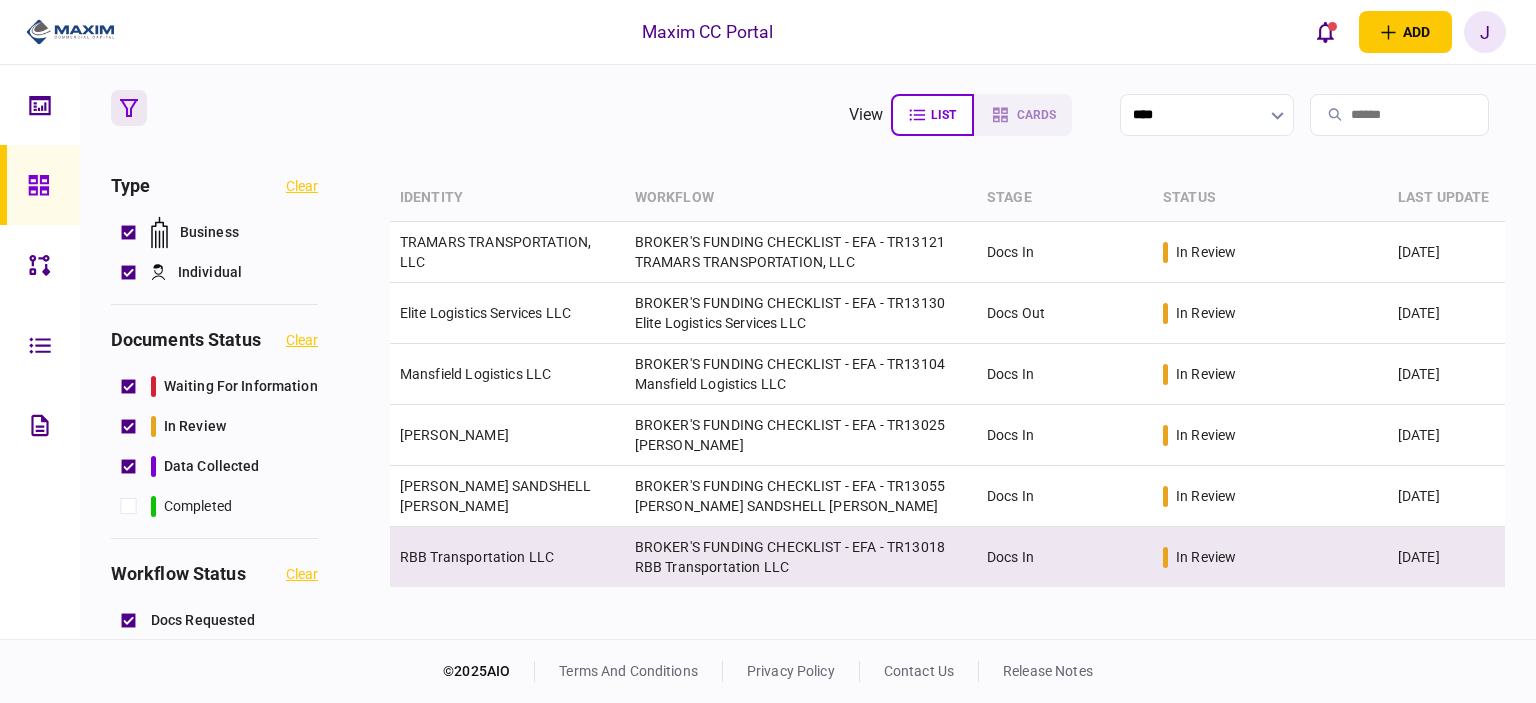 click on "RBB Transportation LLC" at bounding box center (507, 557) 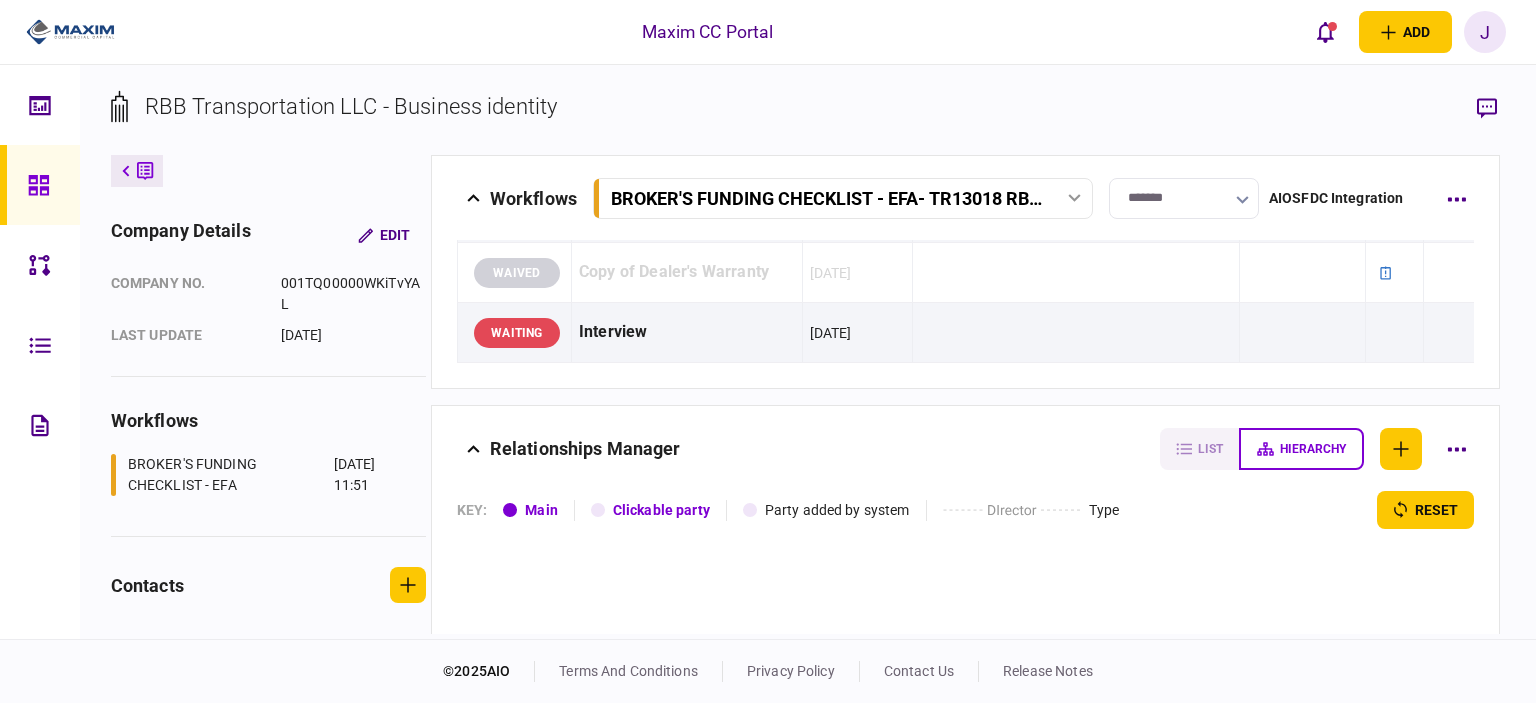 scroll, scrollTop: 2916, scrollLeft: 0, axis: vertical 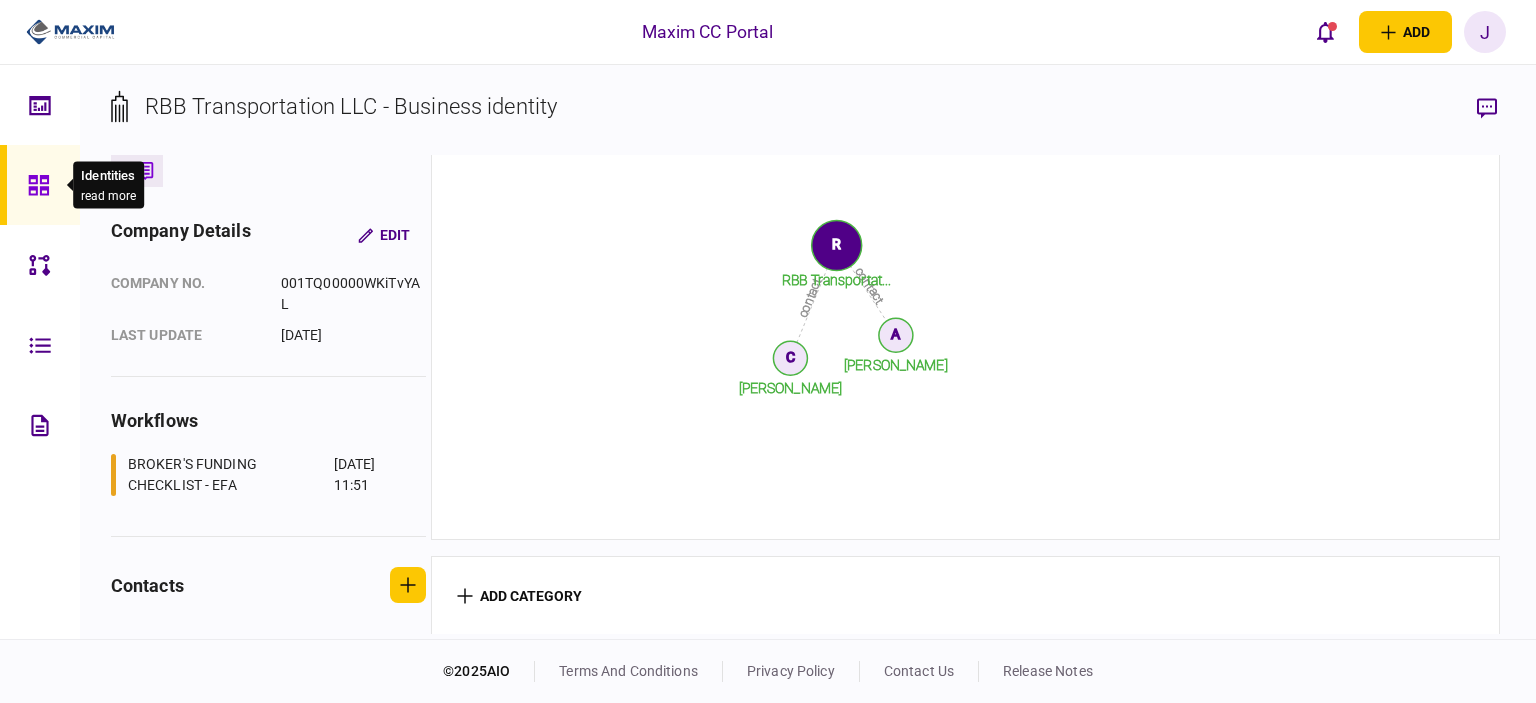 click 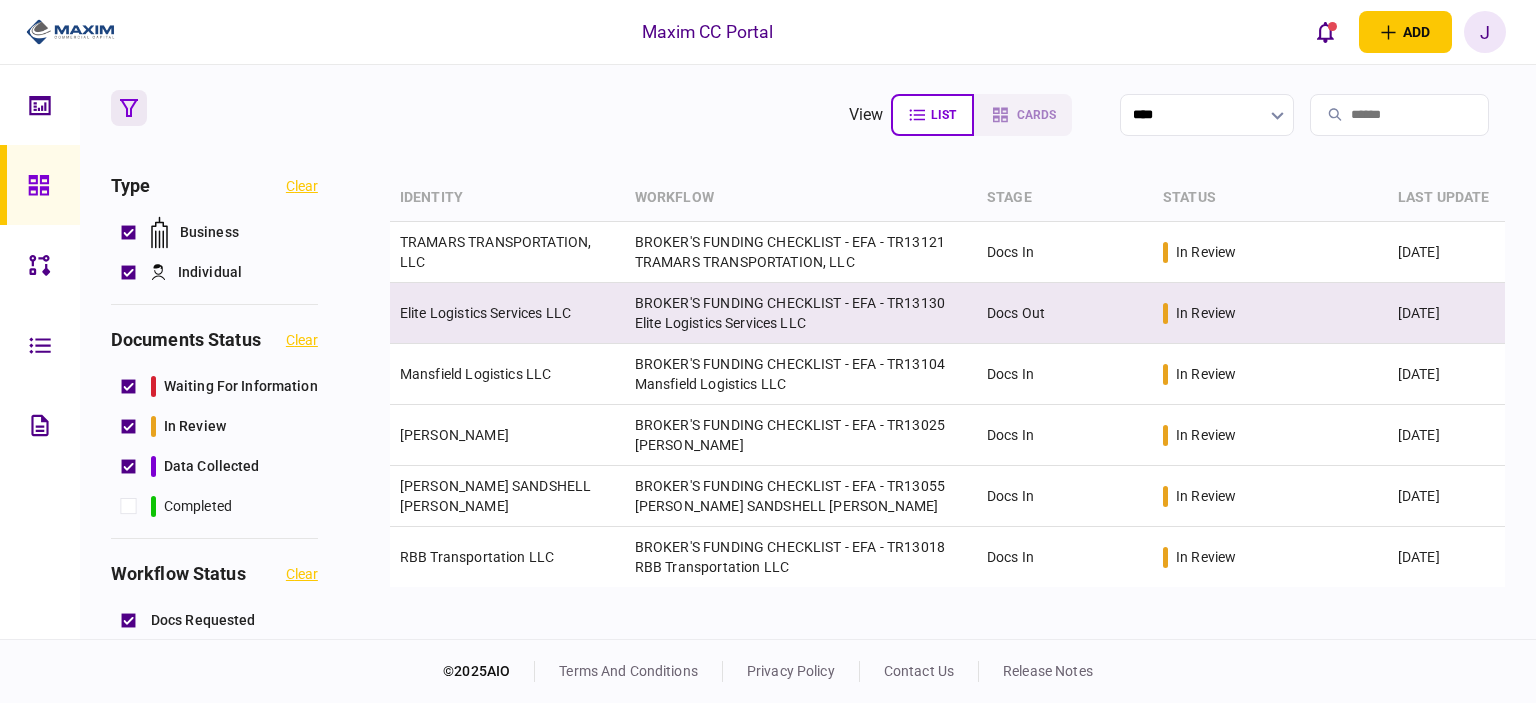 click on "Elite Logistics Services LLC" at bounding box center [507, 313] 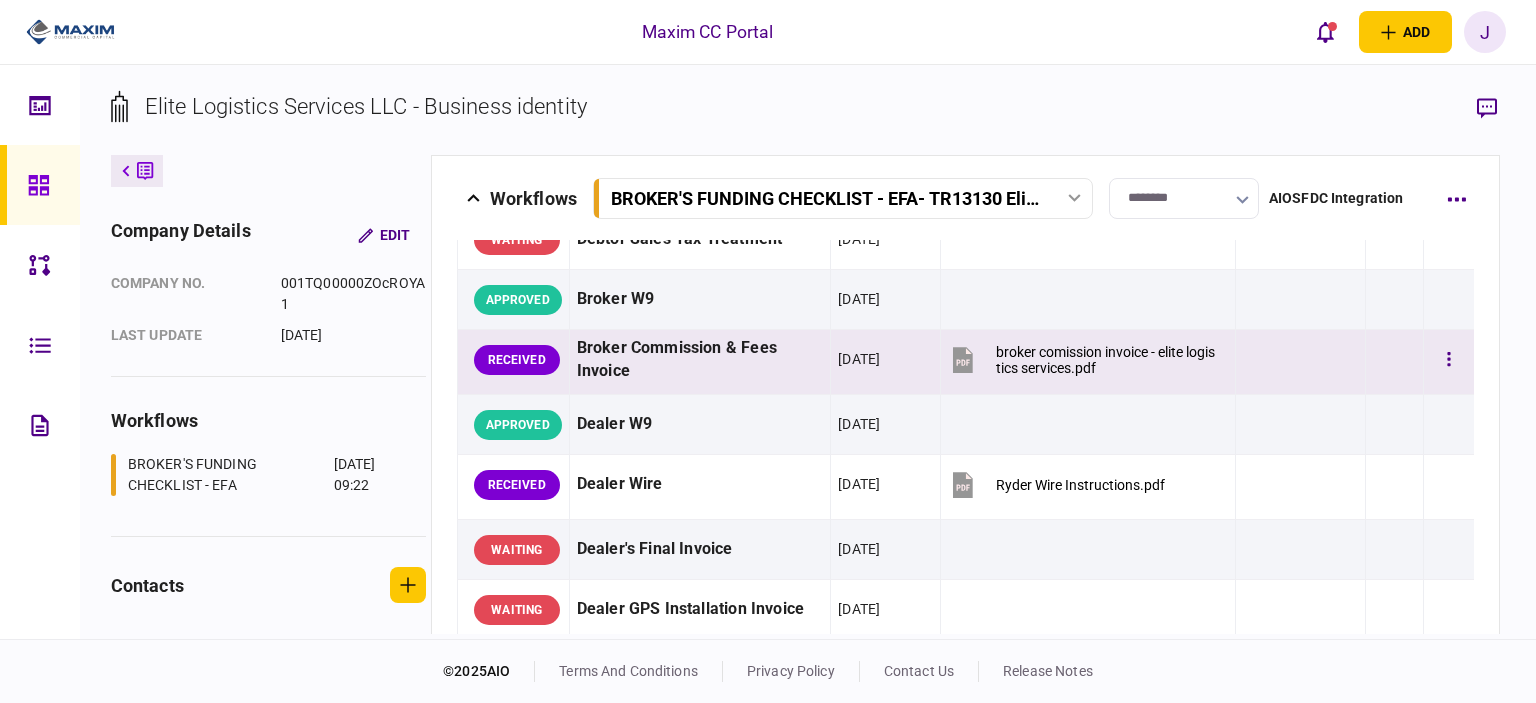 scroll, scrollTop: 900, scrollLeft: 0, axis: vertical 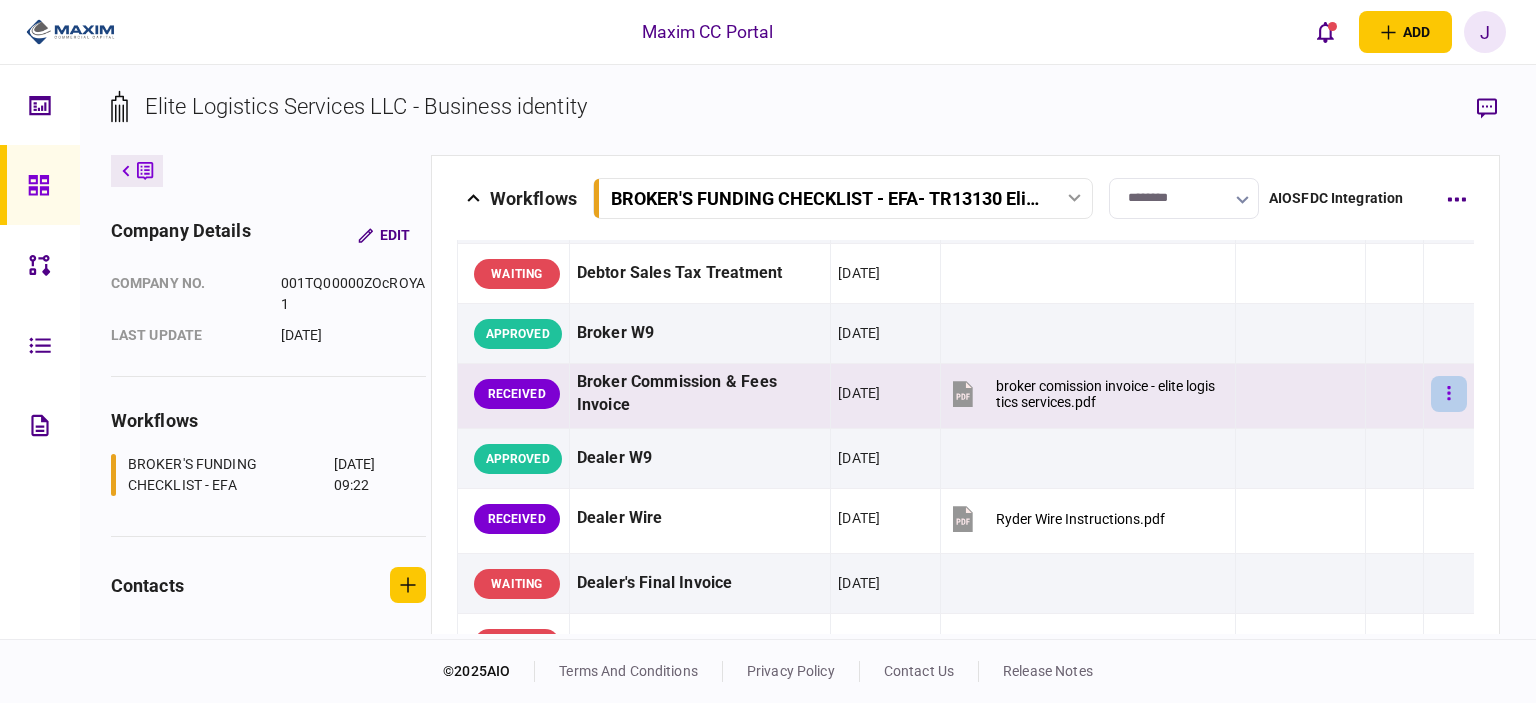 click at bounding box center (1449, 394) 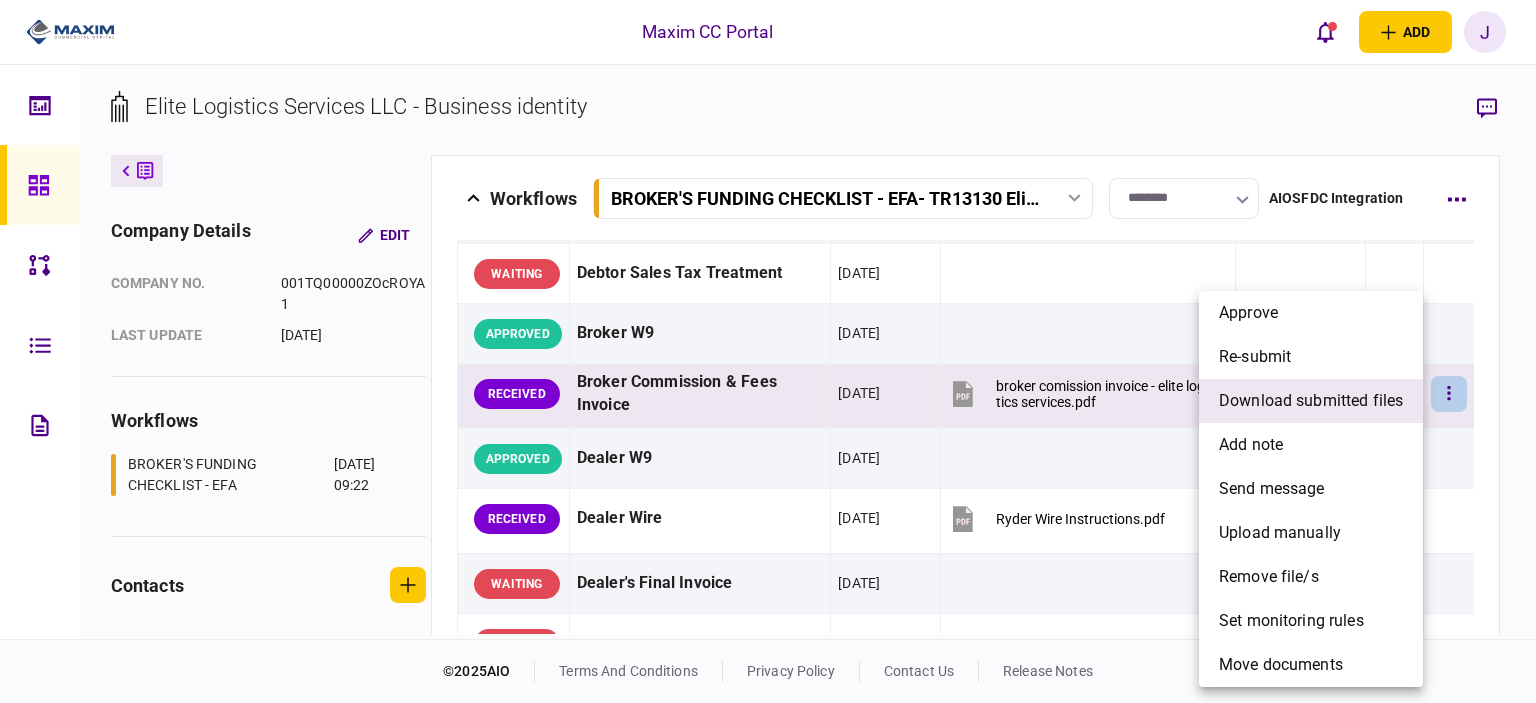 click on "download submitted files" at bounding box center (1311, 401) 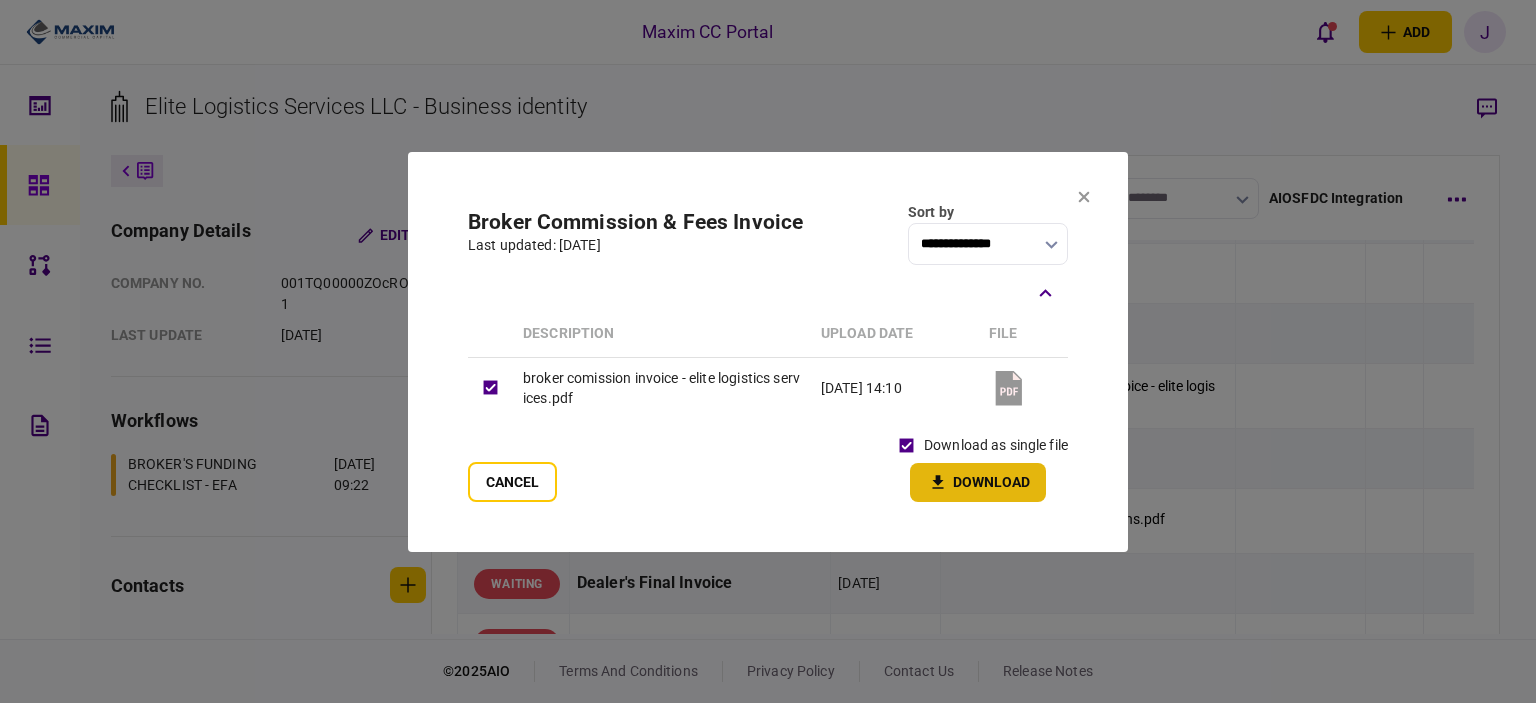 click on "Download" at bounding box center [978, 482] 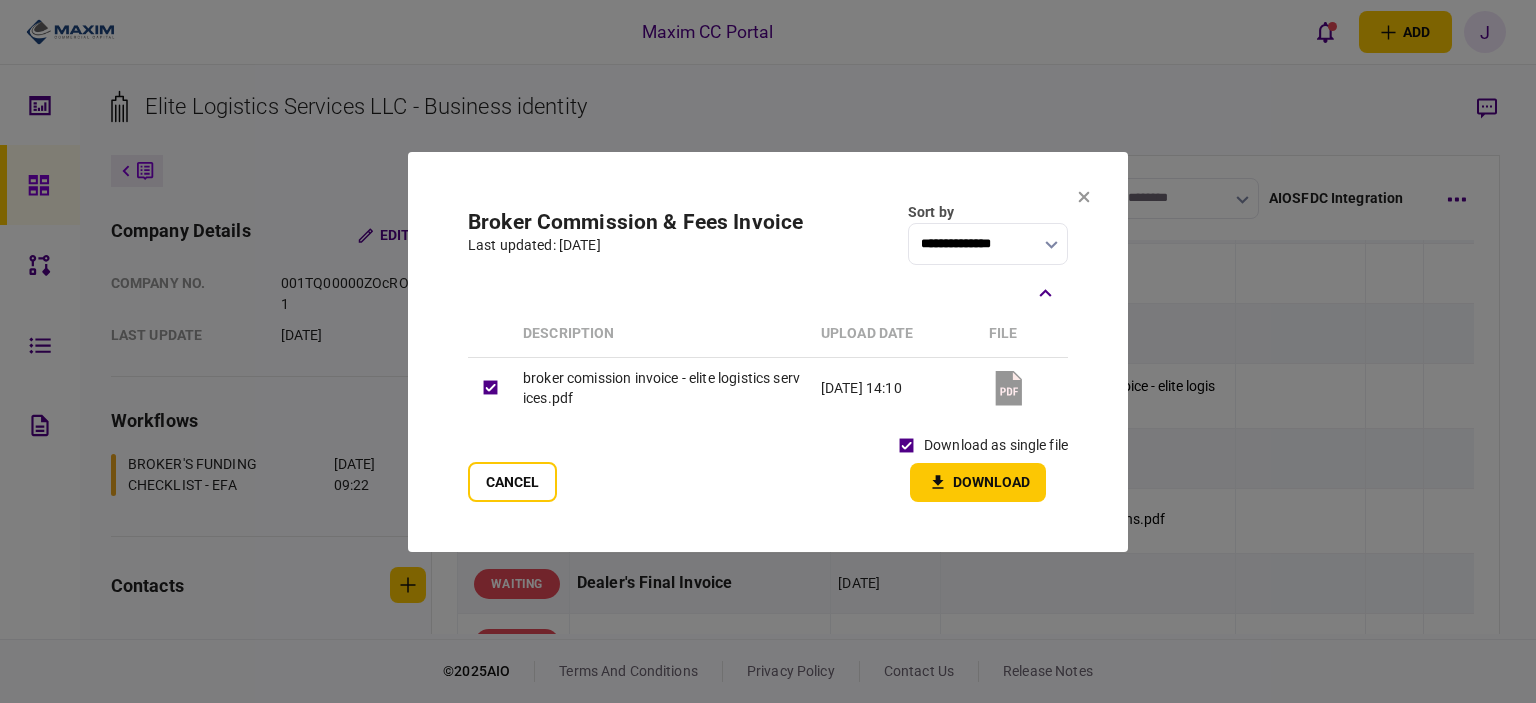 click on "**********" at bounding box center (768, 351) 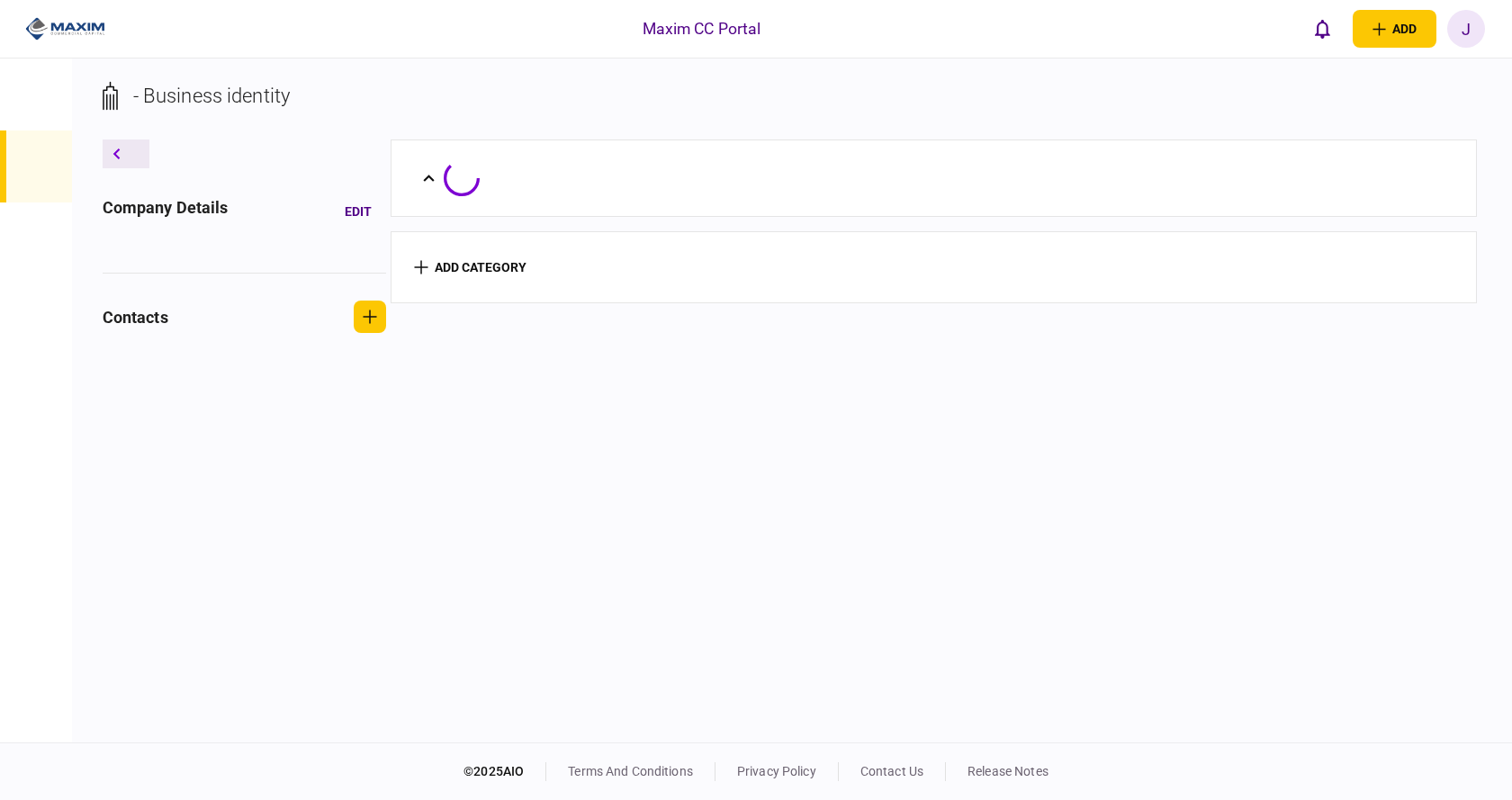 scroll, scrollTop: 0, scrollLeft: 0, axis: both 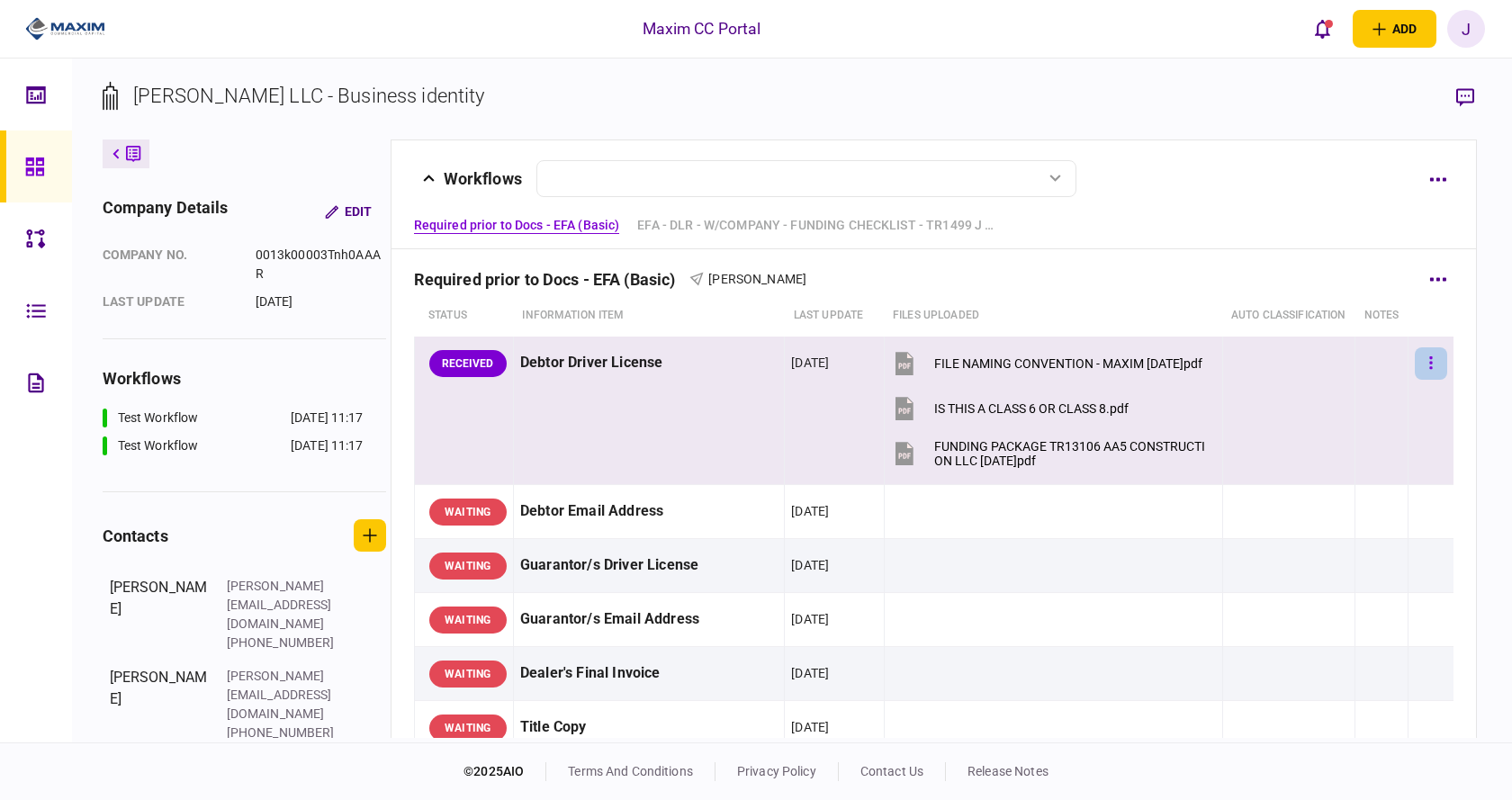 click at bounding box center (1431, 364) 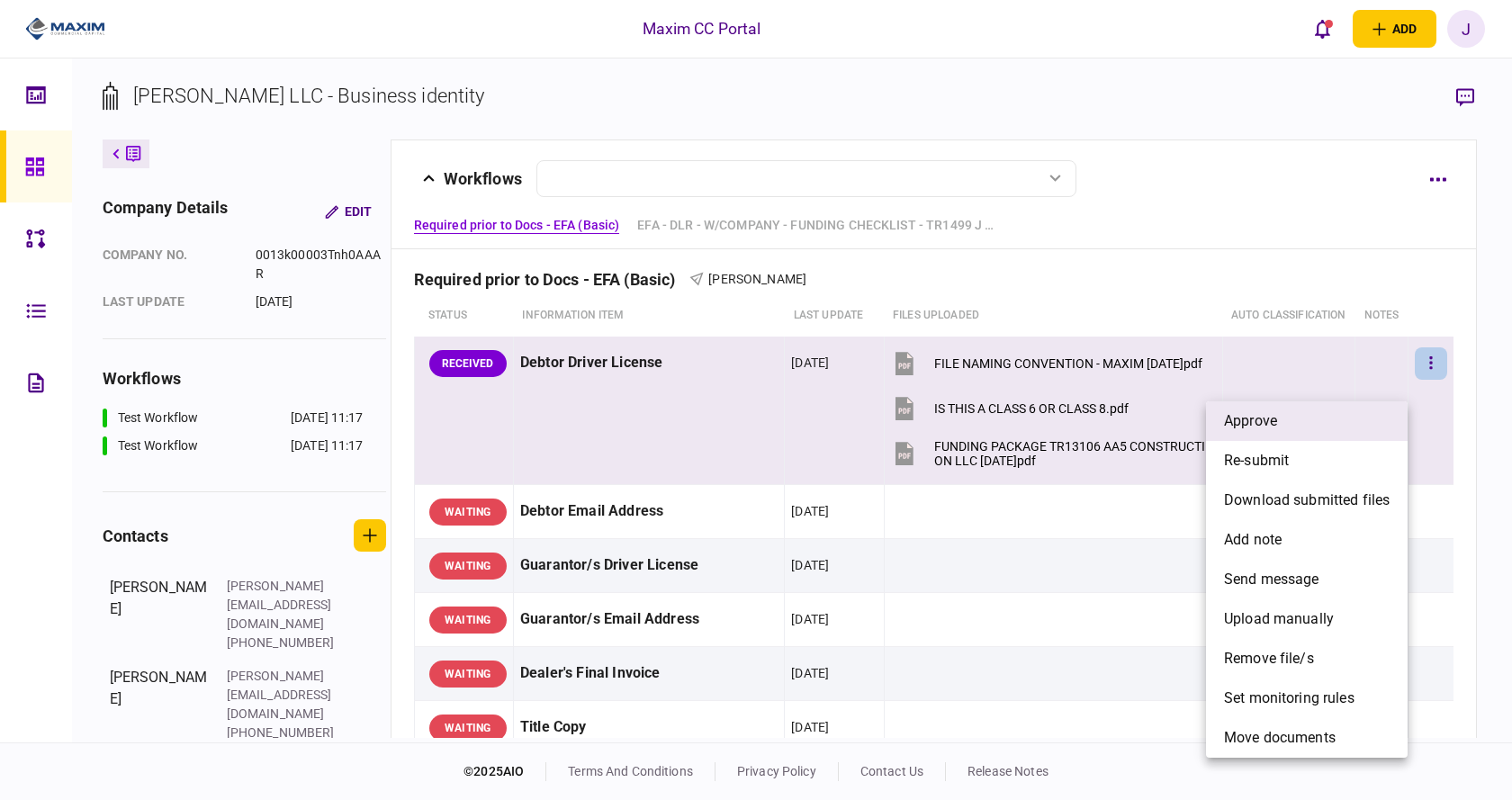 click on "approve" at bounding box center [1307, 421] 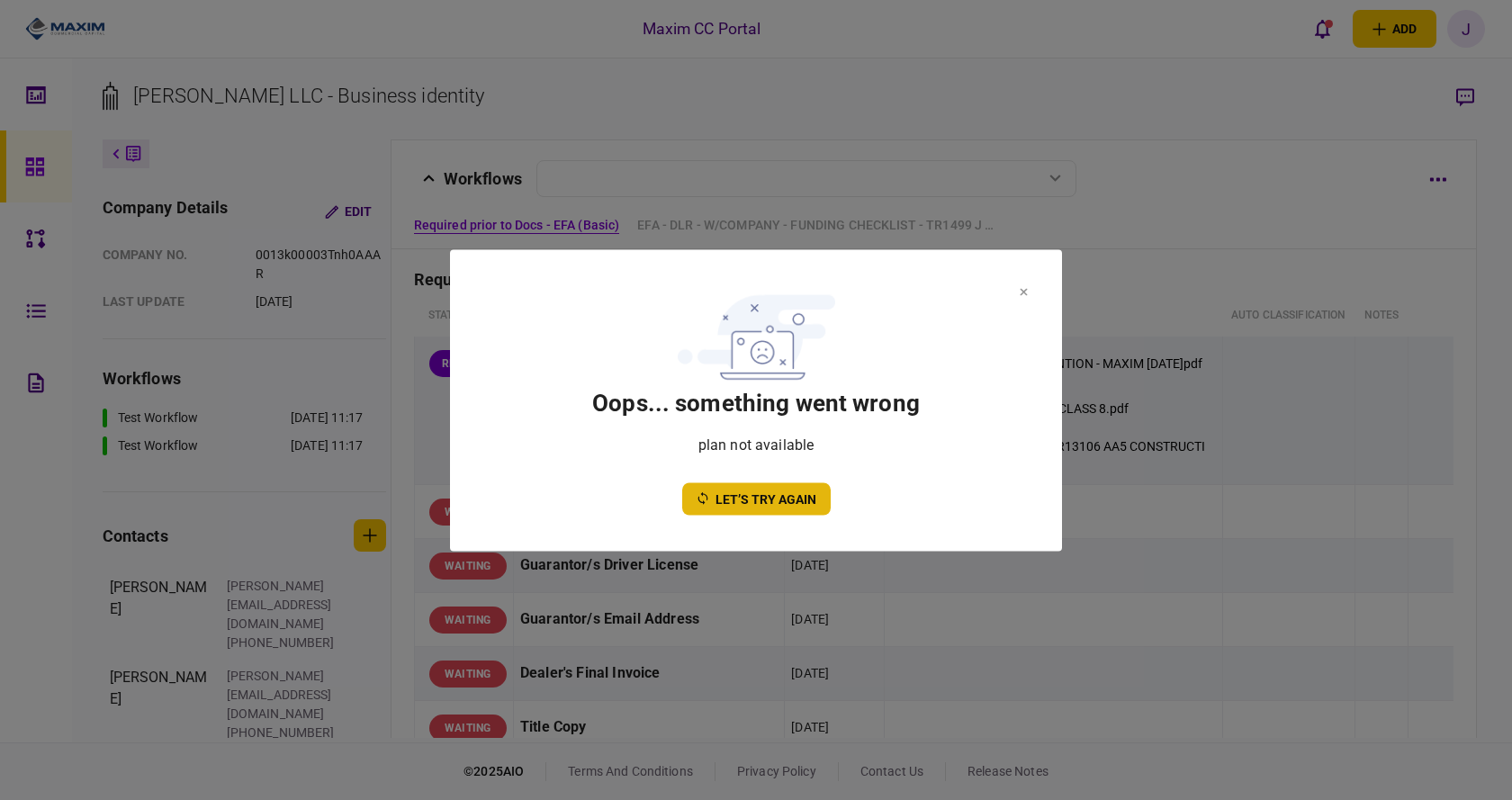 click on "let’s try again" at bounding box center [756, 499] 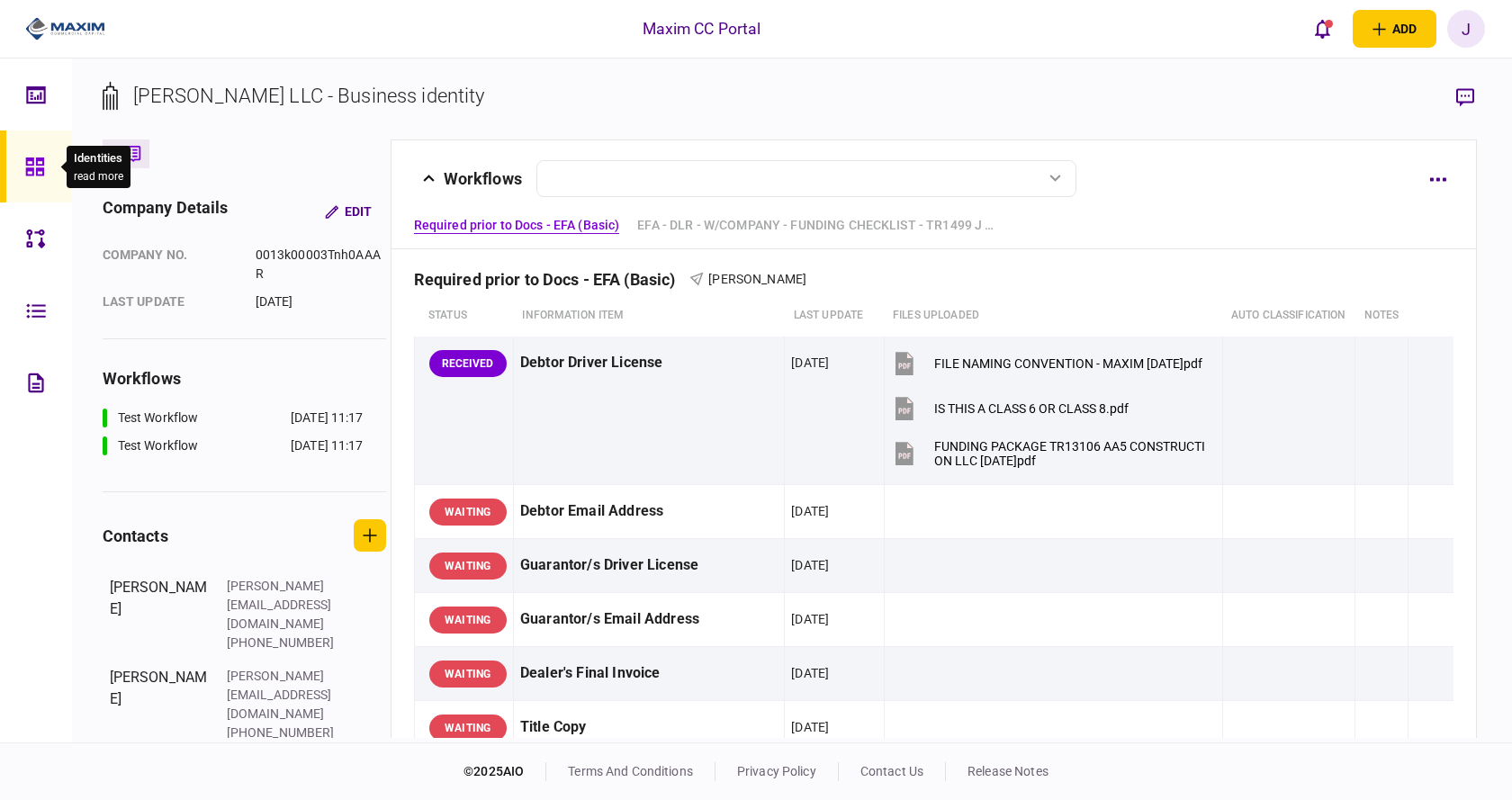 click 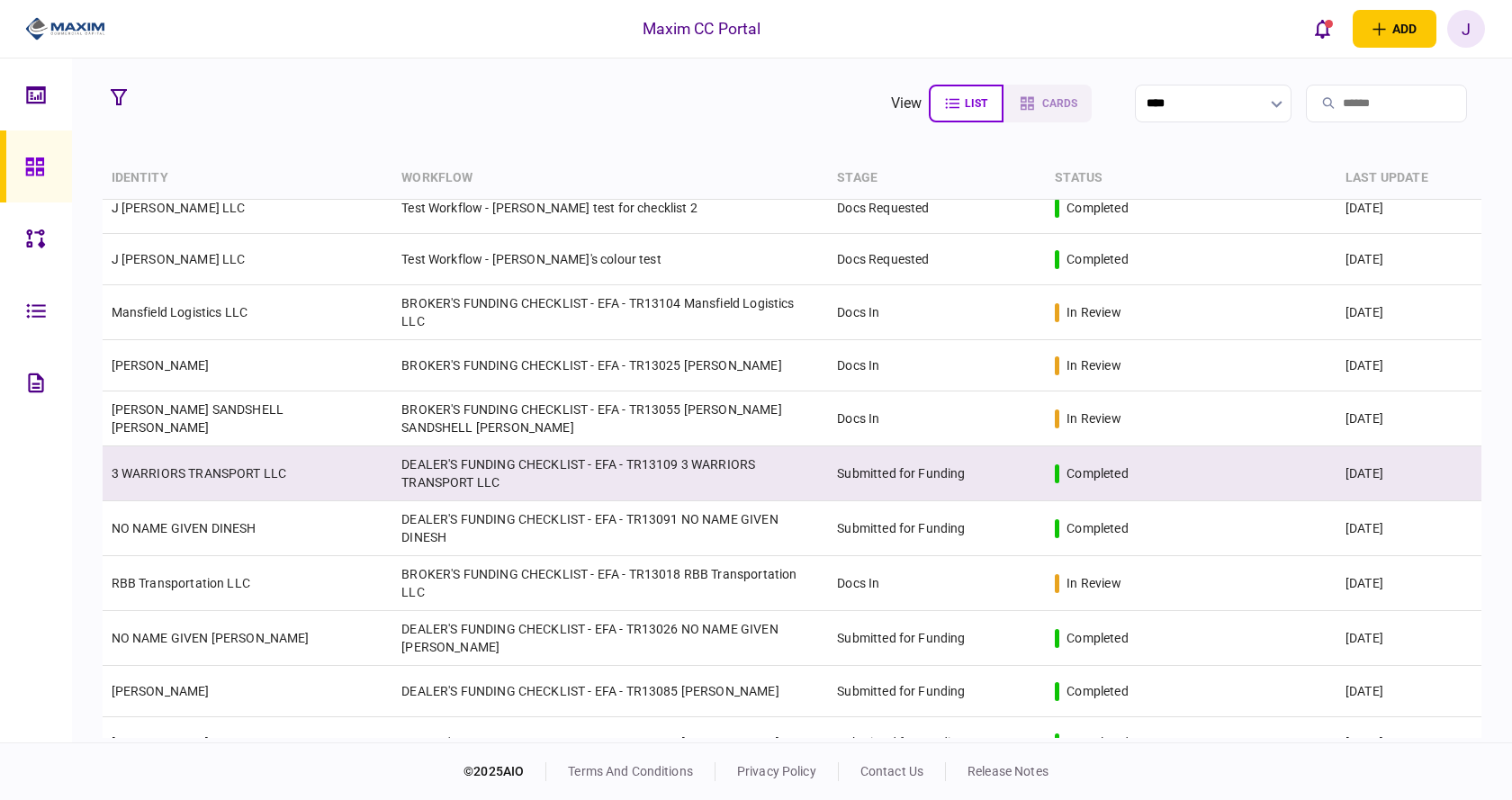 scroll, scrollTop: 0, scrollLeft: 0, axis: both 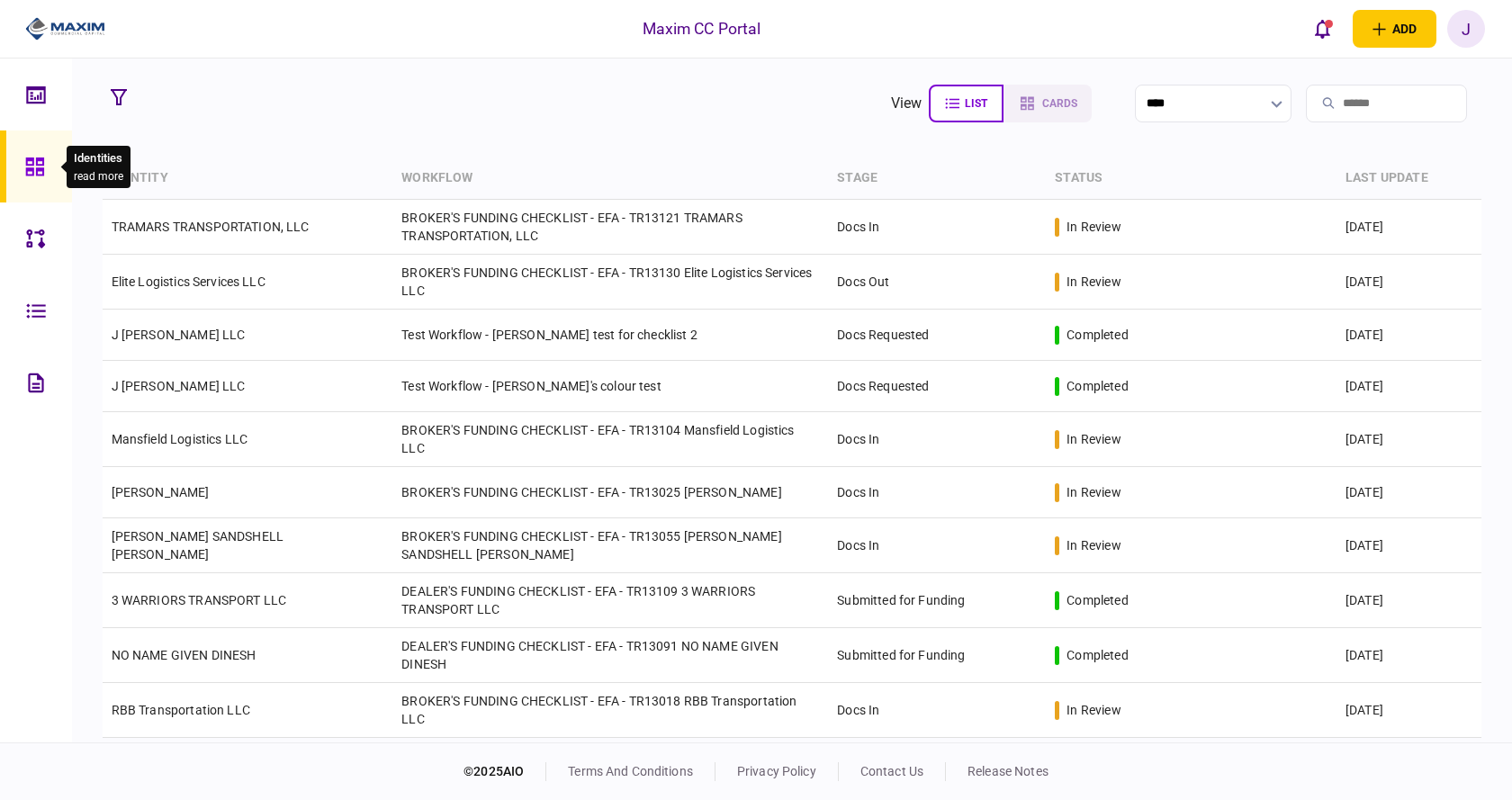click at bounding box center [40, 166] 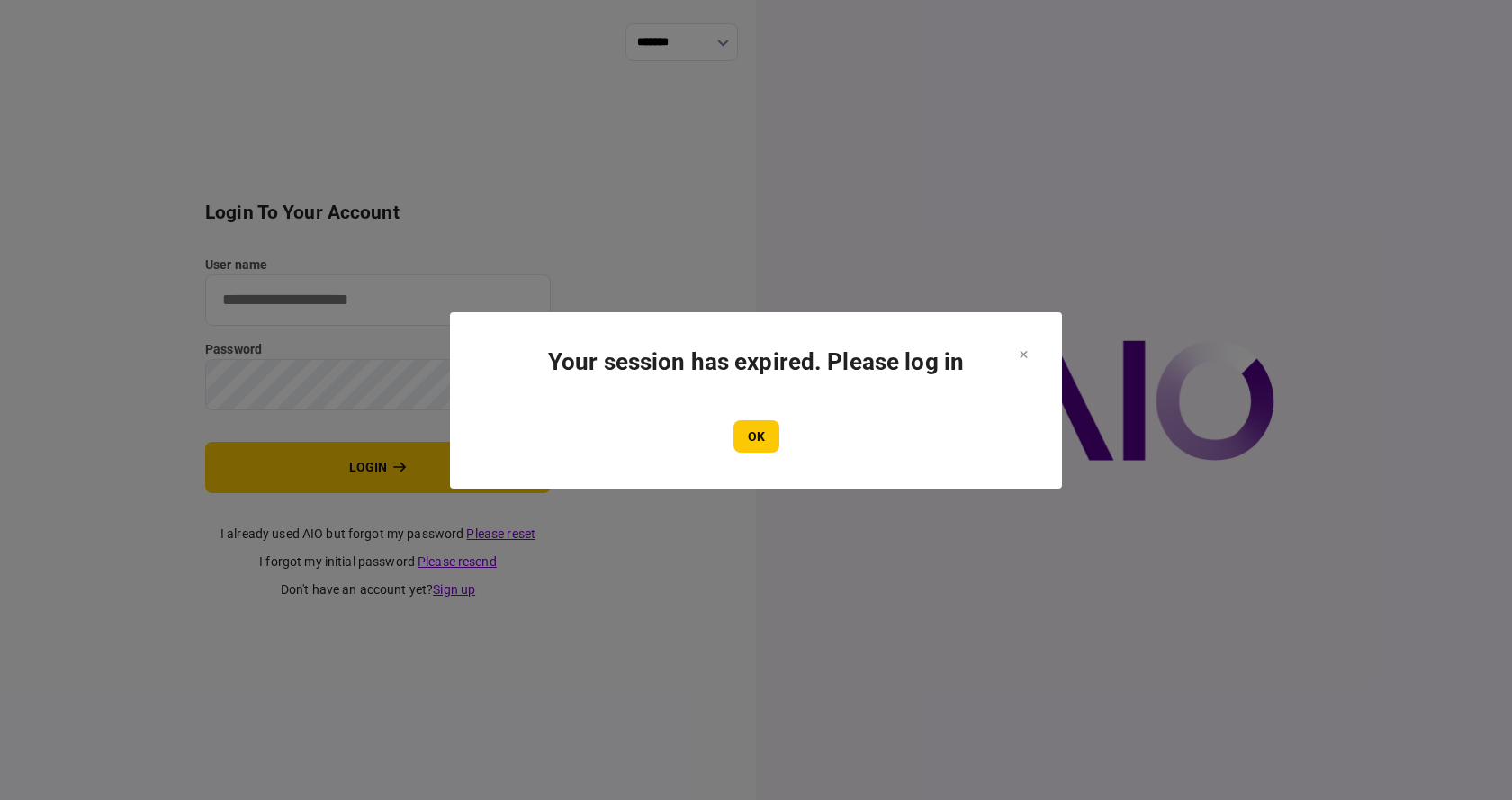 scroll, scrollTop: 0, scrollLeft: 0, axis: both 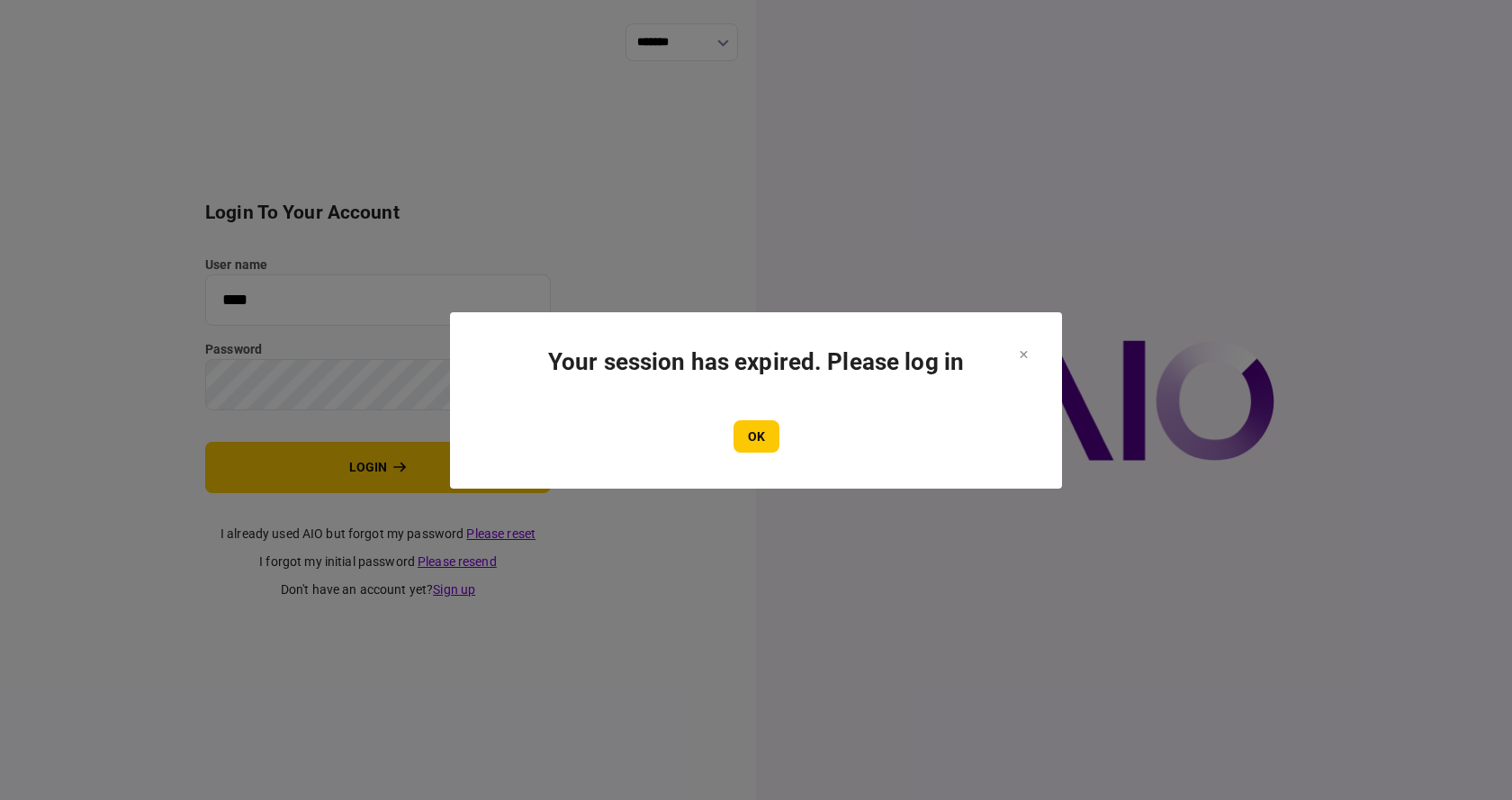 click on "OK" at bounding box center [756, 436] 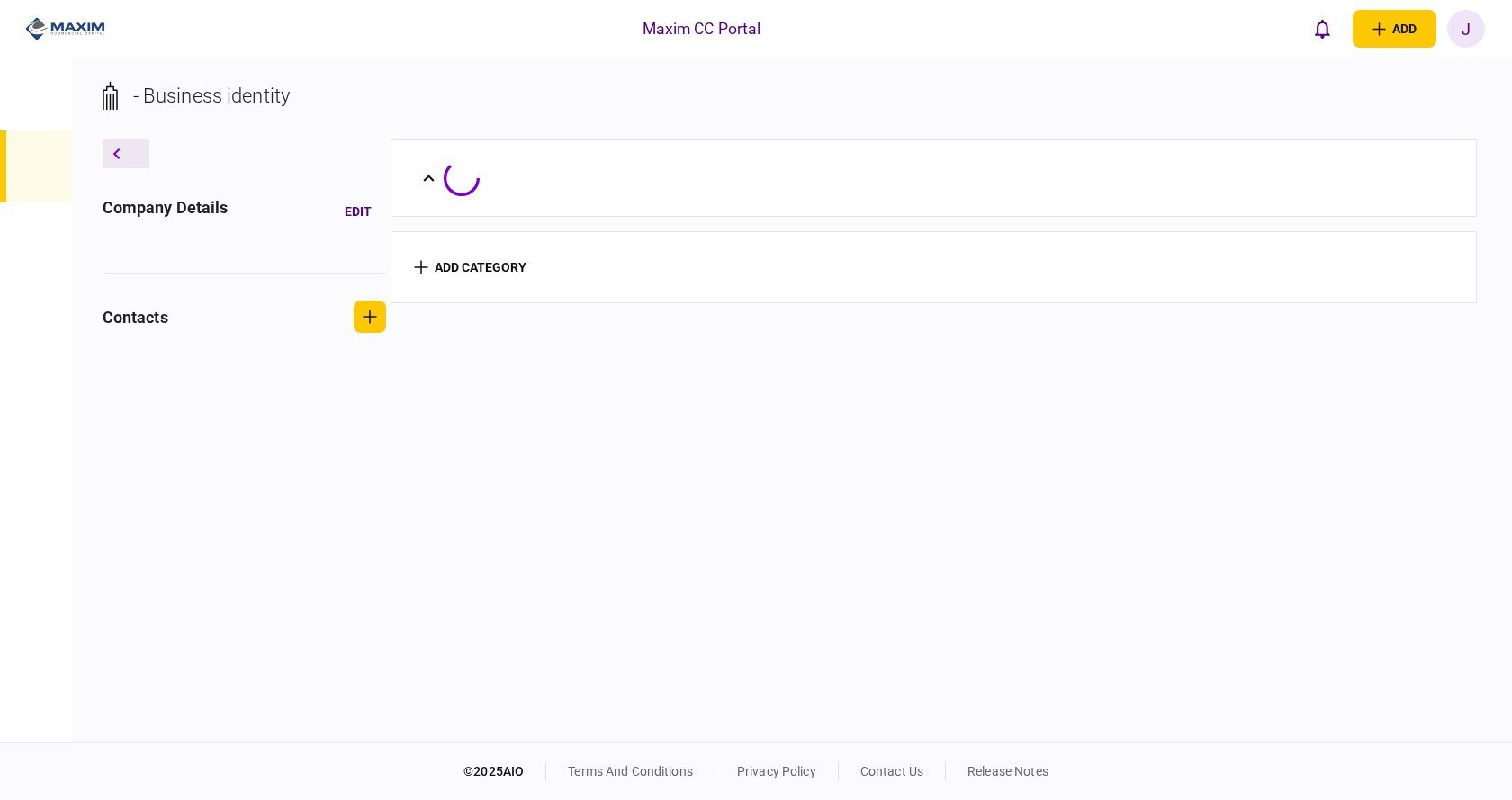 scroll, scrollTop: 0, scrollLeft: 0, axis: both 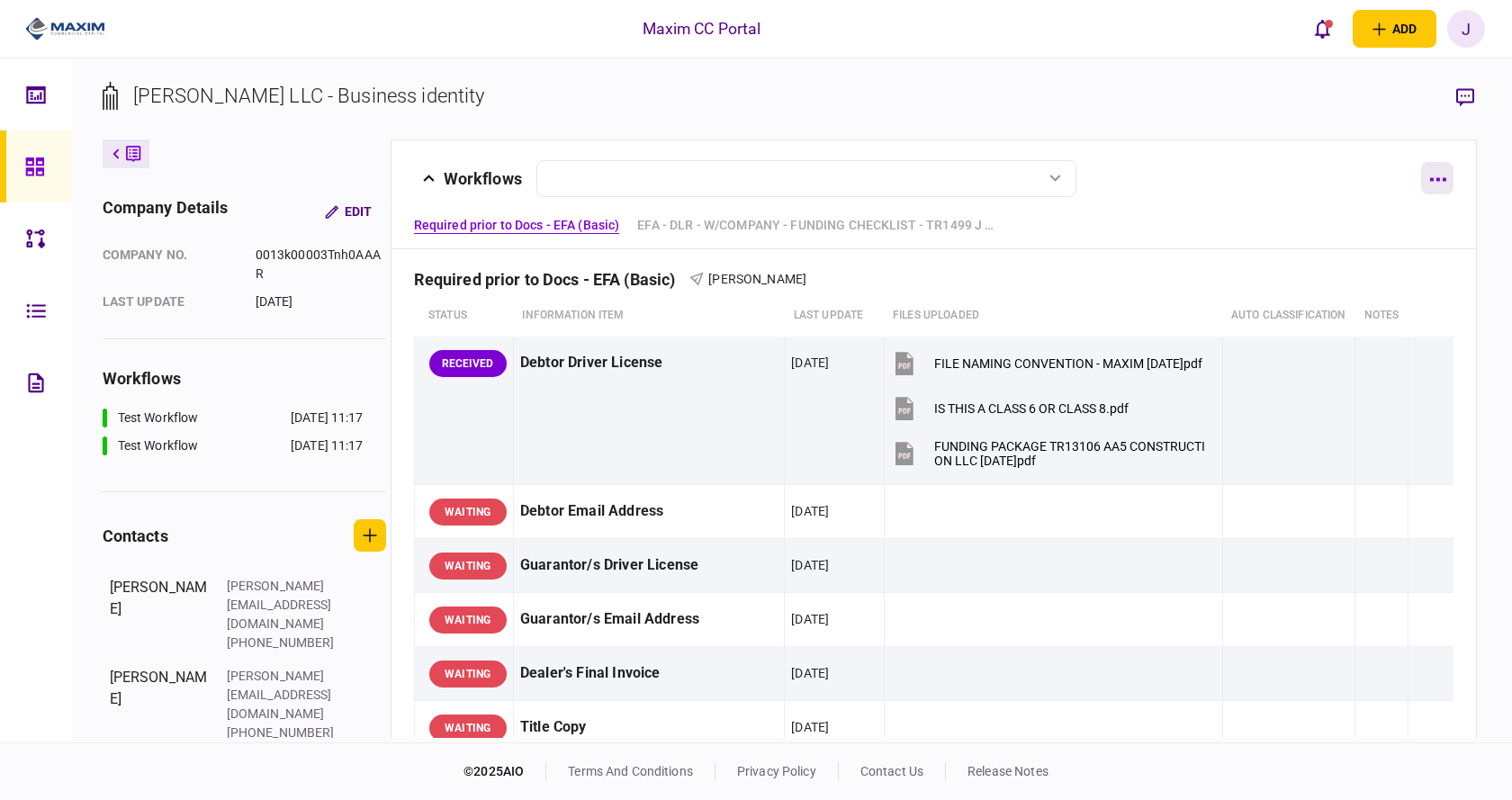 click 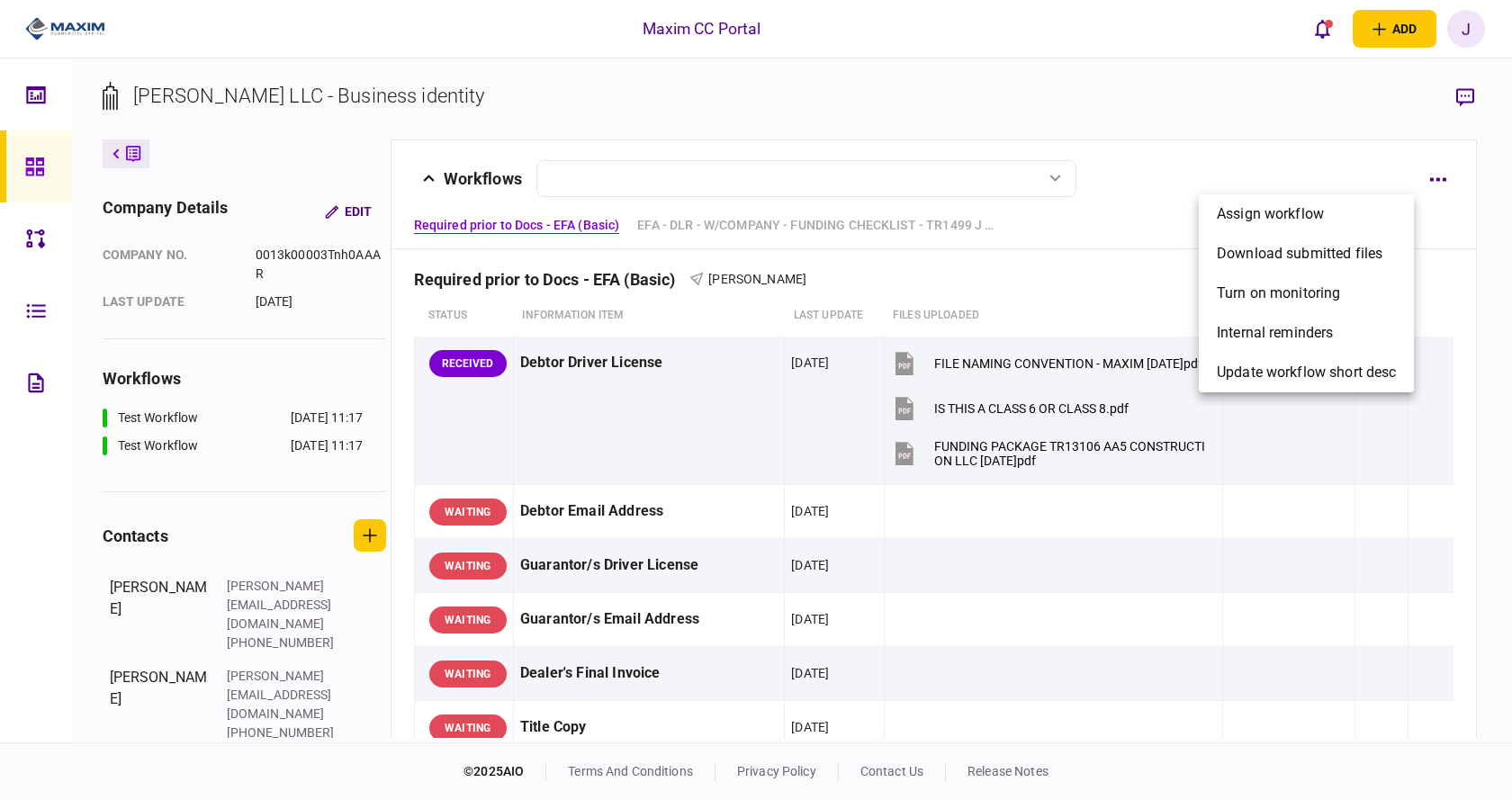 click at bounding box center [756, 400] 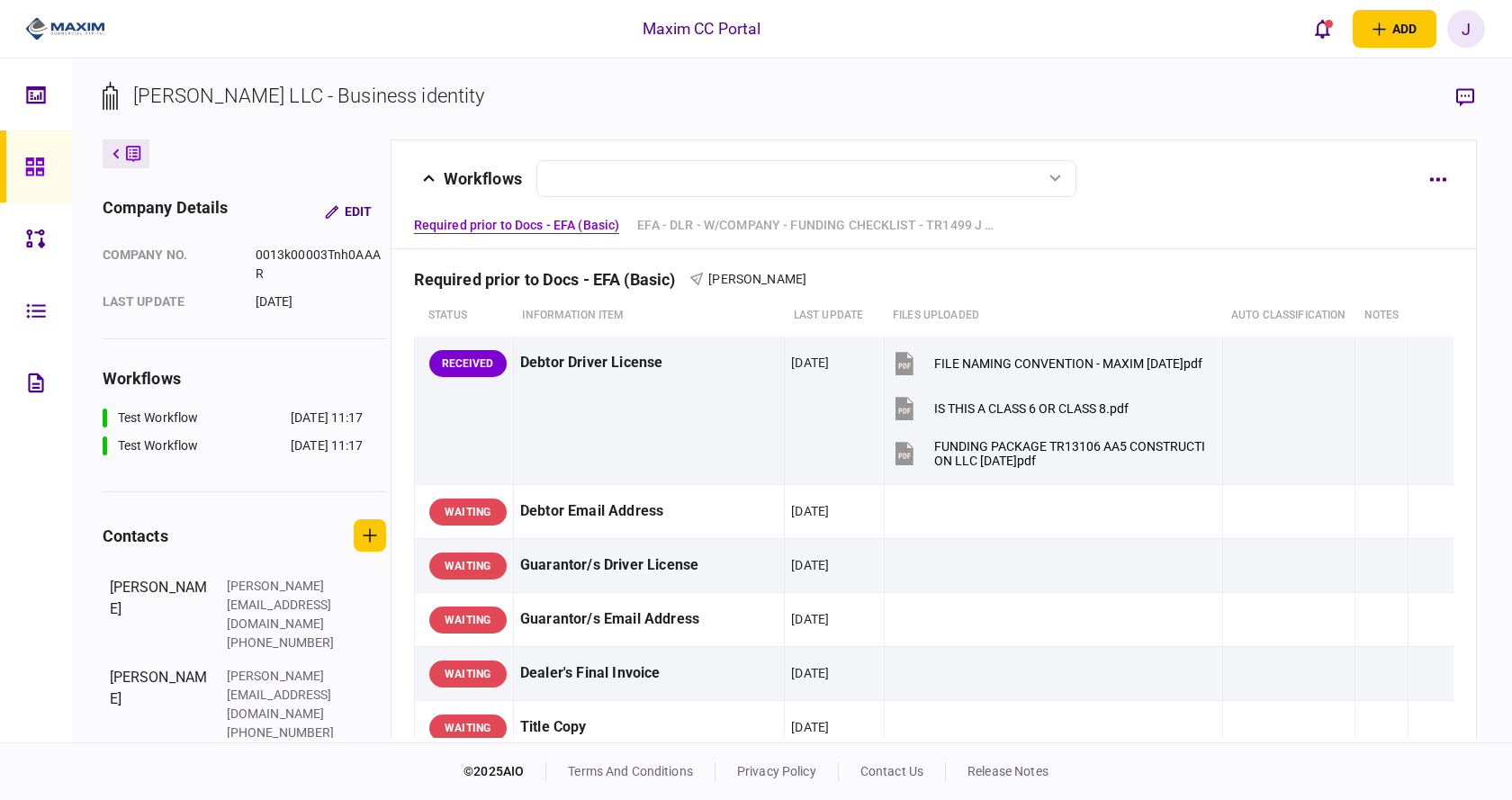 click at bounding box center (1056, 178) 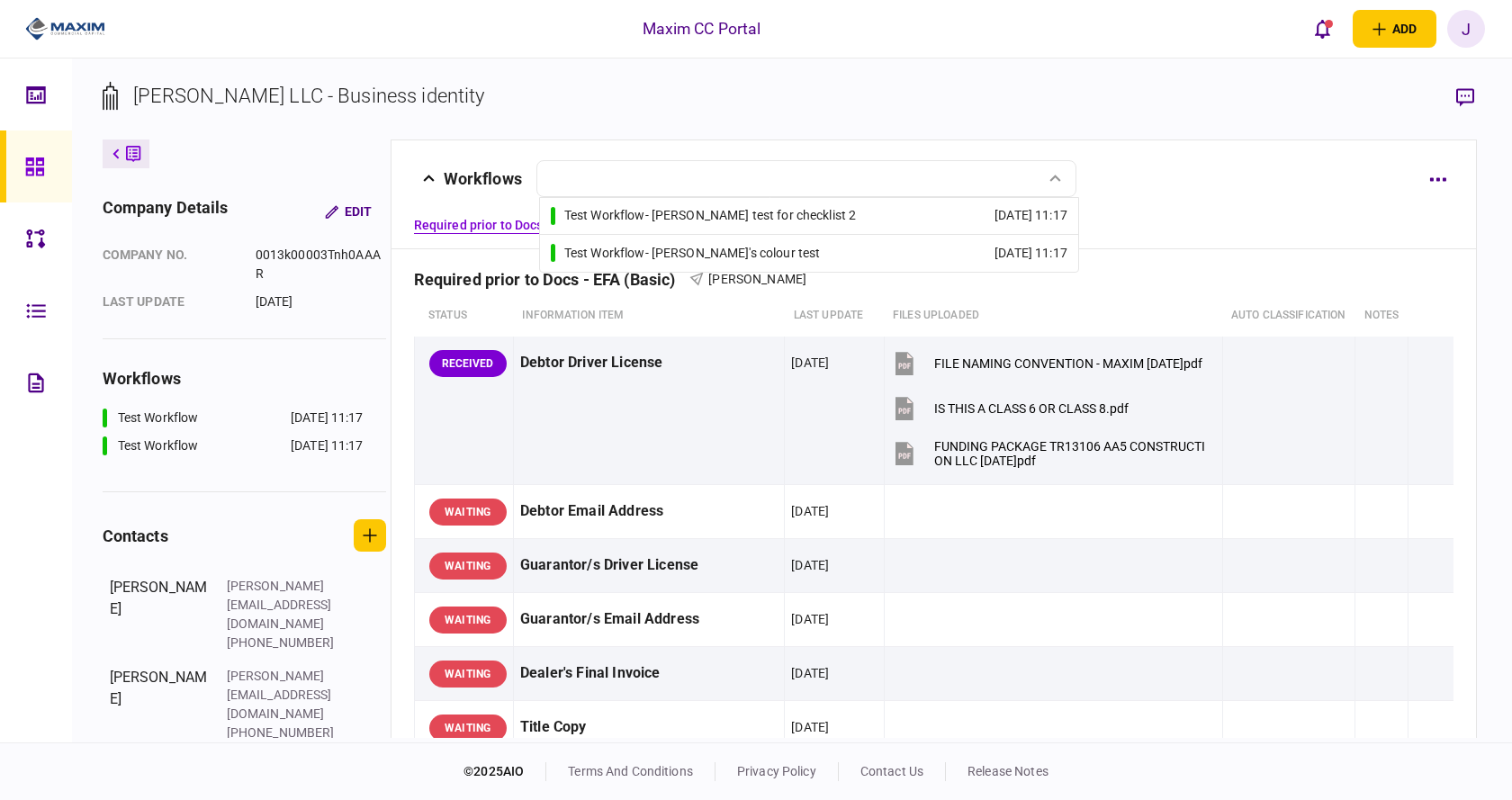 click at bounding box center [1056, 178] 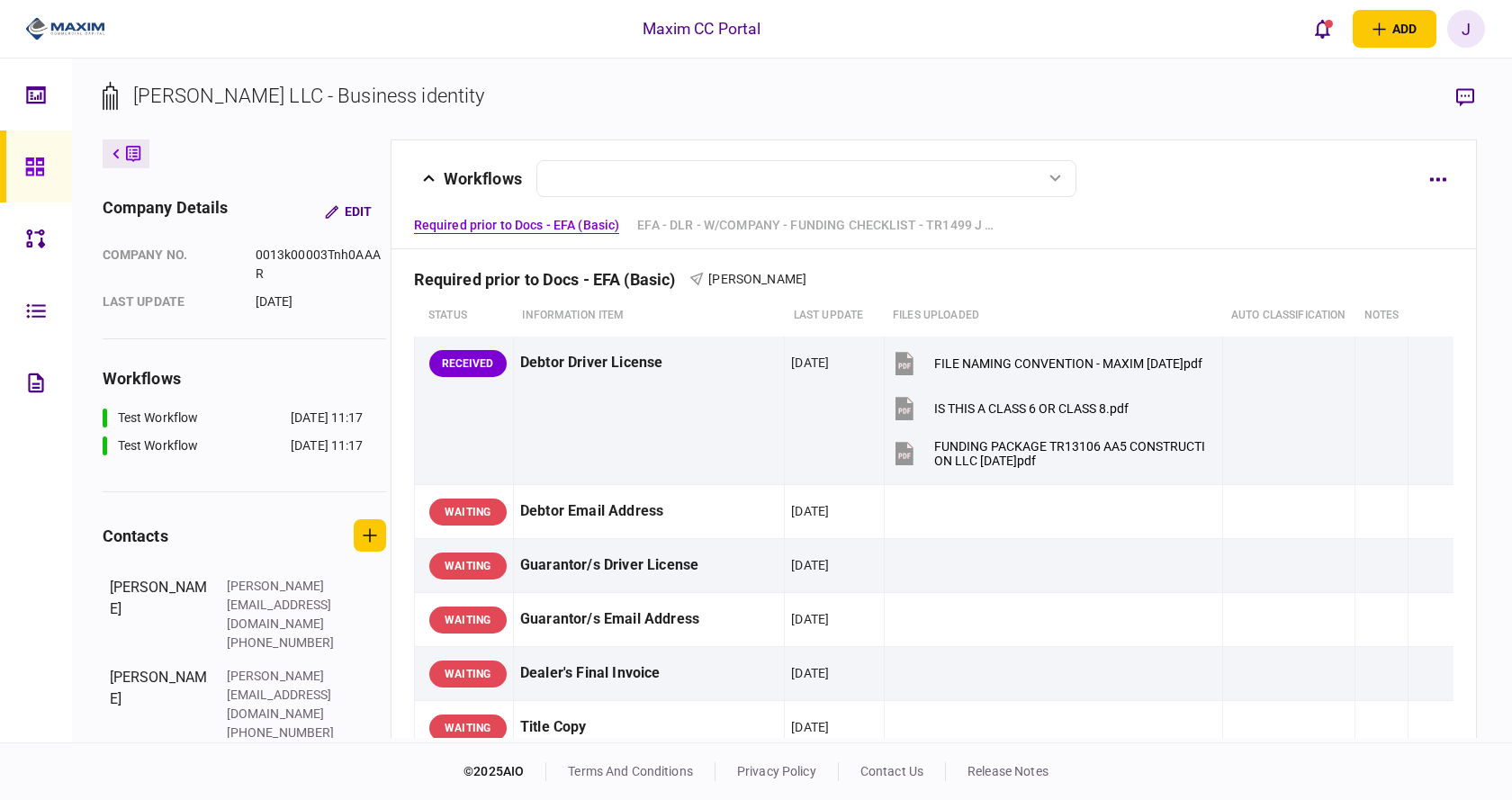 click on "workflows Test Workflow   - Laura test for checklist 2 08 Jul 2025 11:17 Test Workflow   - Laura's colour test 08 Jul 2025 11:17" at bounding box center (918, 178) 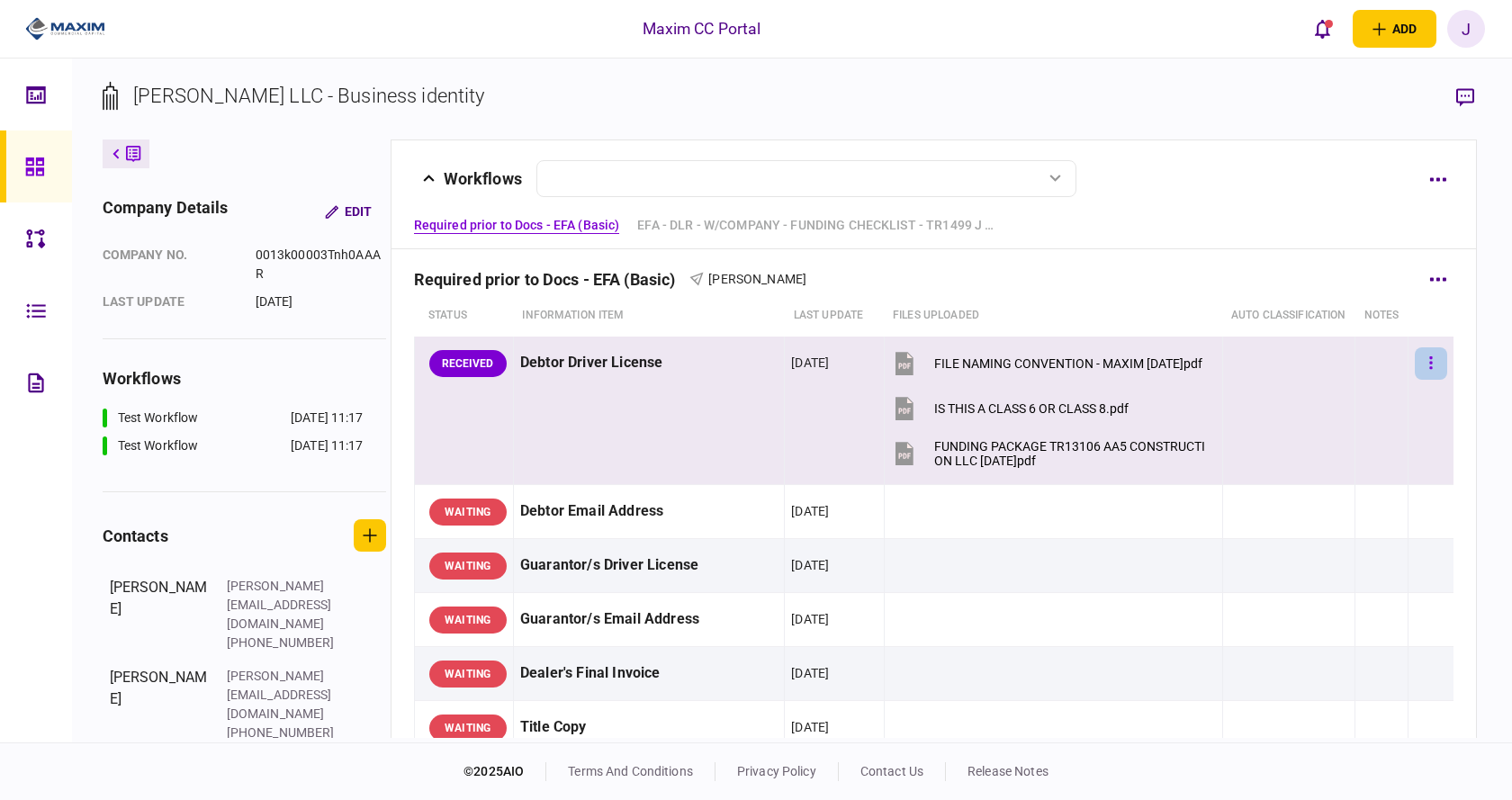 click at bounding box center (1431, 364) 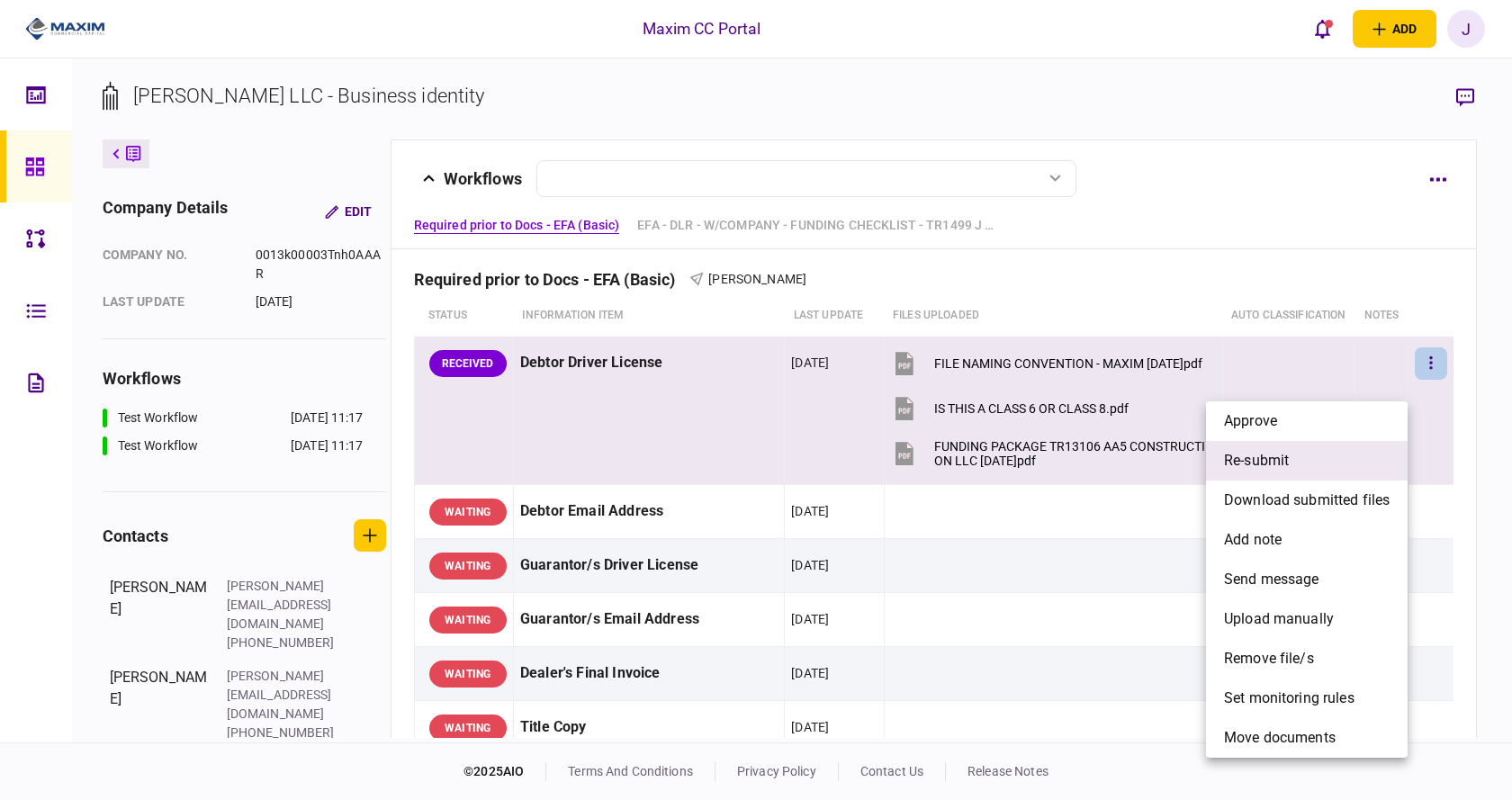 click on "re-submit" at bounding box center [1307, 461] 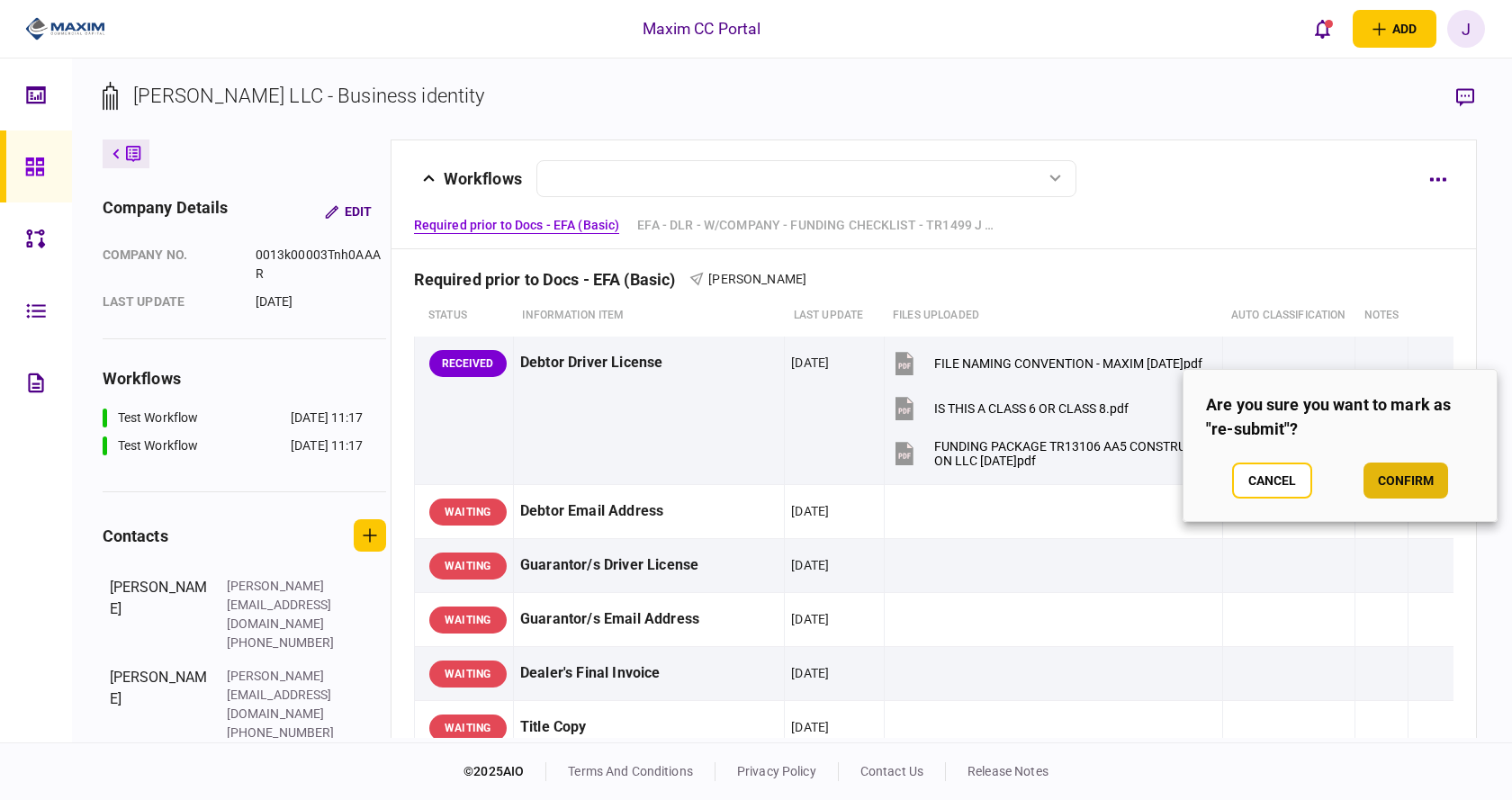 click on "confirm" at bounding box center [1406, 481] 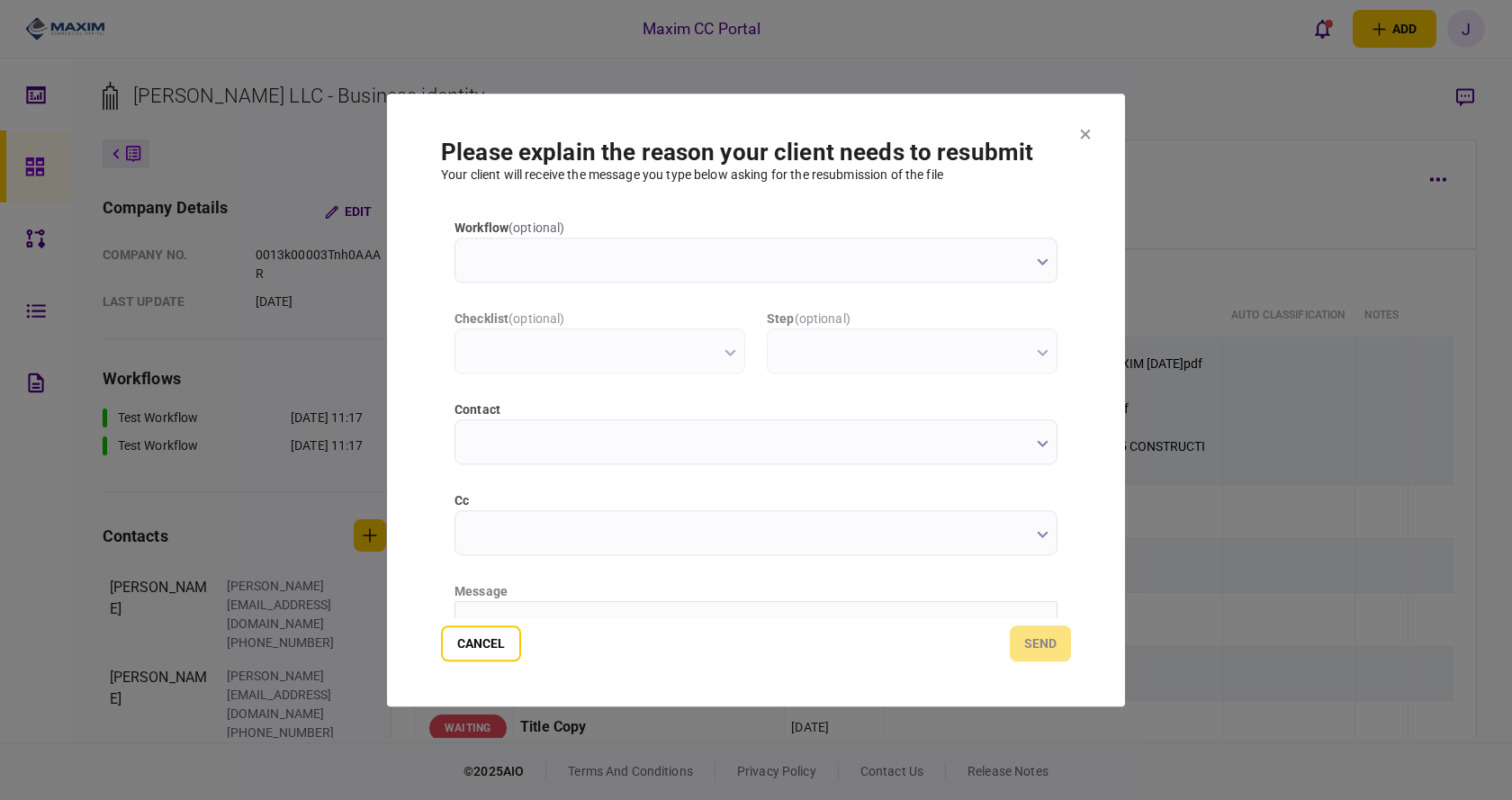 scroll, scrollTop: 0, scrollLeft: 0, axis: both 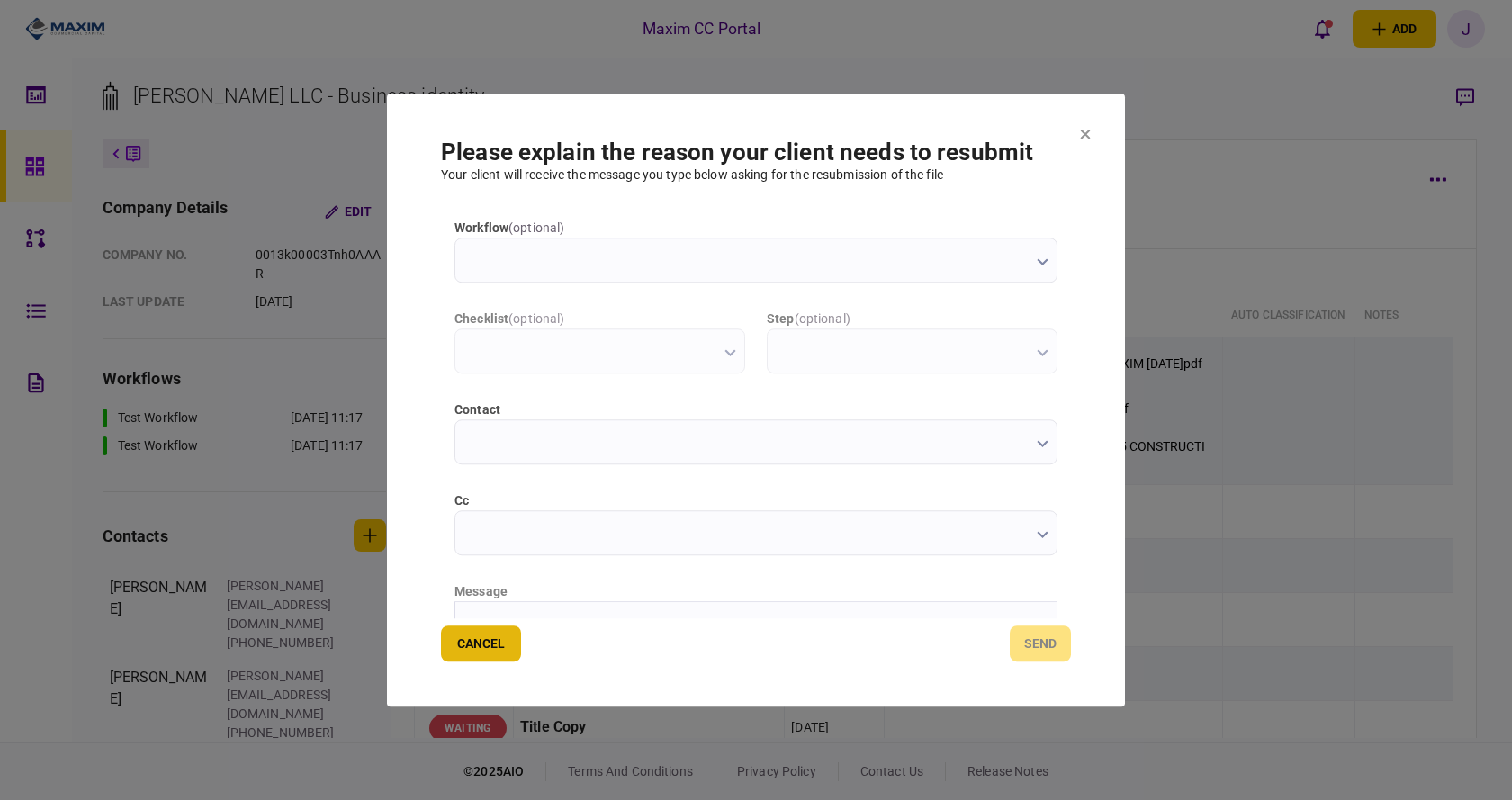 click on "Cancel" at bounding box center (481, 643) 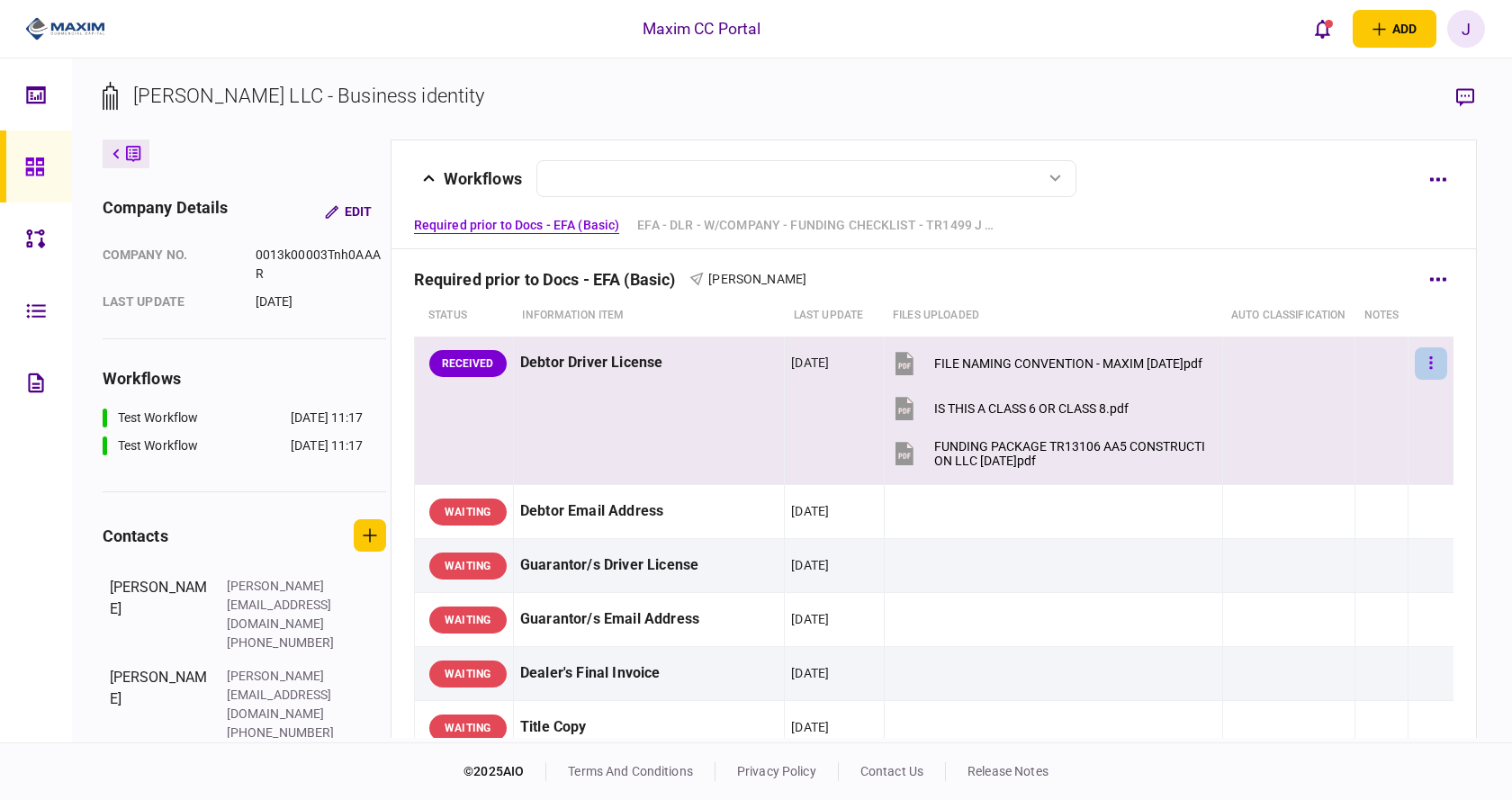 click at bounding box center [1431, 364] 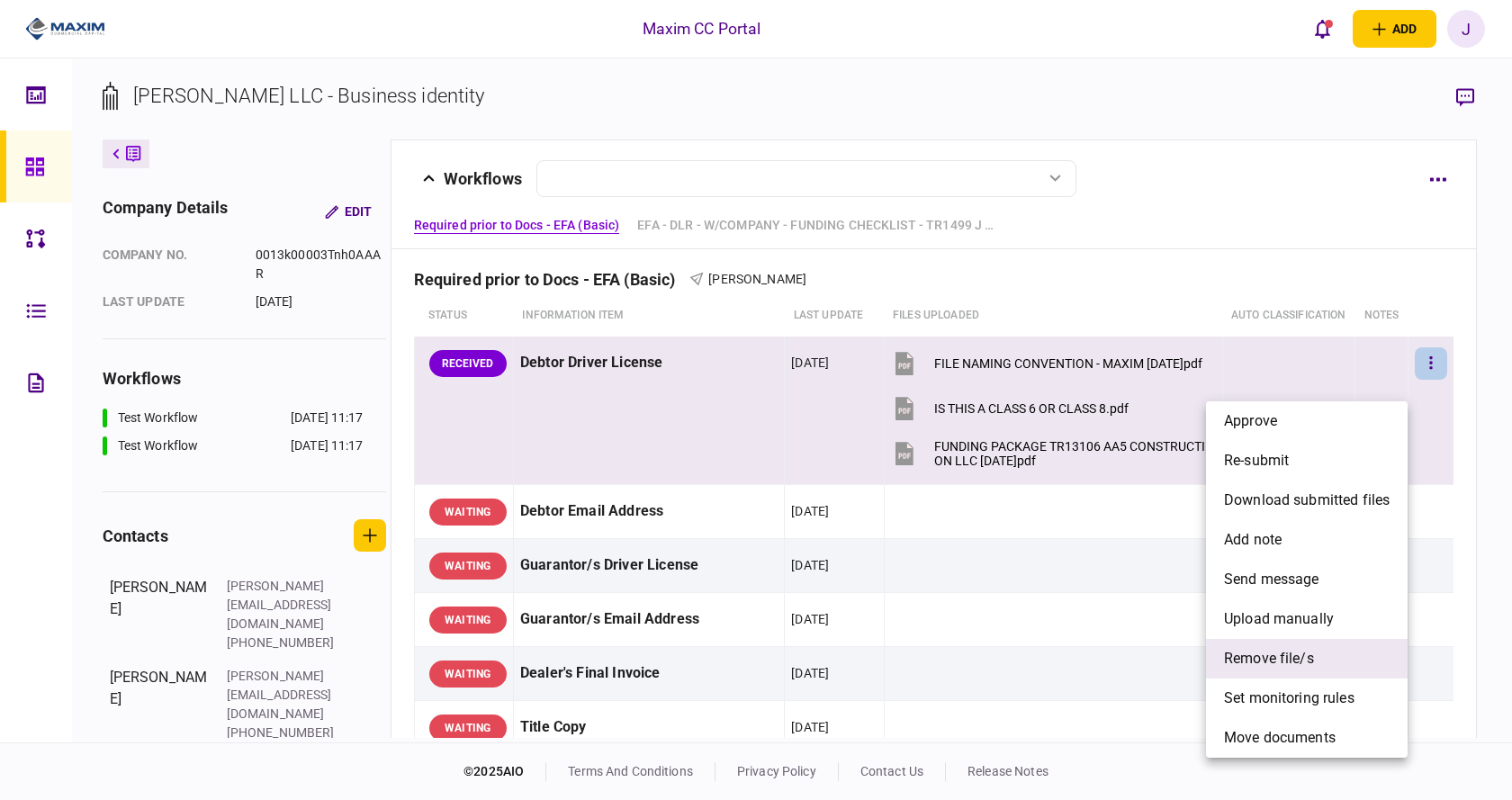 click on "remove file/s" at bounding box center [1269, 659] 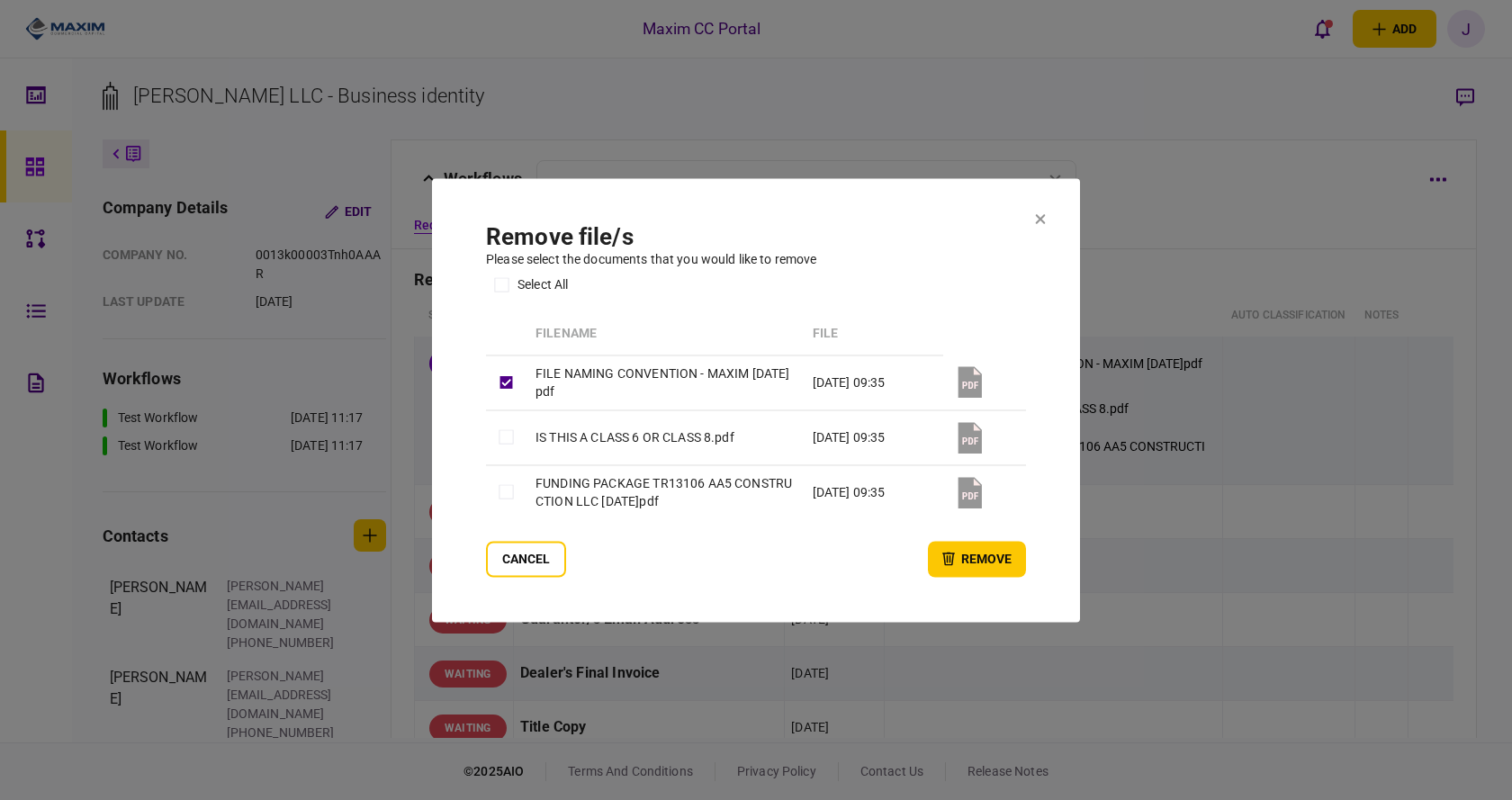 click at bounding box center (506, 437) 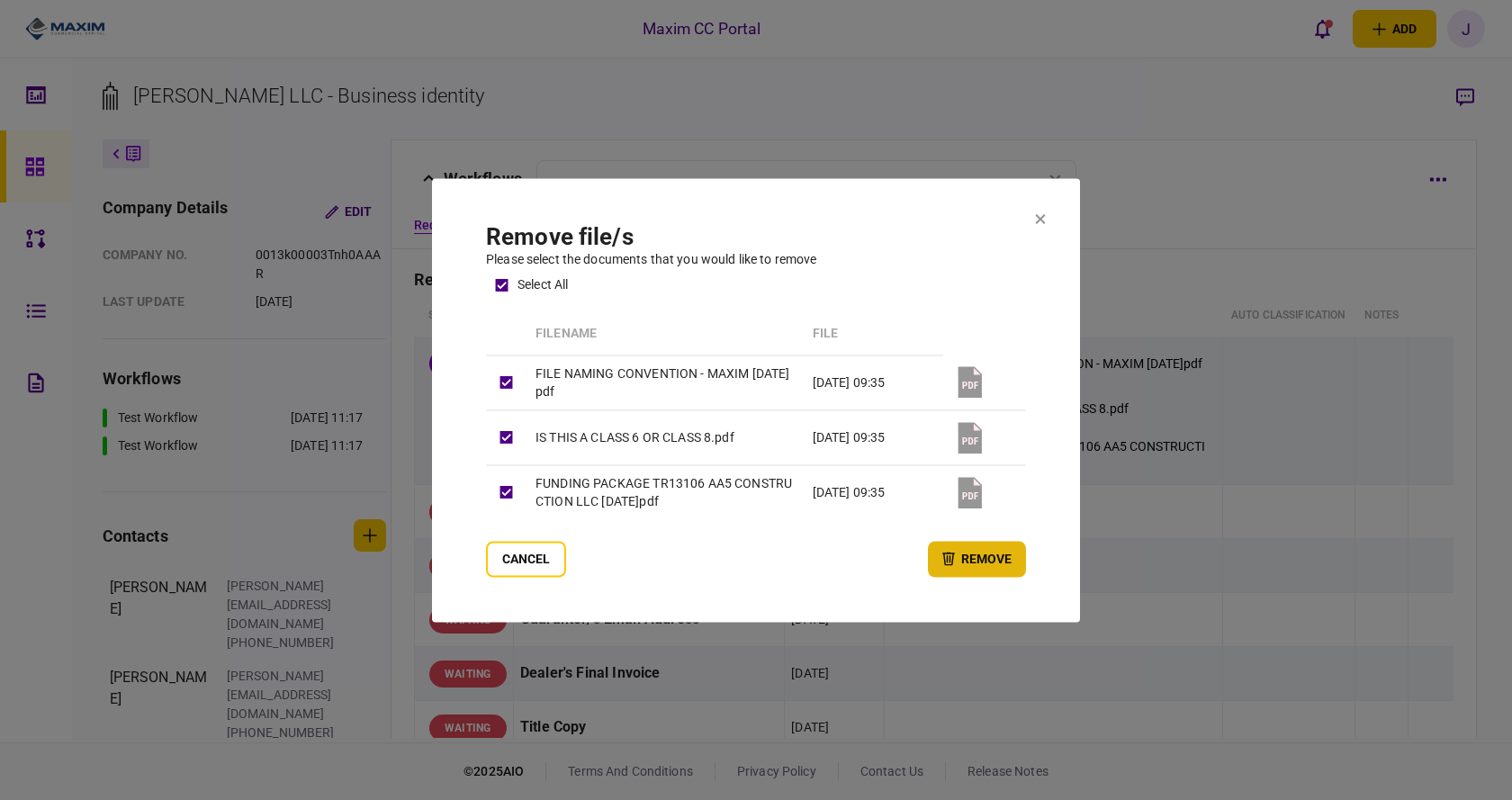 click on "remove" at bounding box center [976, 559] 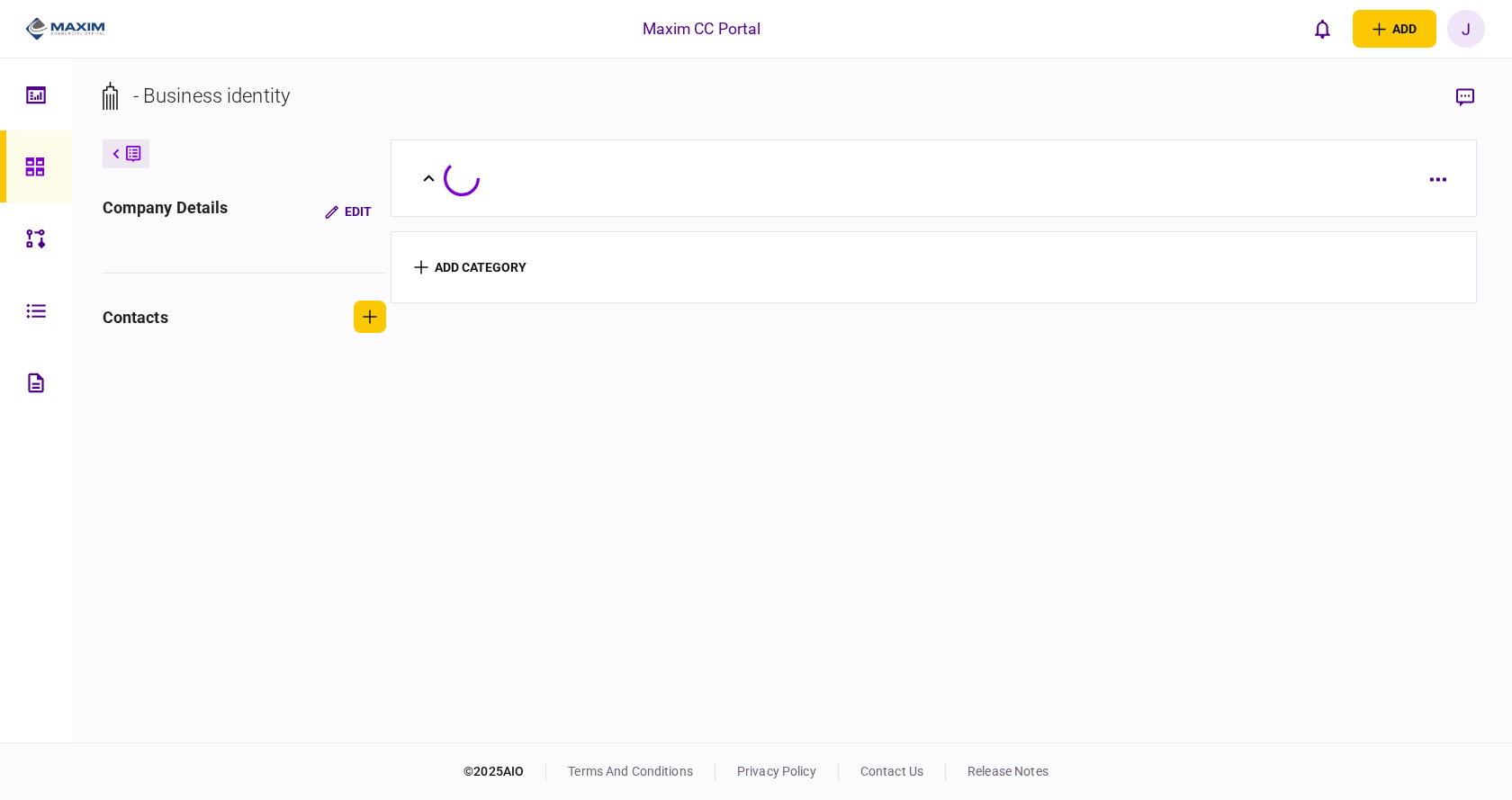 scroll, scrollTop: 0, scrollLeft: 0, axis: both 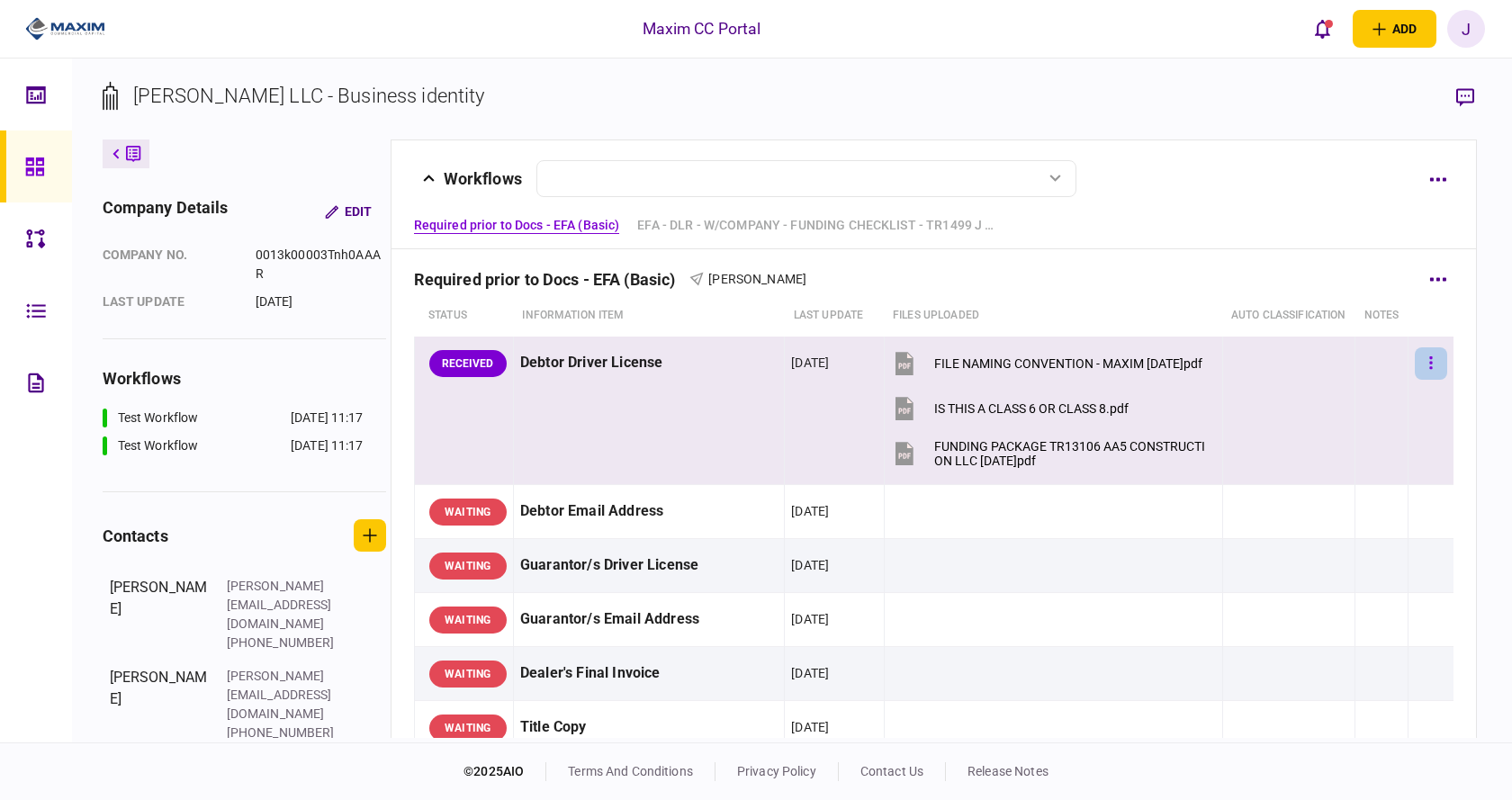 click at bounding box center [1431, 364] 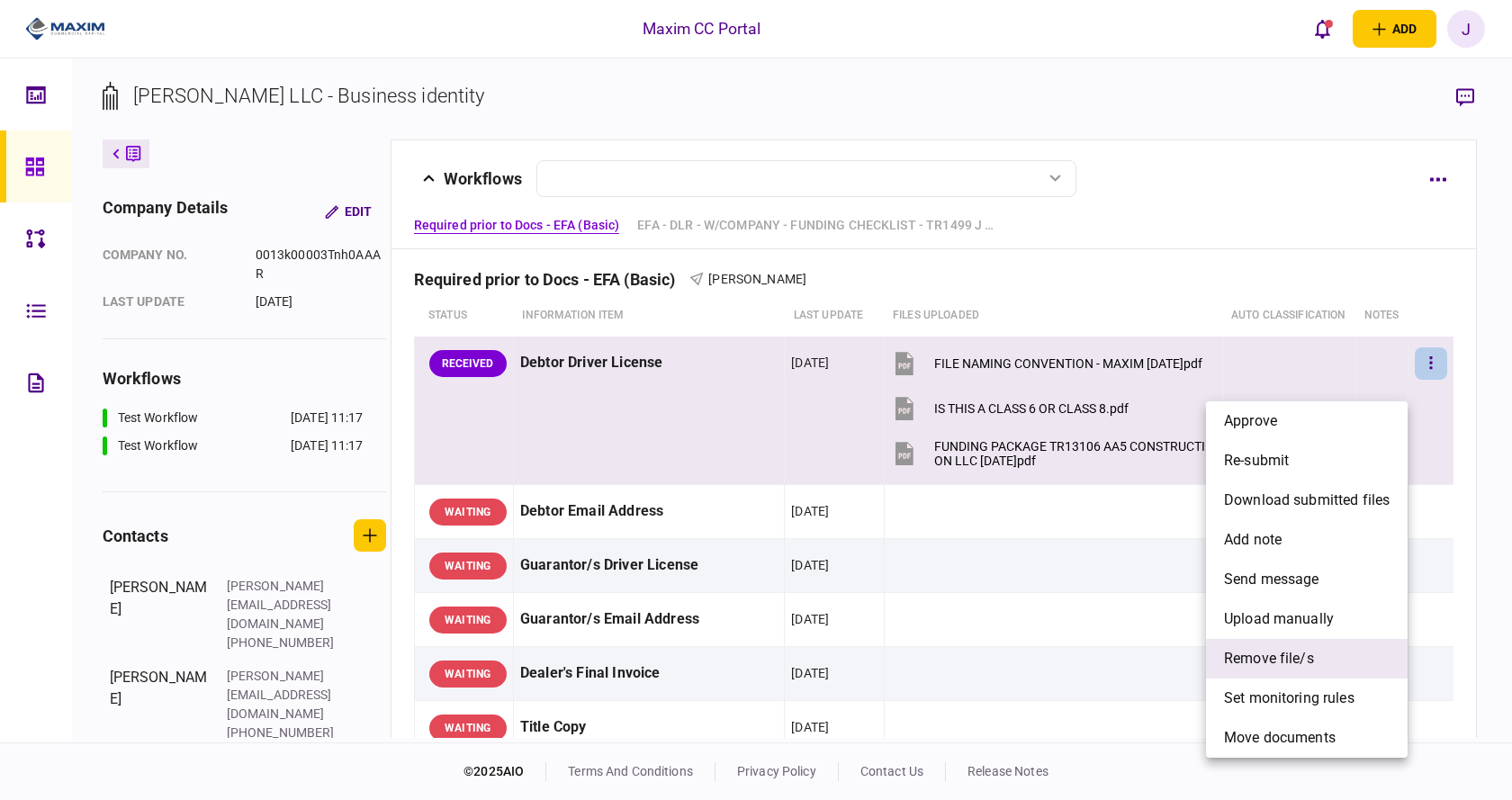 click on "remove file/s" at bounding box center [1269, 659] 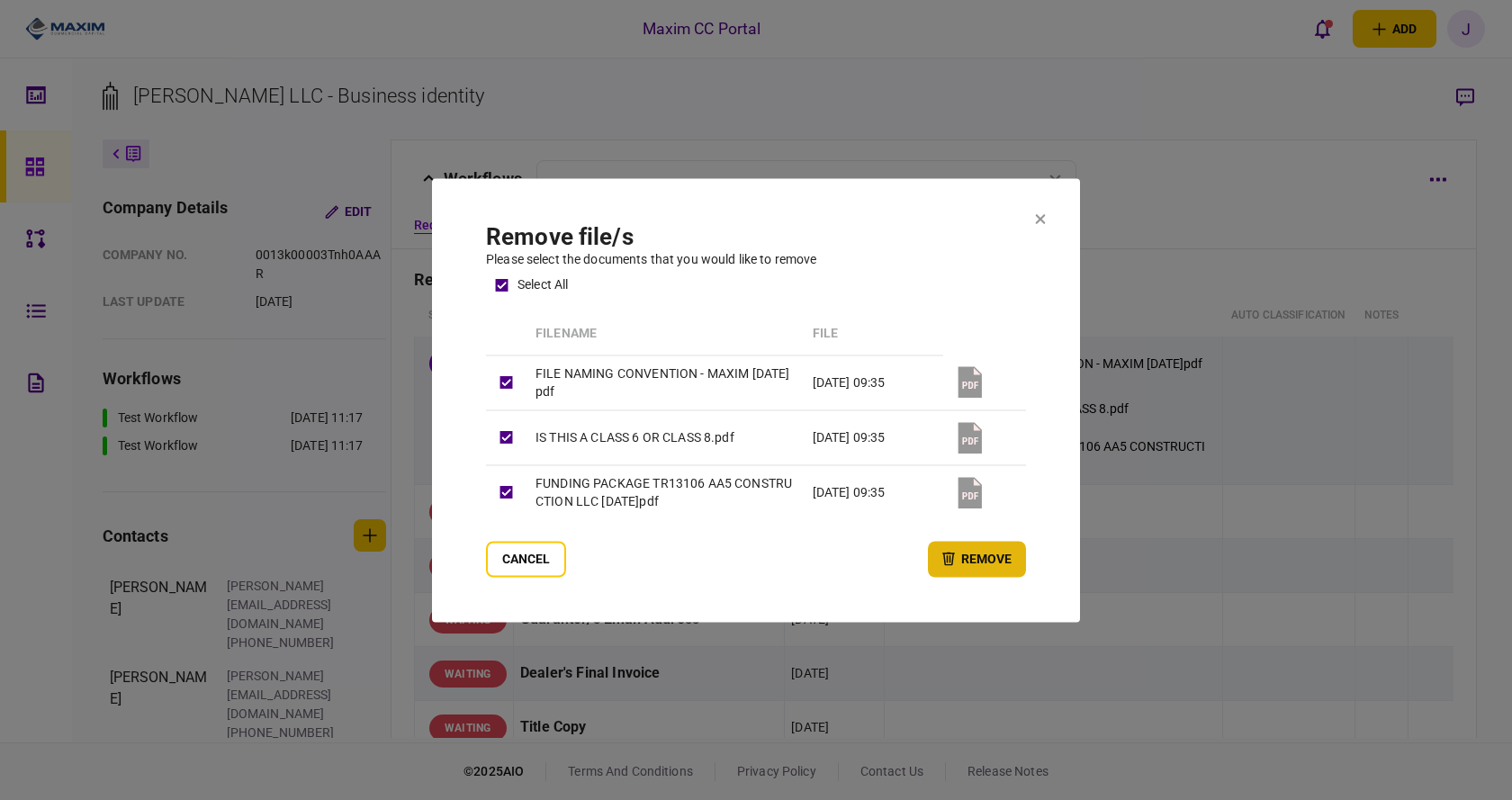 click on "remove" at bounding box center (976, 559) 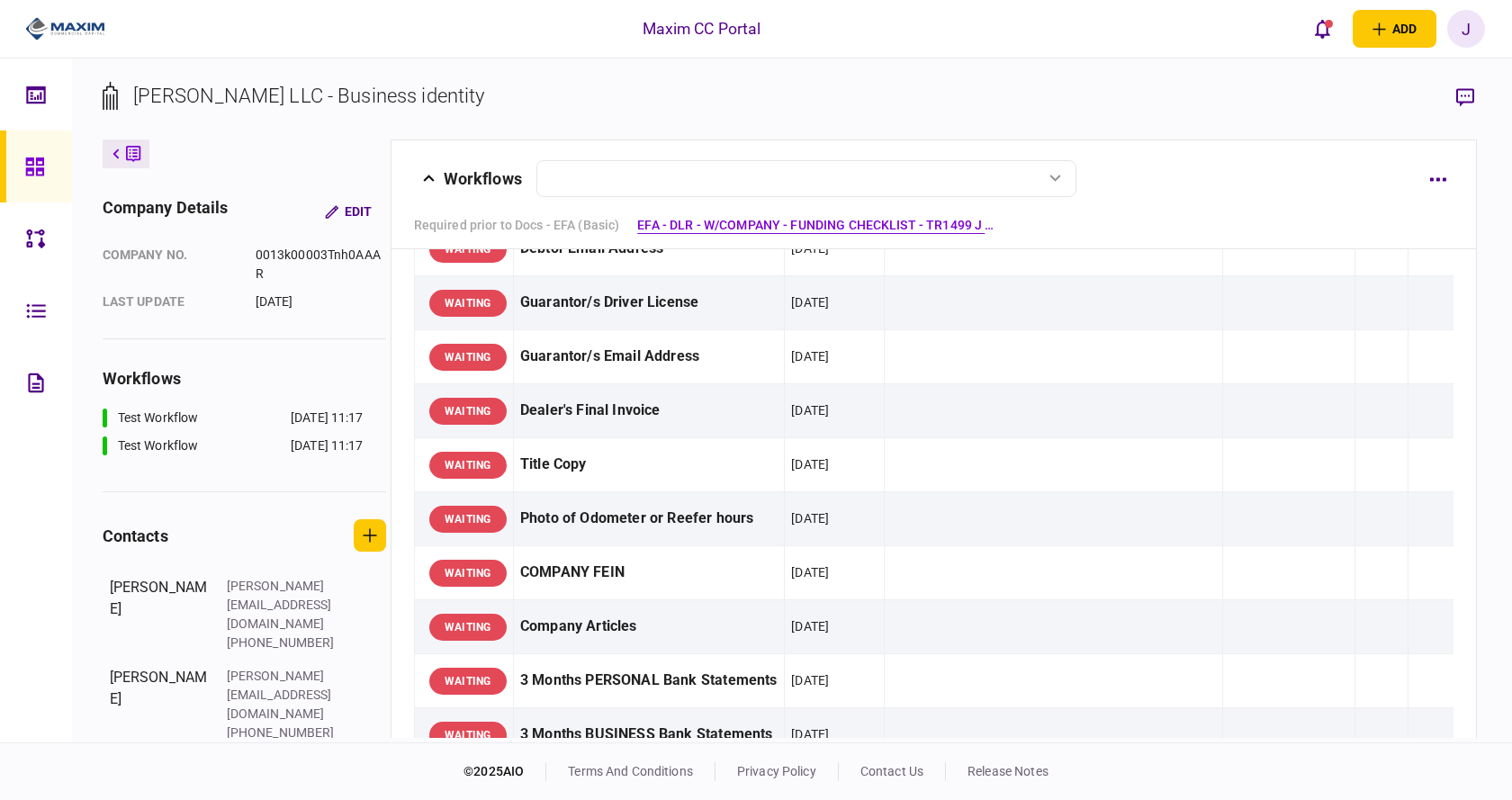scroll, scrollTop: 0, scrollLeft: 0, axis: both 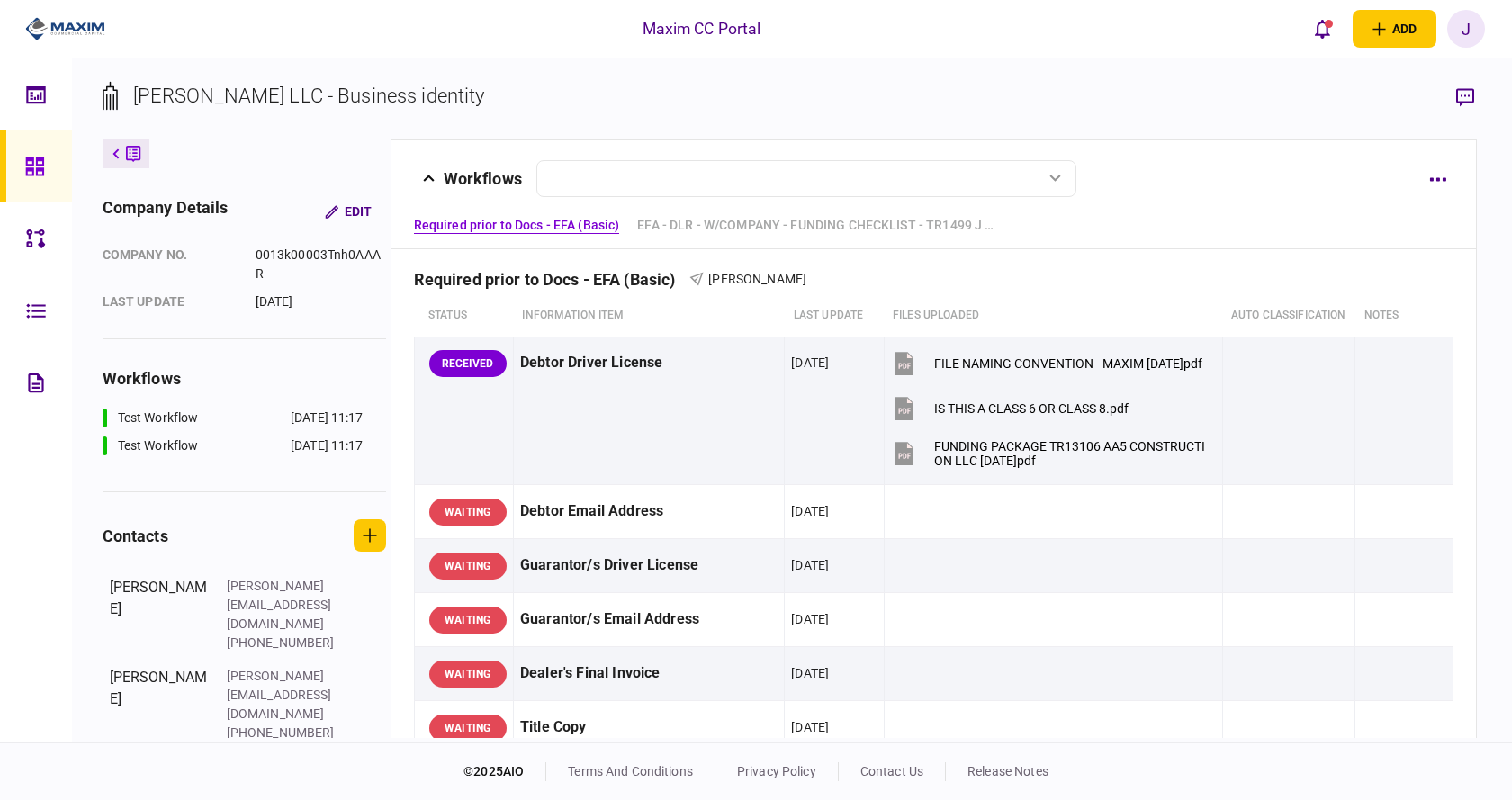 click at bounding box center [126, 154] 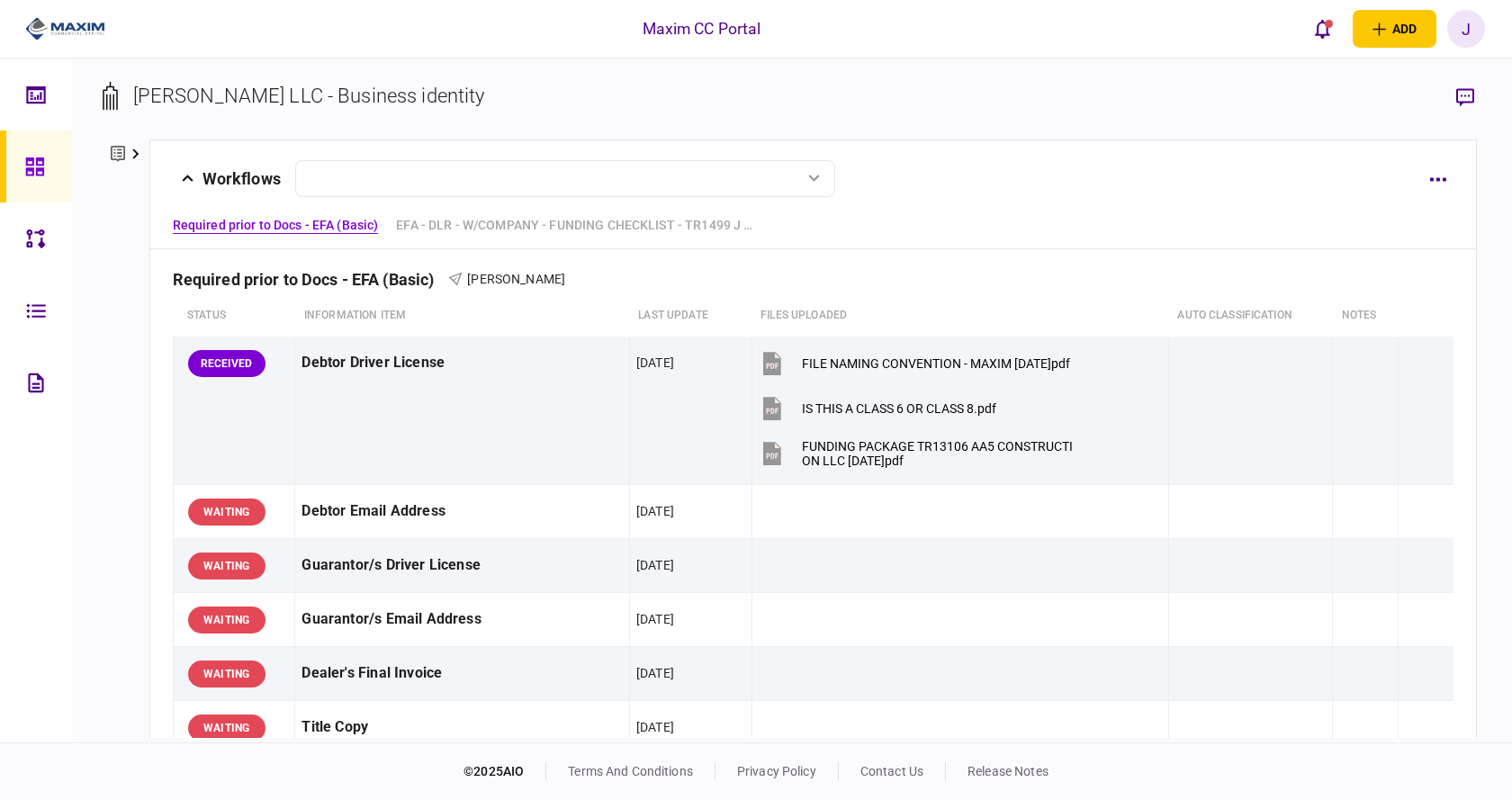 click 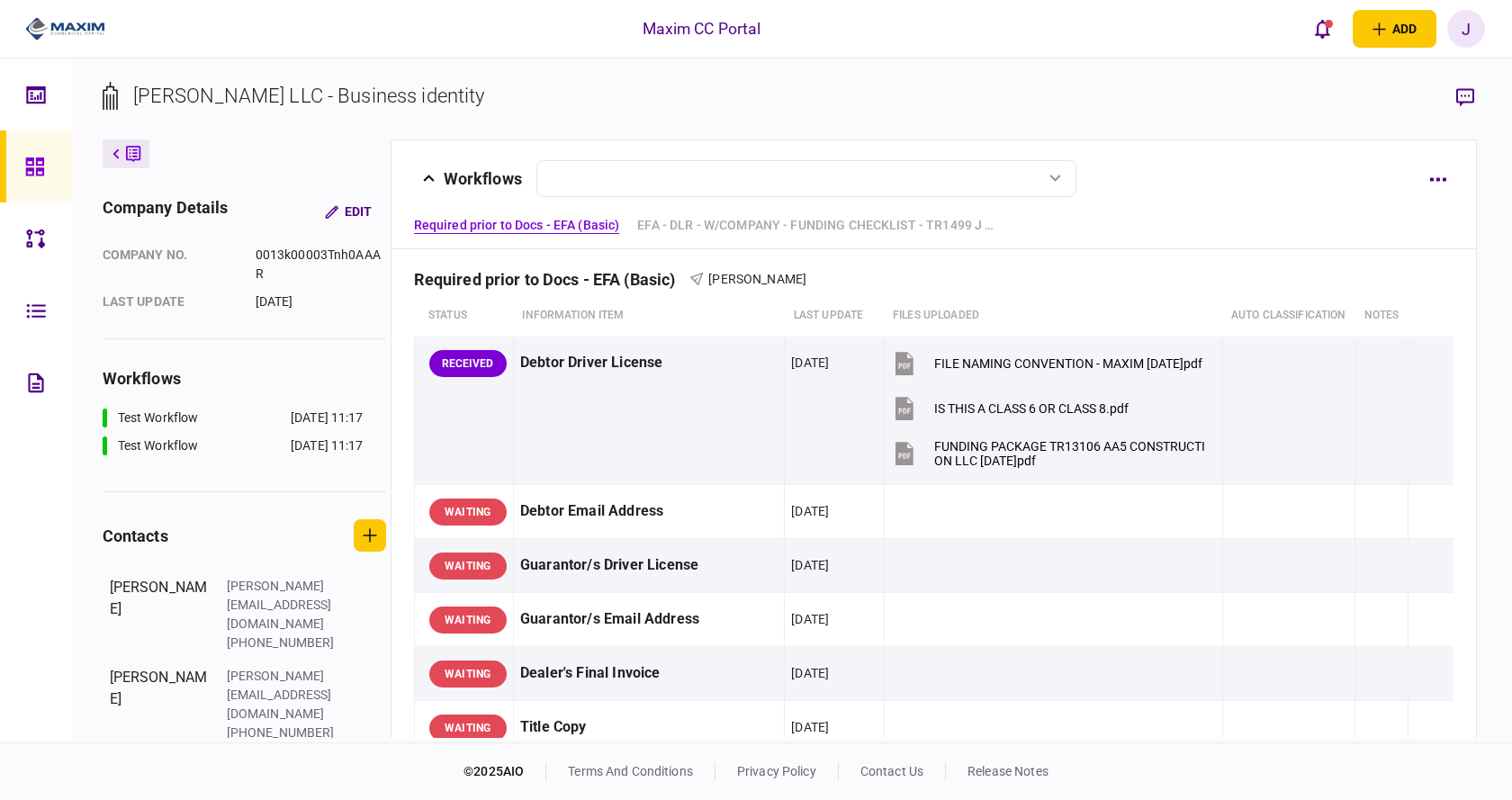 click on "J Smith LLC - Business identity" at bounding box center (309, 95) 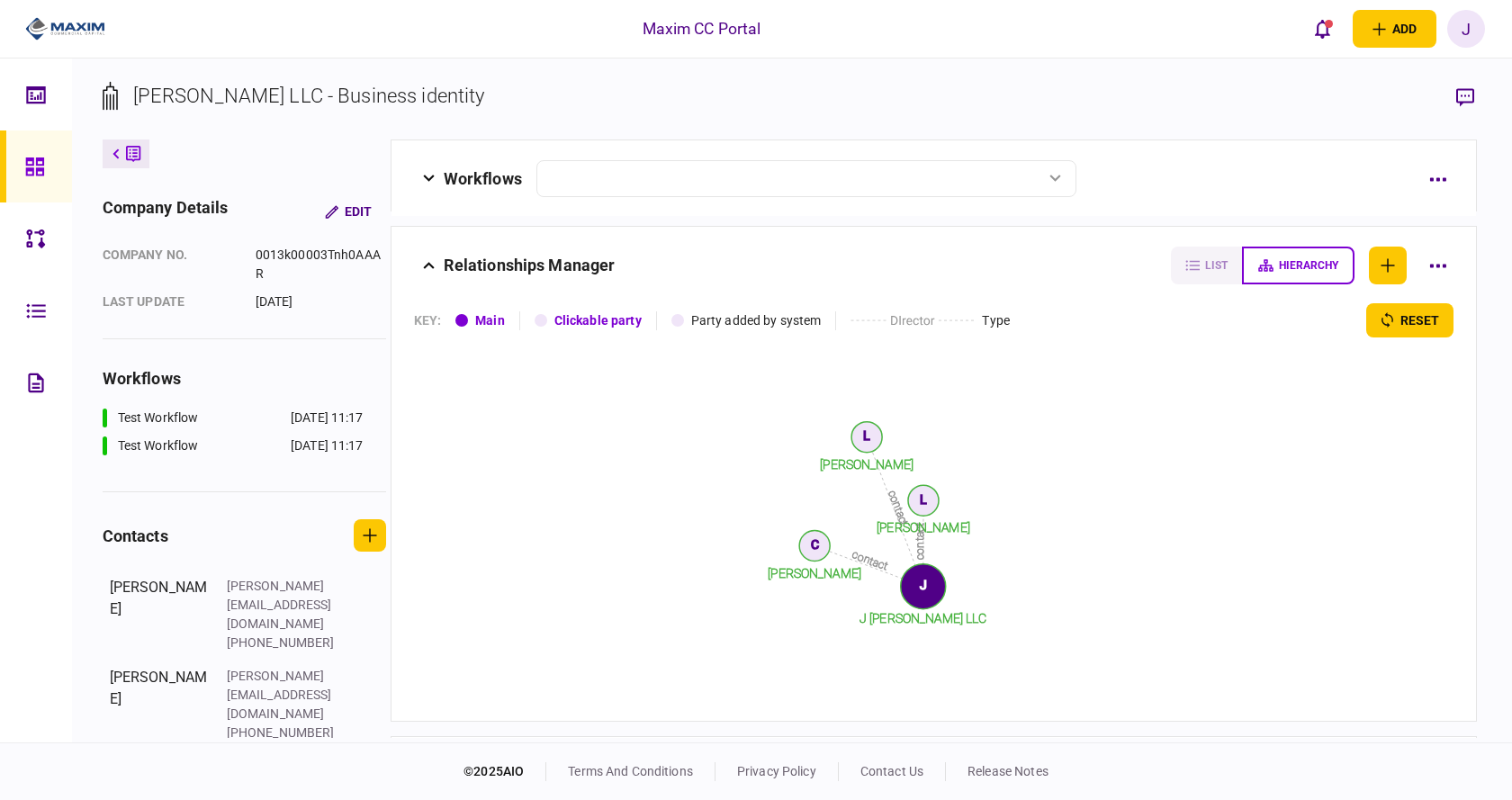 click 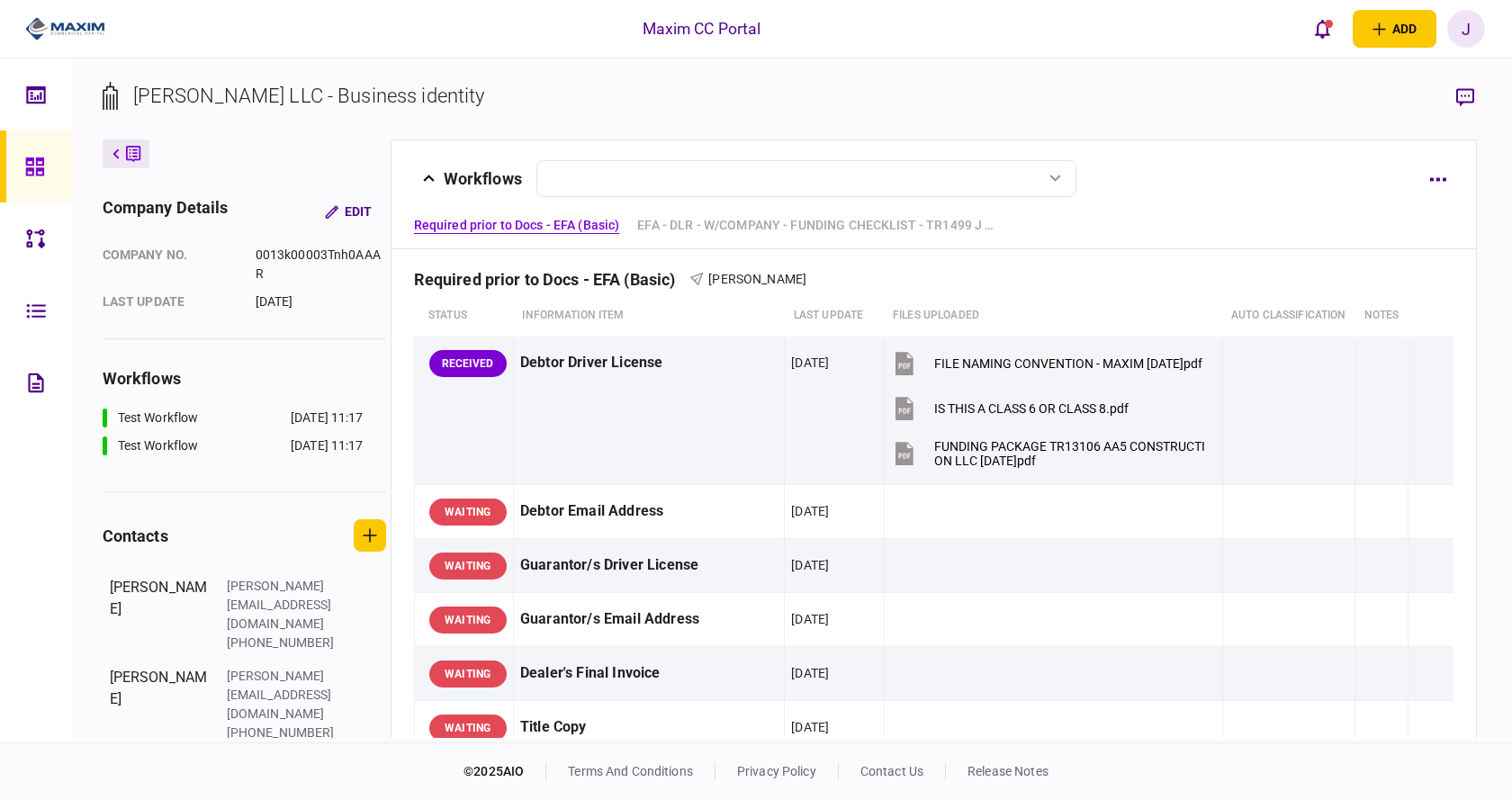 click 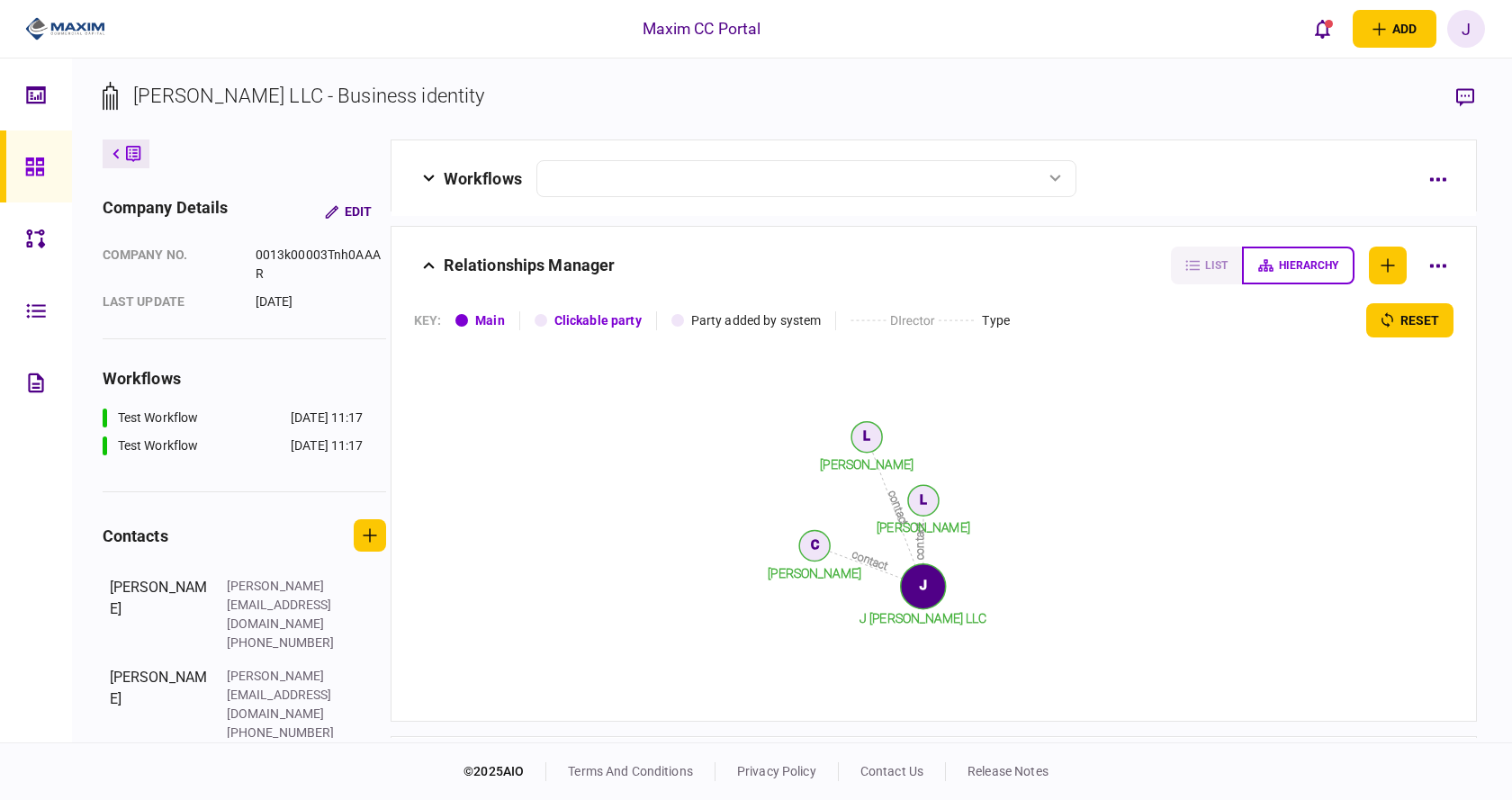 click 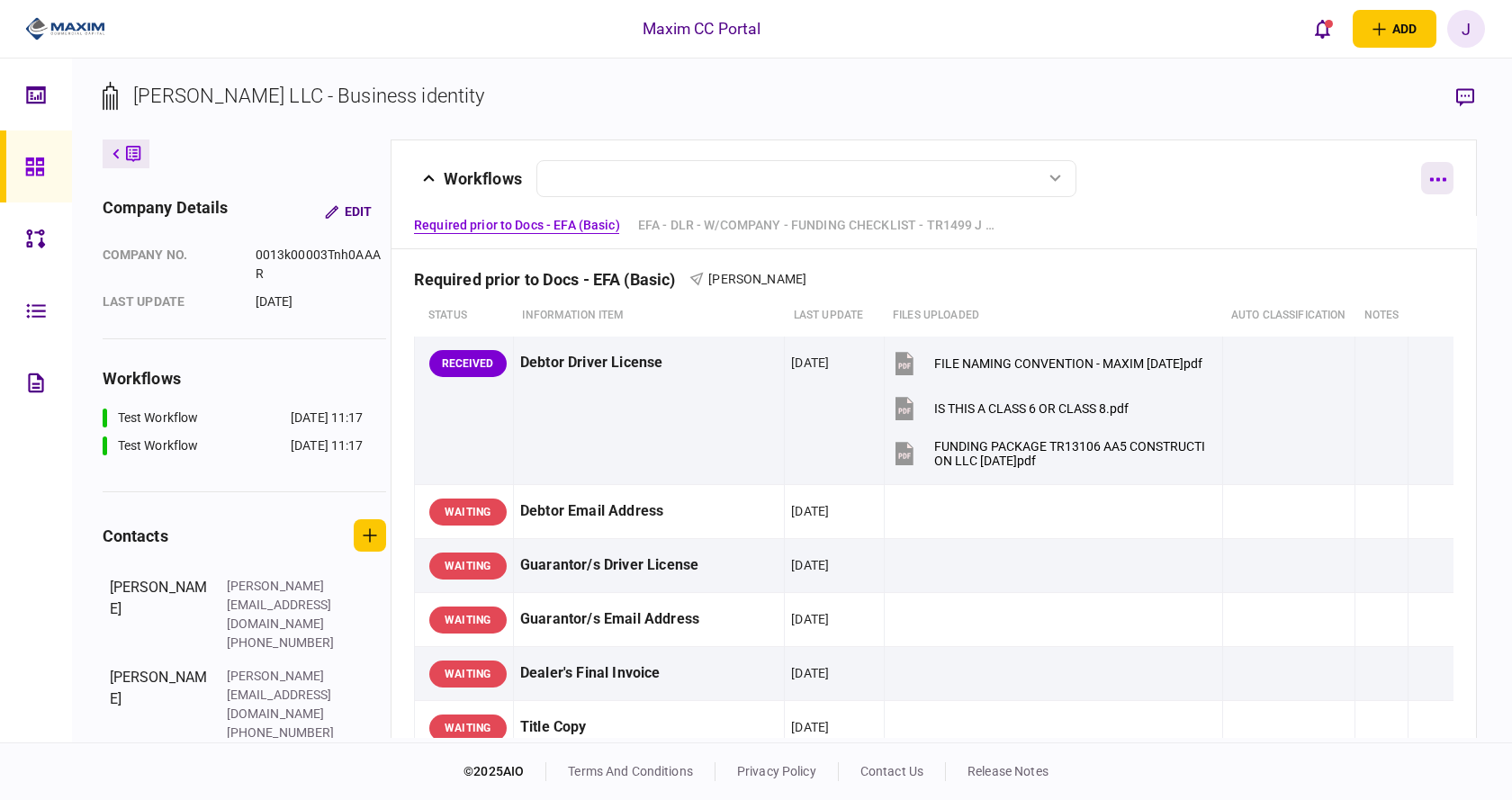 click at bounding box center [1437, 178] 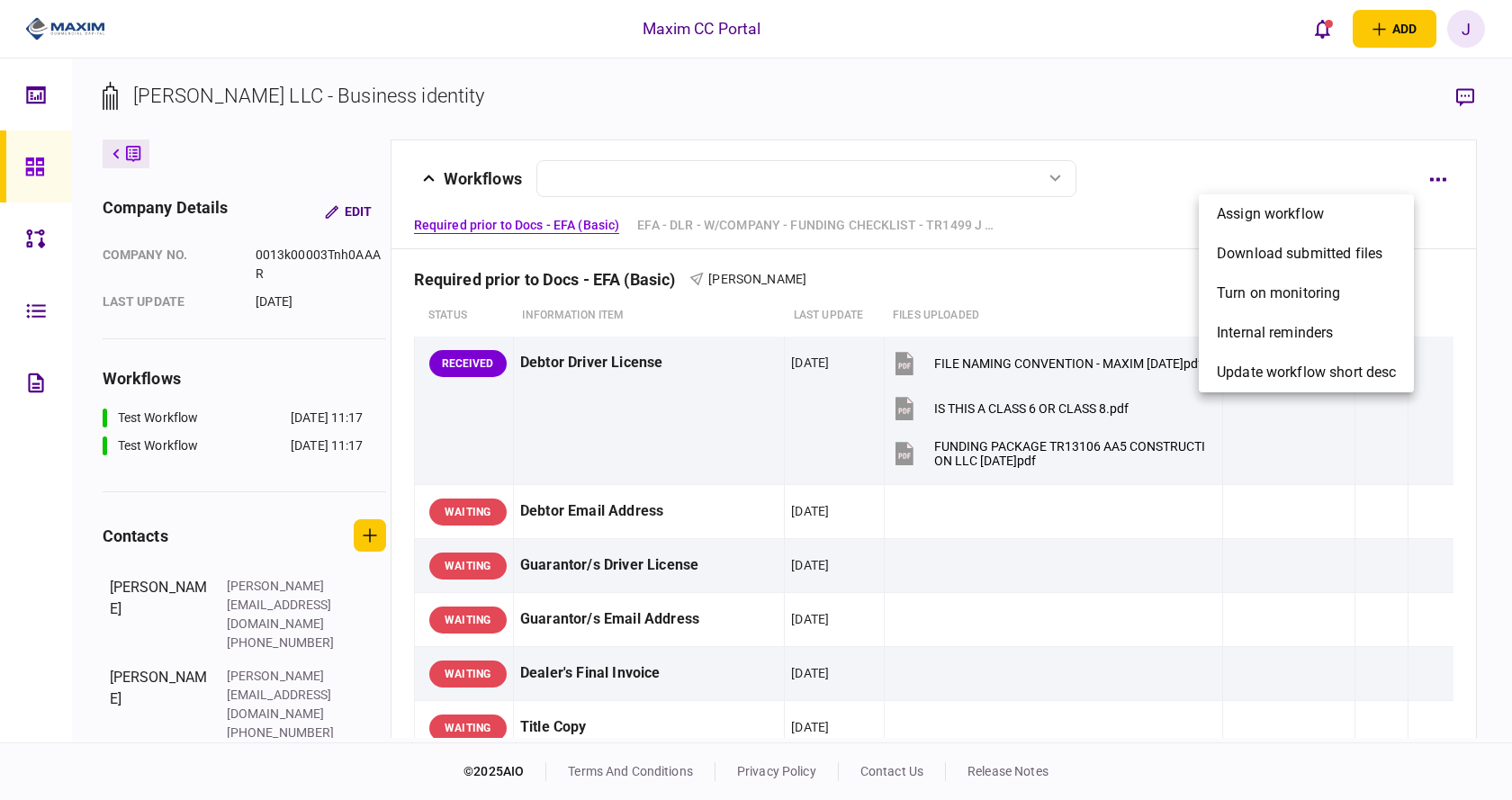 click at bounding box center (756, 400) 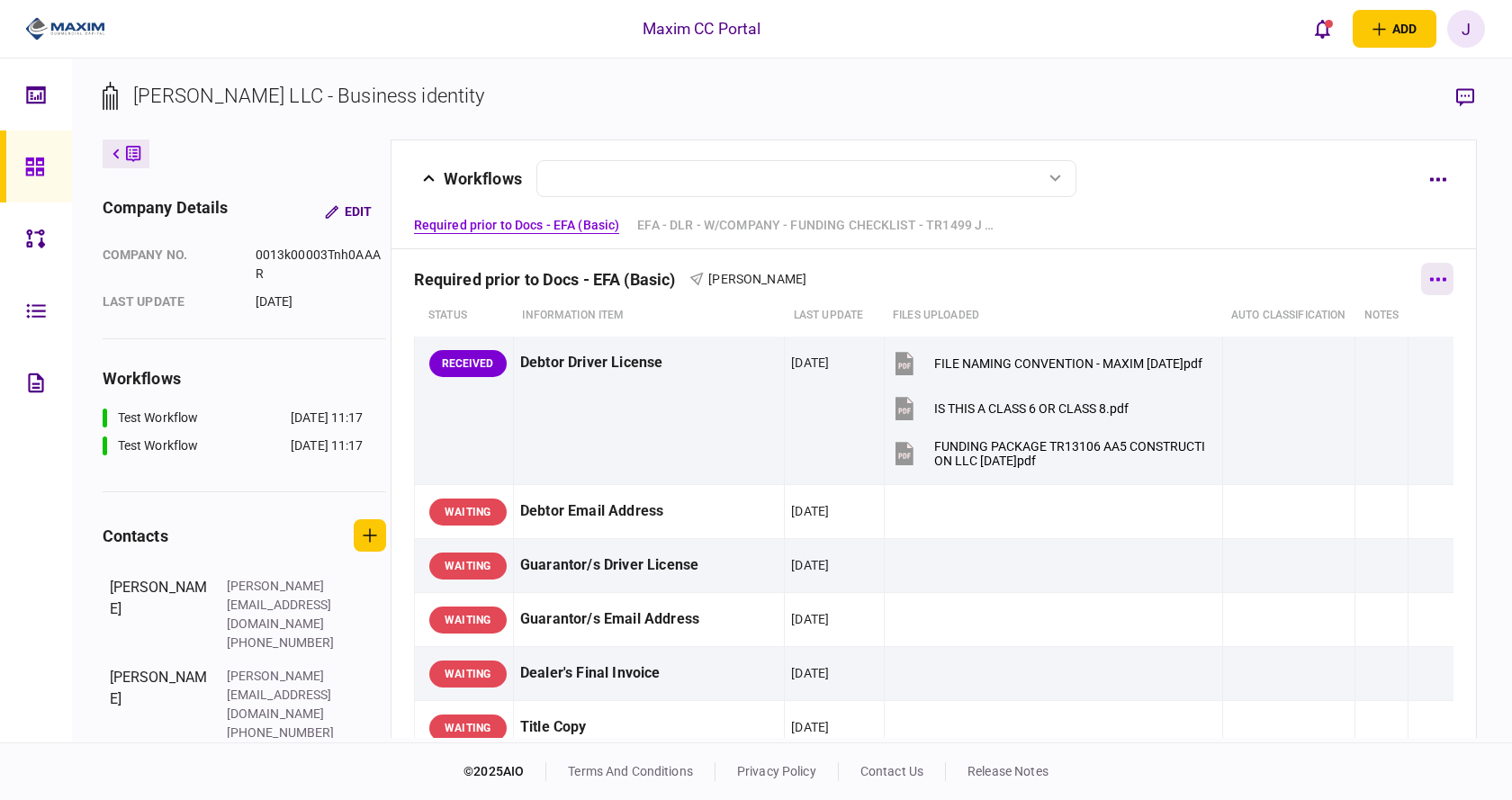click at bounding box center [1437, 279] 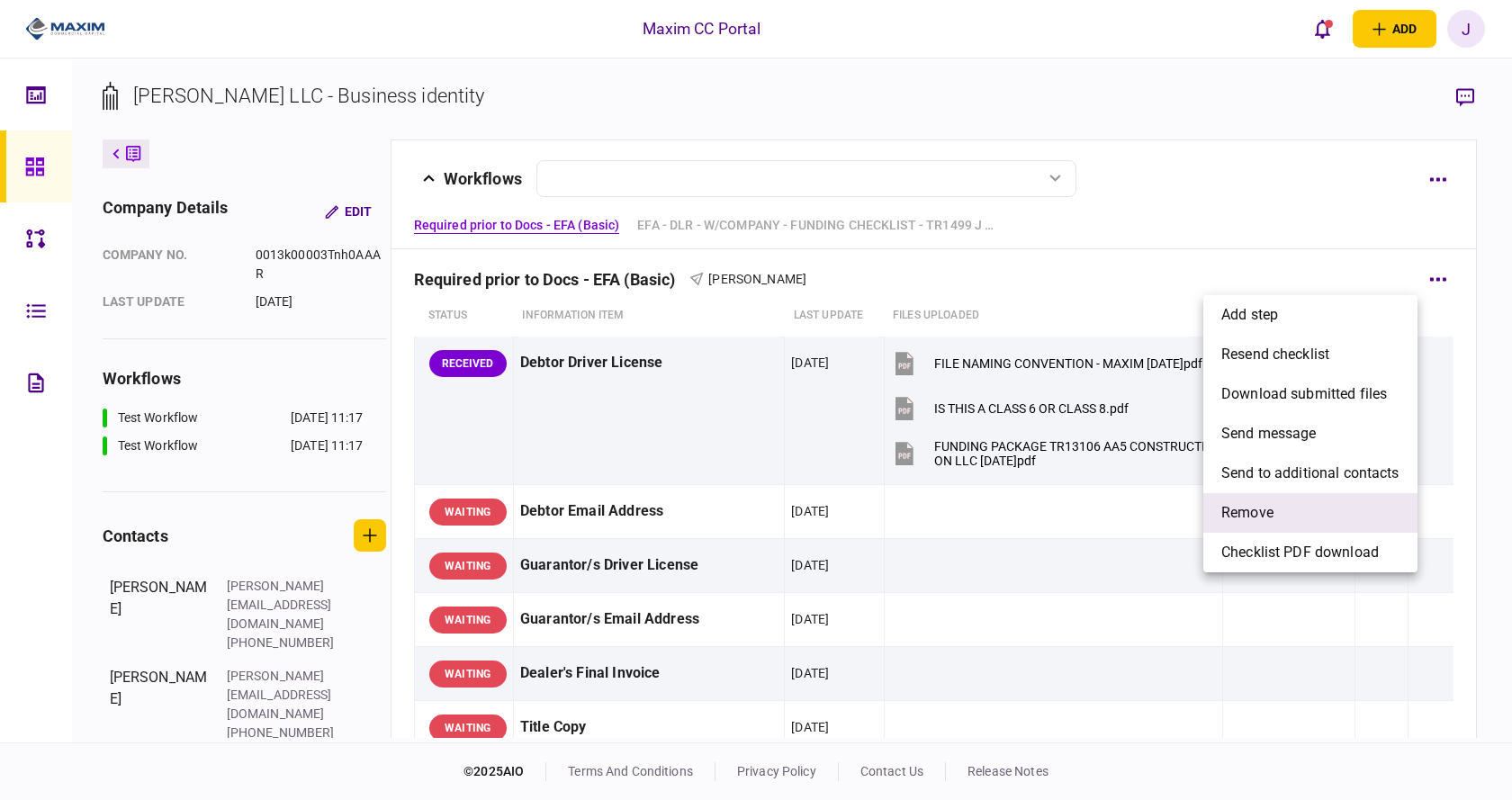 click on "remove" at bounding box center [1310, 513] 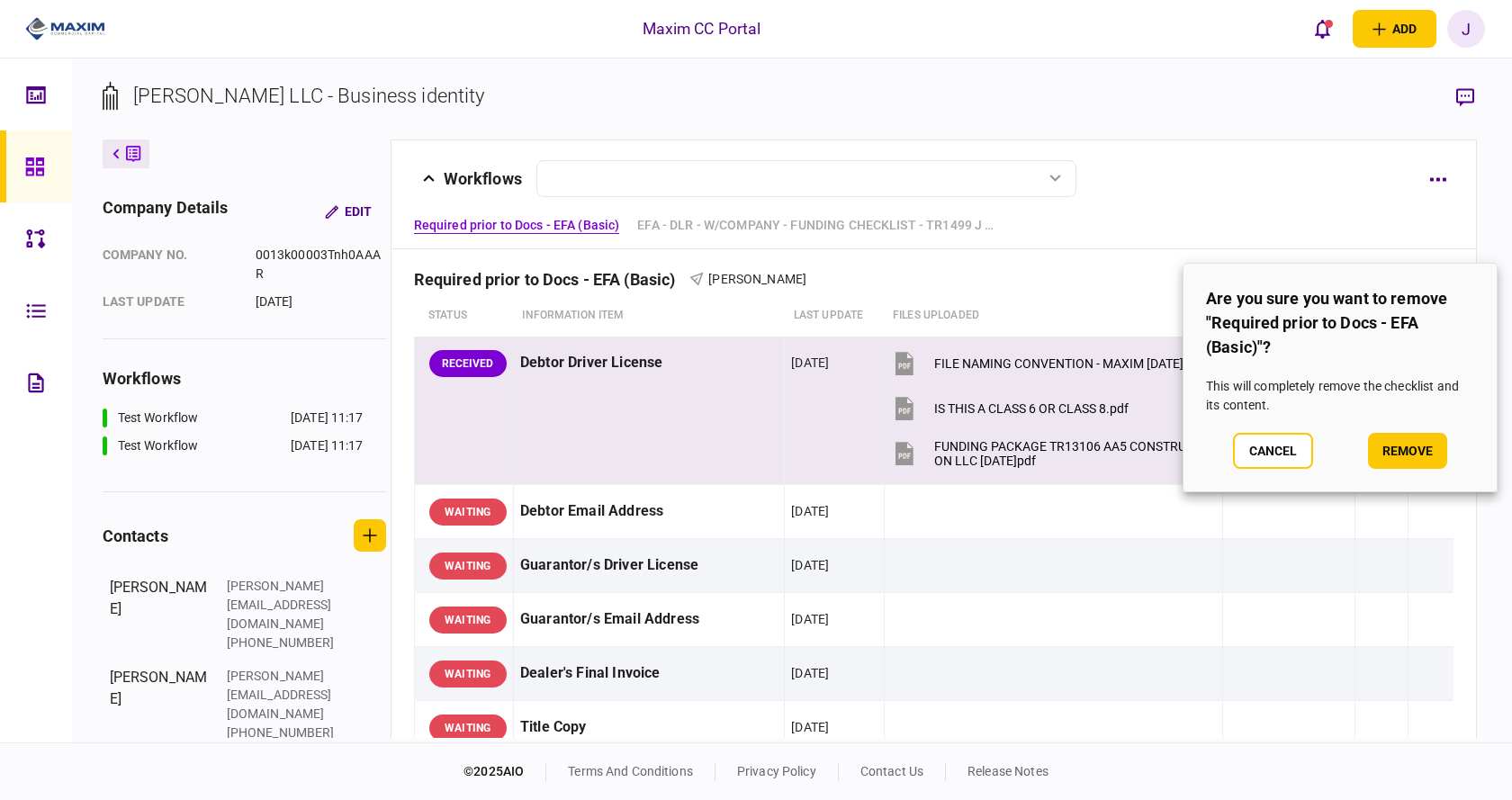 click on "remove" at bounding box center (1408, 451) 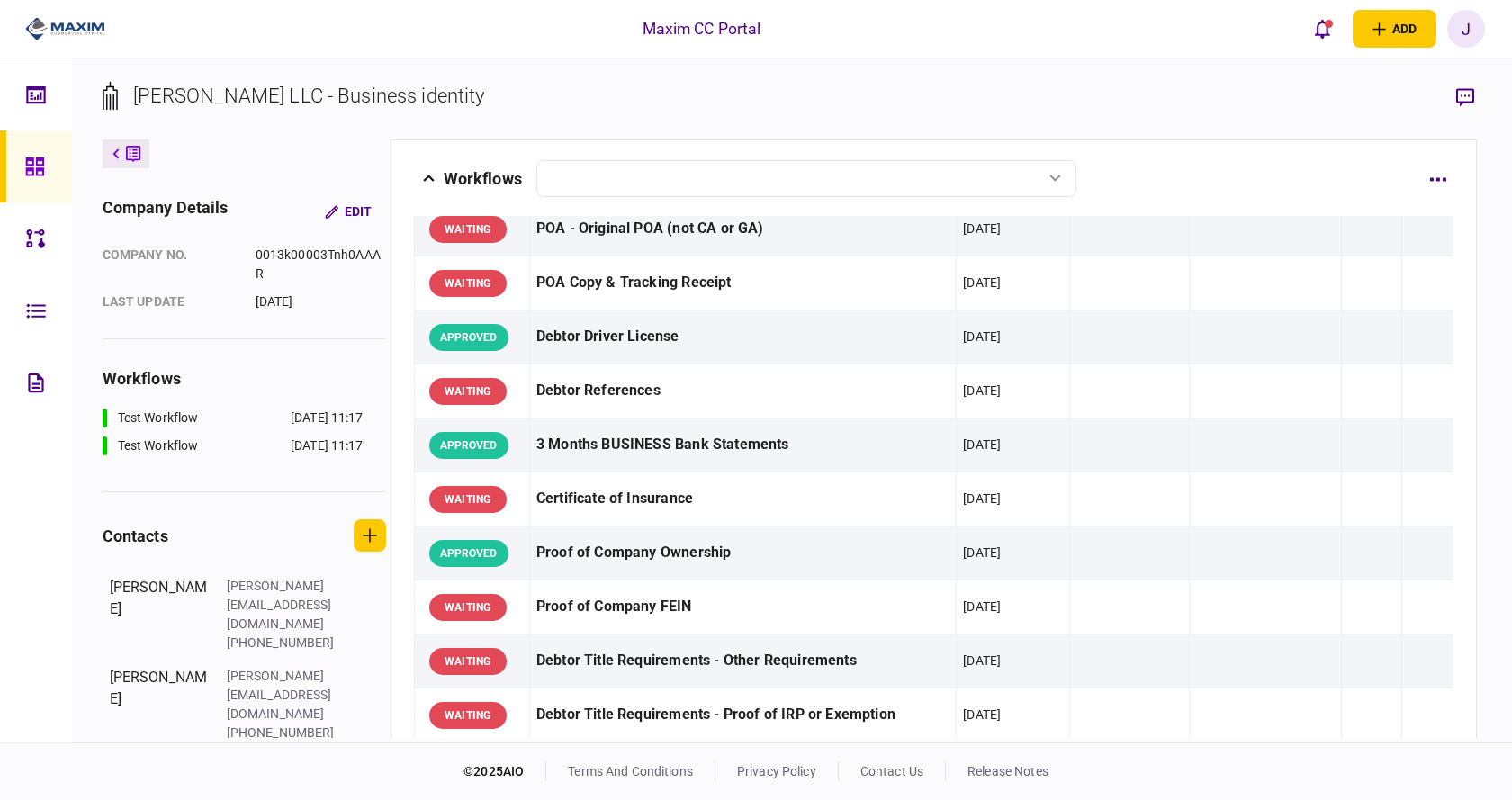 scroll, scrollTop: 0, scrollLeft: 0, axis: both 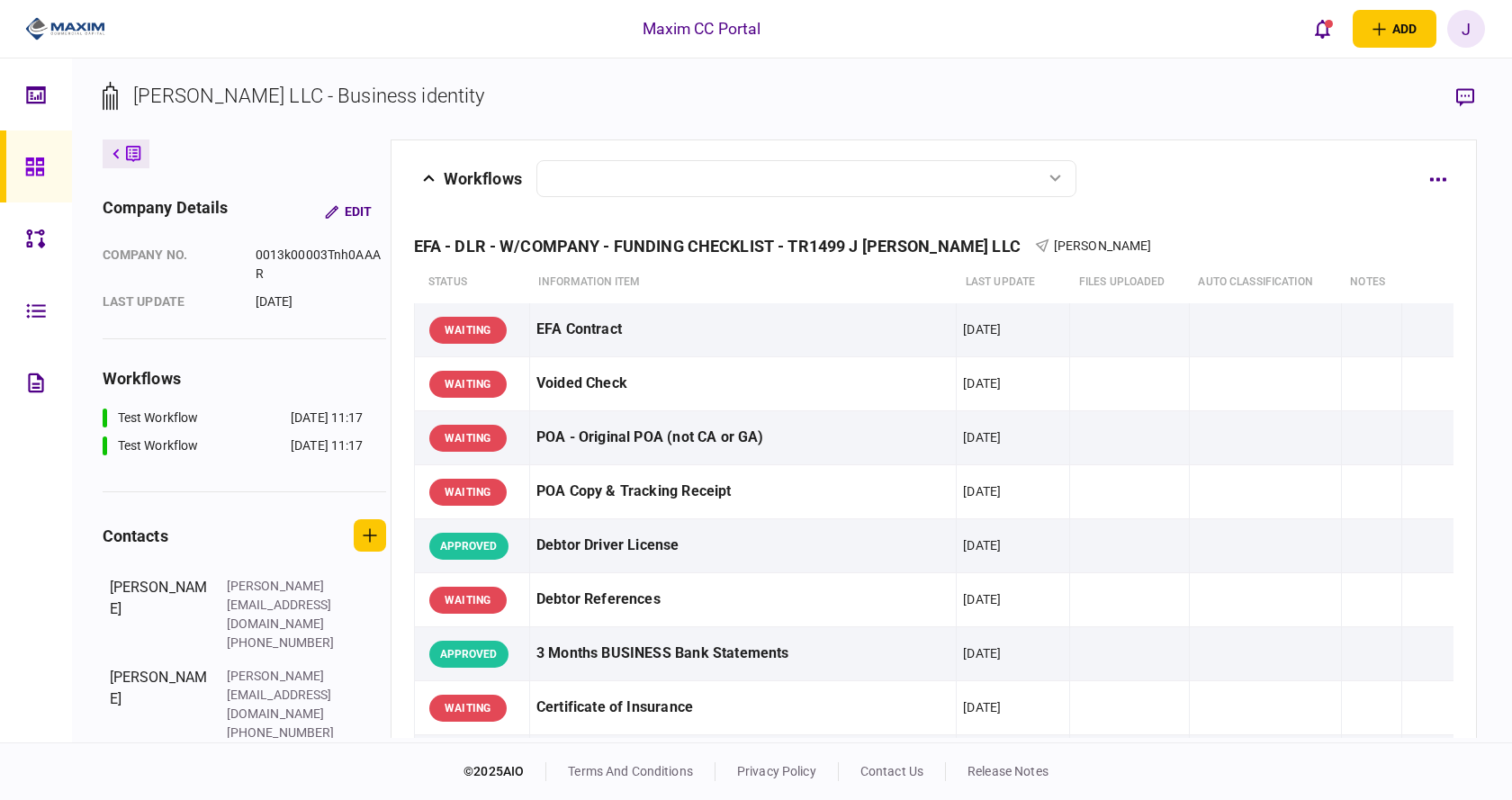 click at bounding box center [36, 166] 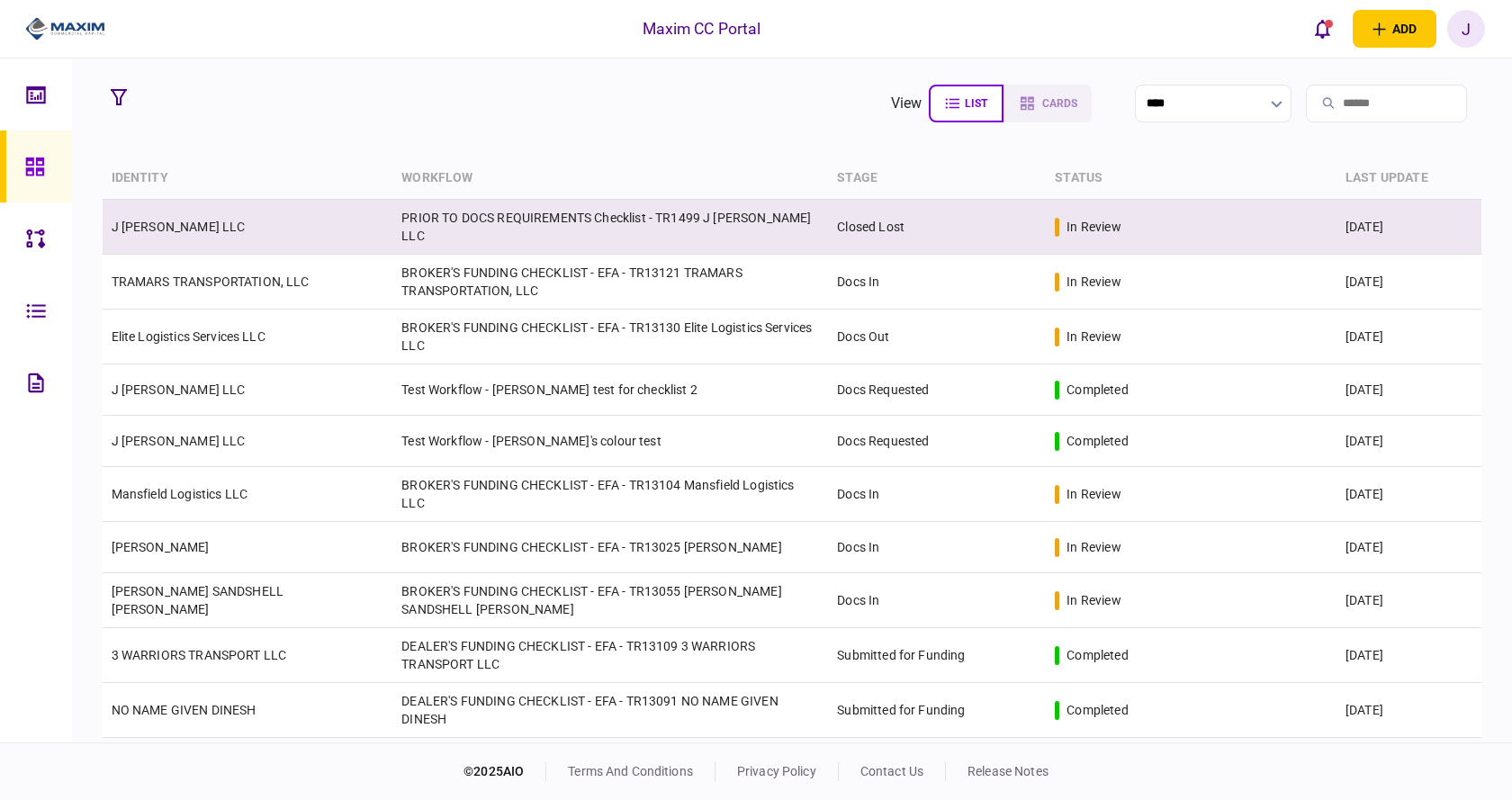 click on "J Smith LLC" at bounding box center (248, 227) 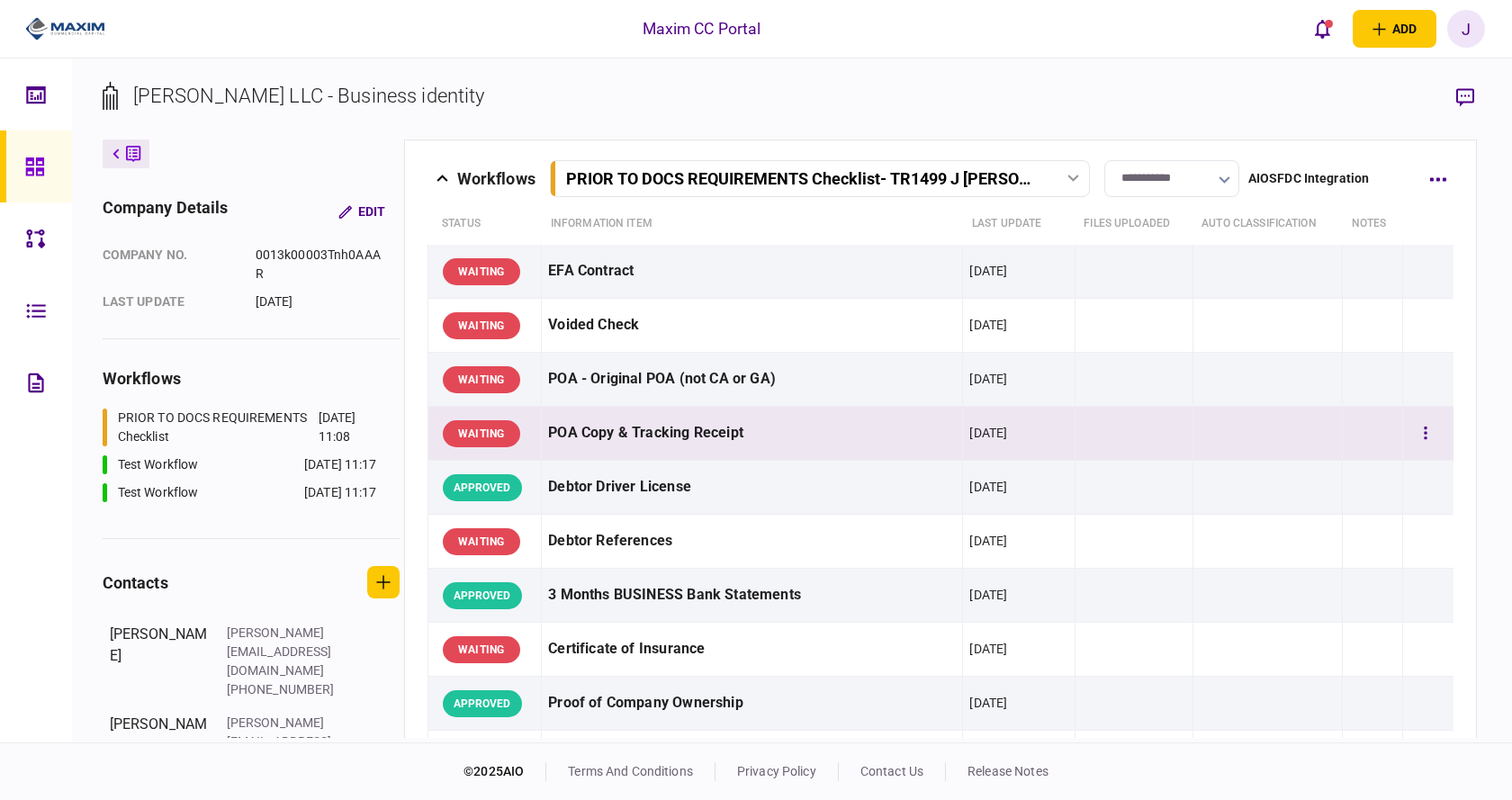 scroll, scrollTop: 0, scrollLeft: 0, axis: both 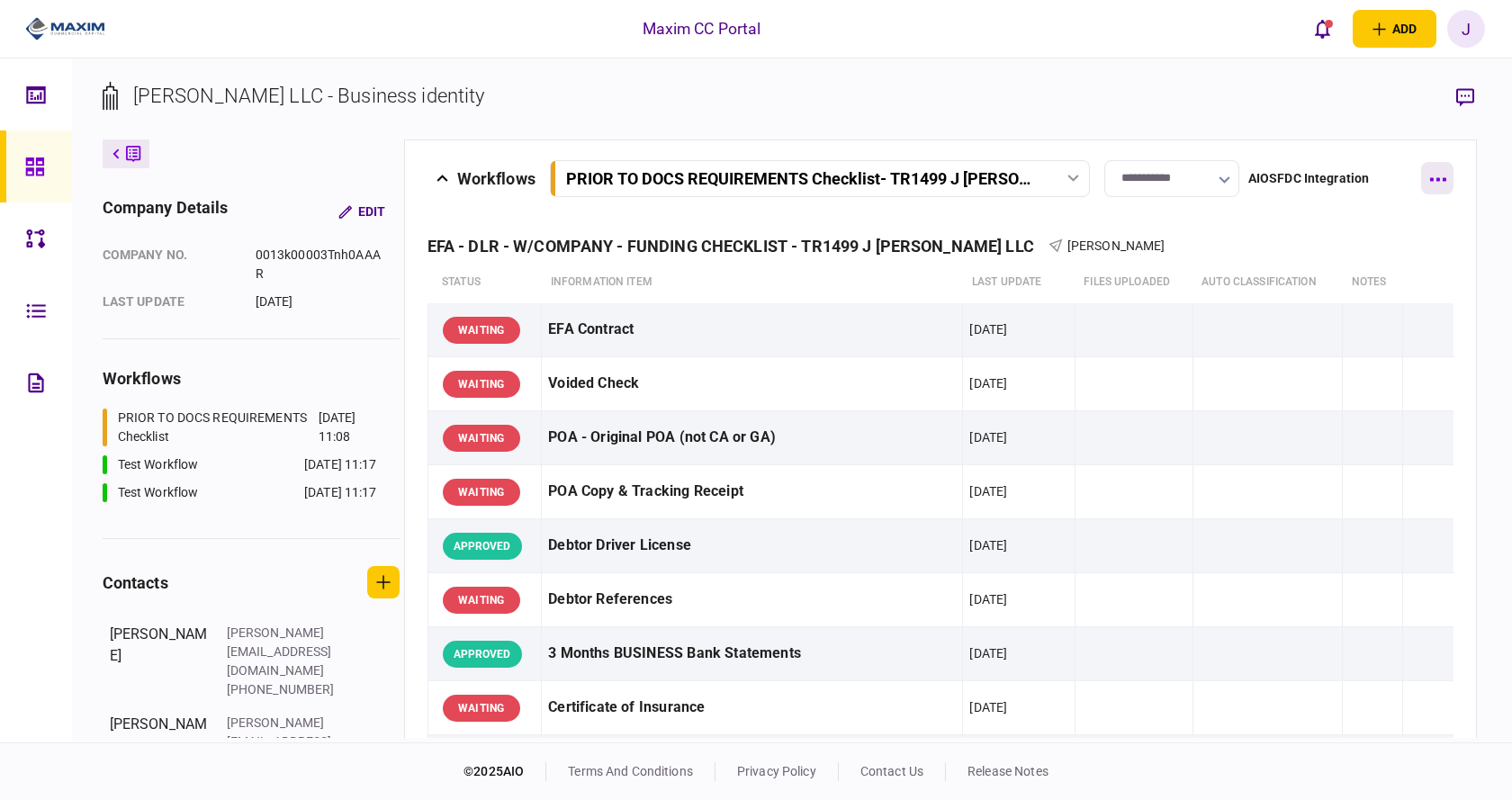 click at bounding box center (1437, 178) 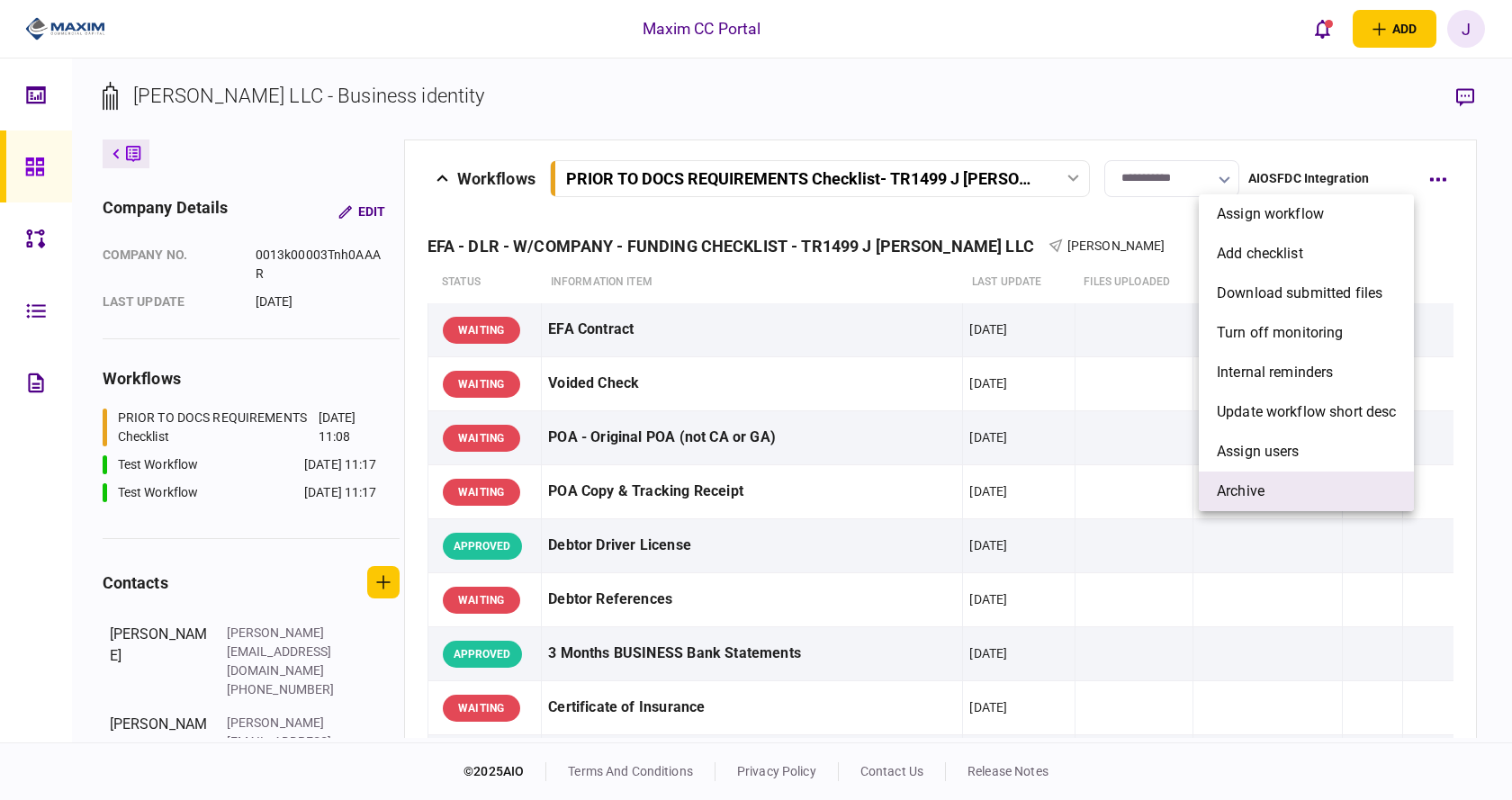 click on "archive" at bounding box center (1306, 491) 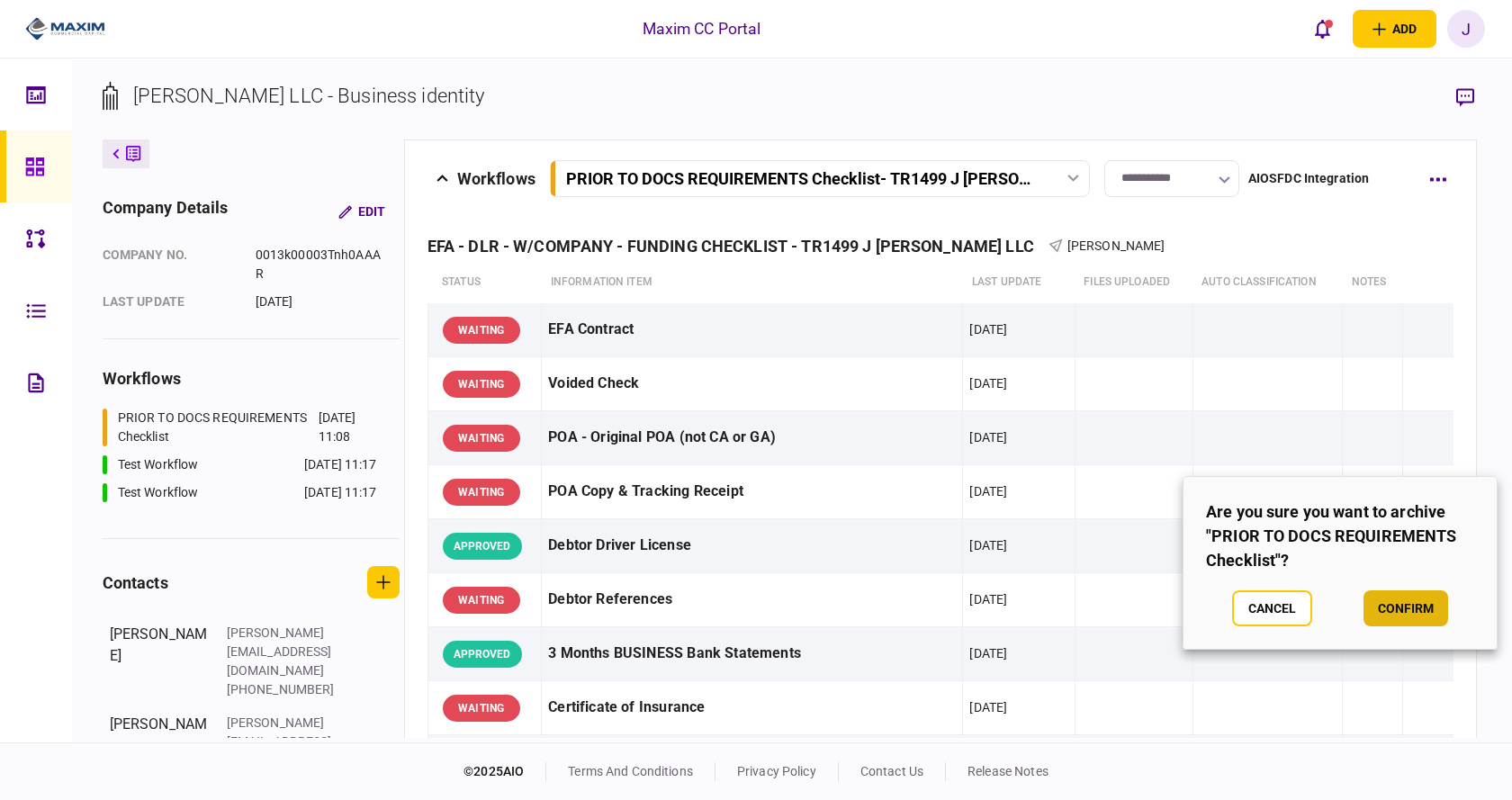 click on "confirm" at bounding box center [1406, 608] 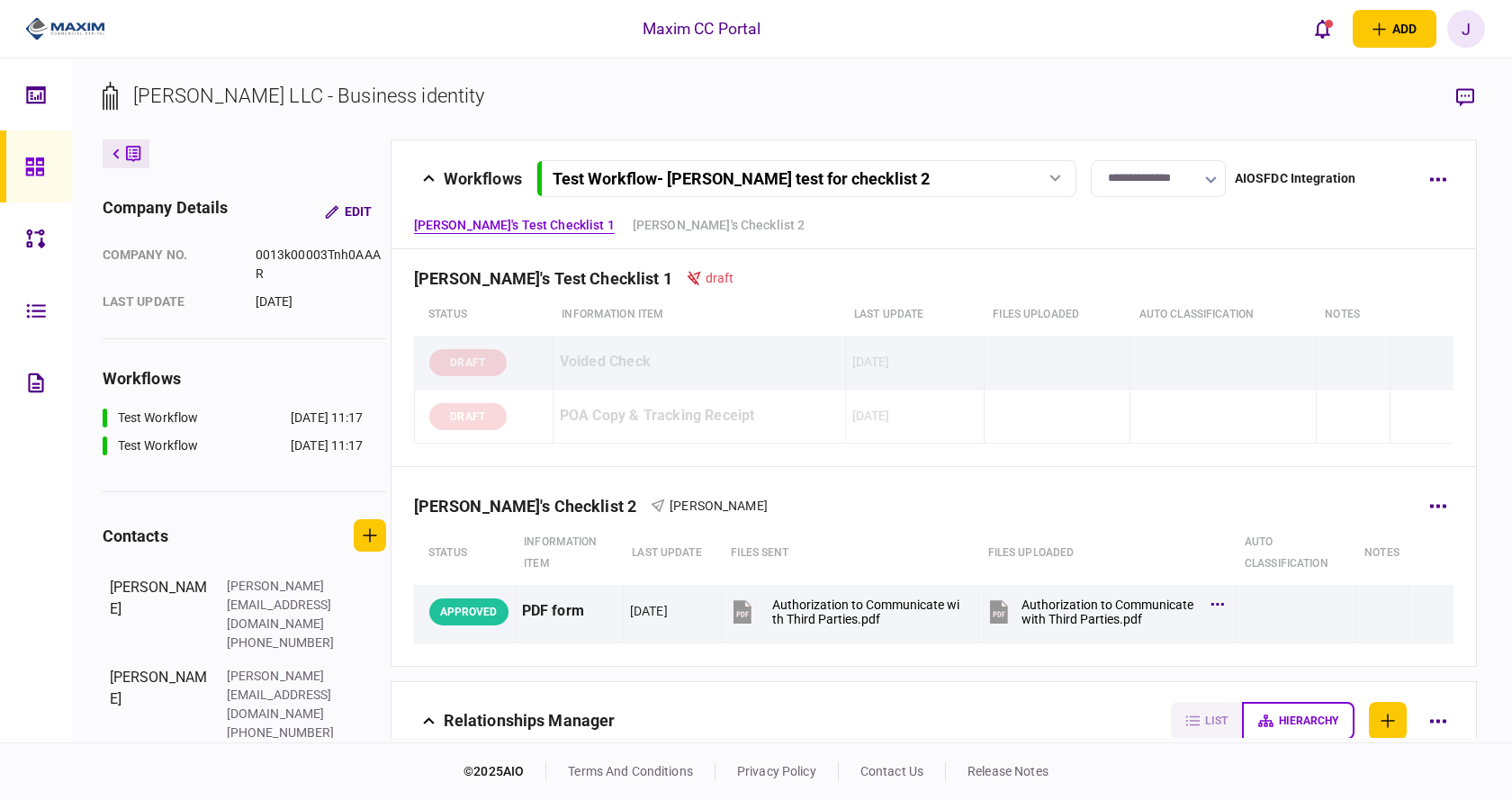 scroll, scrollTop: 0, scrollLeft: 0, axis: both 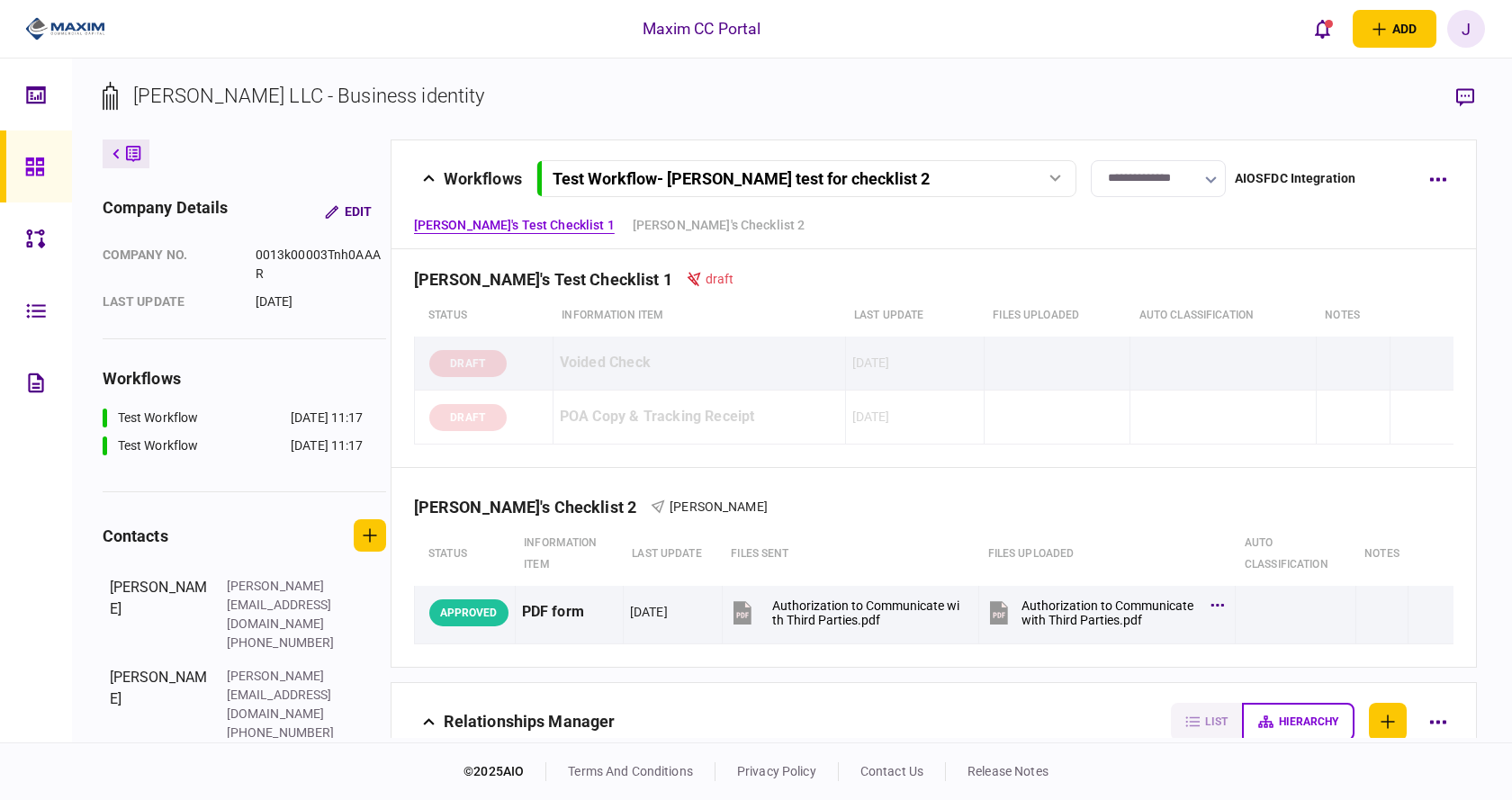 click 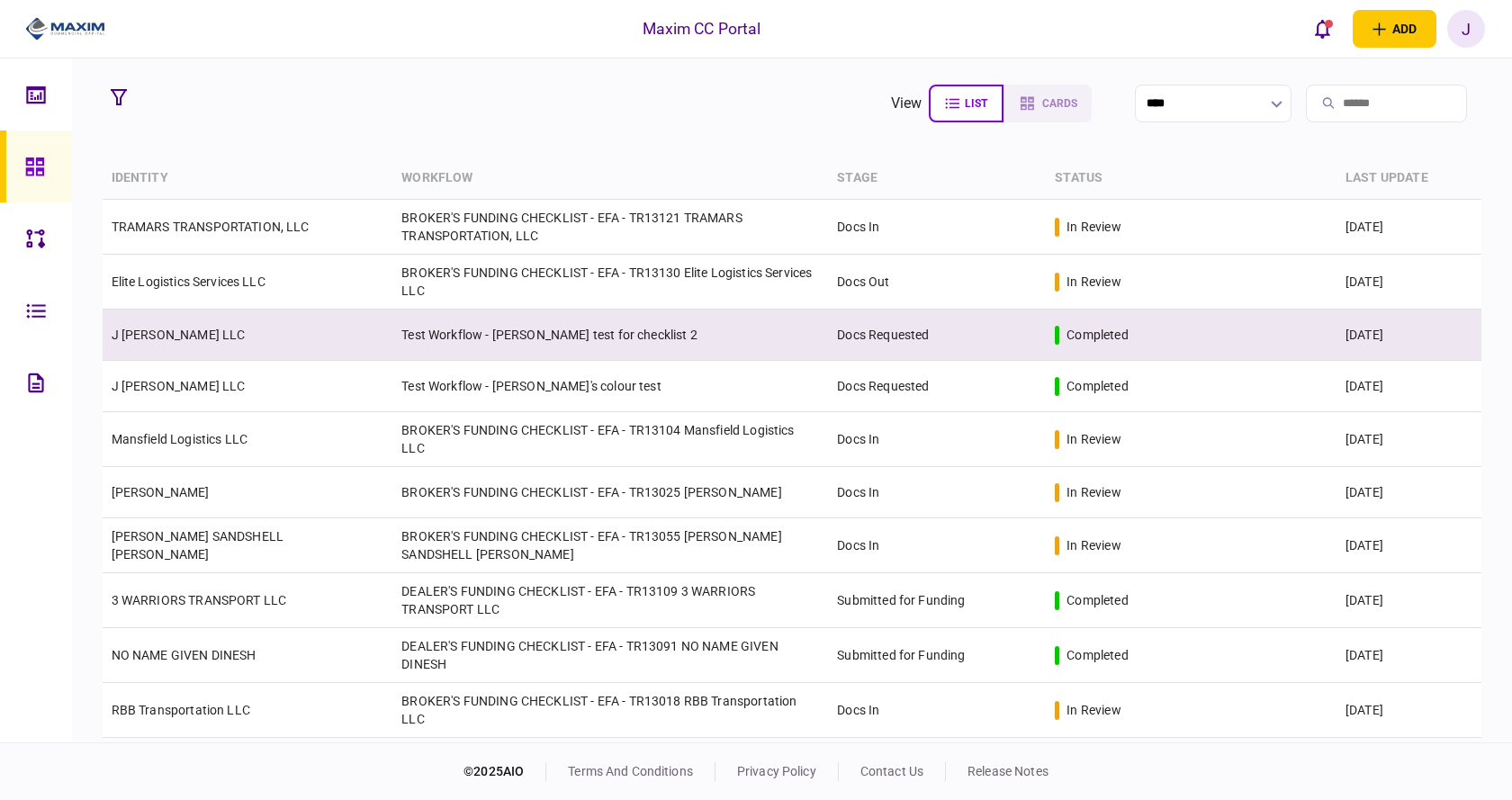 click on "J [PERSON_NAME] LLC" at bounding box center [248, 335] 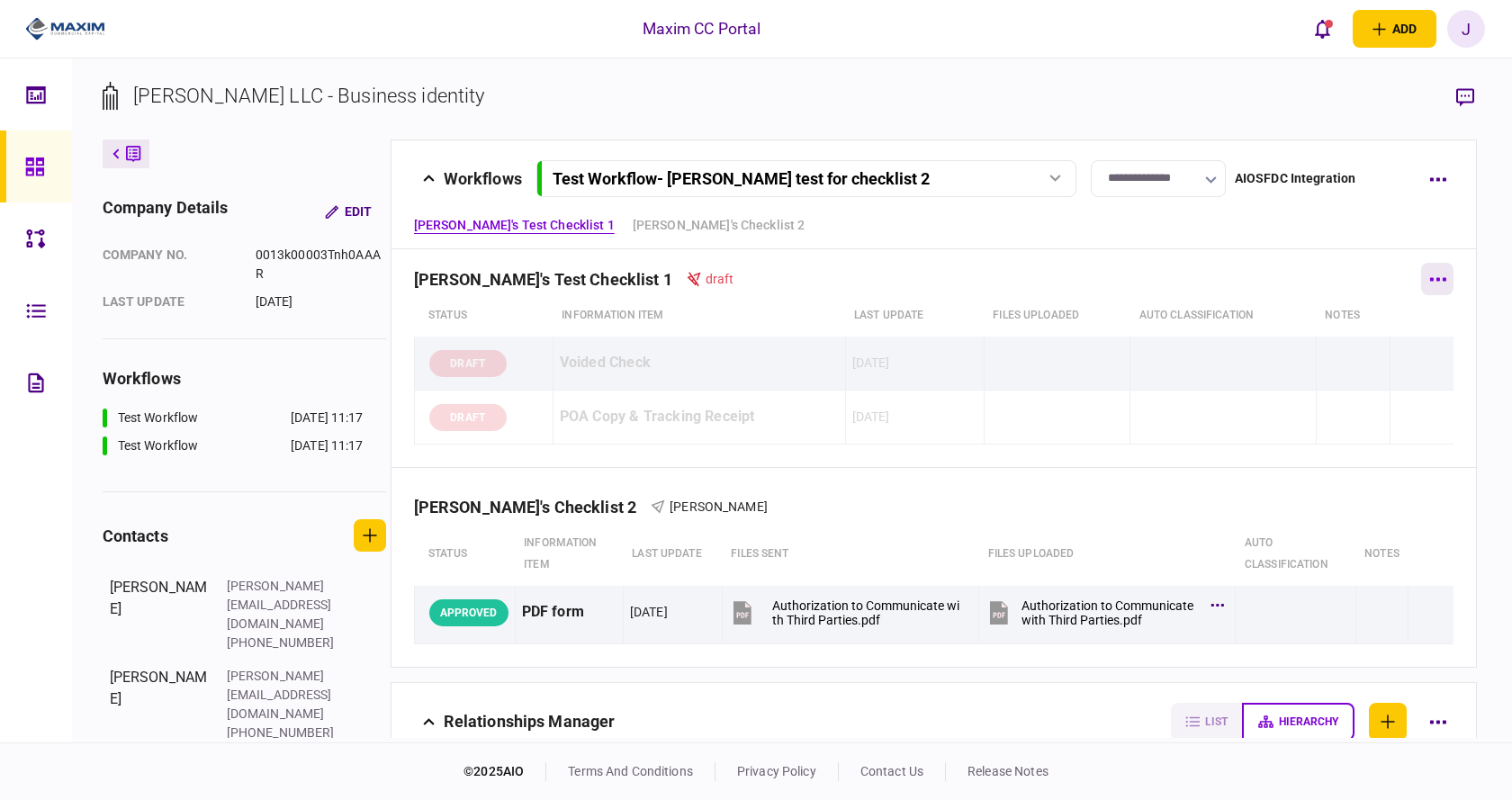 click at bounding box center (1437, 279) 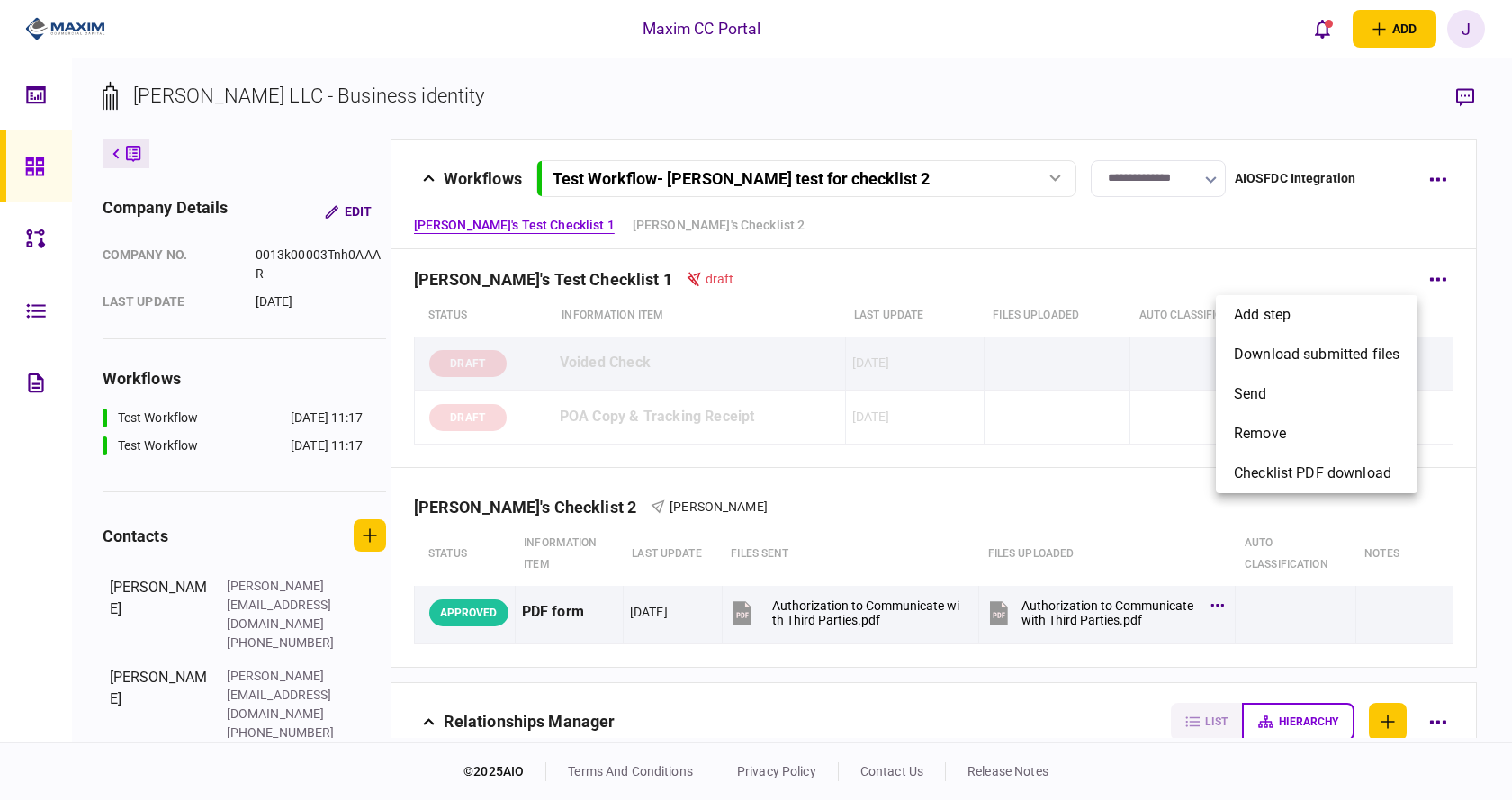 click at bounding box center [756, 400] 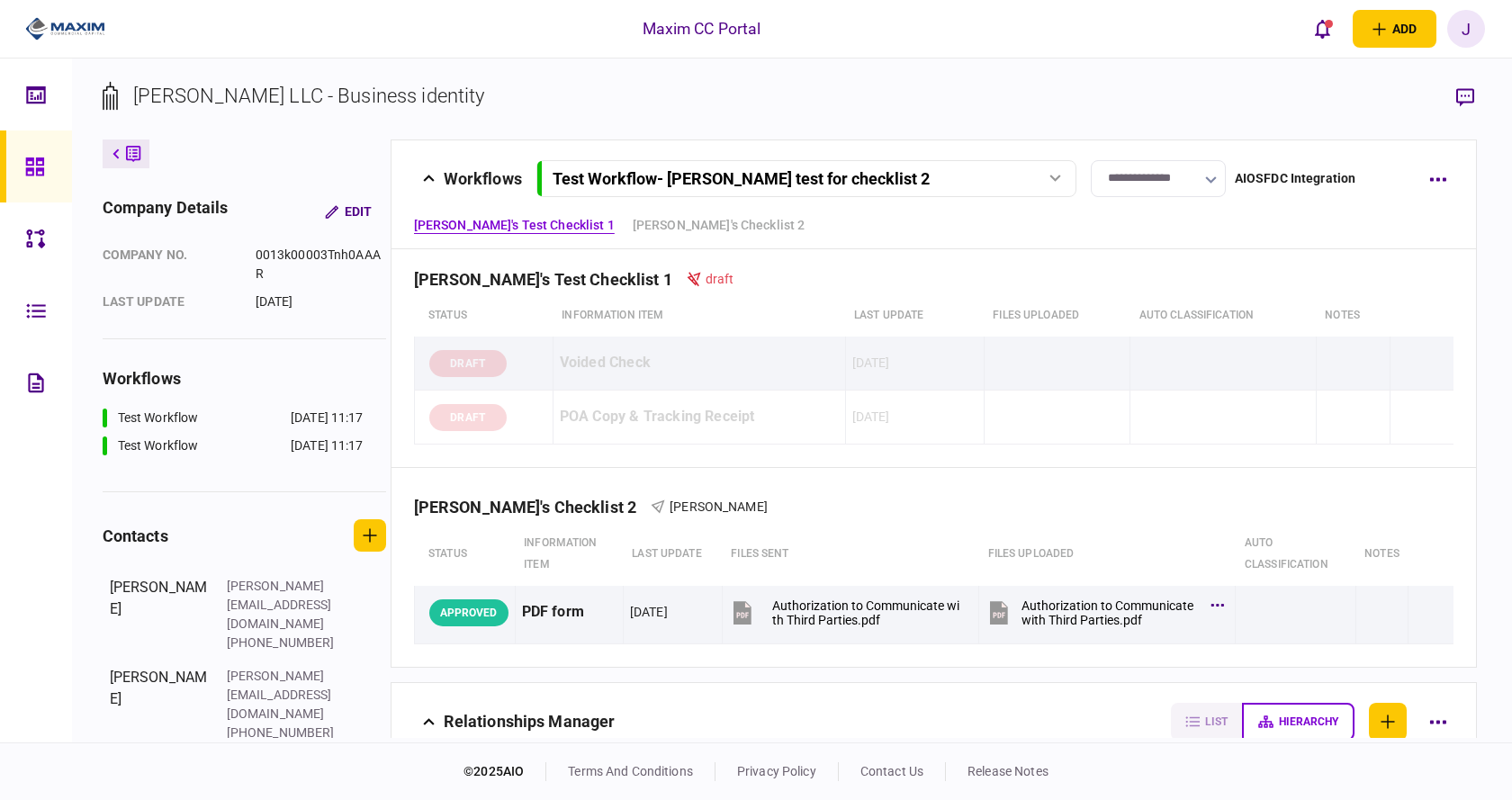 click 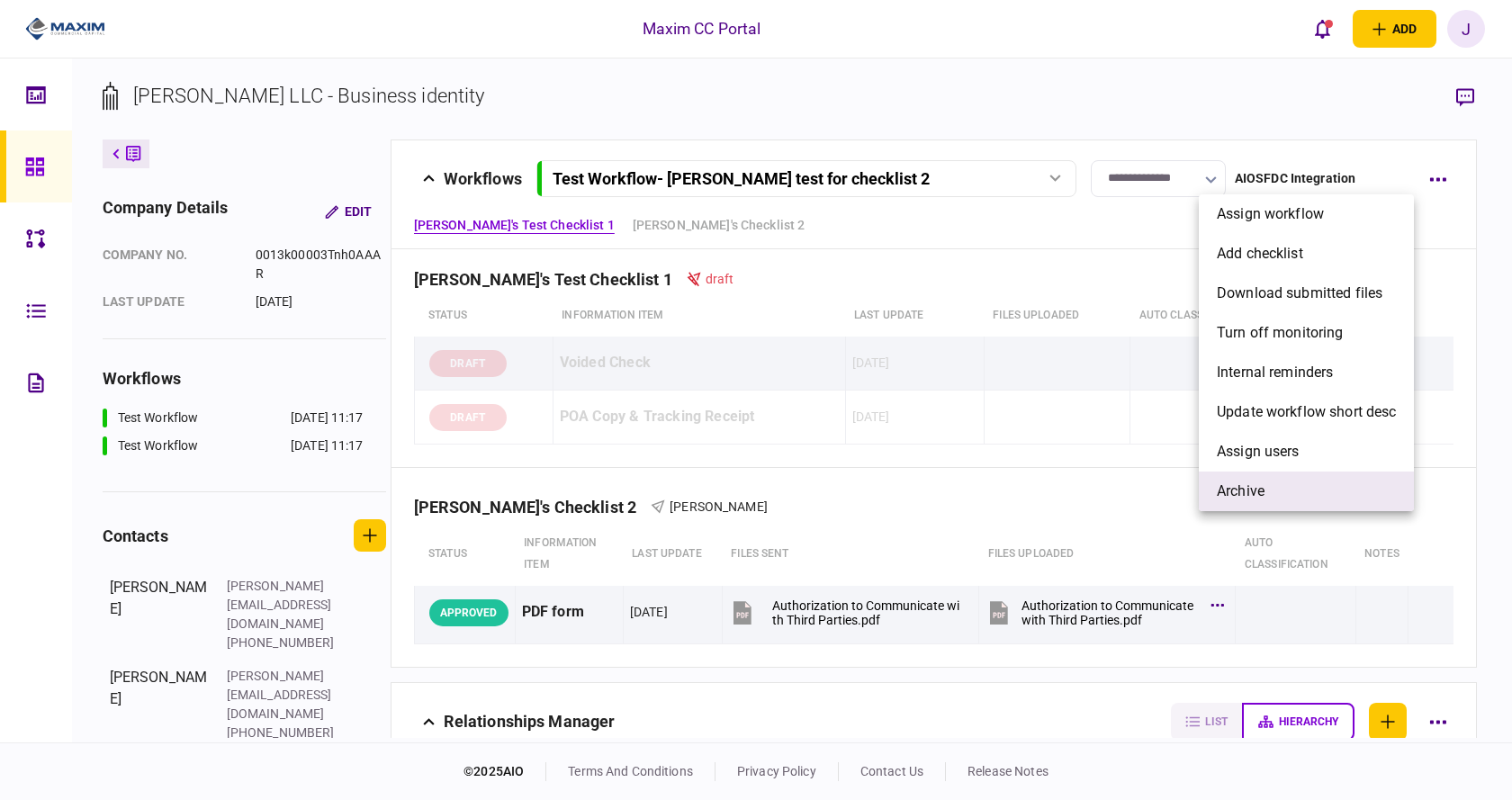 click on "archive" at bounding box center (1306, 491) 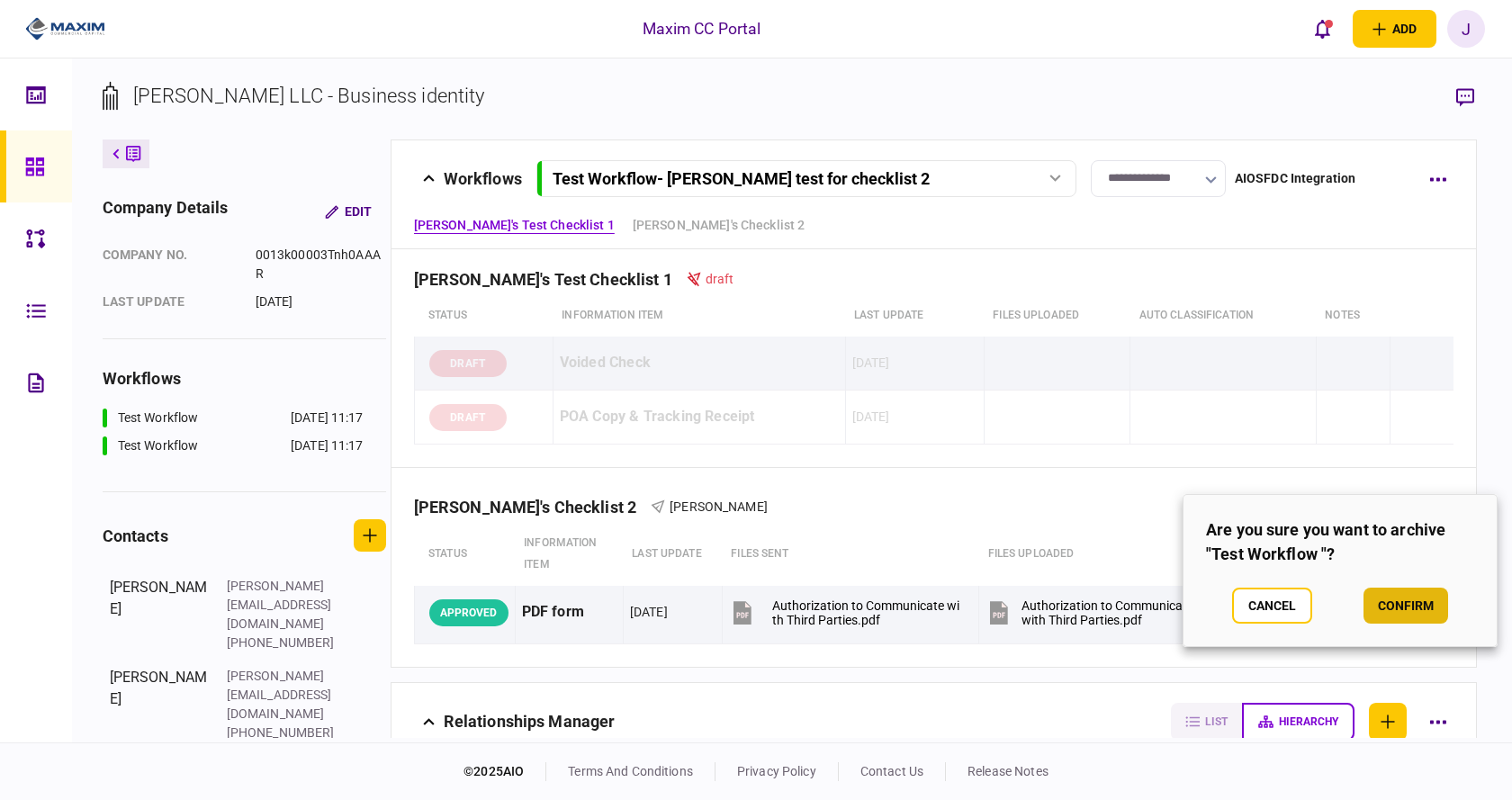 click on "confirm" at bounding box center (1406, 606) 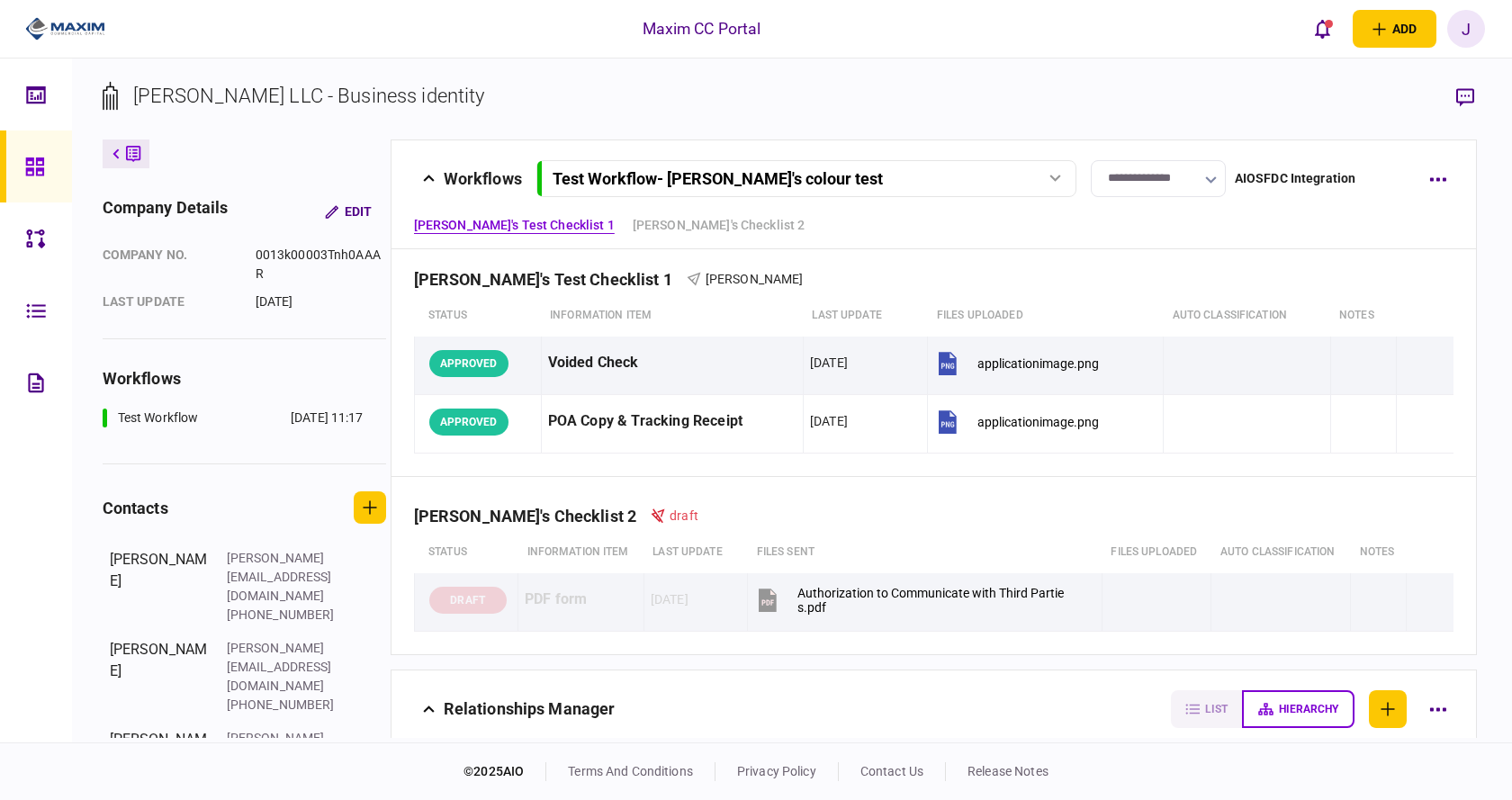 click 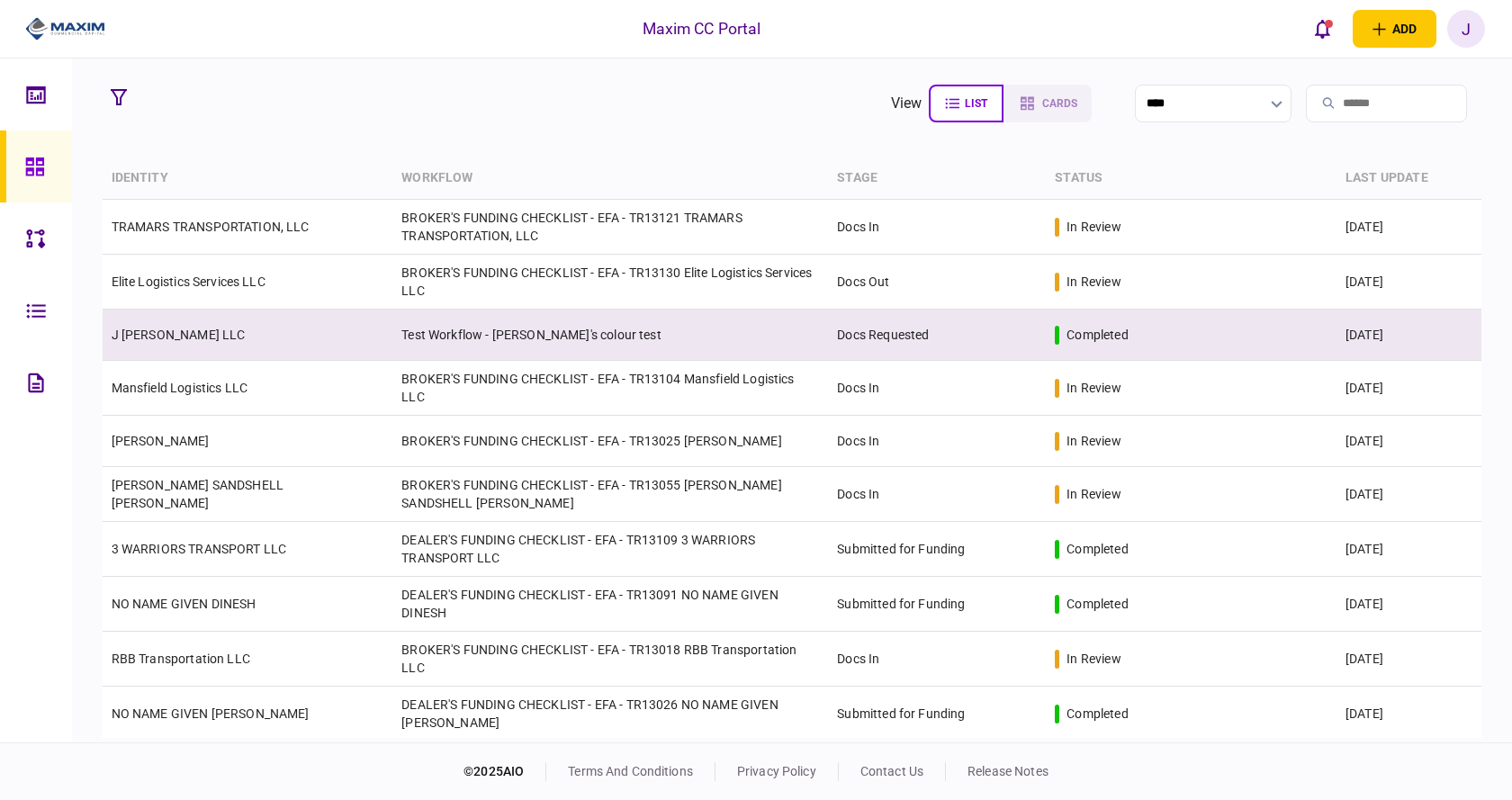click on "J [PERSON_NAME] LLC" at bounding box center [248, 335] 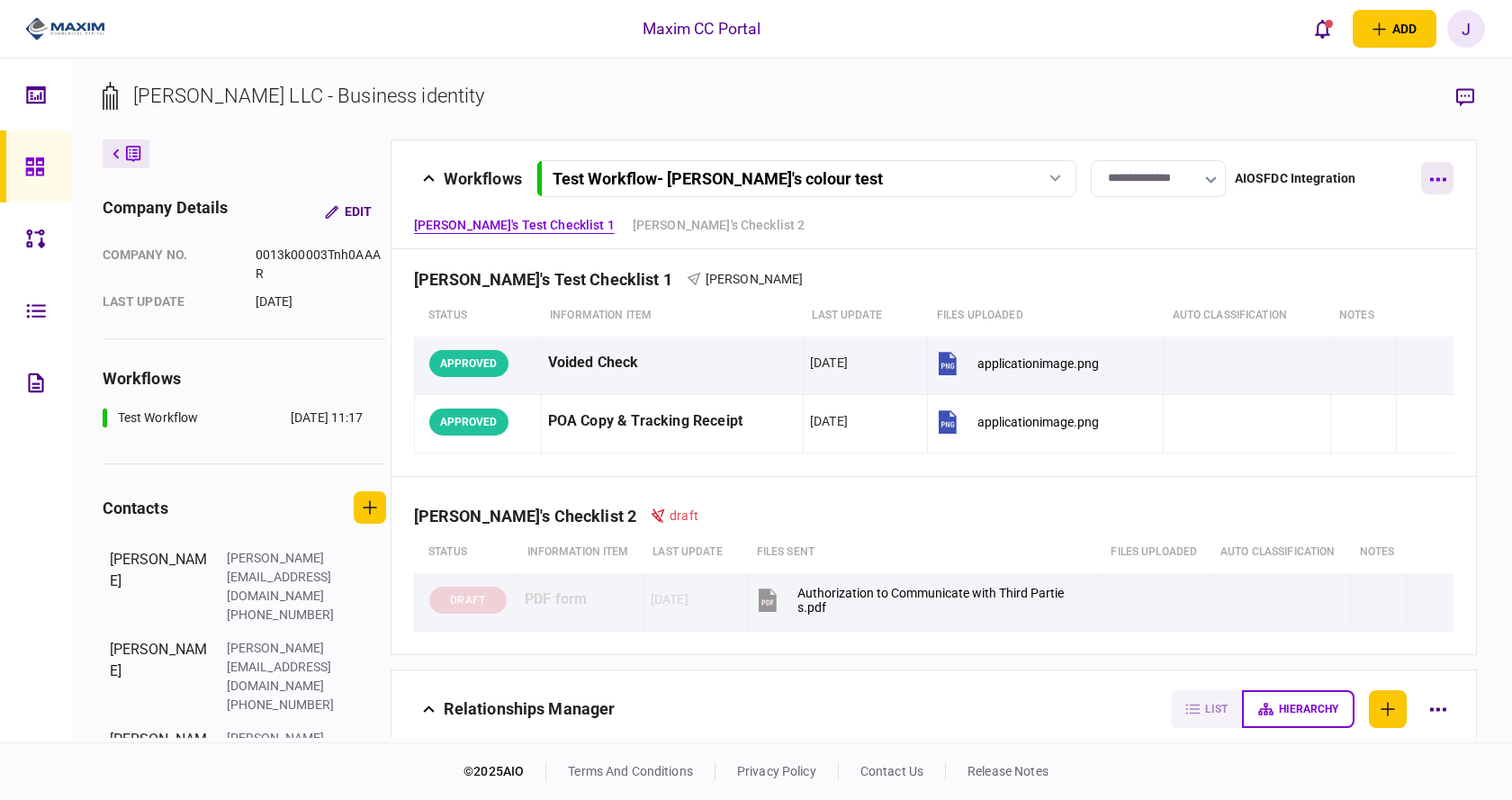 click at bounding box center (1437, 178) 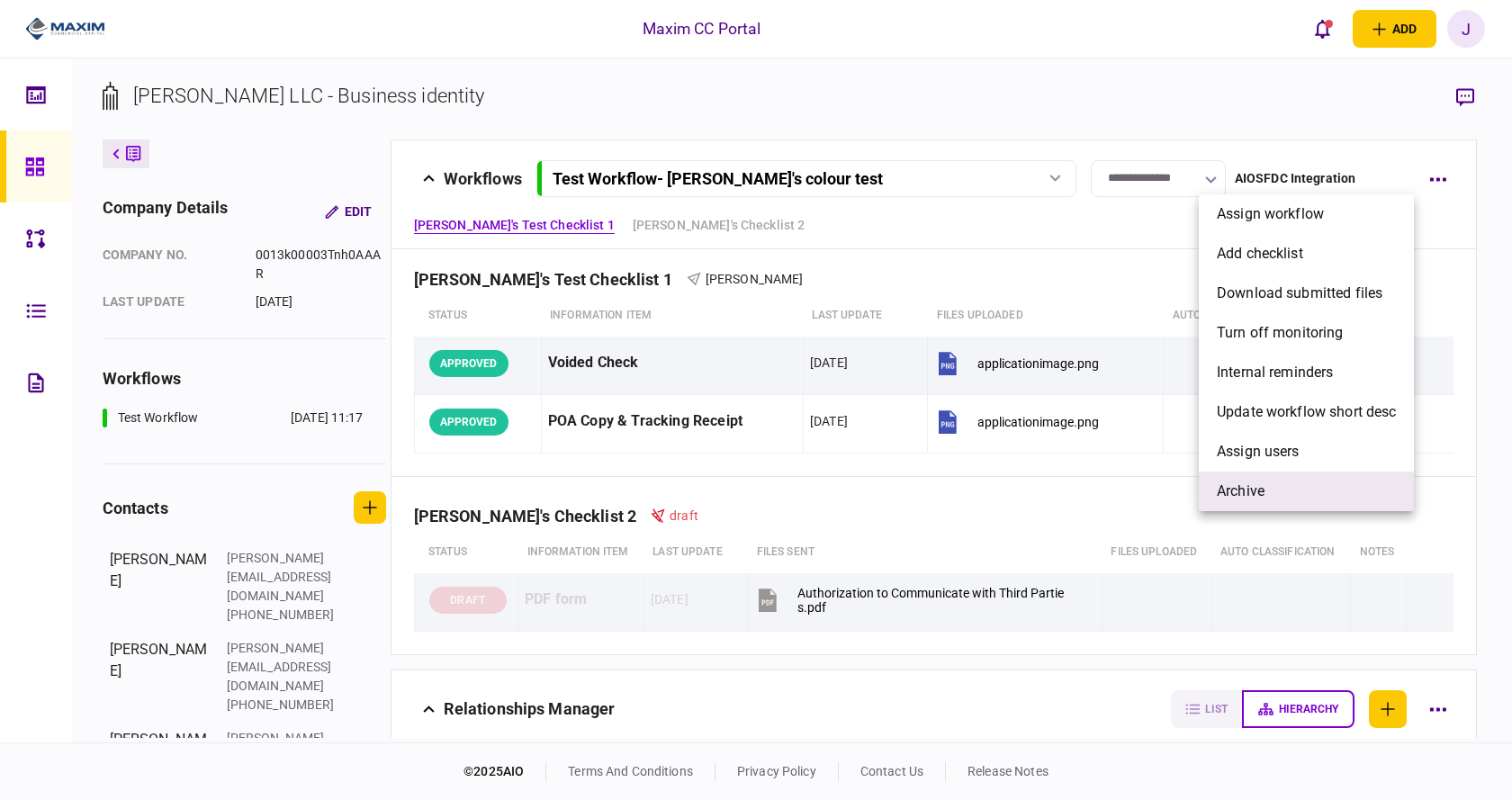 click on "archive" at bounding box center (1240, 491) 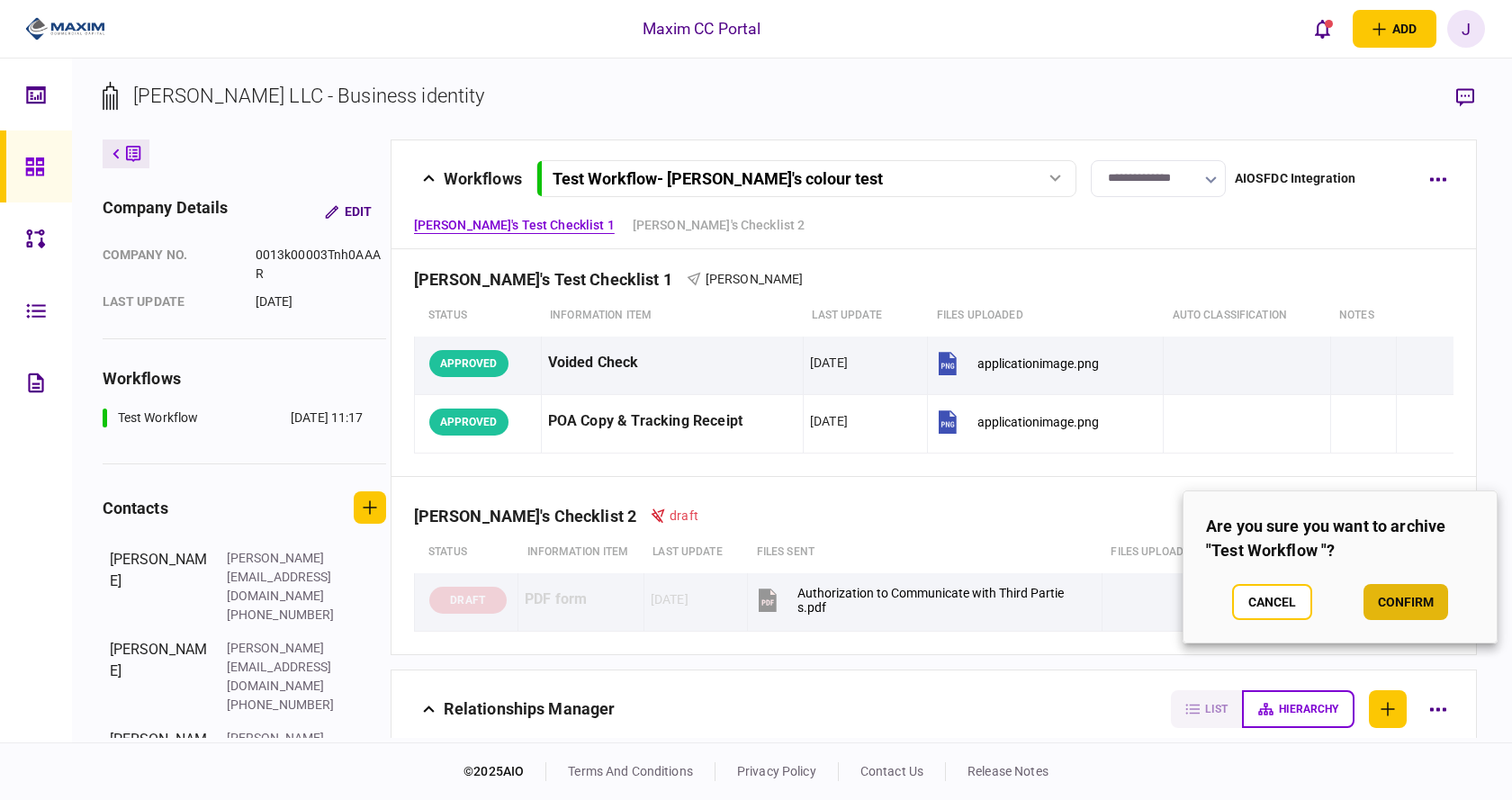 click on "confirm" at bounding box center (1406, 602) 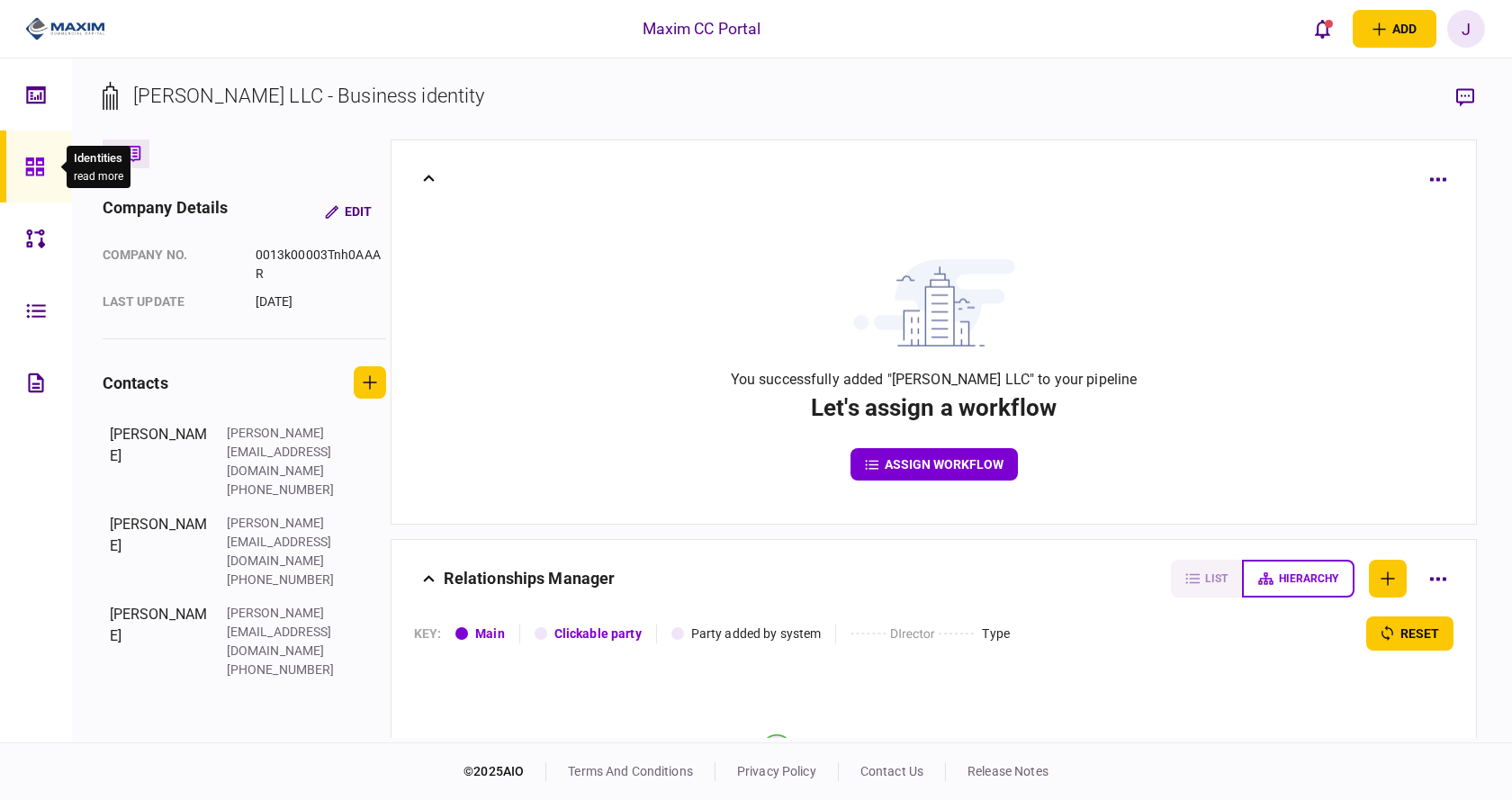 click 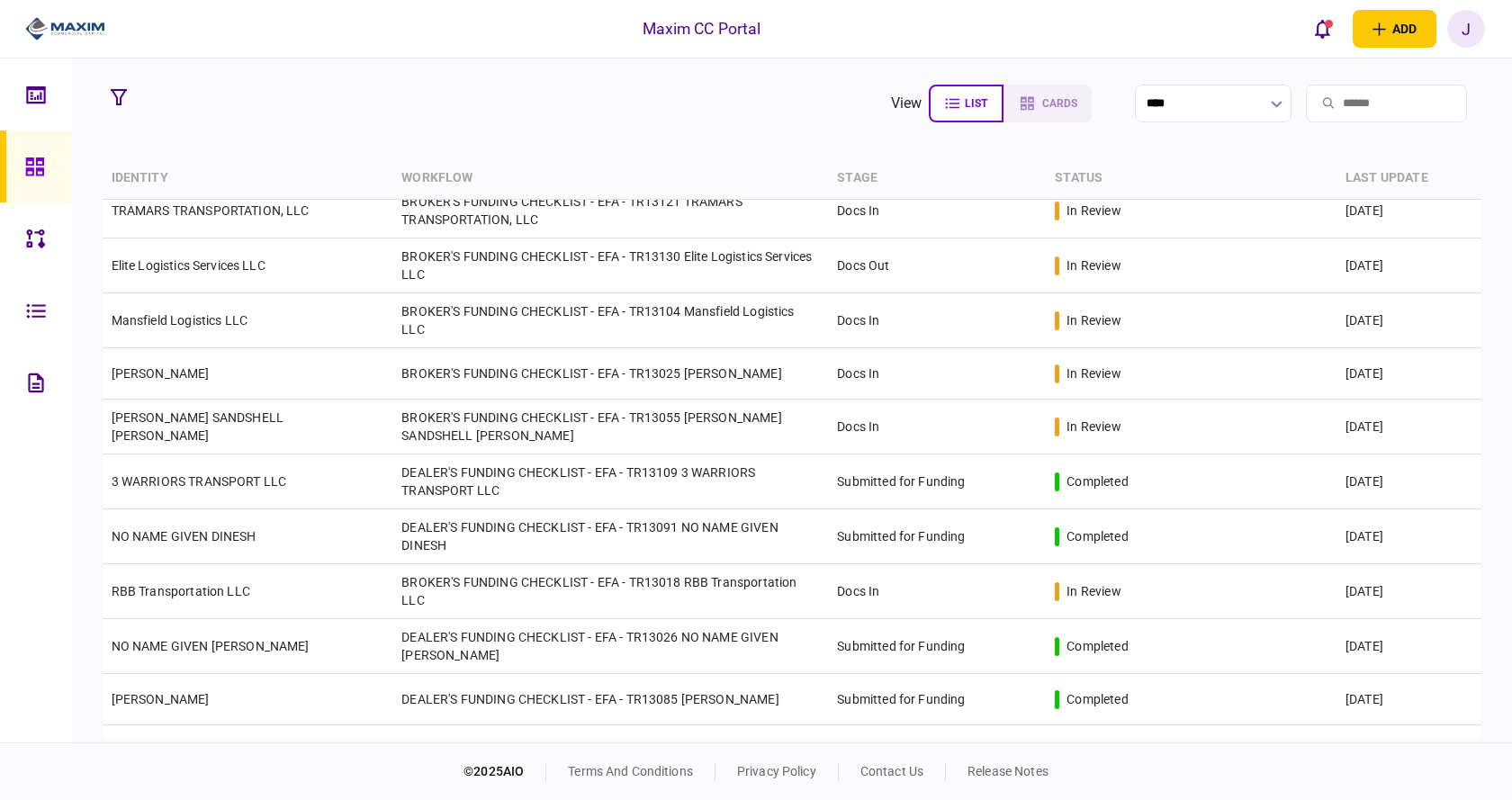 scroll, scrollTop: 0, scrollLeft: 0, axis: both 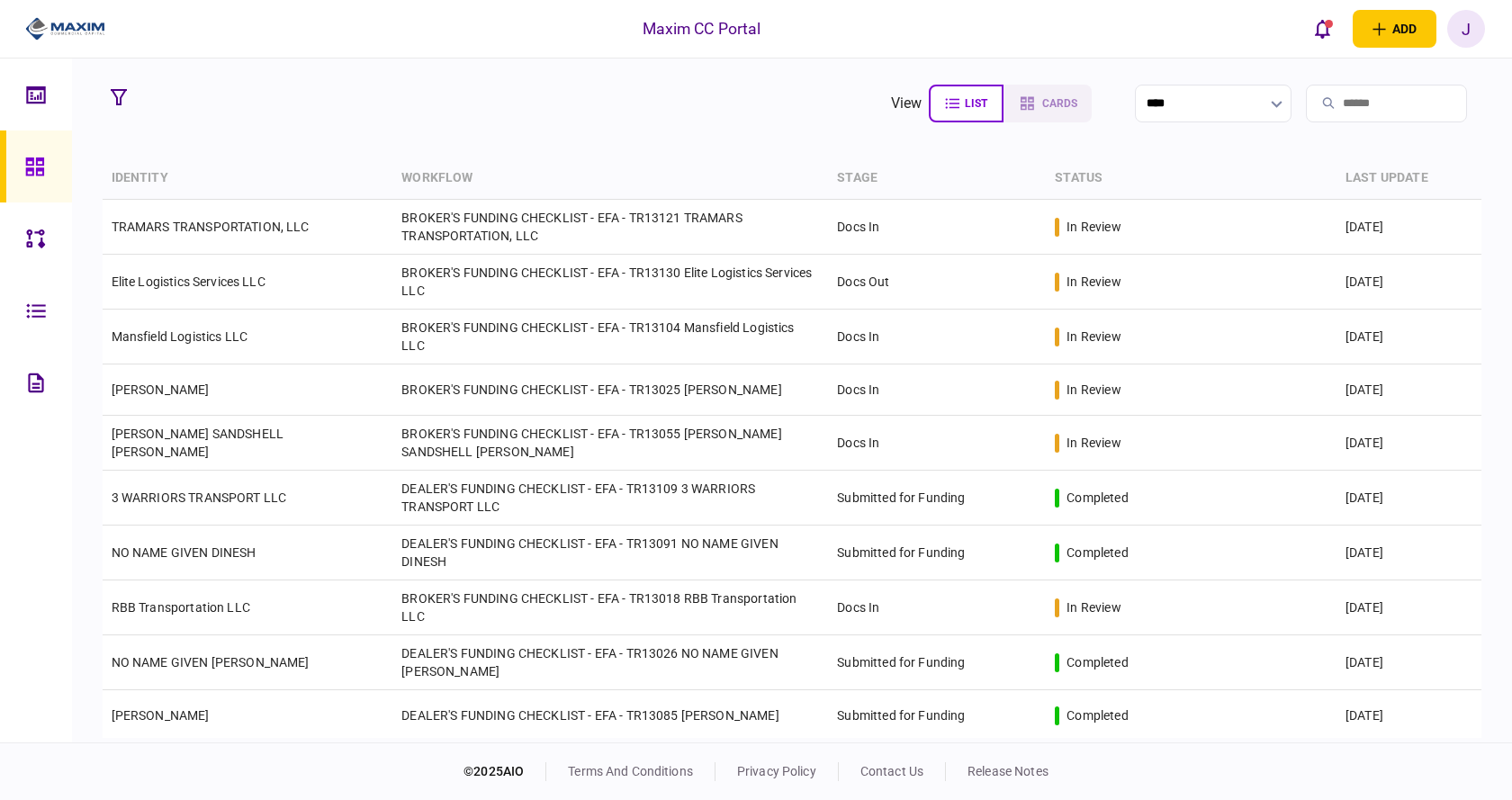 click at bounding box center [36, 166] 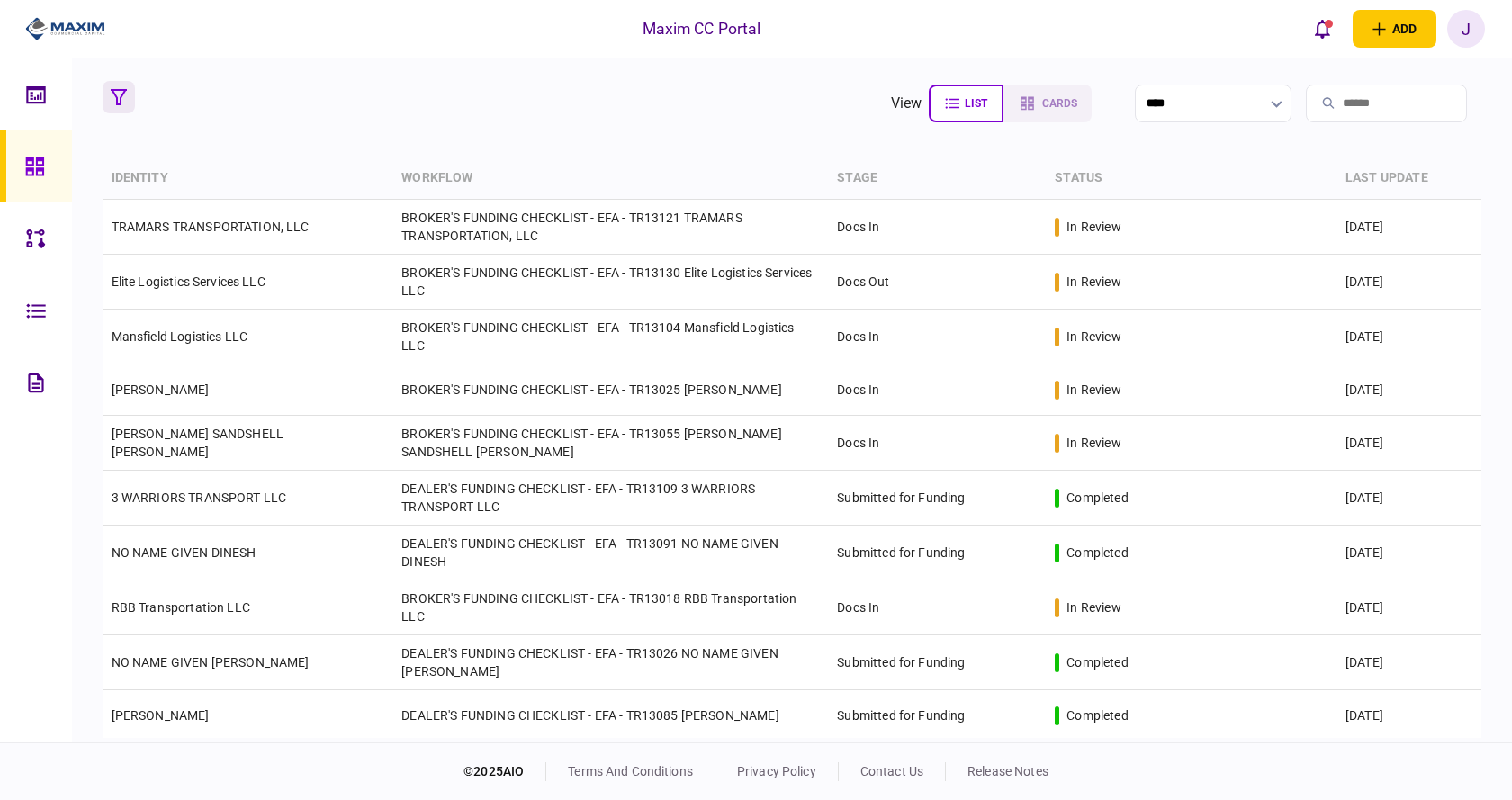 click 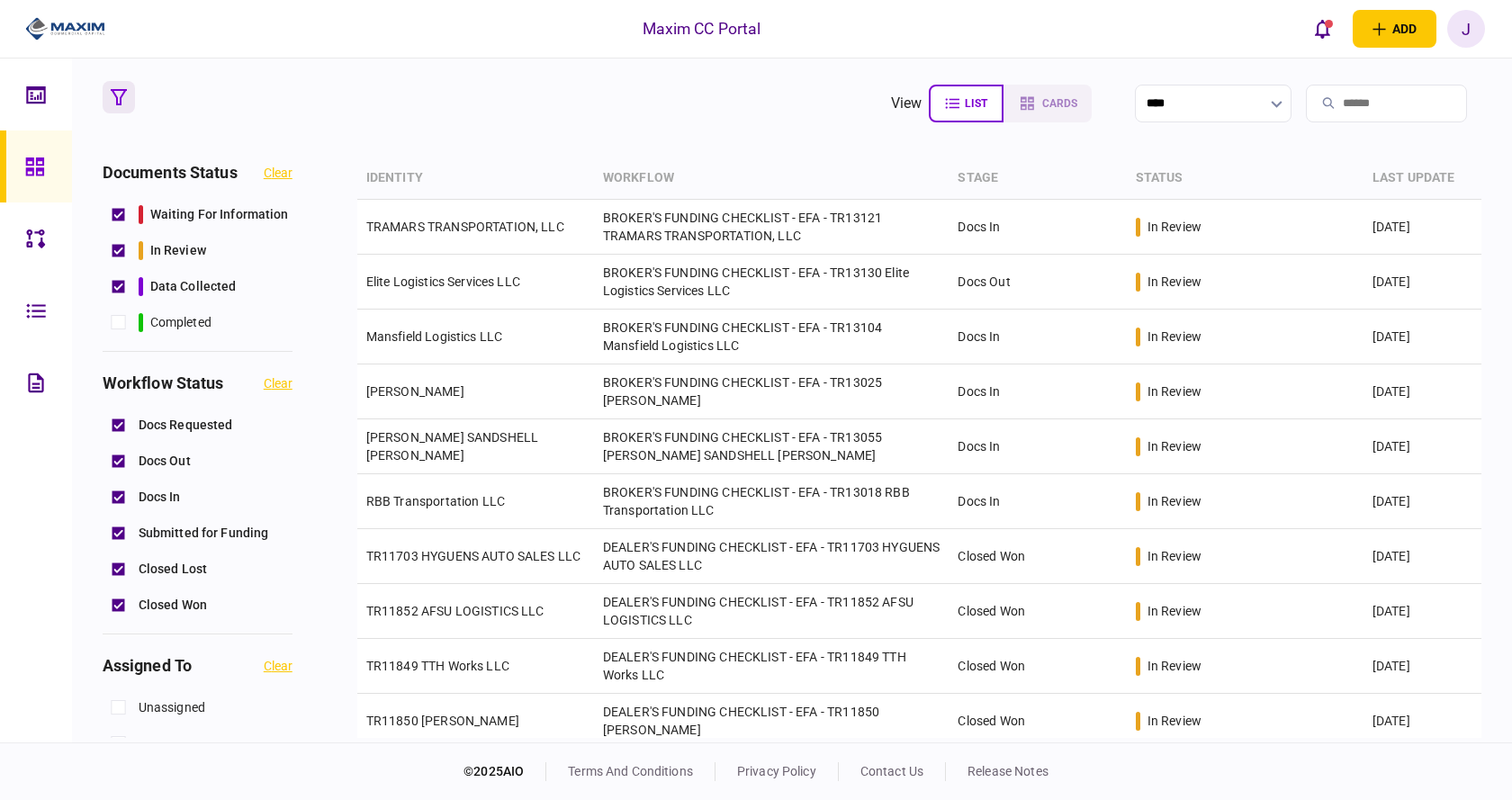 scroll, scrollTop: 180, scrollLeft: 0, axis: vertical 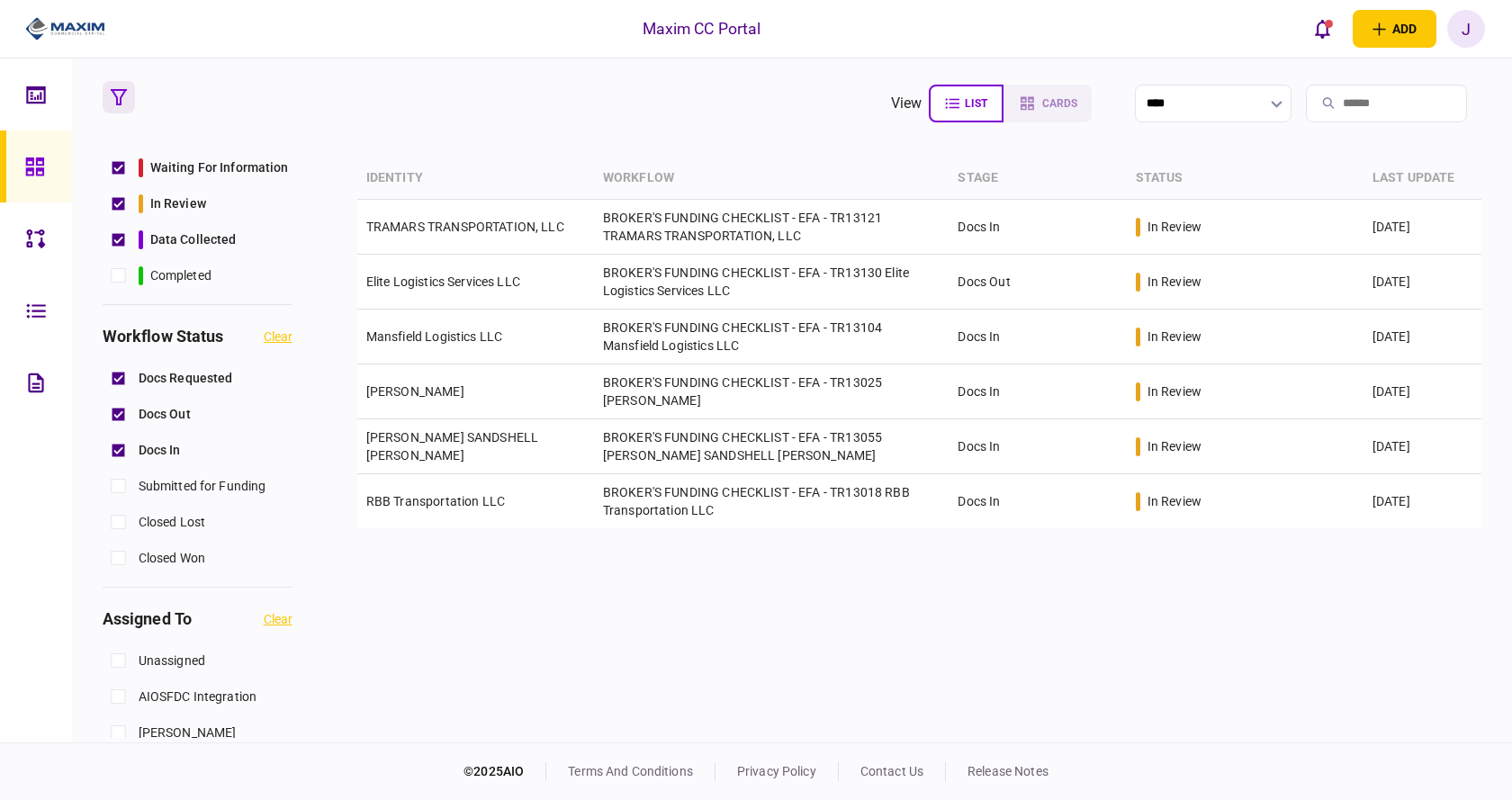 click on "identity workflow stage status last update TRAMARS TRANSPORTATION, LLC BROKER'S FUNDING CHECKLIST - EFA - TR13121 TRAMARS TRANSPORTATION, LLC Docs In in review 09 Jul 2025 Elite Logistics Services LLC BROKER'S FUNDING CHECKLIST - EFA - TR13130 Elite Logistics Services LLC Docs Out in review 09 Jul 2025 Mansfield Logistics LLC BROKER'S FUNDING CHECKLIST - EFA - TR13104 Mansfield Logistics LLC Docs In in review 08 Jul 2025 FNU VISHAL BROKER'S FUNDING CHECKLIST - EFA - TR13025 FNU VISHAL Docs In in review 08 Jul 2025 RAY SANDSHELL HERBERT BROKER'S FUNDING CHECKLIST - EFA - TR13055 RAY SANDSHELL HERBERT Docs In in review 08 Jul 2025 RBB Transportation LLC BROKER'S FUNDING CHECKLIST - EFA - TR13018 RBB Transportation LLC Docs In in review 01 Jul 2025" at bounding box center (920, 447) 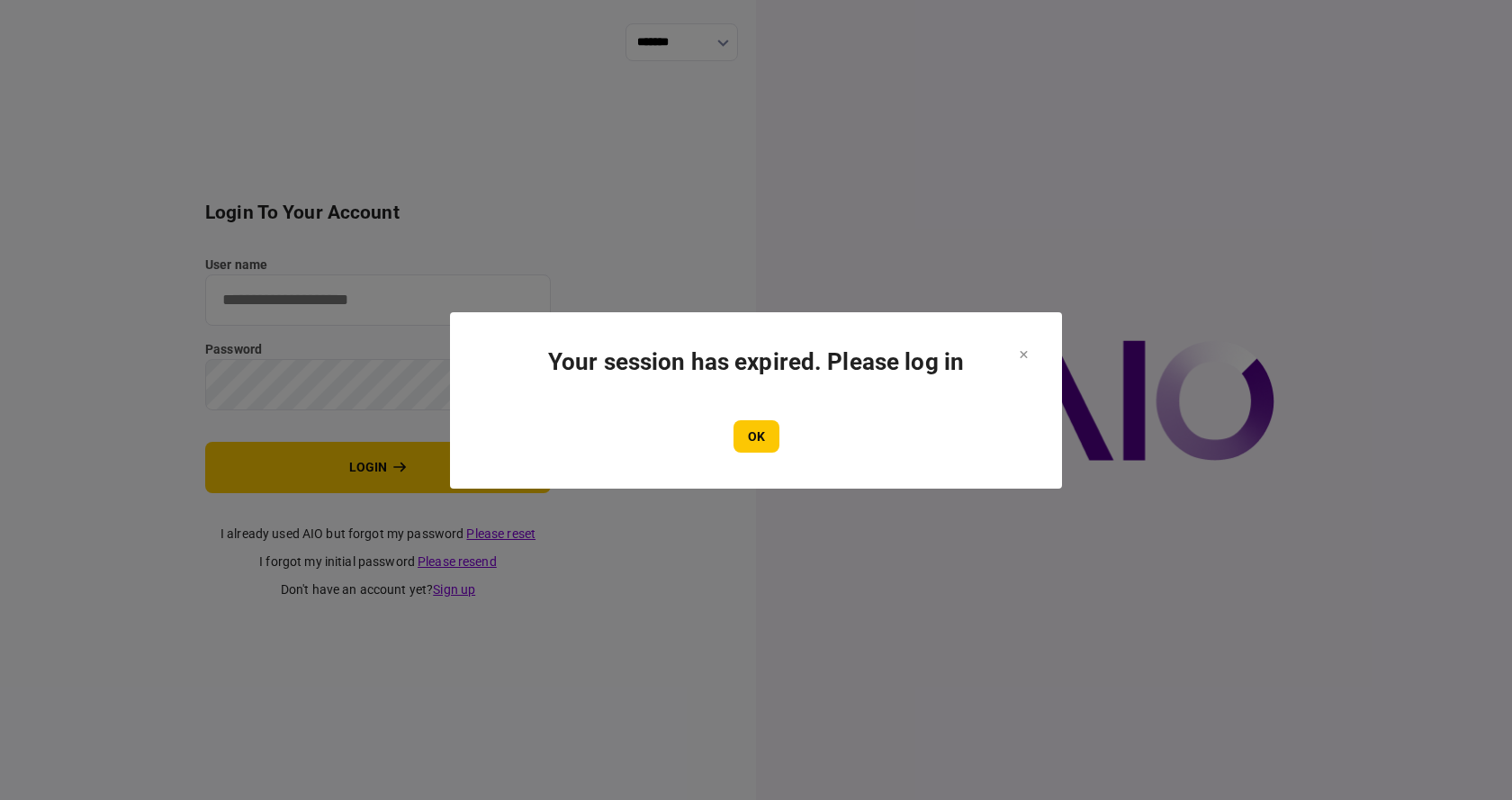 scroll, scrollTop: 0, scrollLeft: 0, axis: both 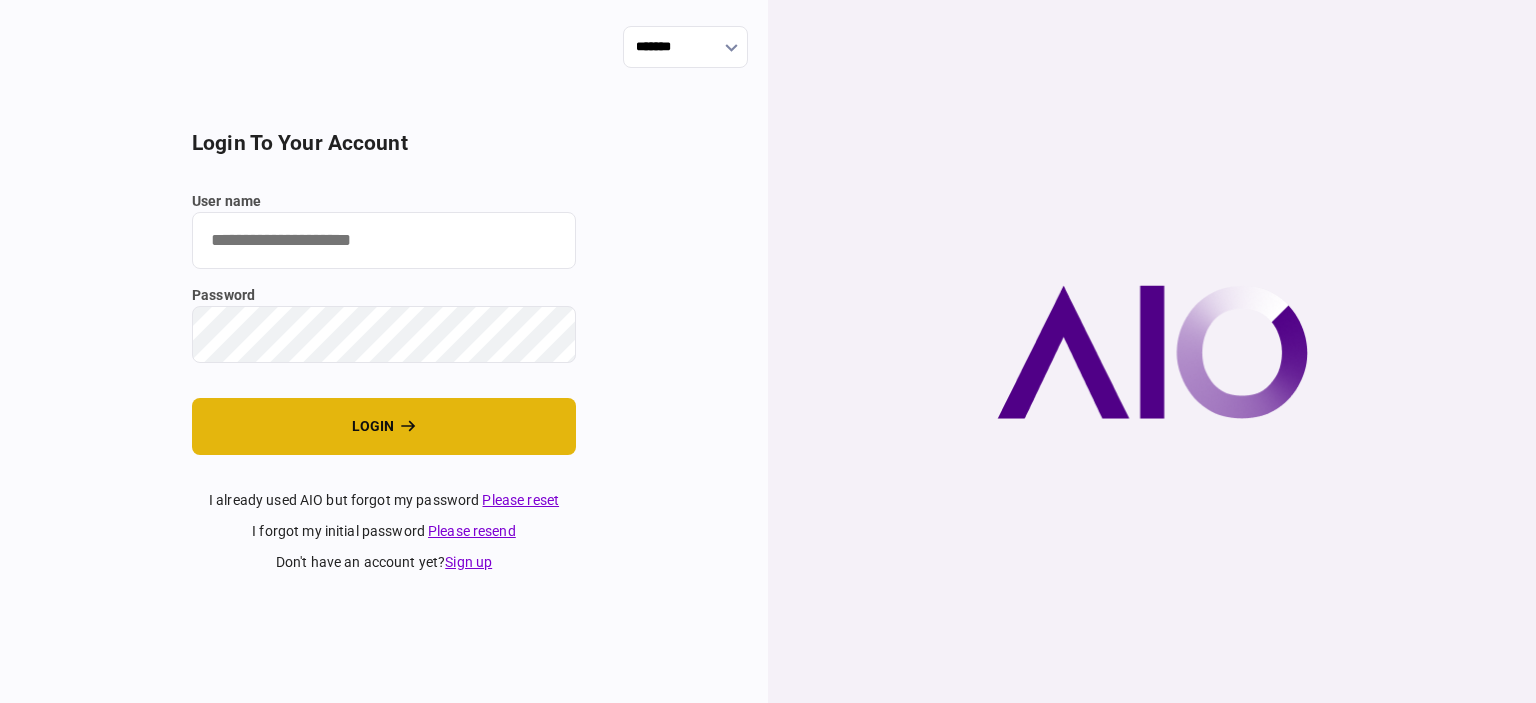 type on "****" 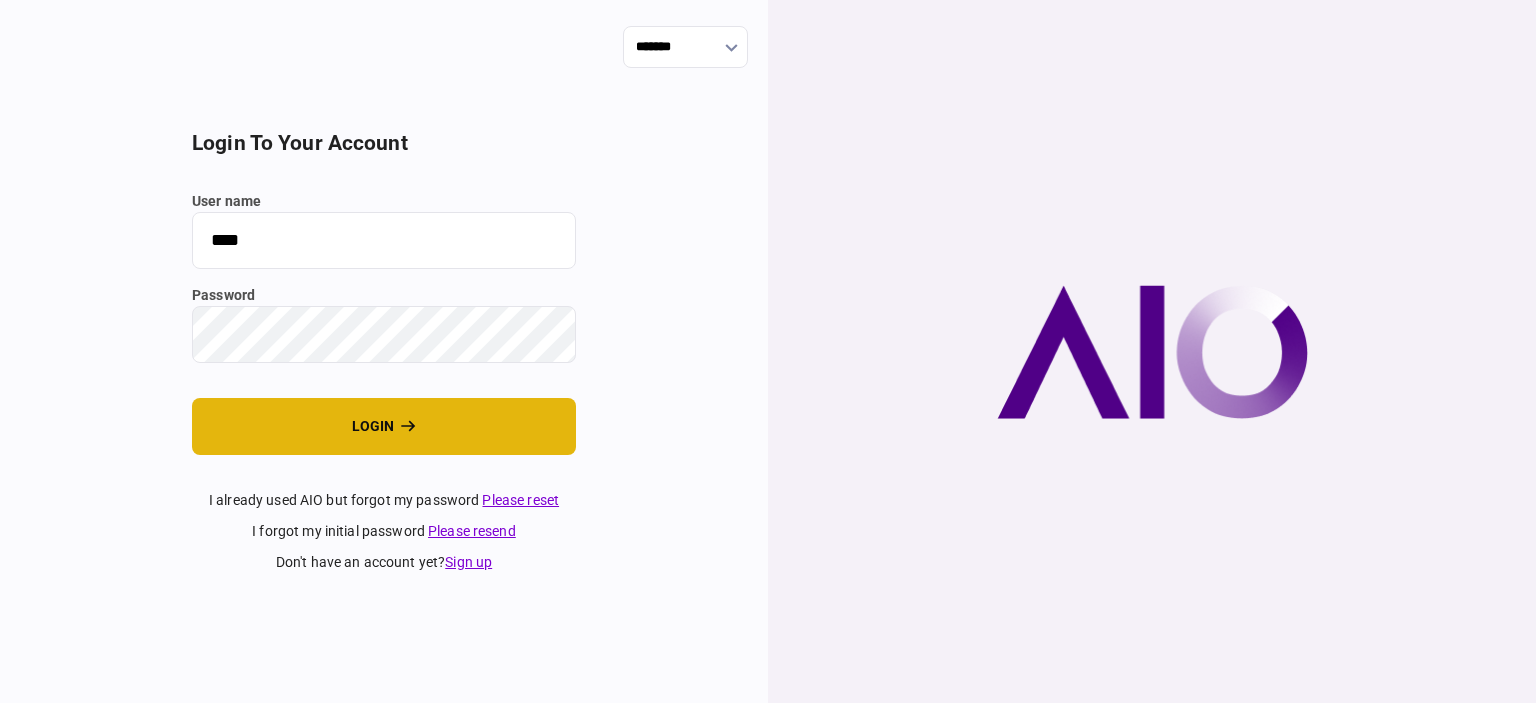 click on "login" at bounding box center (384, 426) 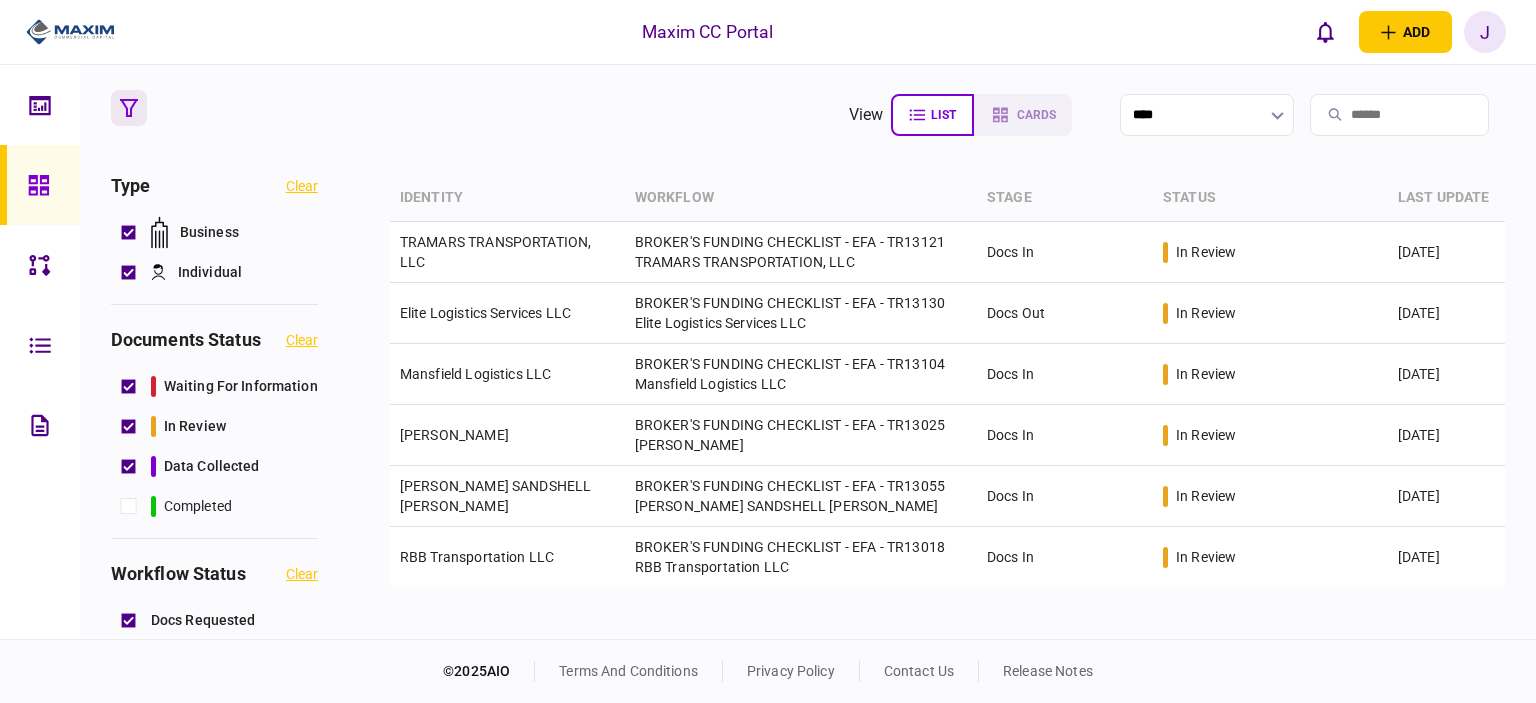scroll, scrollTop: 0, scrollLeft: 0, axis: both 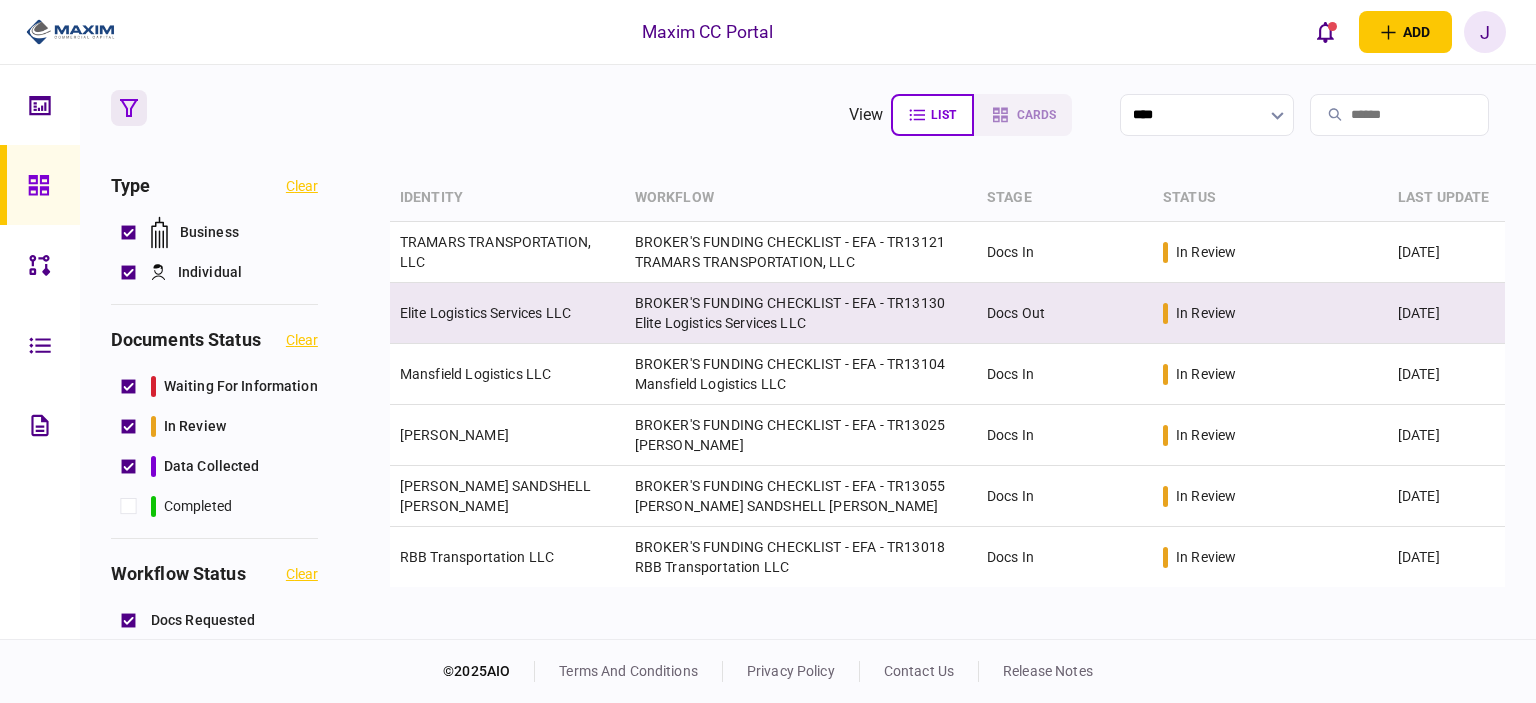 click on "Elite Logistics Services LLC" at bounding box center [507, 313] 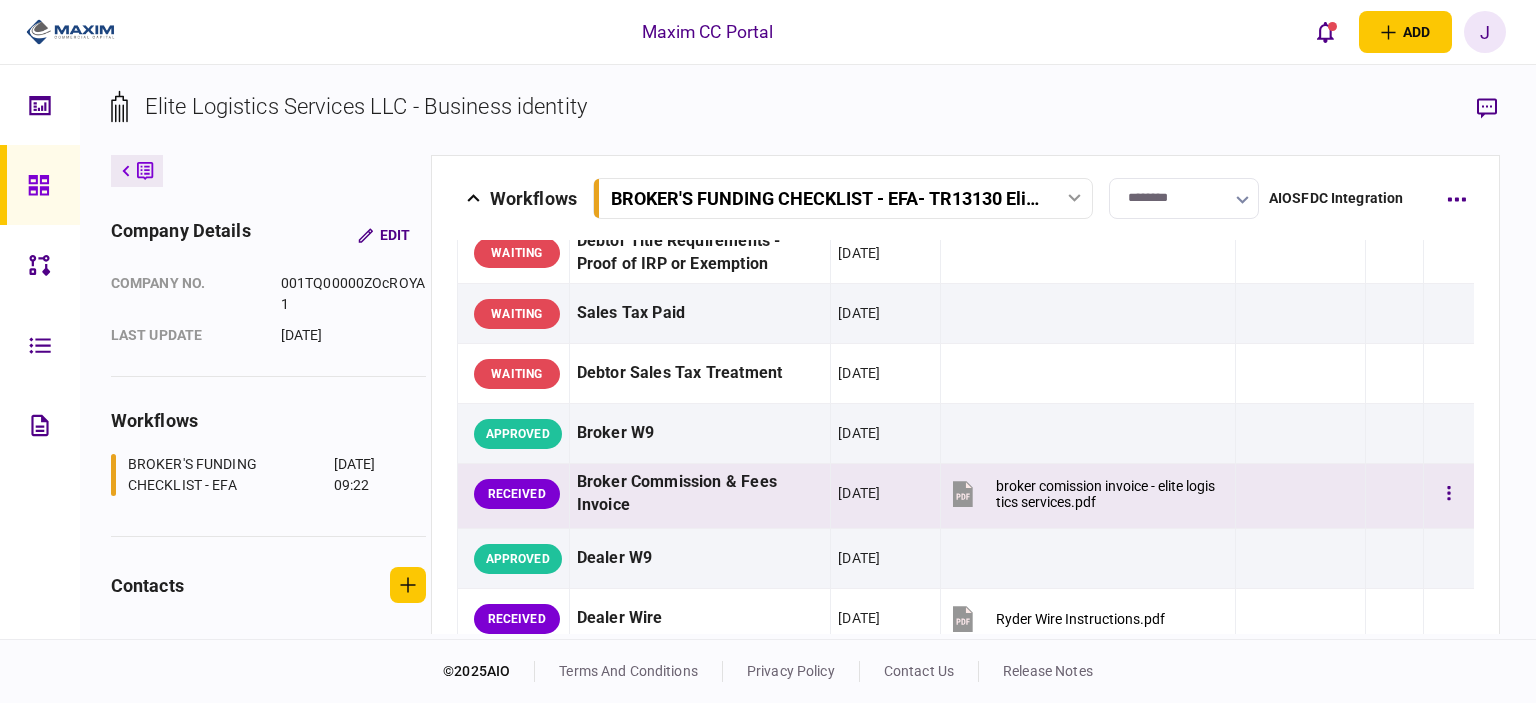 scroll, scrollTop: 900, scrollLeft: 0, axis: vertical 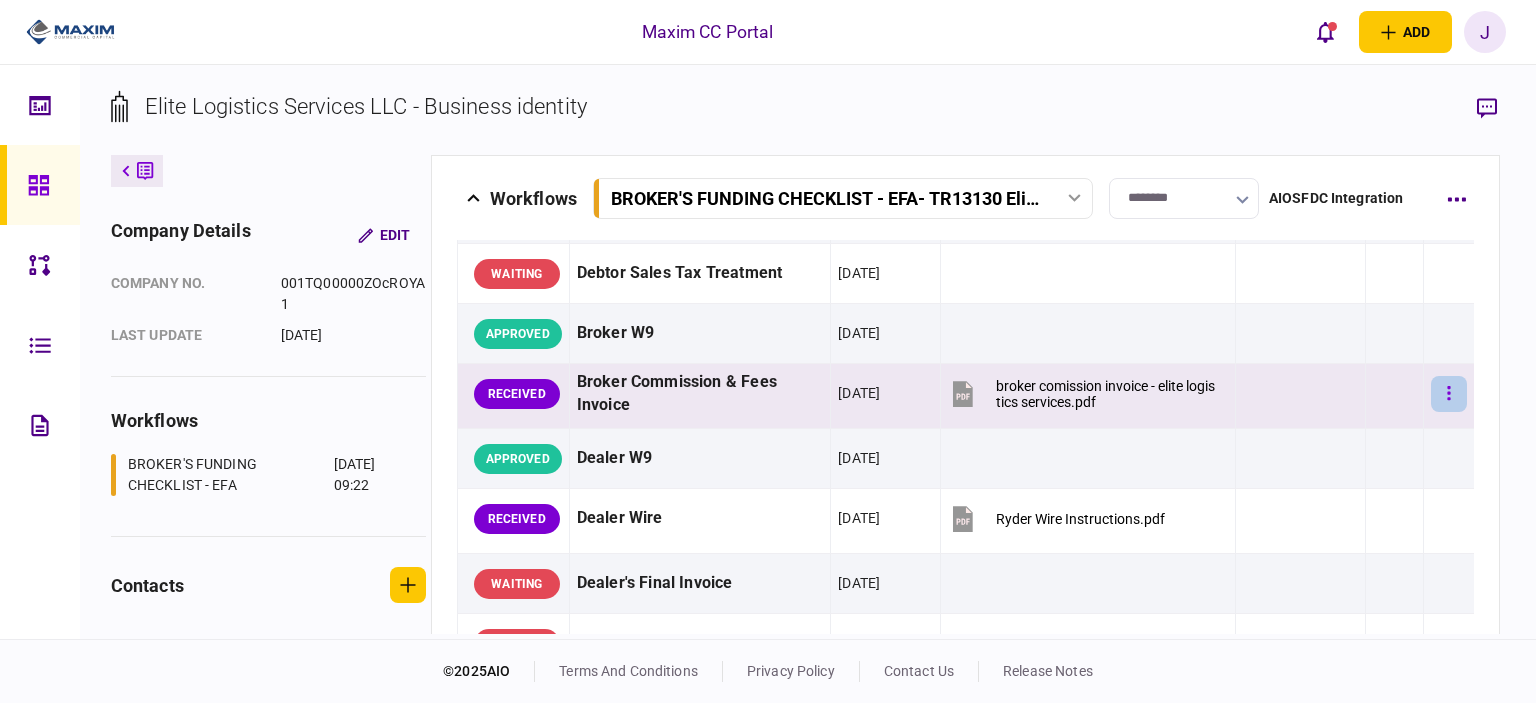 click at bounding box center [1449, 394] 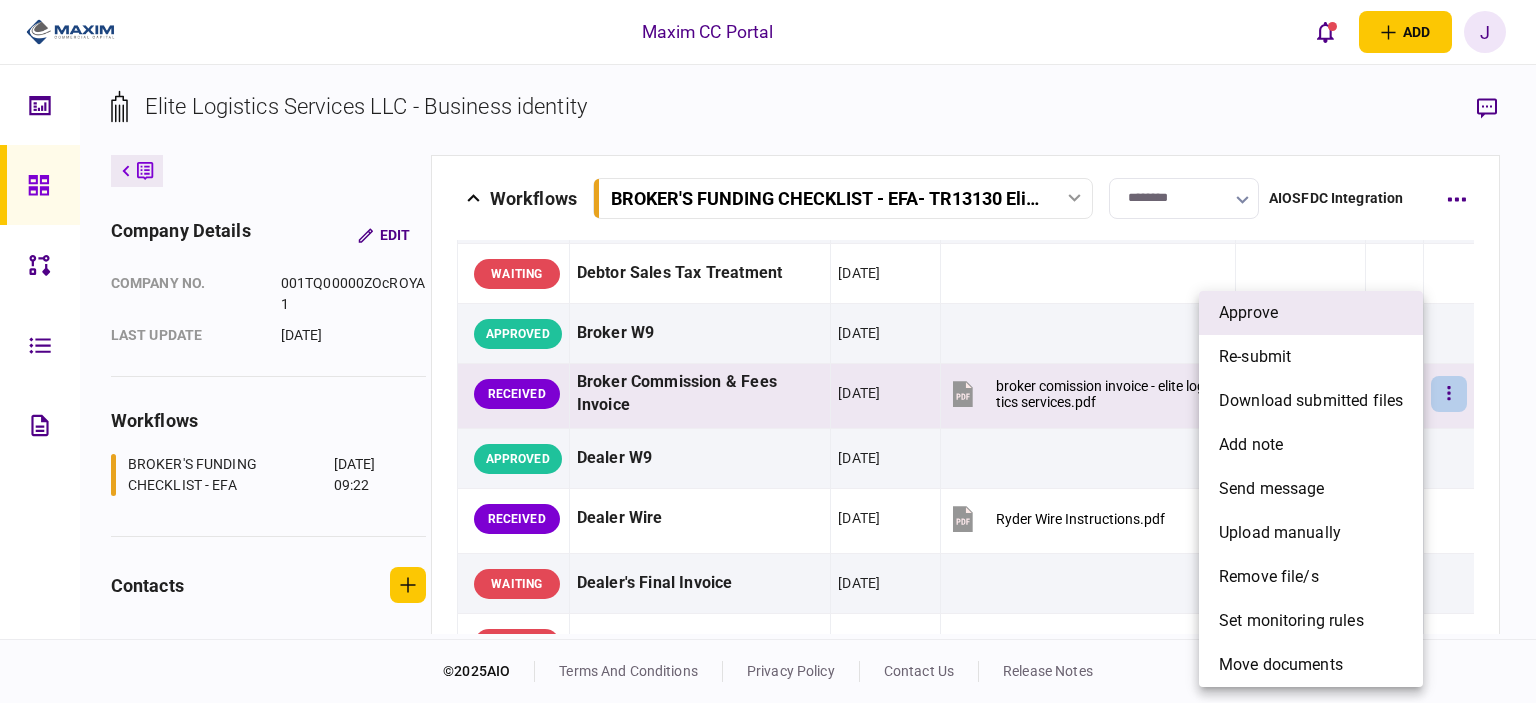 click on "approve" at bounding box center [1311, 313] 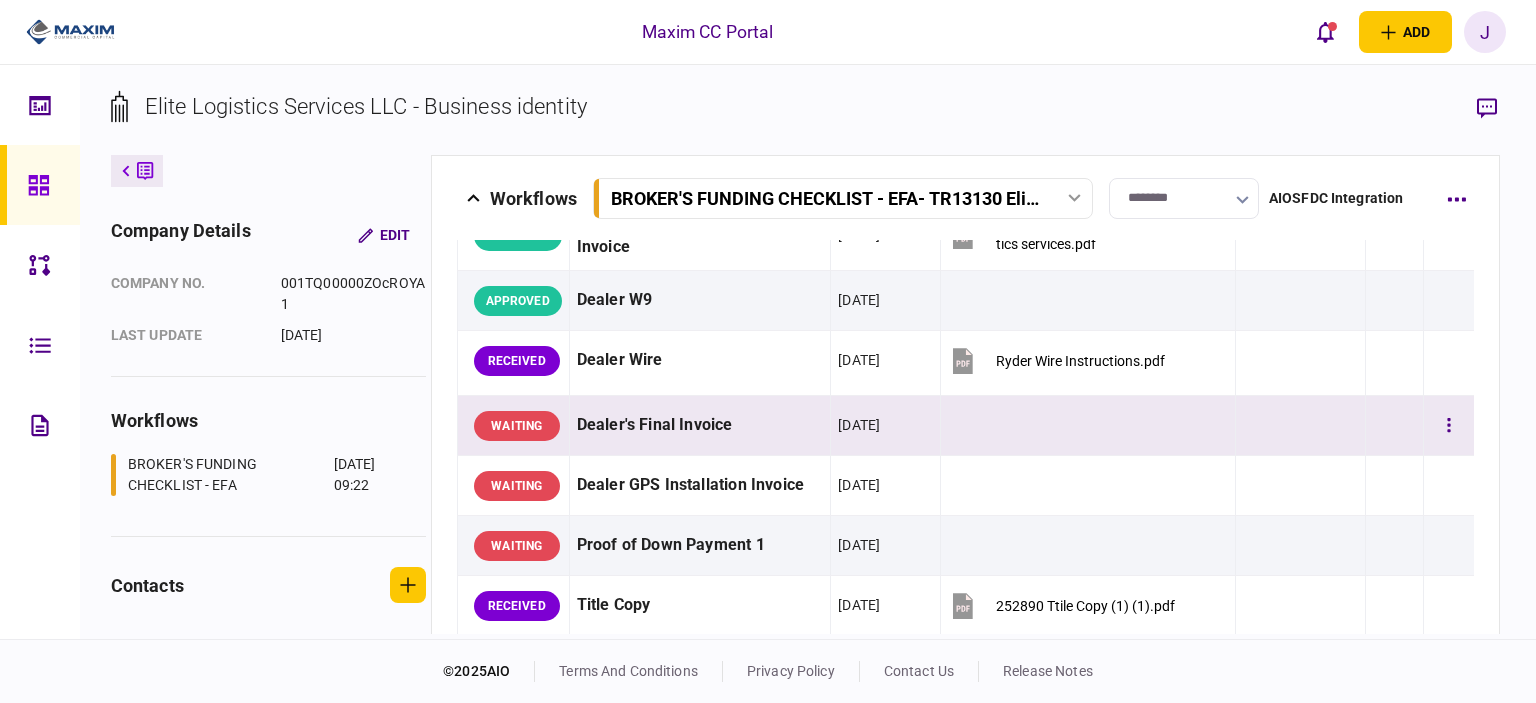 scroll, scrollTop: 1100, scrollLeft: 0, axis: vertical 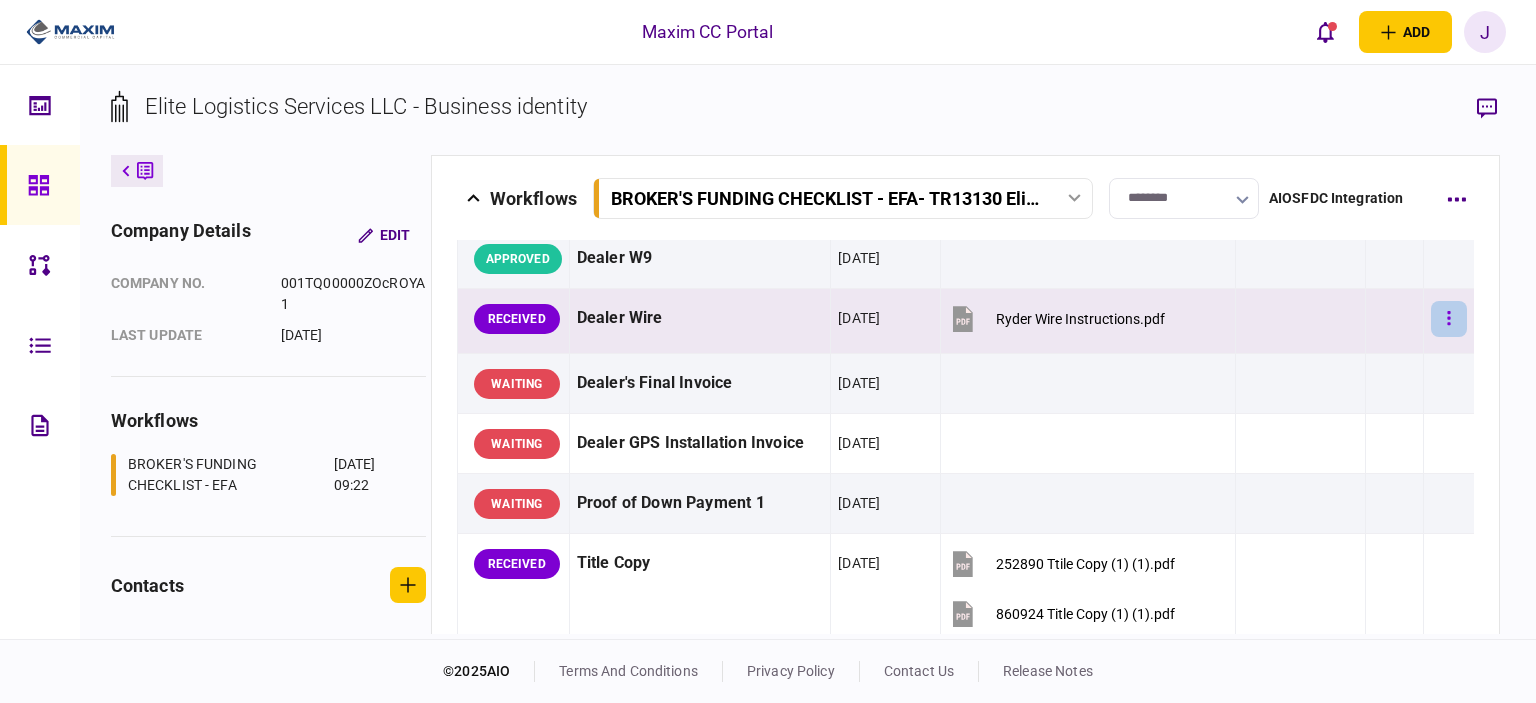 click at bounding box center (1449, 319) 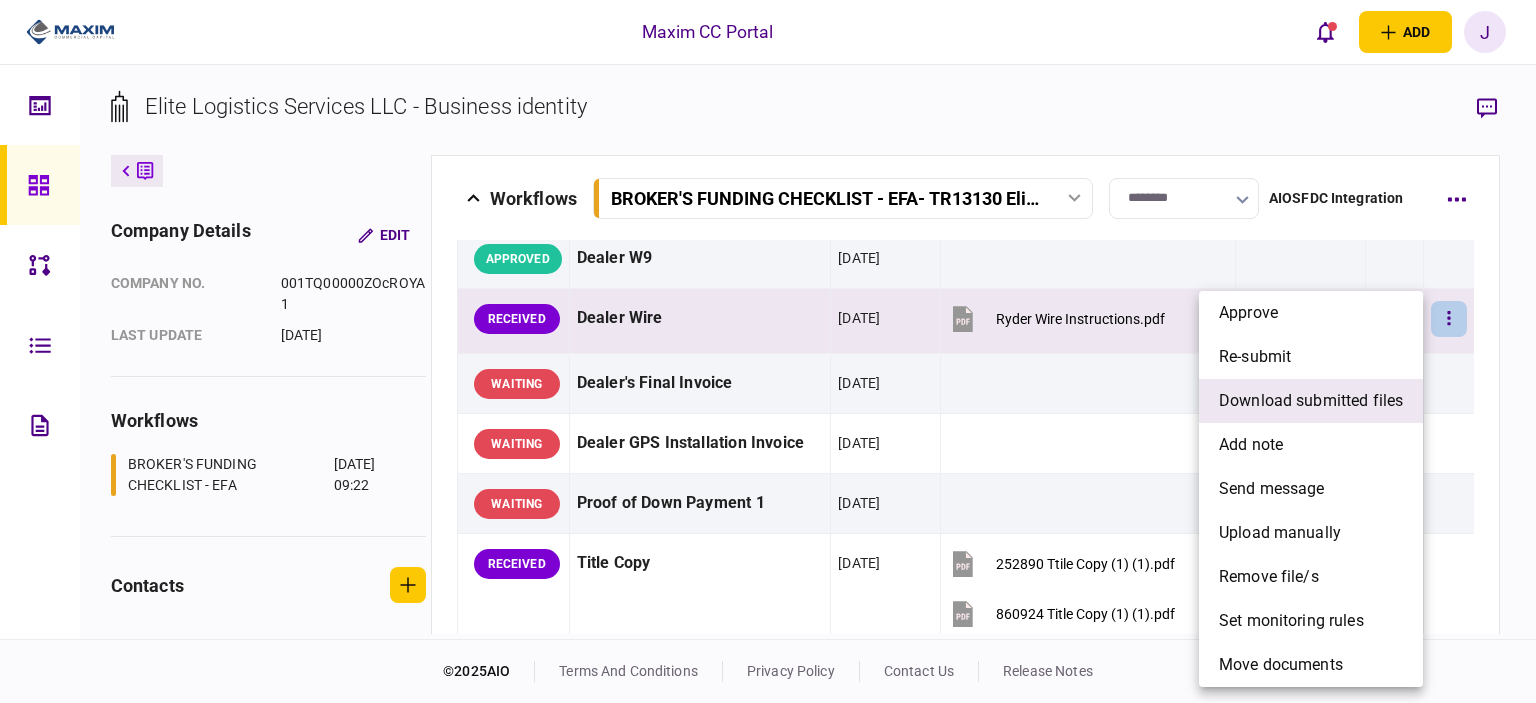 click on "download submitted files" at bounding box center [1311, 401] 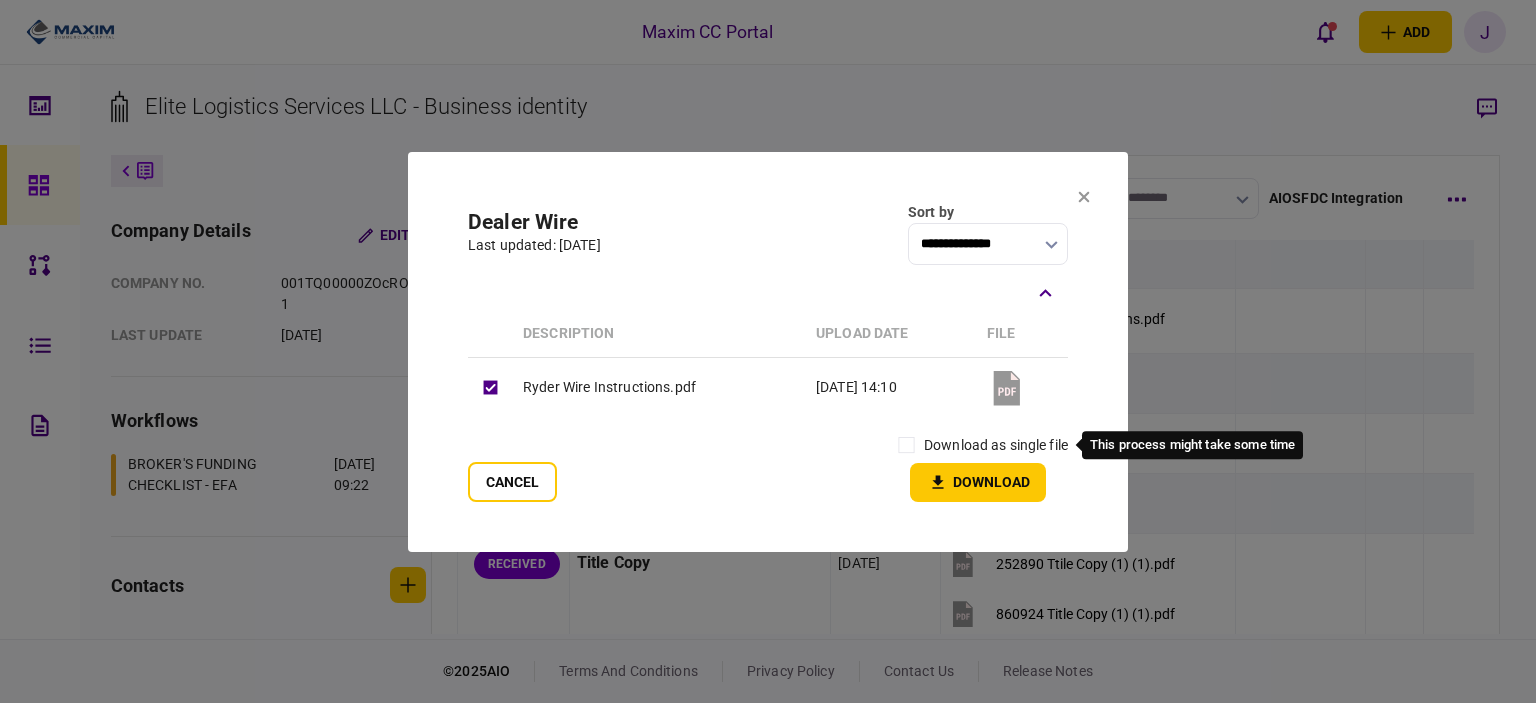 click on "download as single file" at bounding box center (996, 445) 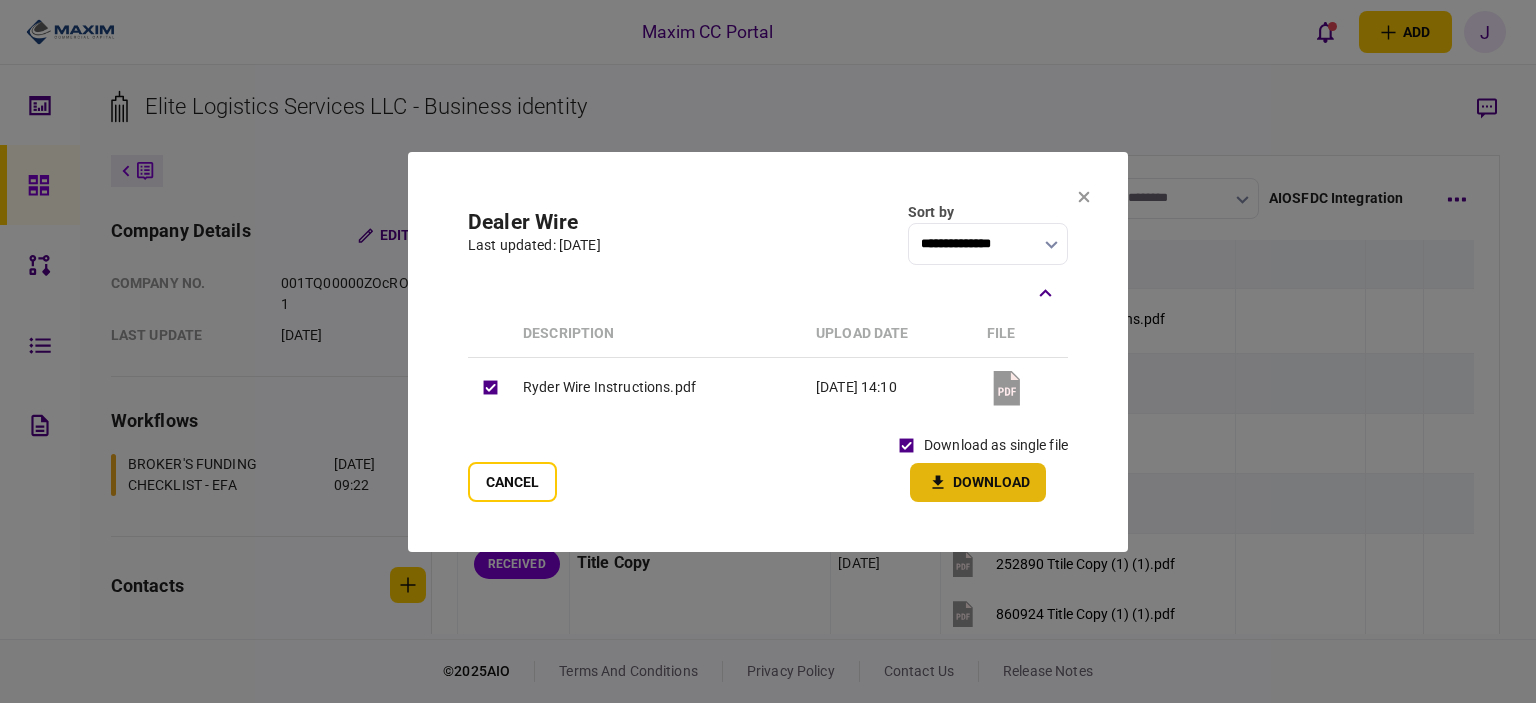 click on "Download" at bounding box center [978, 482] 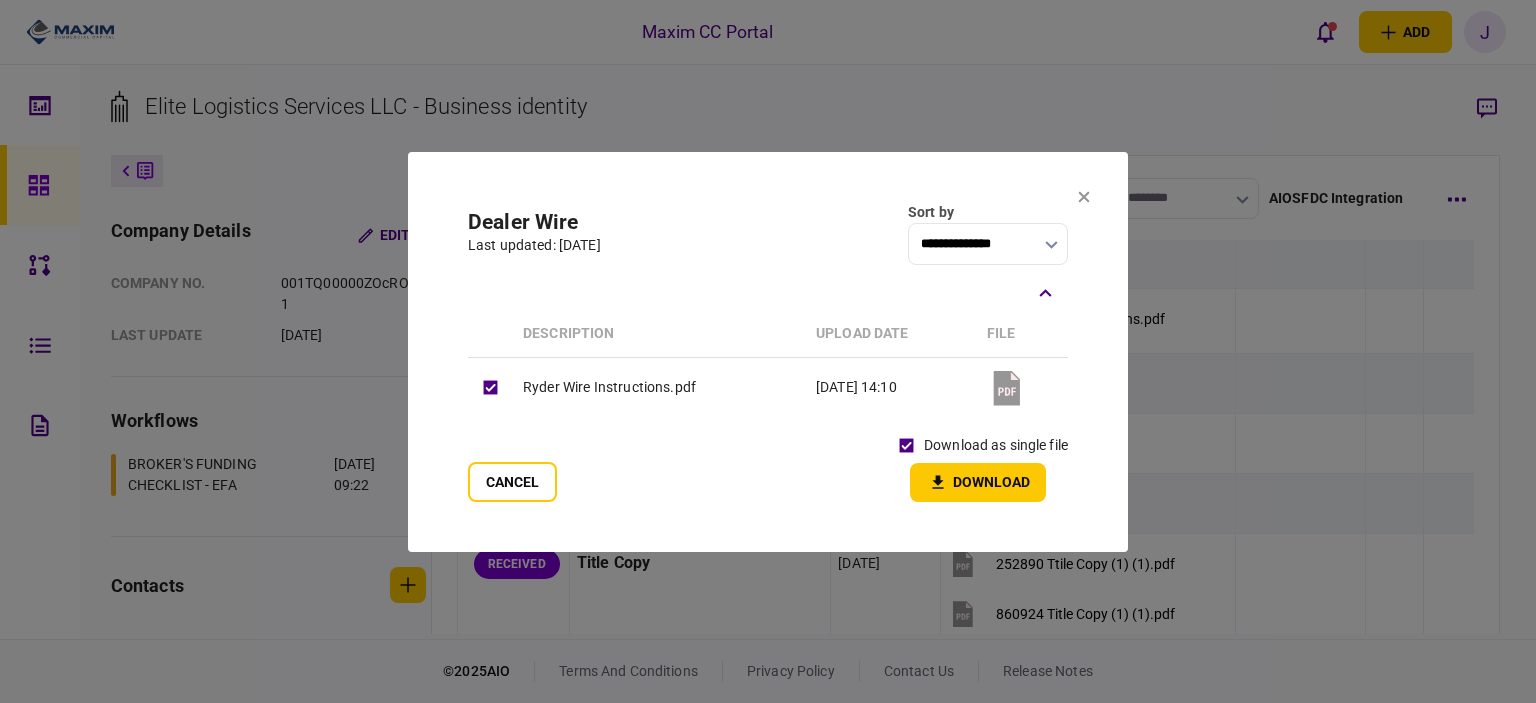 drag, startPoint x: 838, startPoint y: 199, endPoint x: 873, endPoint y: 199, distance: 35 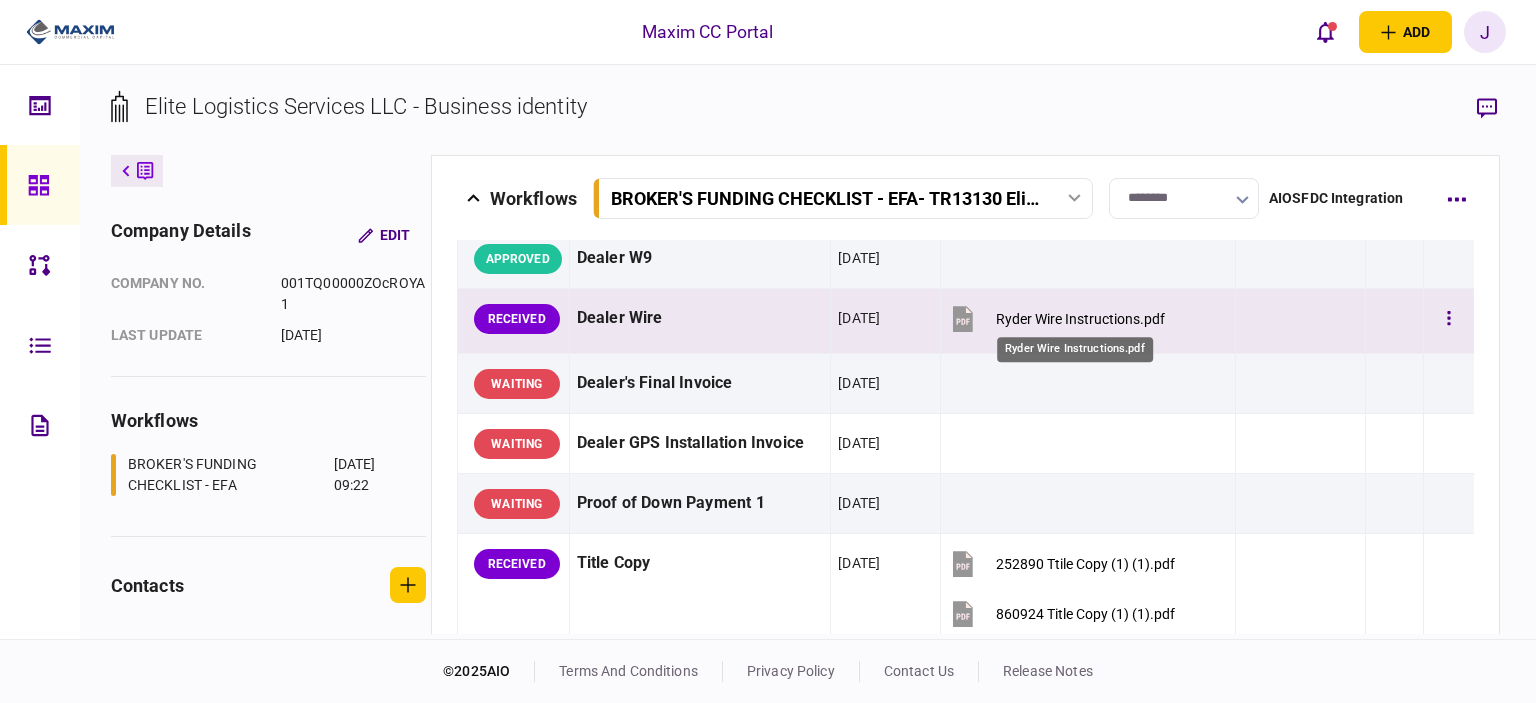 click on "Ryder Wire Instructions.pdf" at bounding box center [1056, 318] 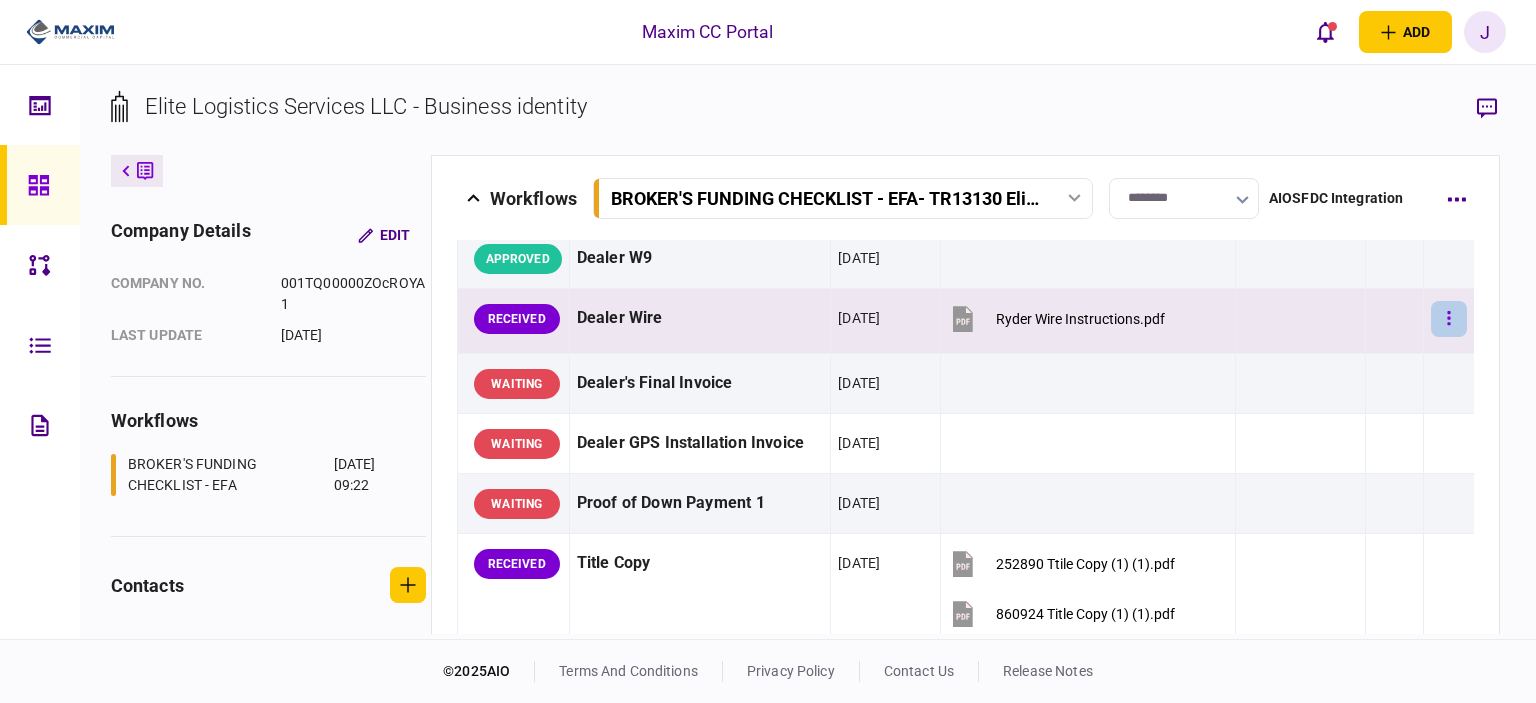 click 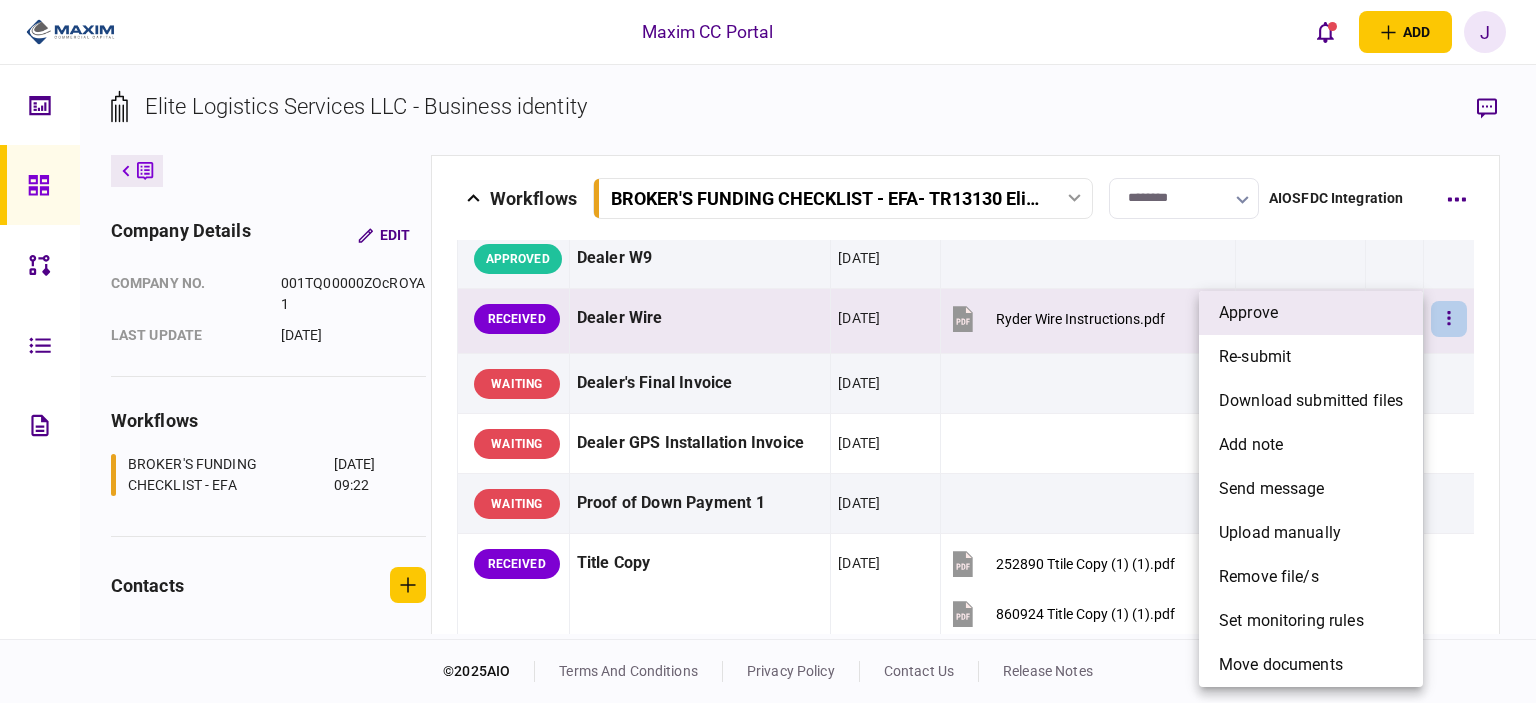 click on "approve" at bounding box center [1248, 313] 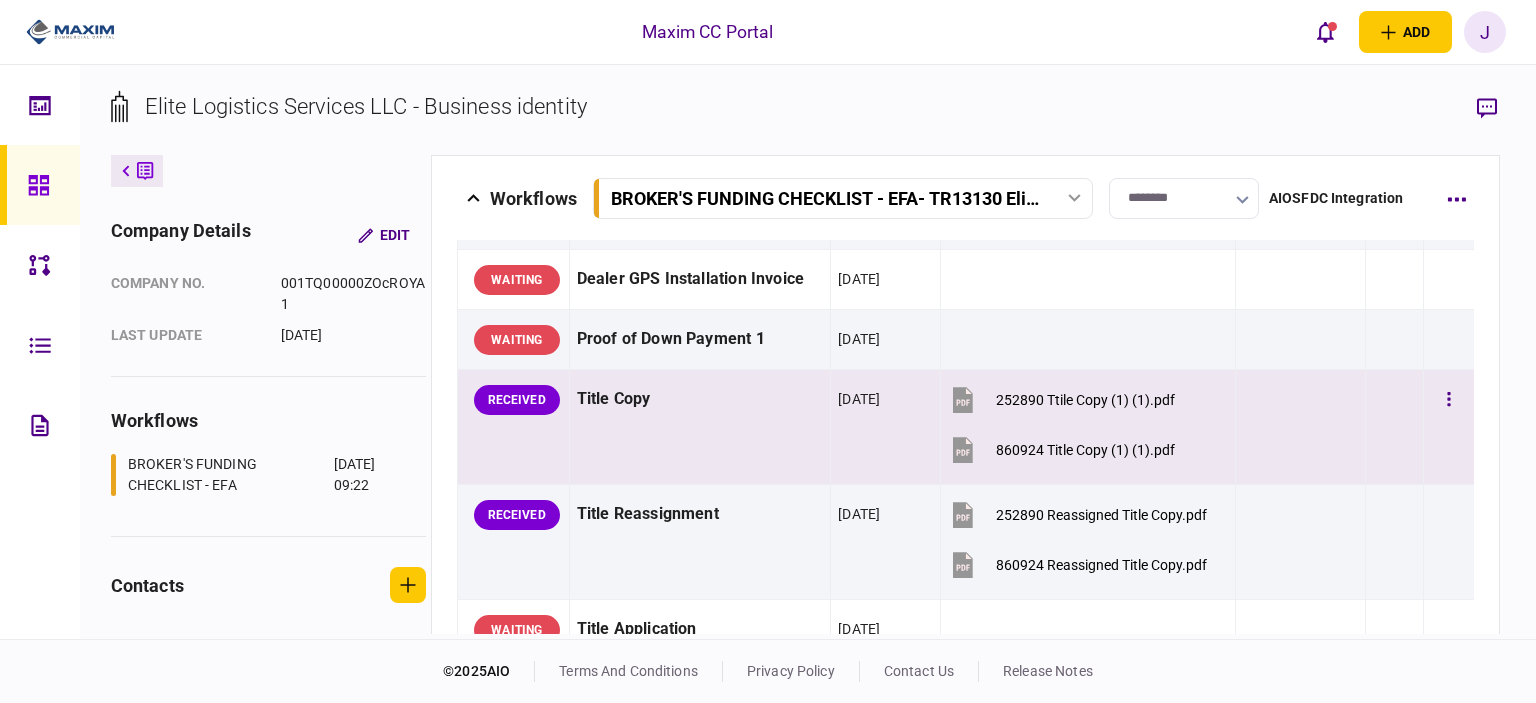 scroll, scrollTop: 1300, scrollLeft: 0, axis: vertical 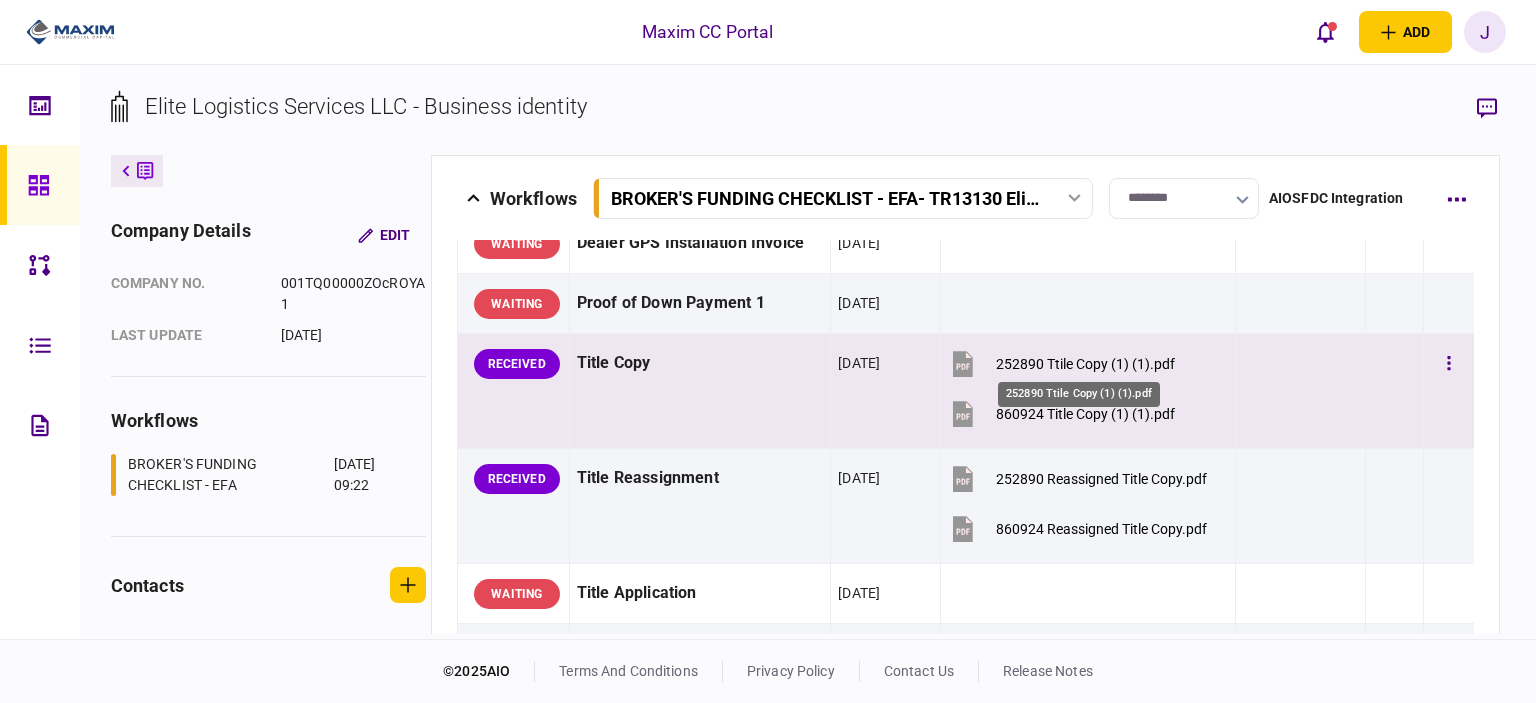 click on "252890 Ttile Copy (1) (1).pdf" at bounding box center (1085, 364) 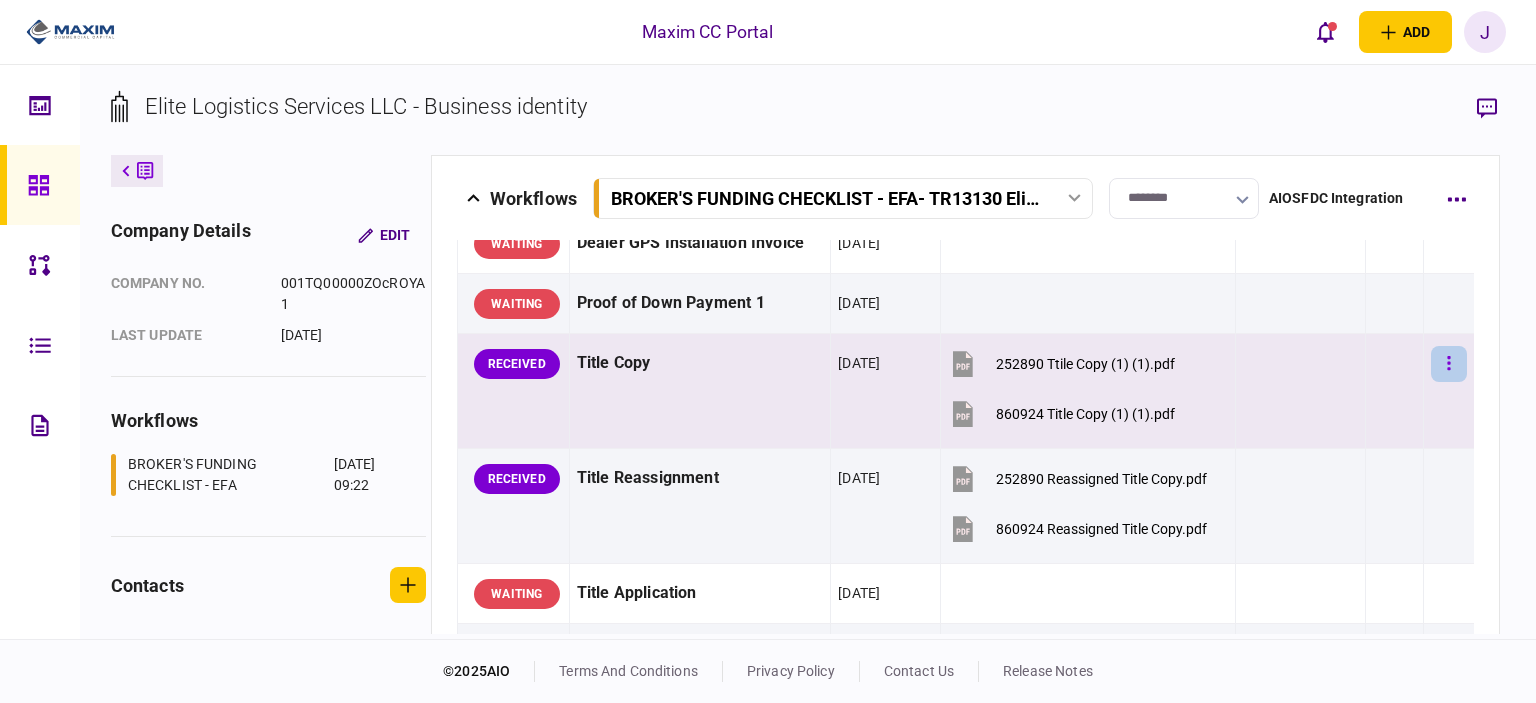 click at bounding box center [1449, 364] 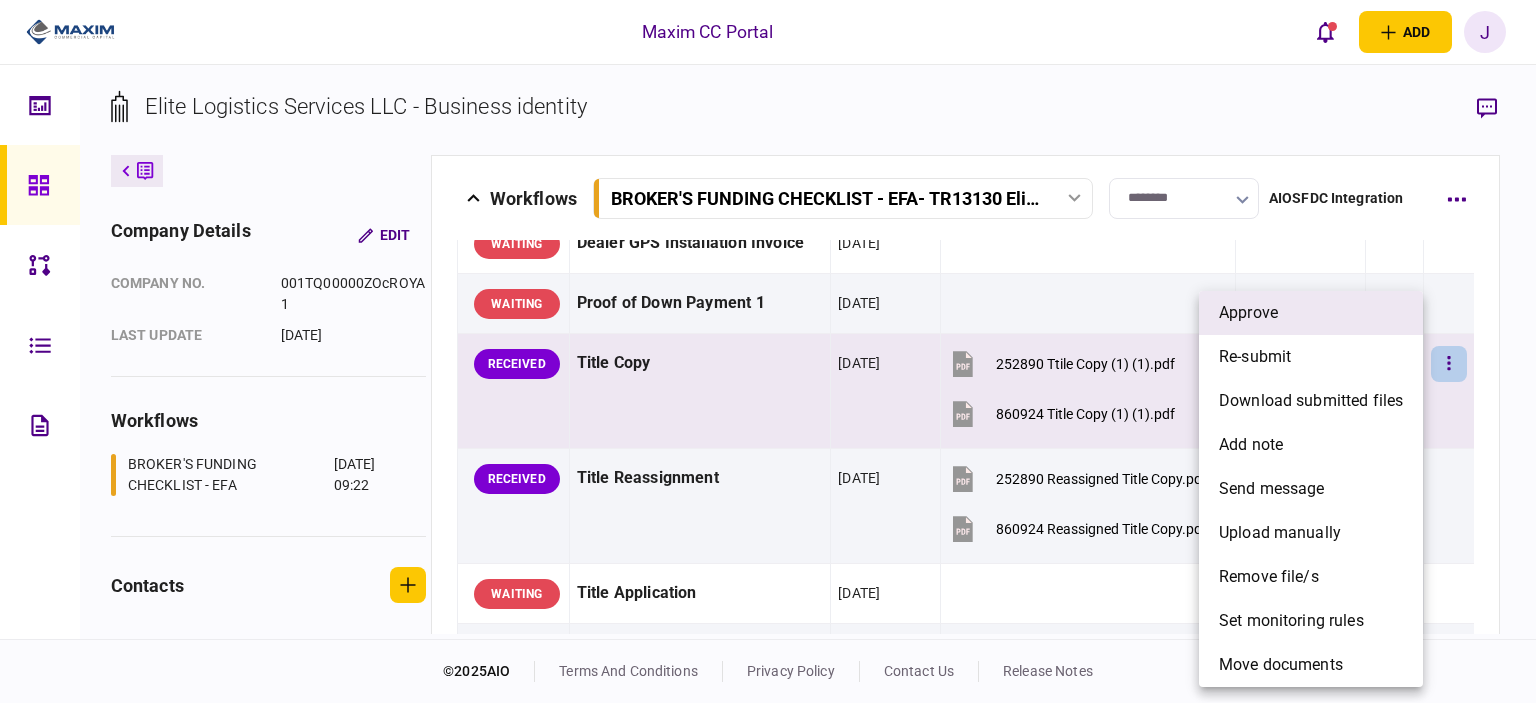 click on "approve" at bounding box center [1311, 313] 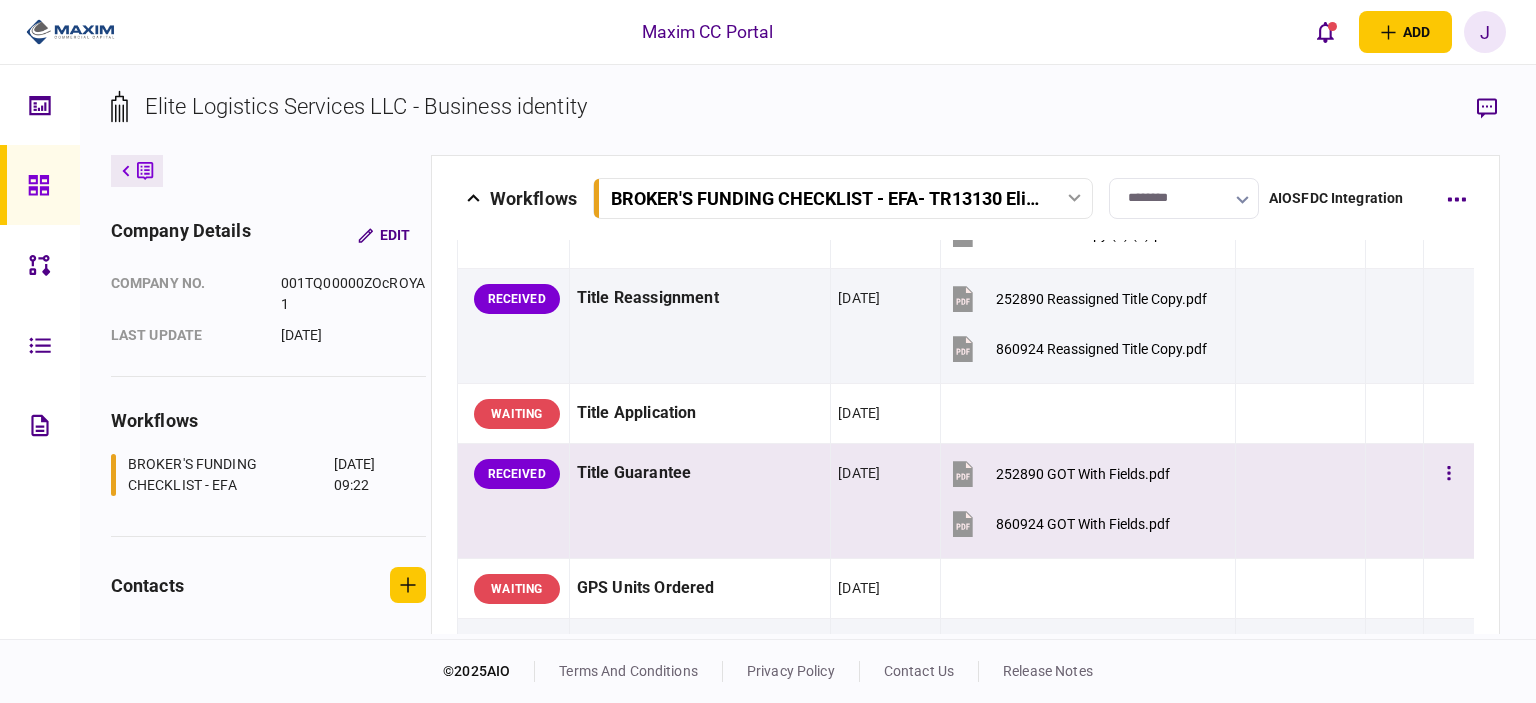 scroll, scrollTop: 1500, scrollLeft: 0, axis: vertical 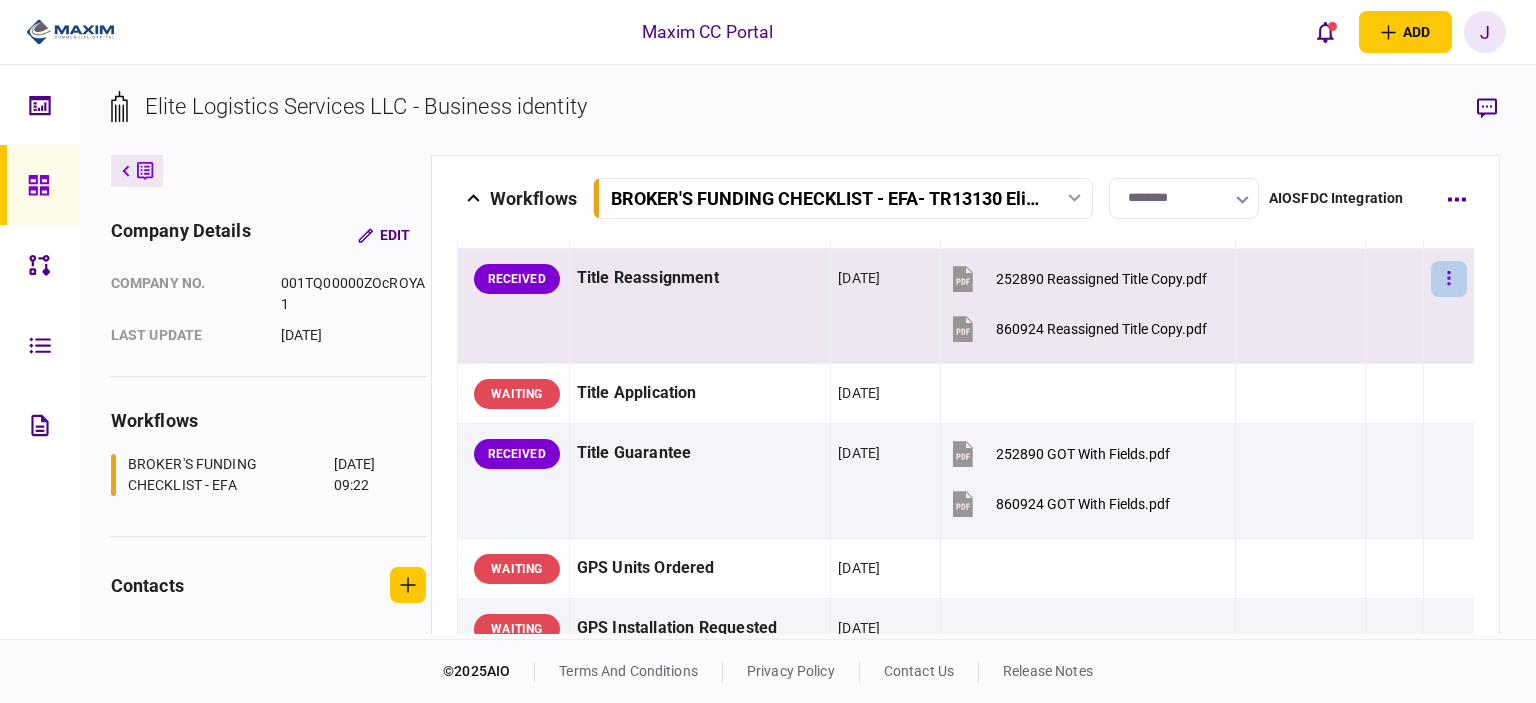 click 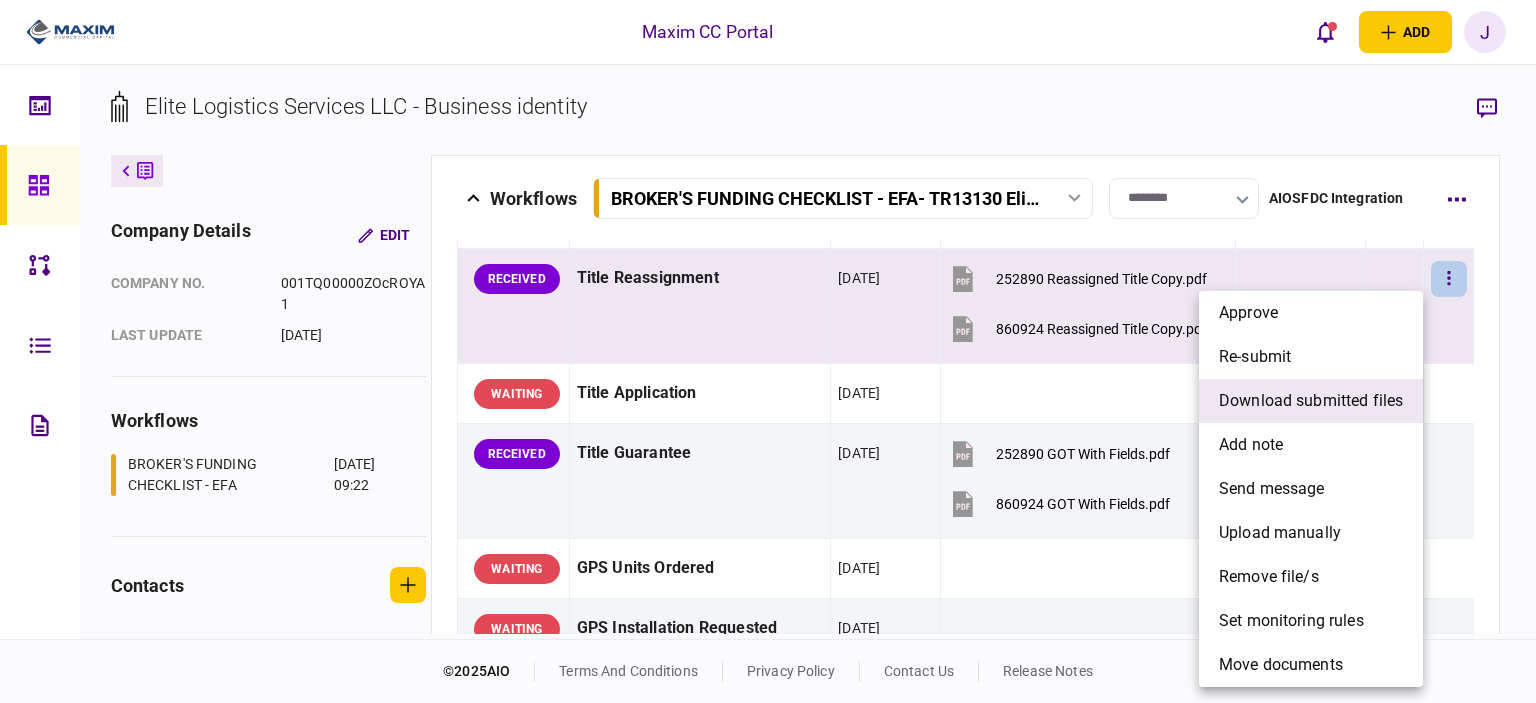 click on "download submitted files" at bounding box center [1311, 401] 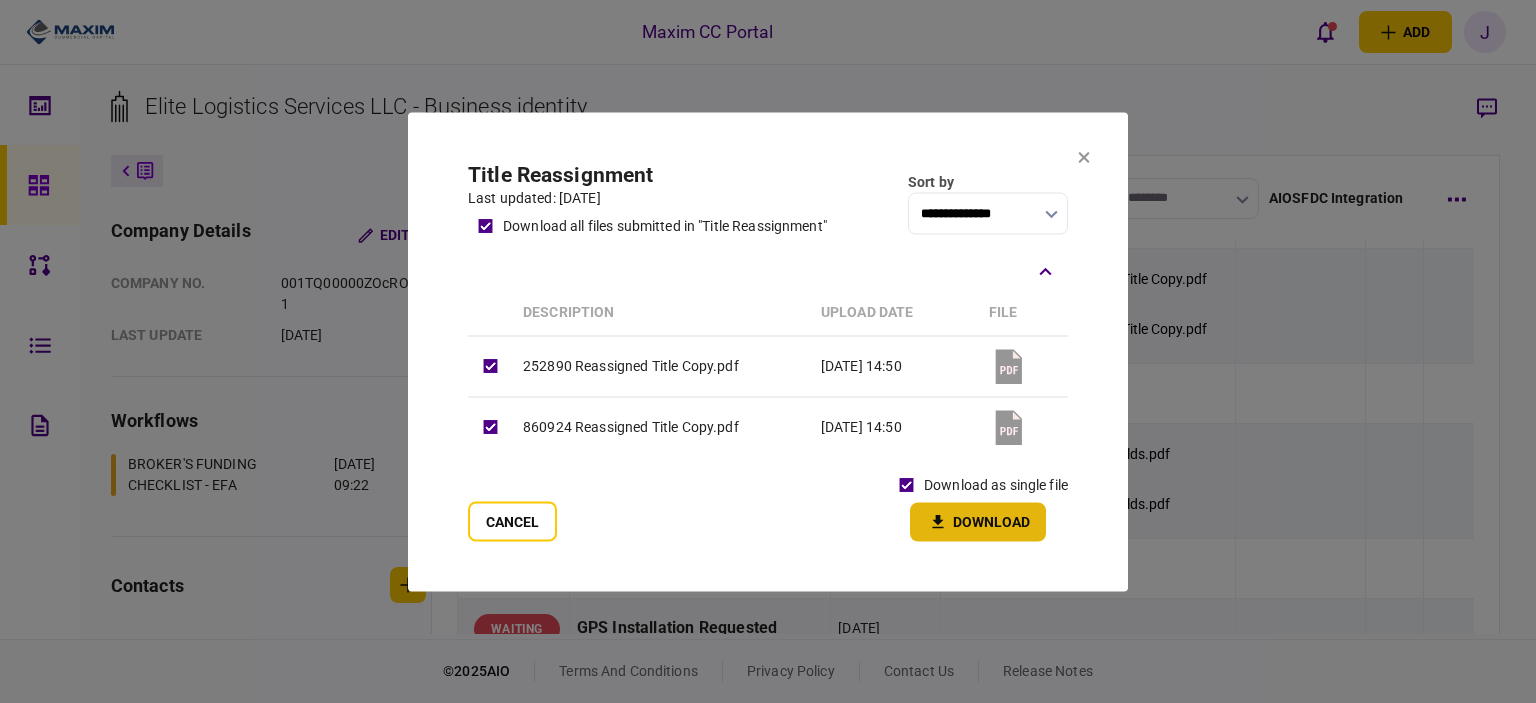 click 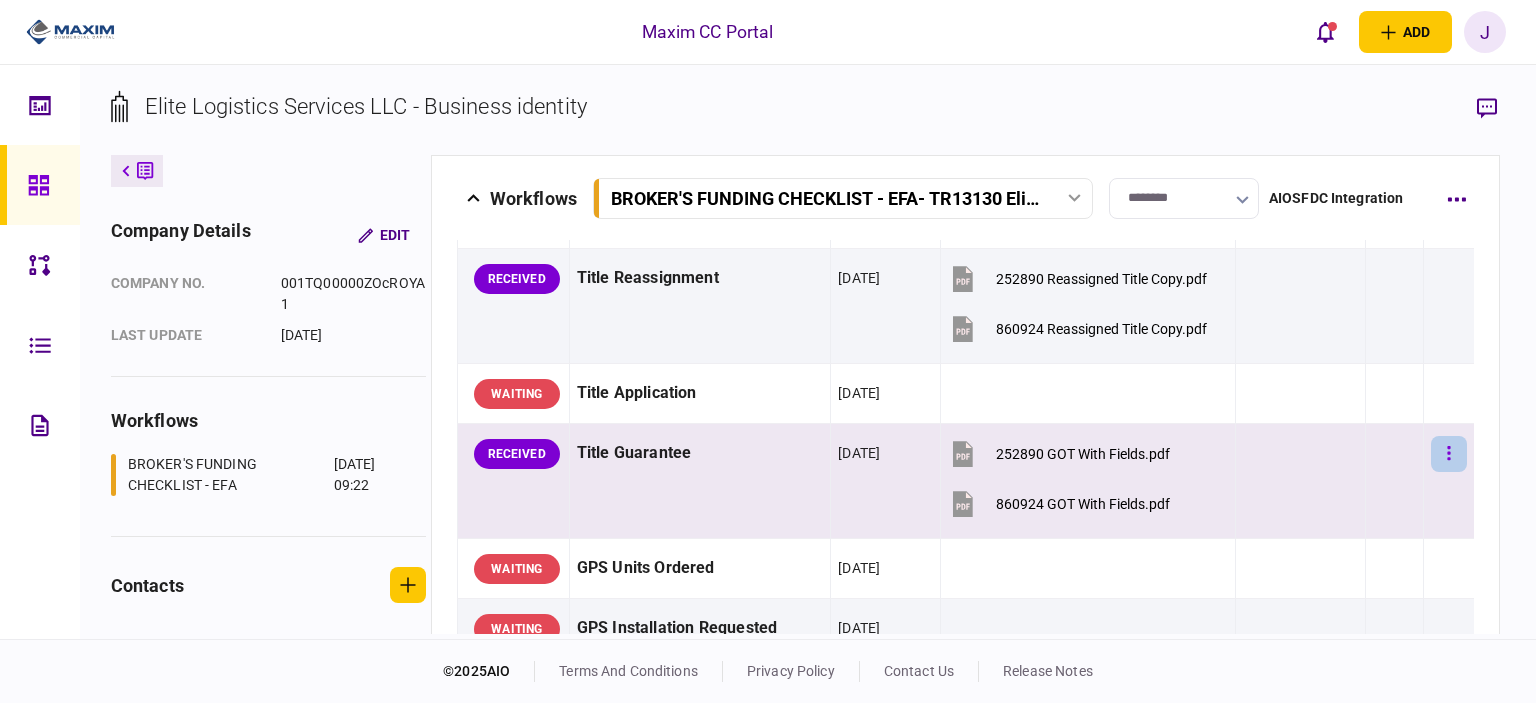 click 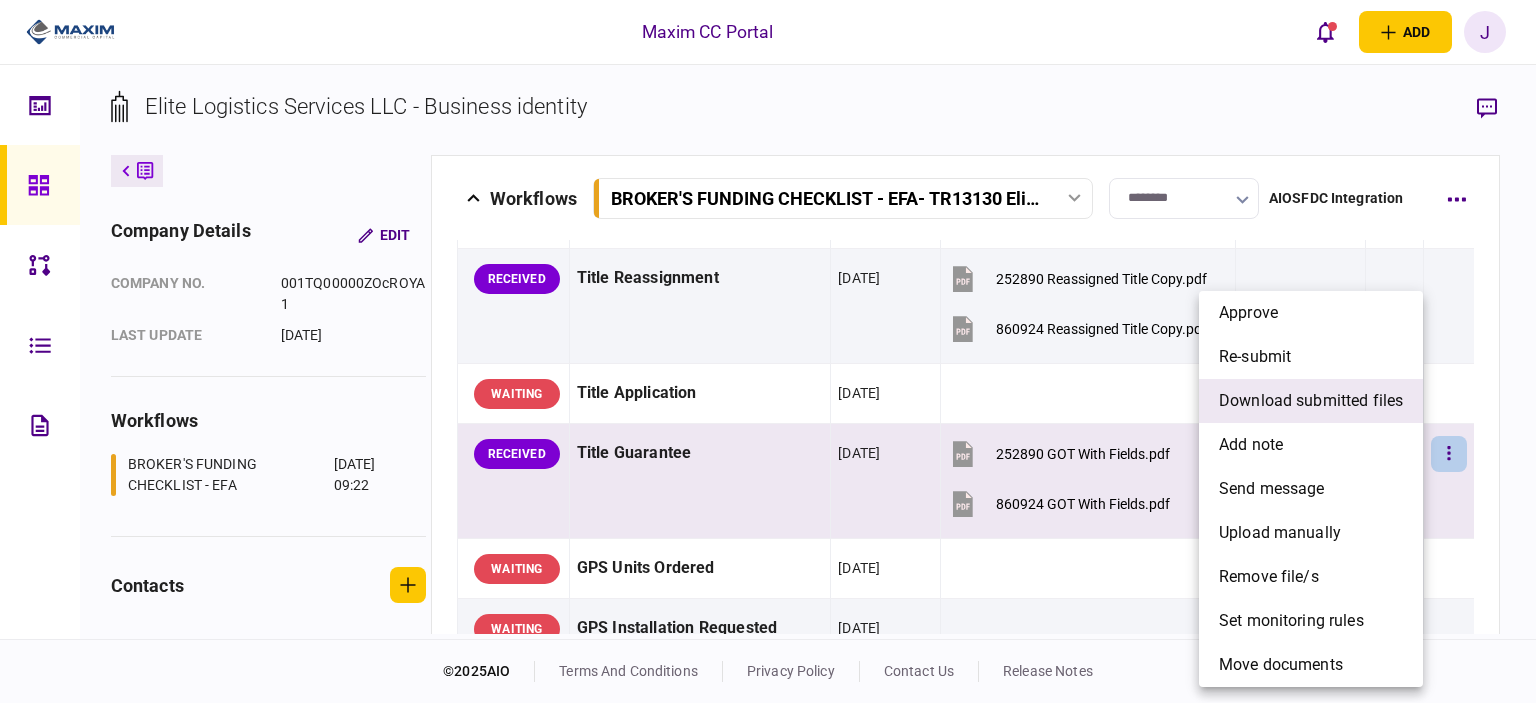 click on "download submitted files" at bounding box center [1311, 401] 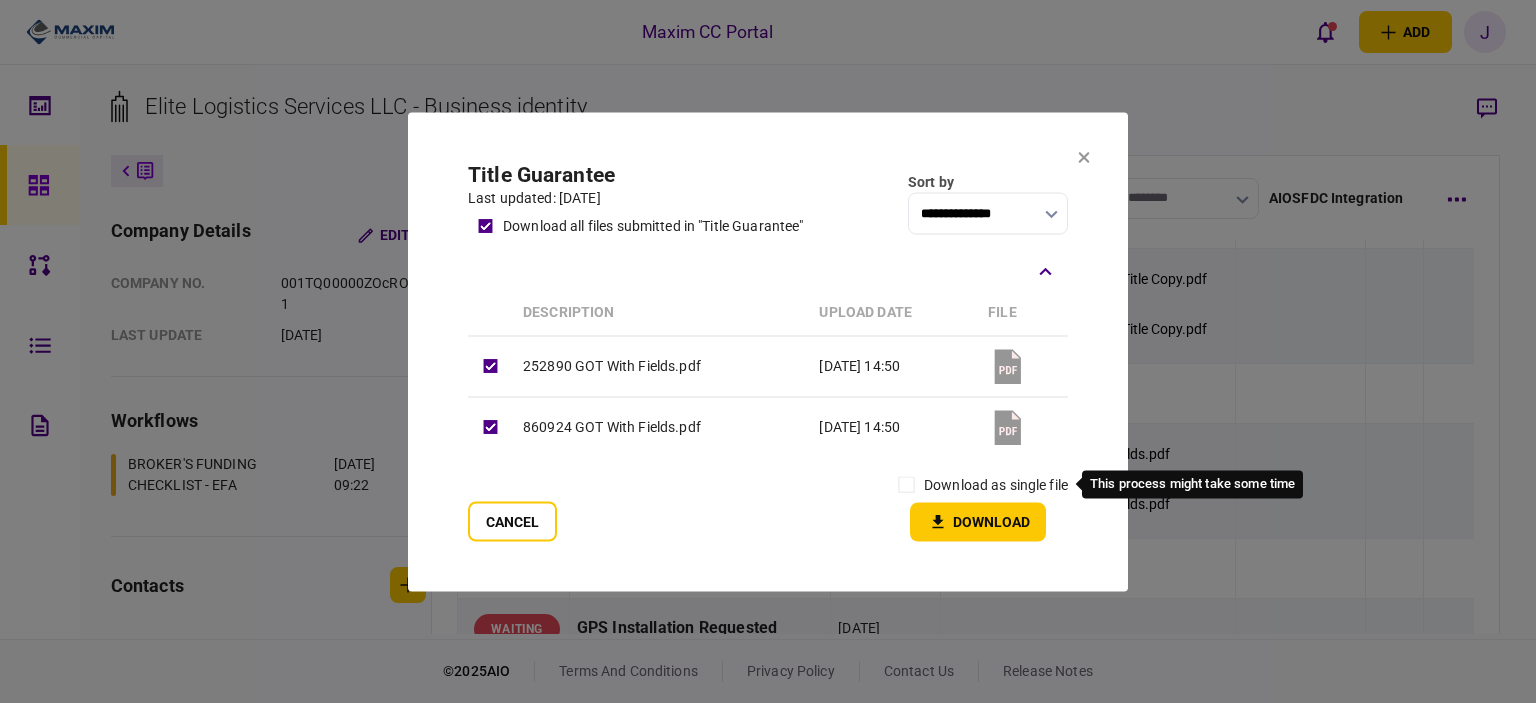 click on "download as single file" at bounding box center [996, 484] 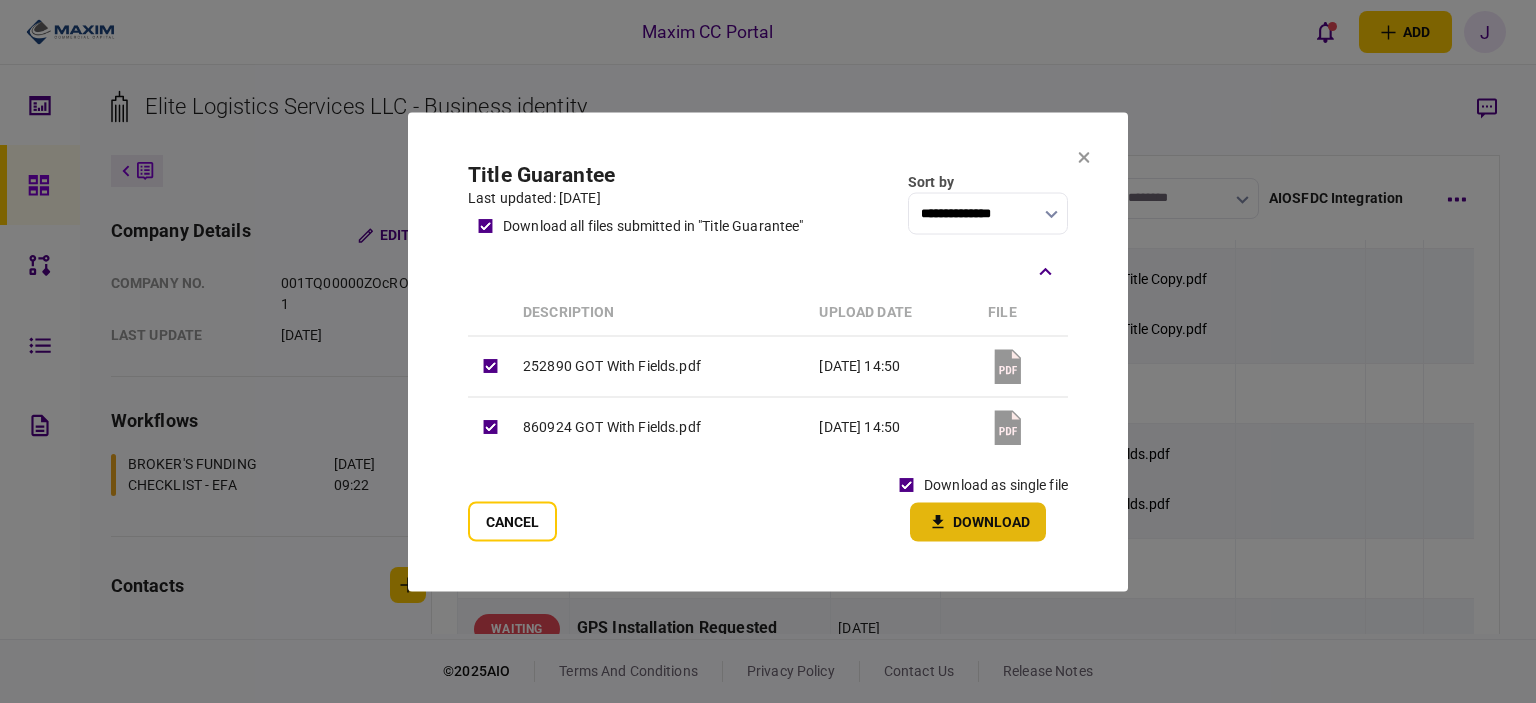 click 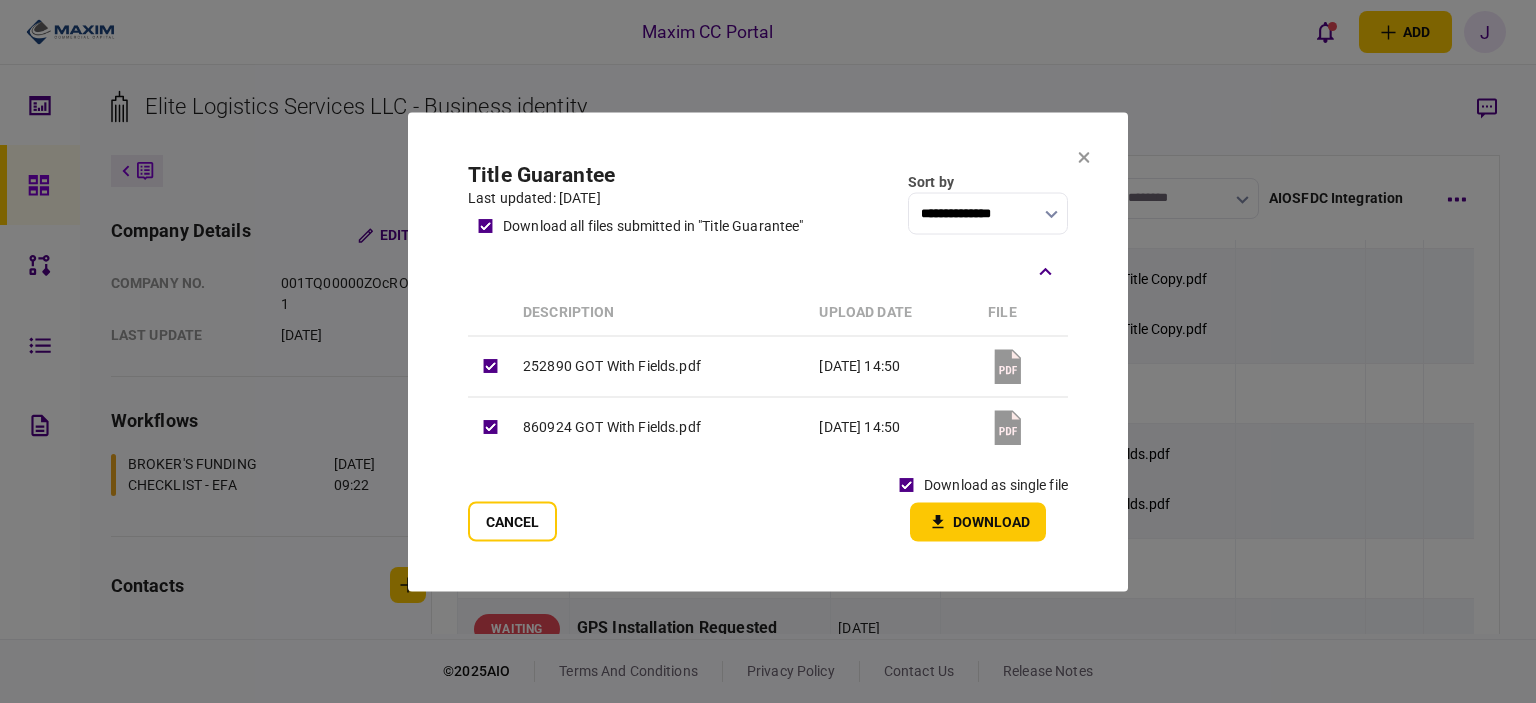 click on "**********" at bounding box center [768, 351] 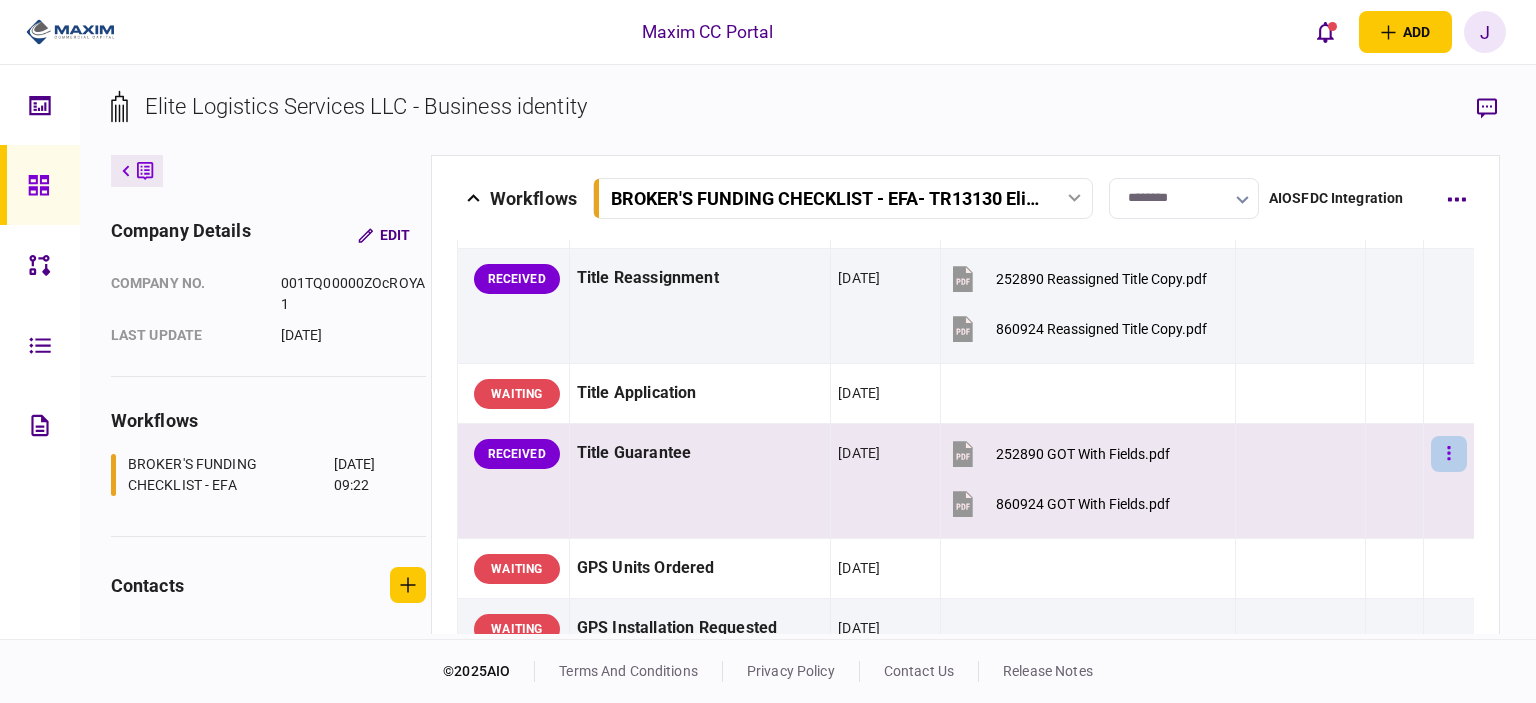 click at bounding box center (1449, 454) 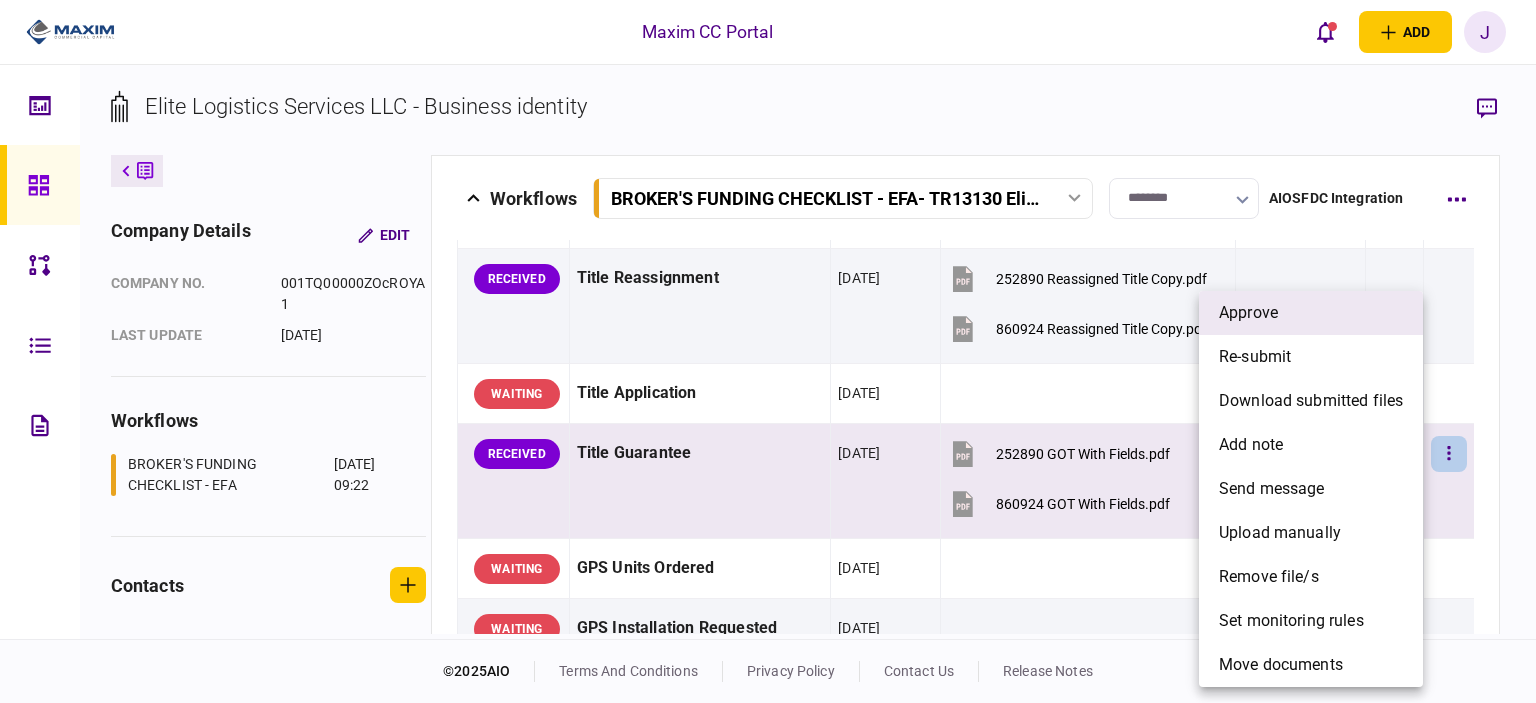 click on "approve" at bounding box center [1248, 313] 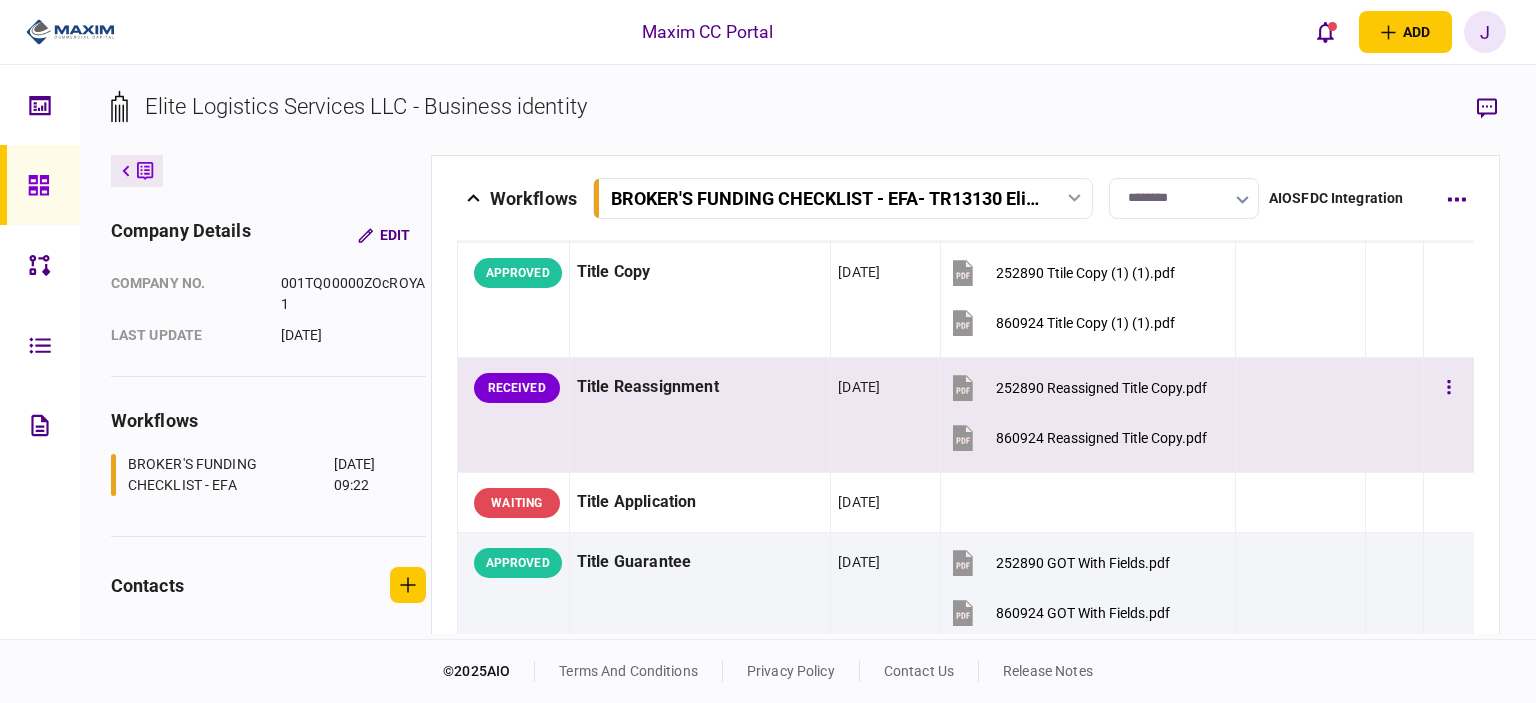 scroll, scrollTop: 1300, scrollLeft: 0, axis: vertical 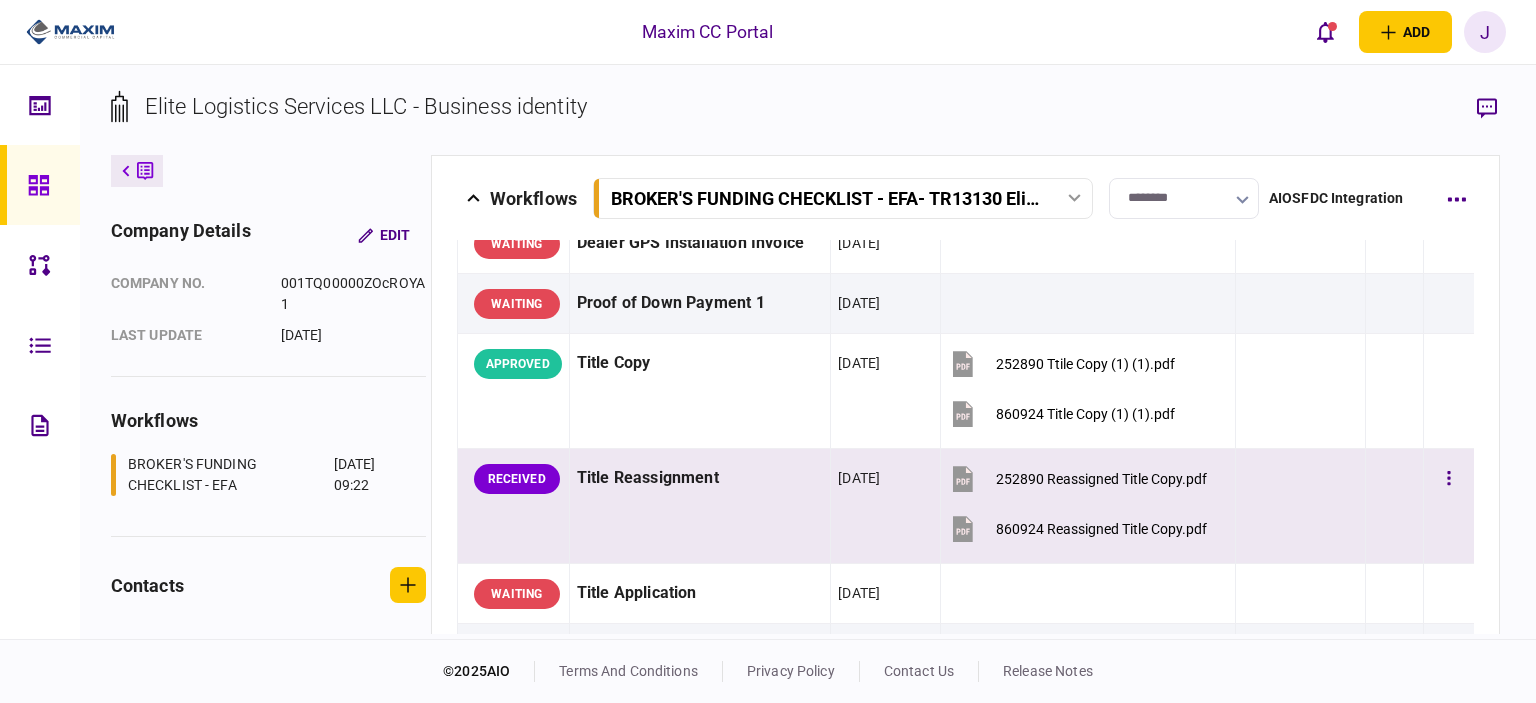 click at bounding box center [1449, 506] 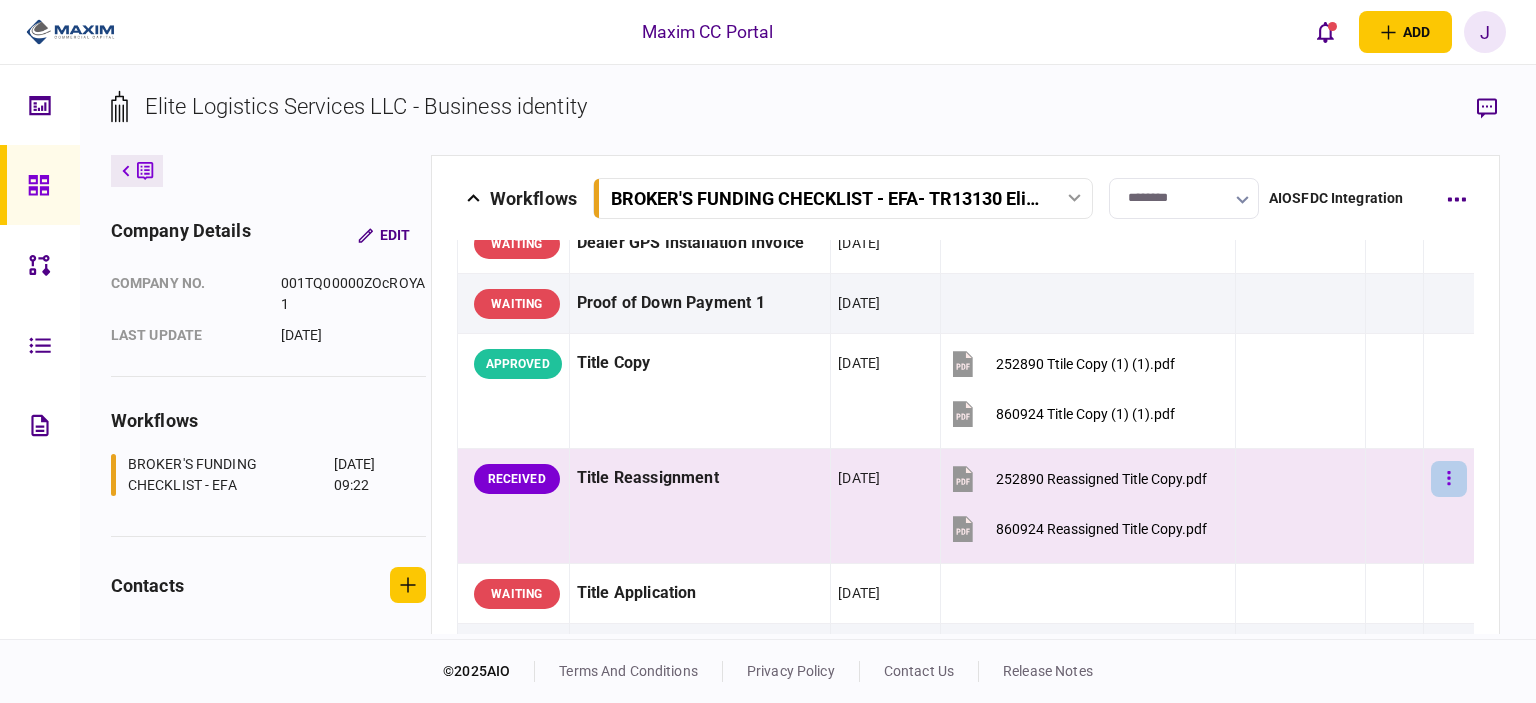 click at bounding box center [1449, 479] 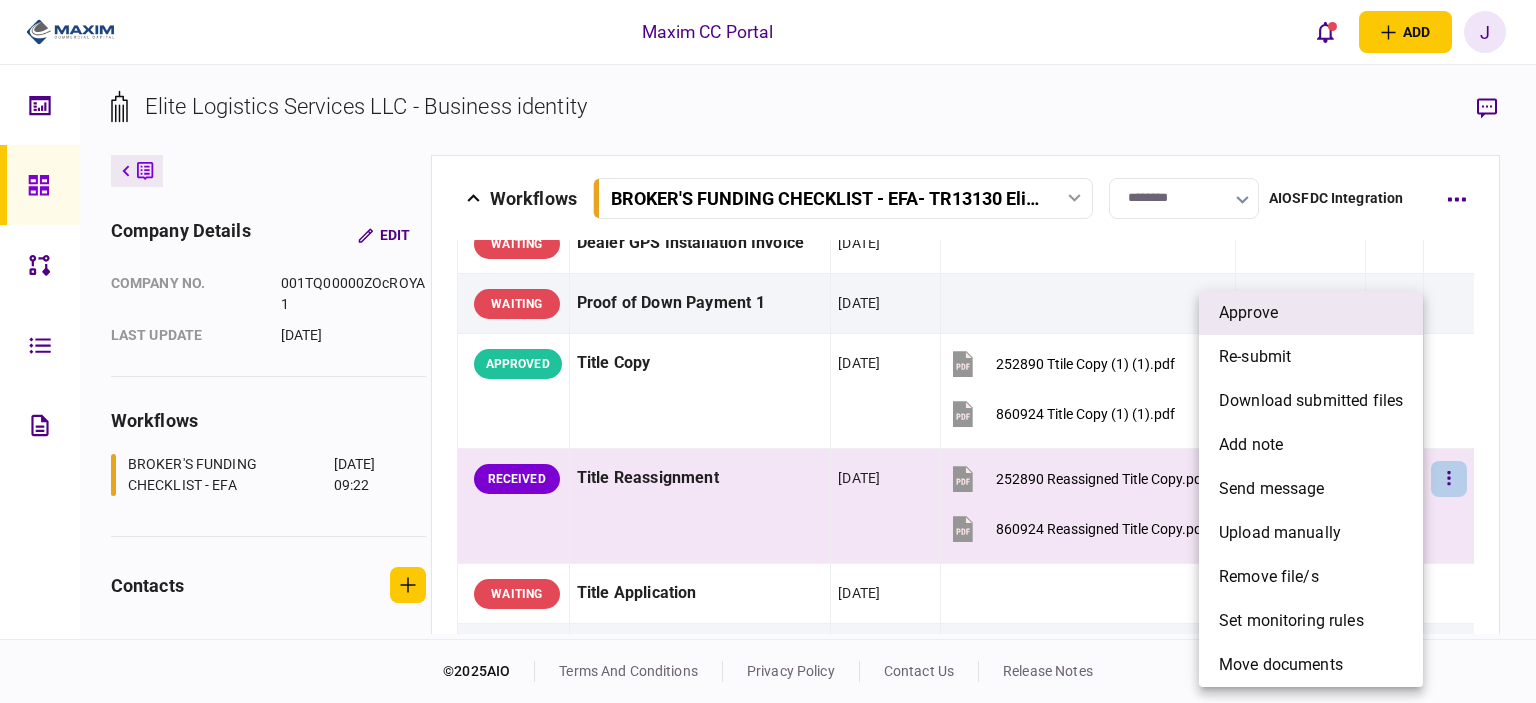 click on "approve" at bounding box center (1311, 313) 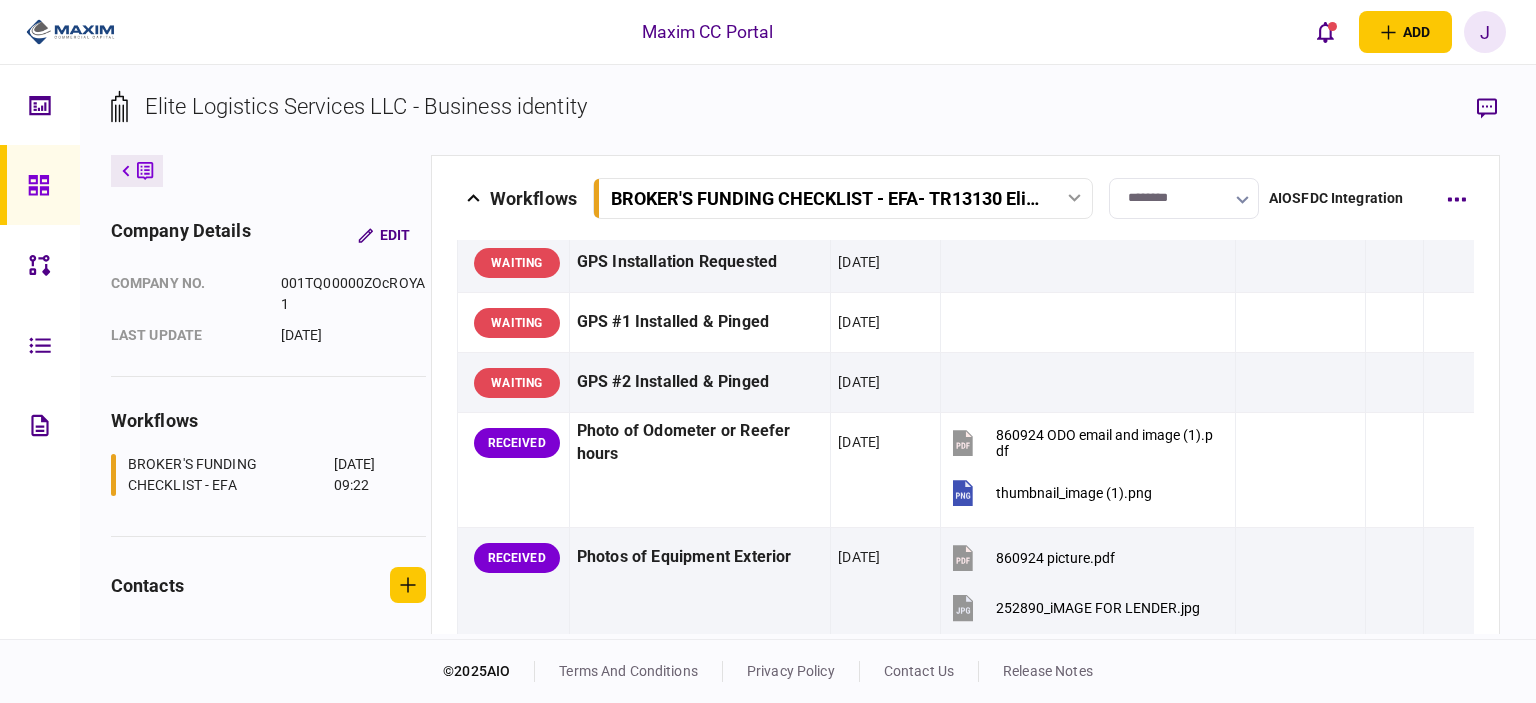 scroll, scrollTop: 1900, scrollLeft: 0, axis: vertical 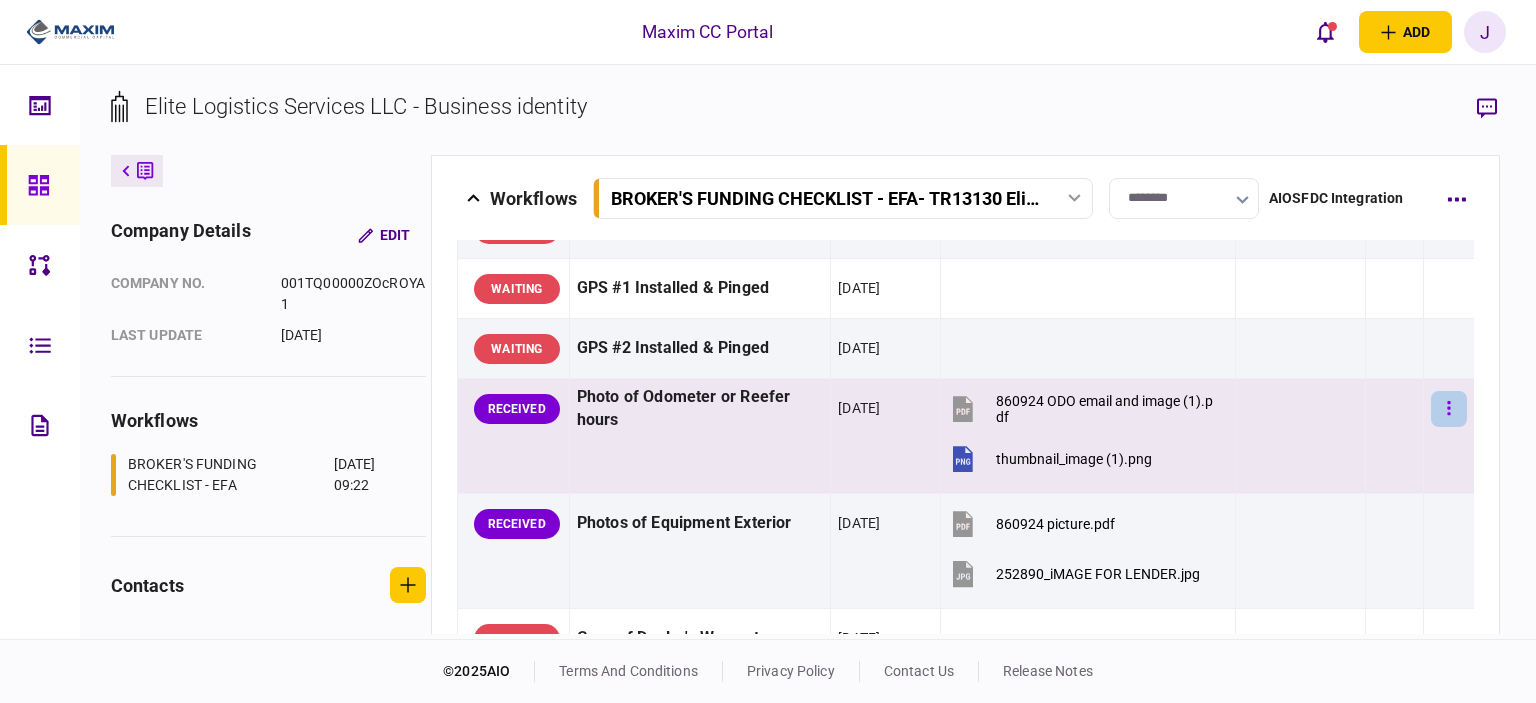 click at bounding box center [1449, 409] 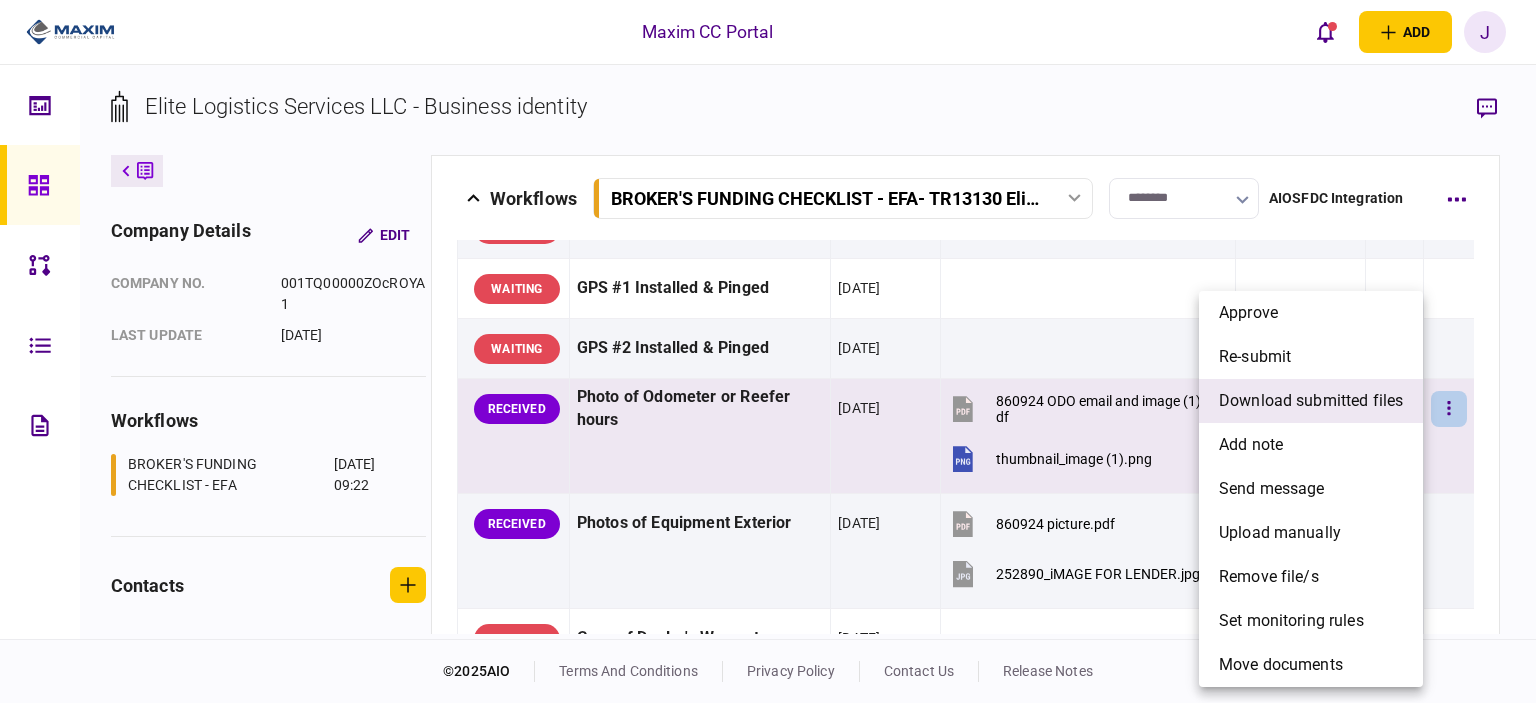 click on "download submitted files" at bounding box center [1311, 401] 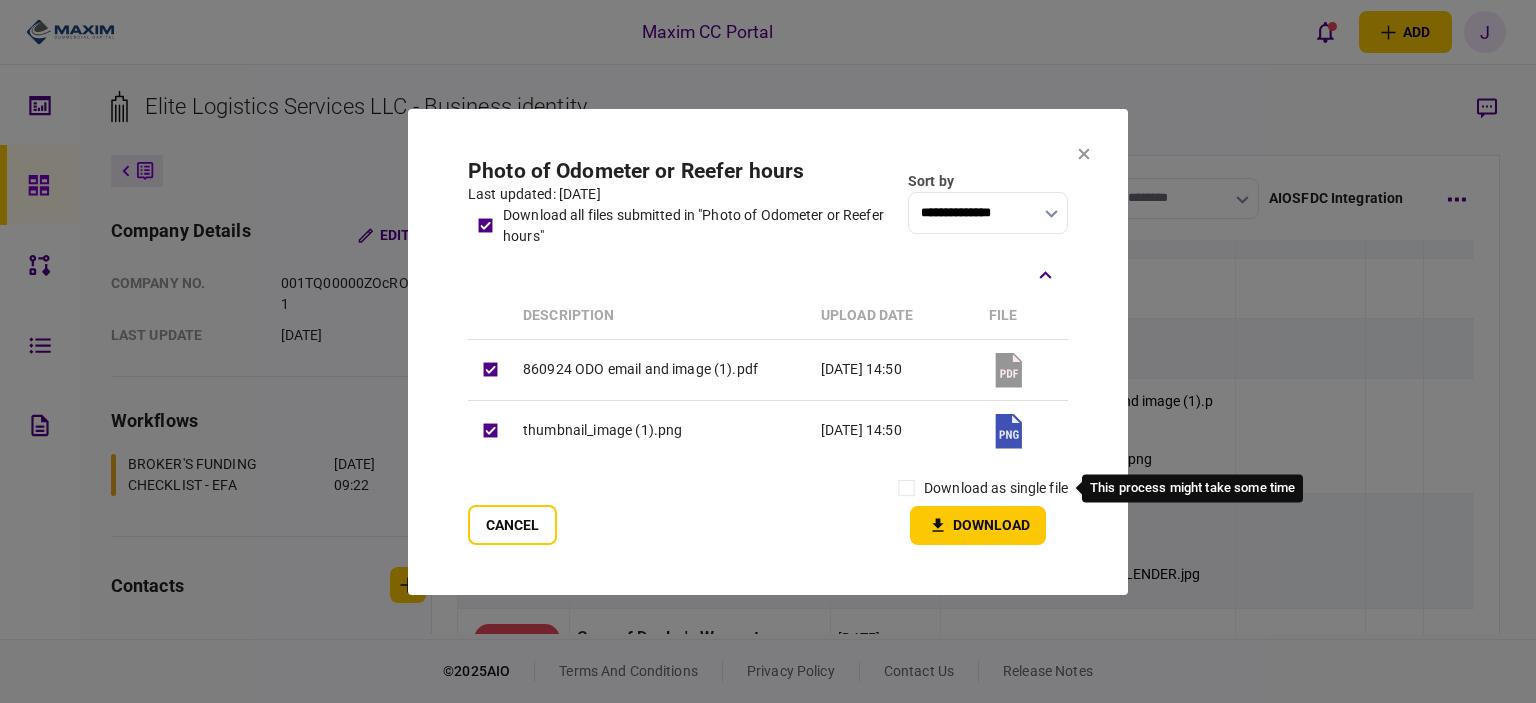 click on "download as single file" at bounding box center (996, 488) 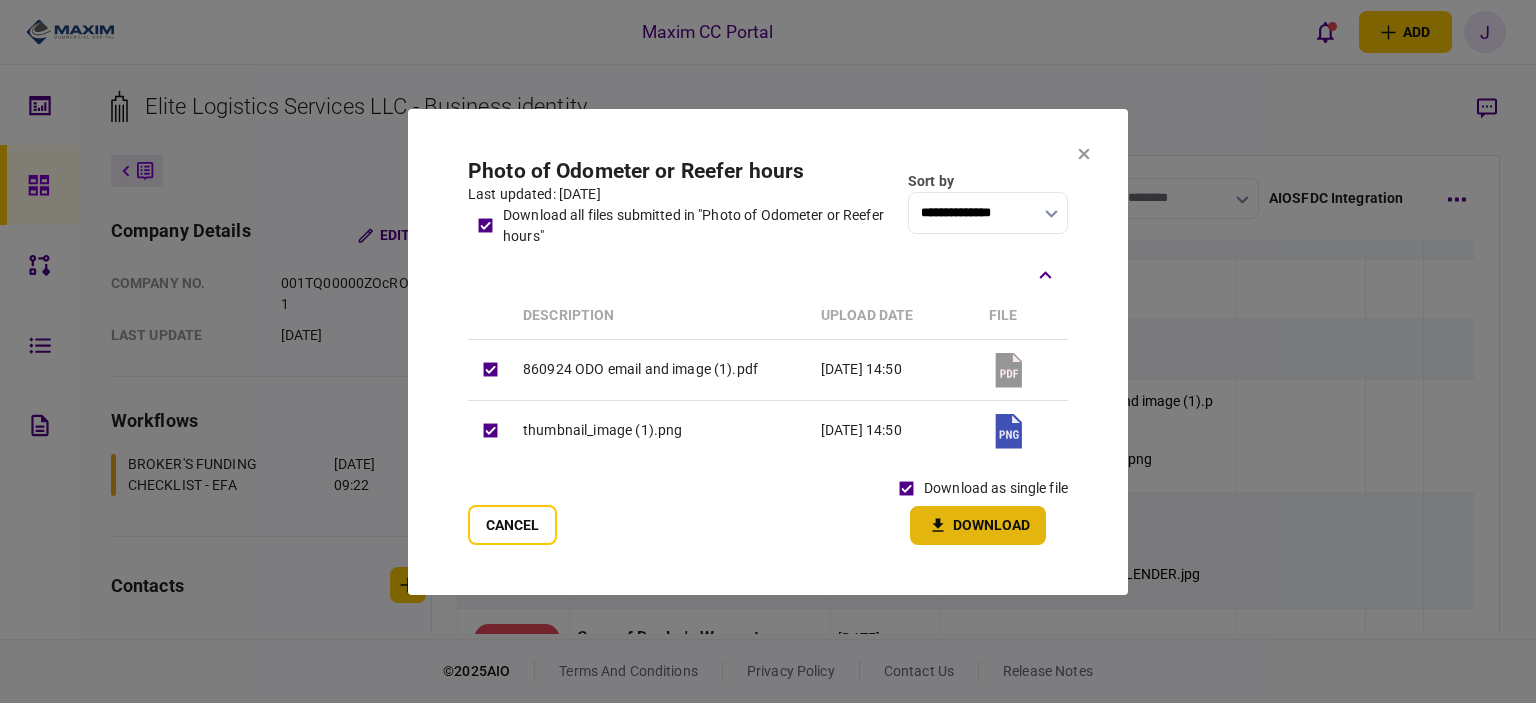click on "Download" at bounding box center [978, 525] 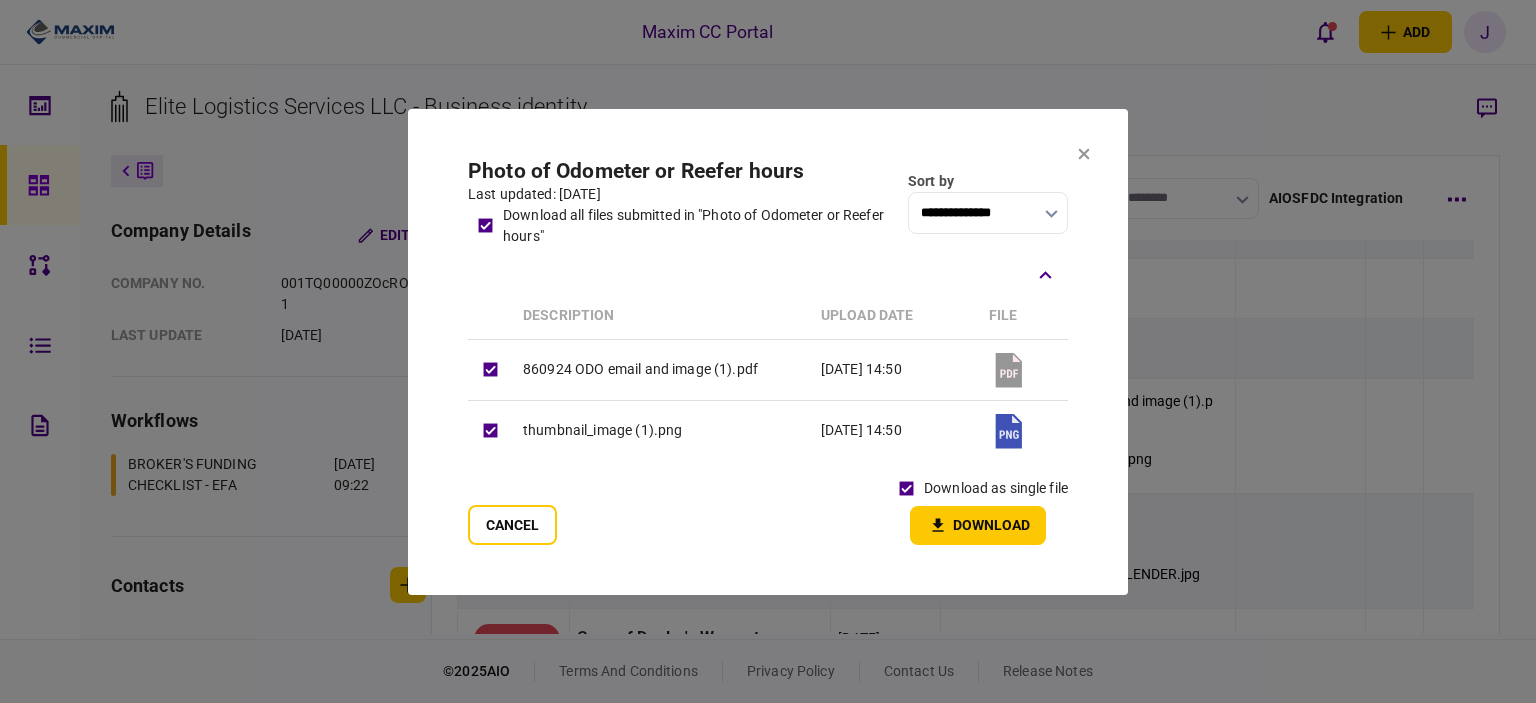 drag, startPoint x: 986, startPoint y: 128, endPoint x: 1016, endPoint y: 131, distance: 30.149628 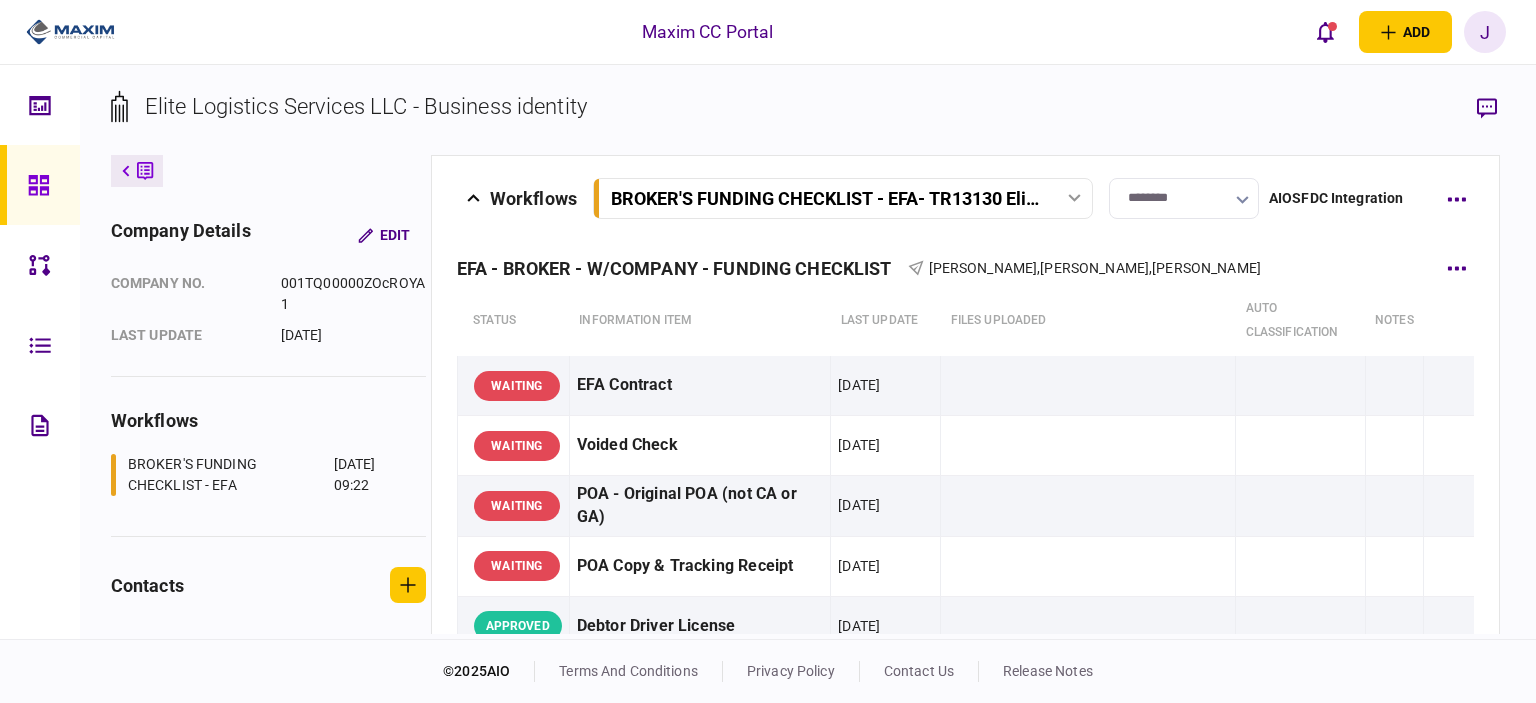scroll, scrollTop: 0, scrollLeft: 0, axis: both 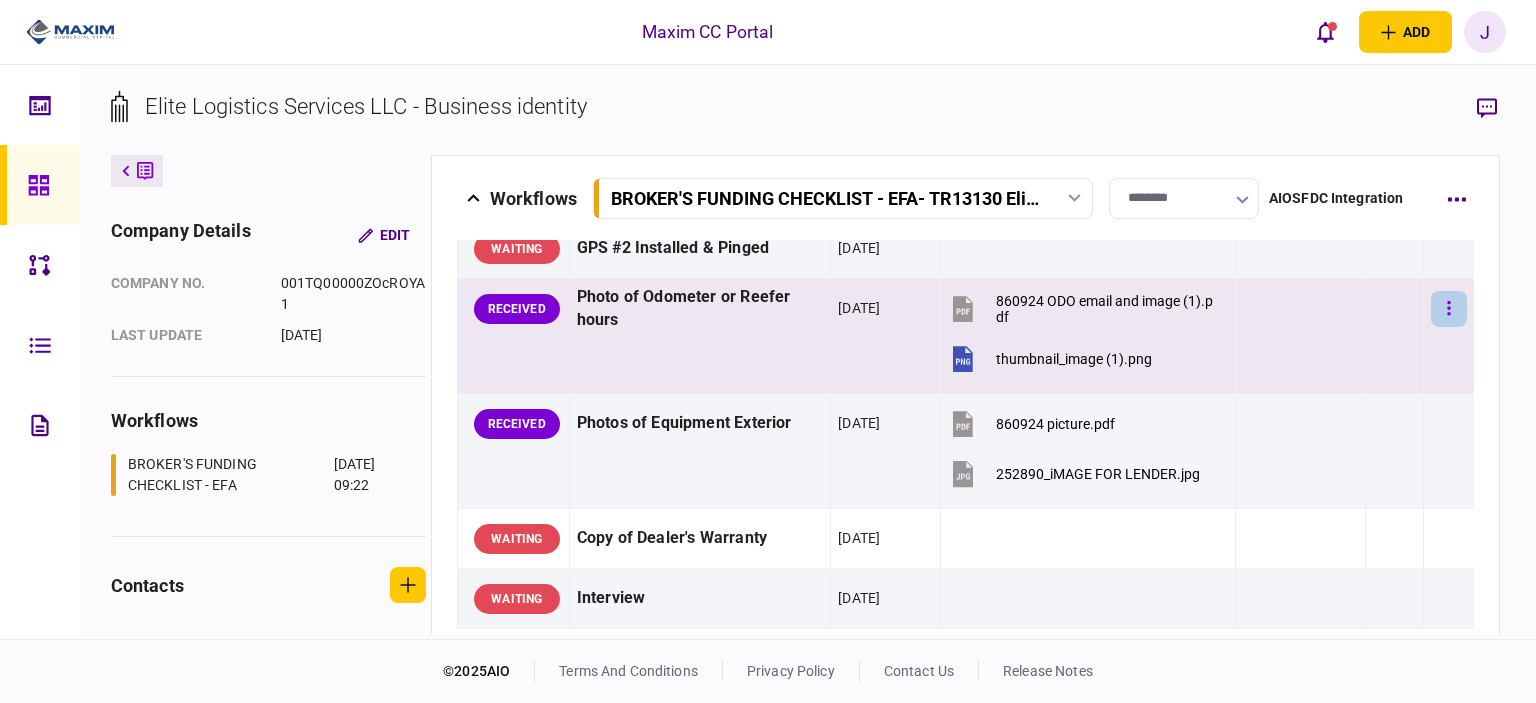 click at bounding box center (1449, 309) 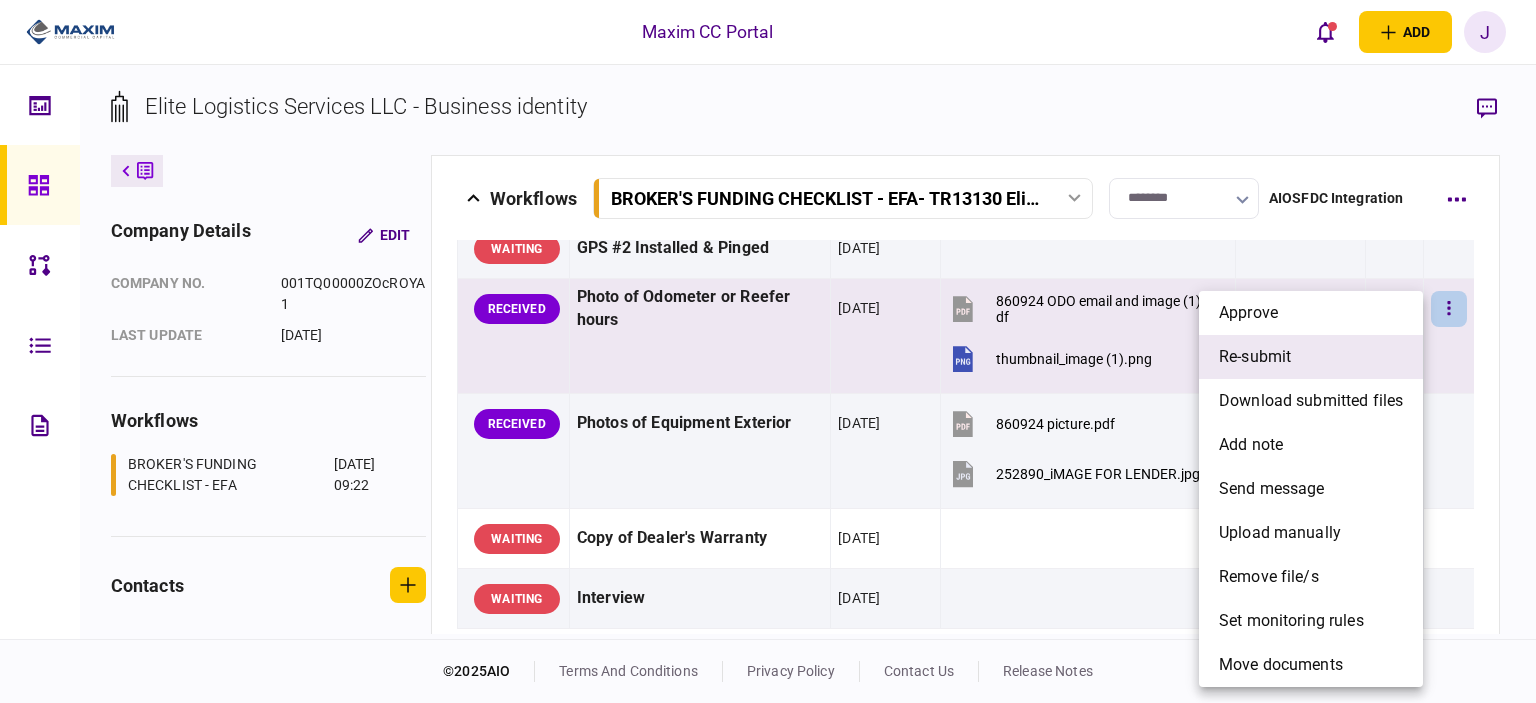 click on "re-submit" at bounding box center [1255, 357] 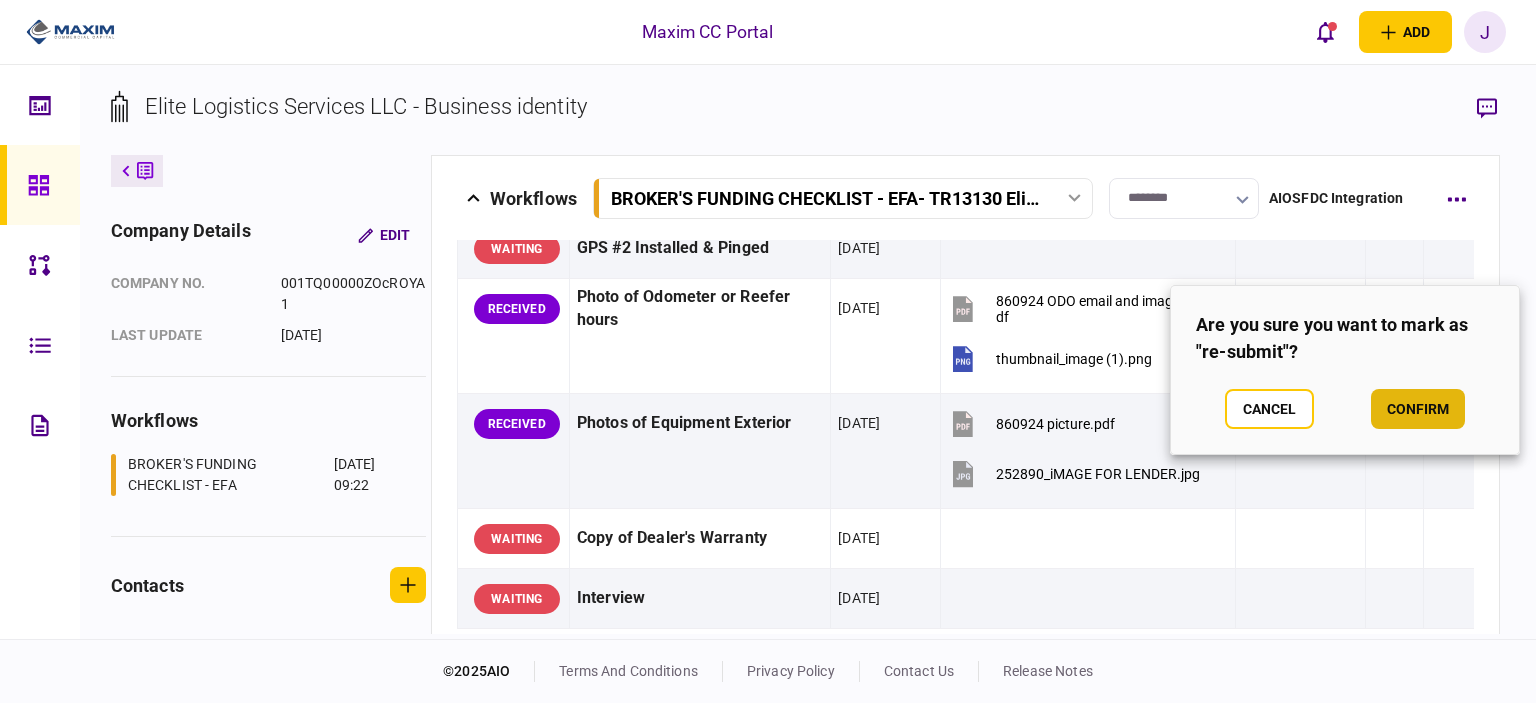 click on "confirm" at bounding box center (1418, 409) 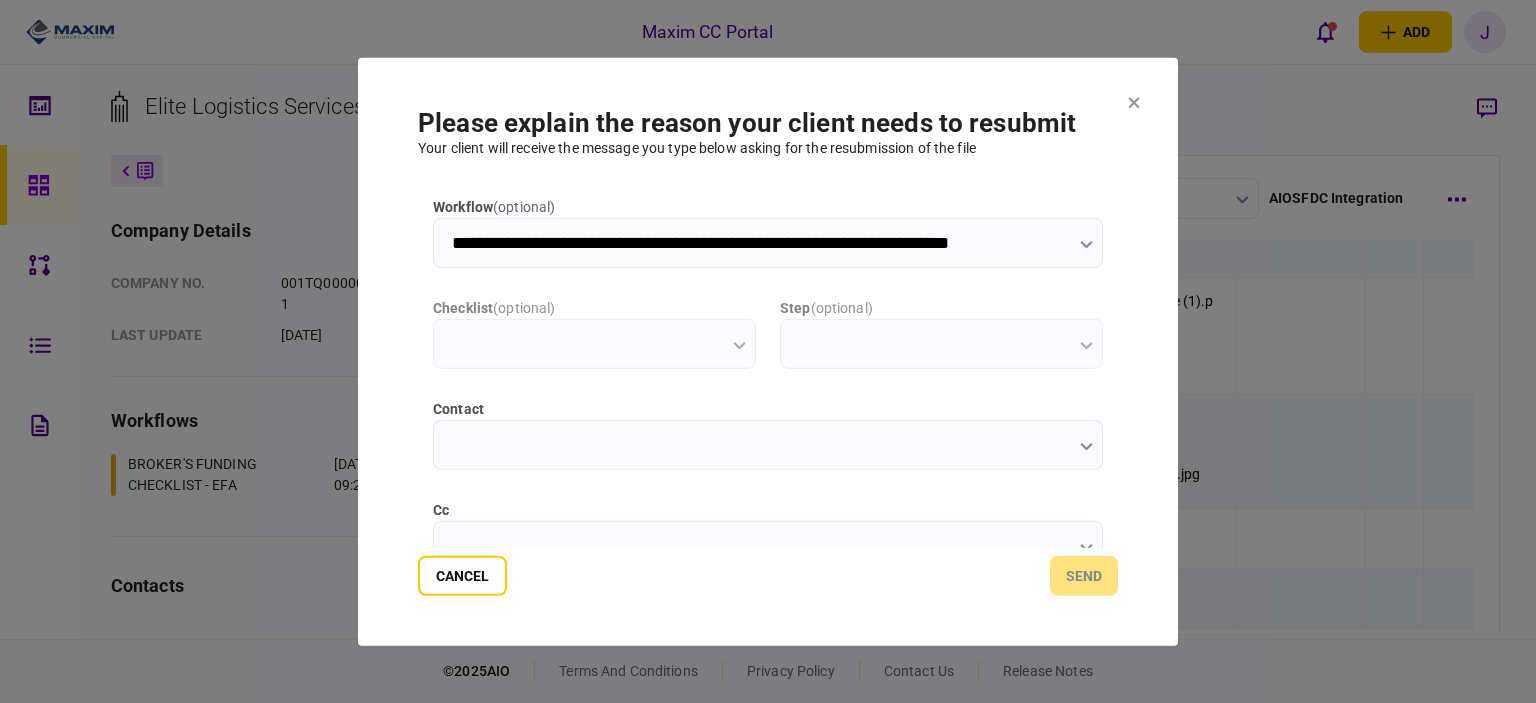 scroll, scrollTop: 0, scrollLeft: 0, axis: both 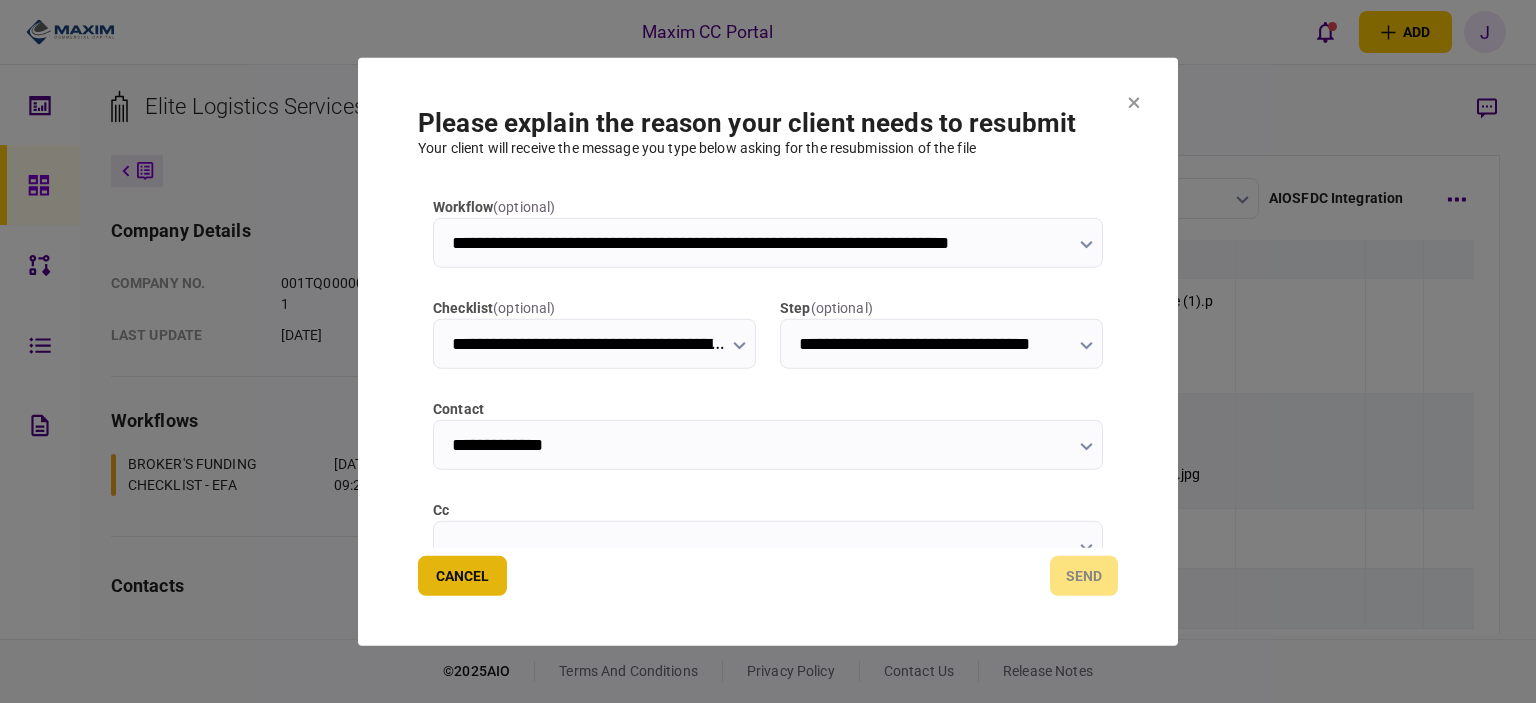 click on "Cancel" at bounding box center [462, 576] 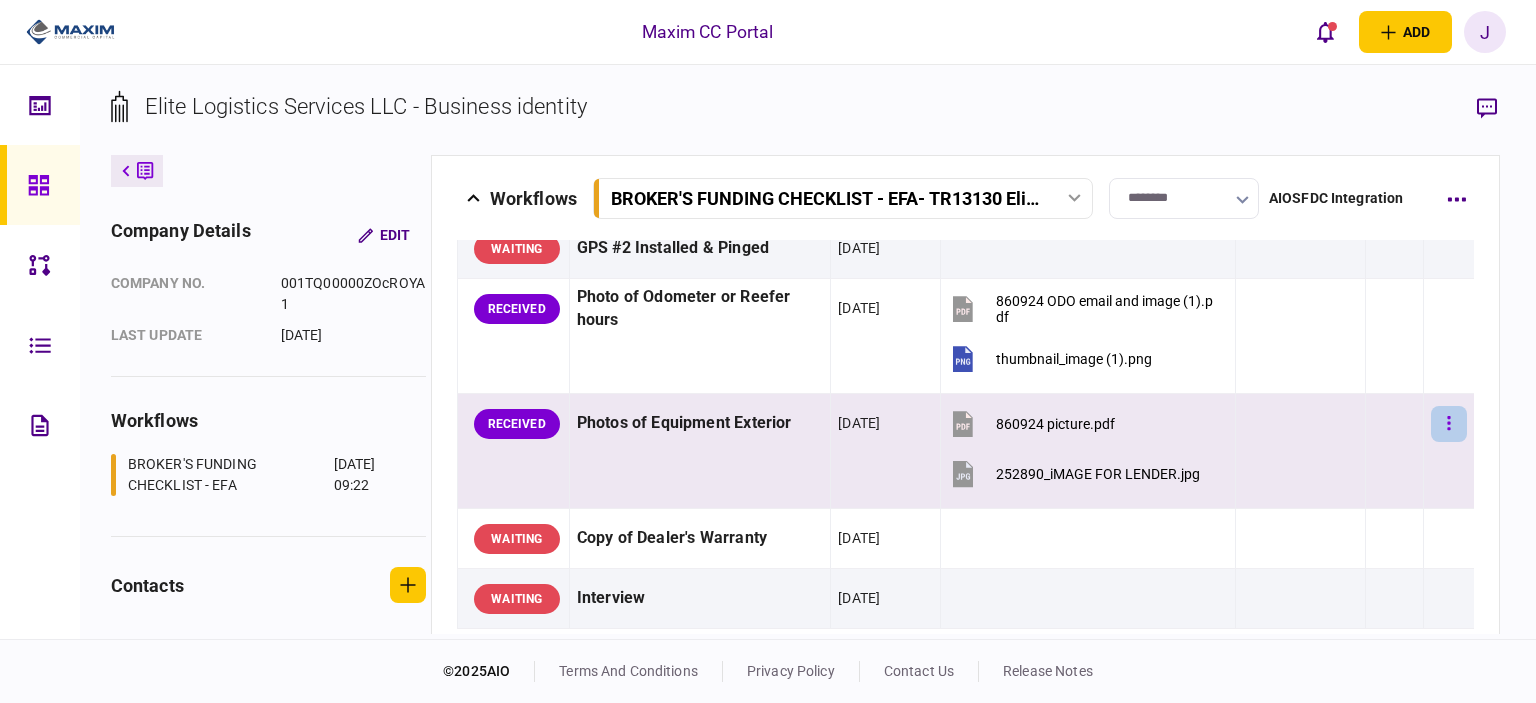 click 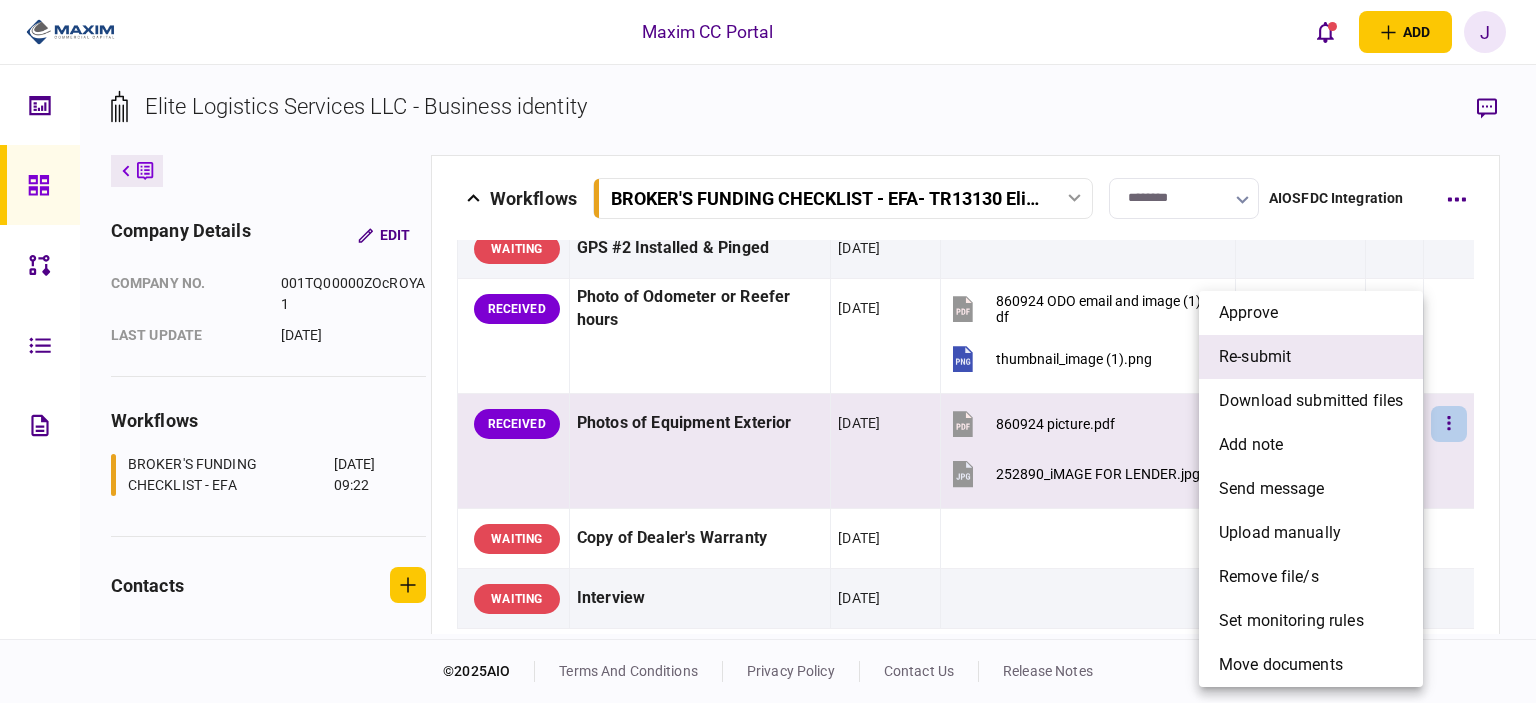 click on "re-submit" at bounding box center (1255, 357) 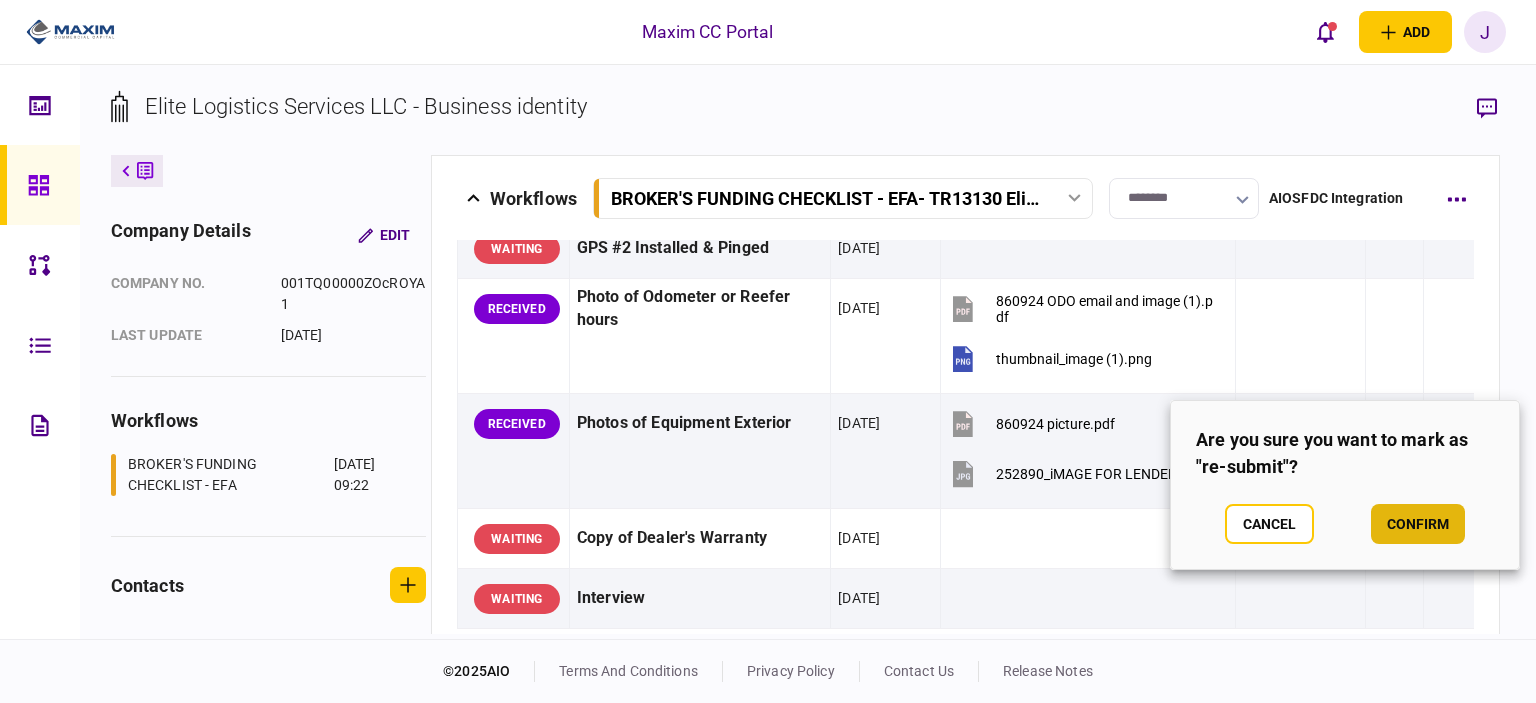 click on "confirm" at bounding box center [1418, 524] 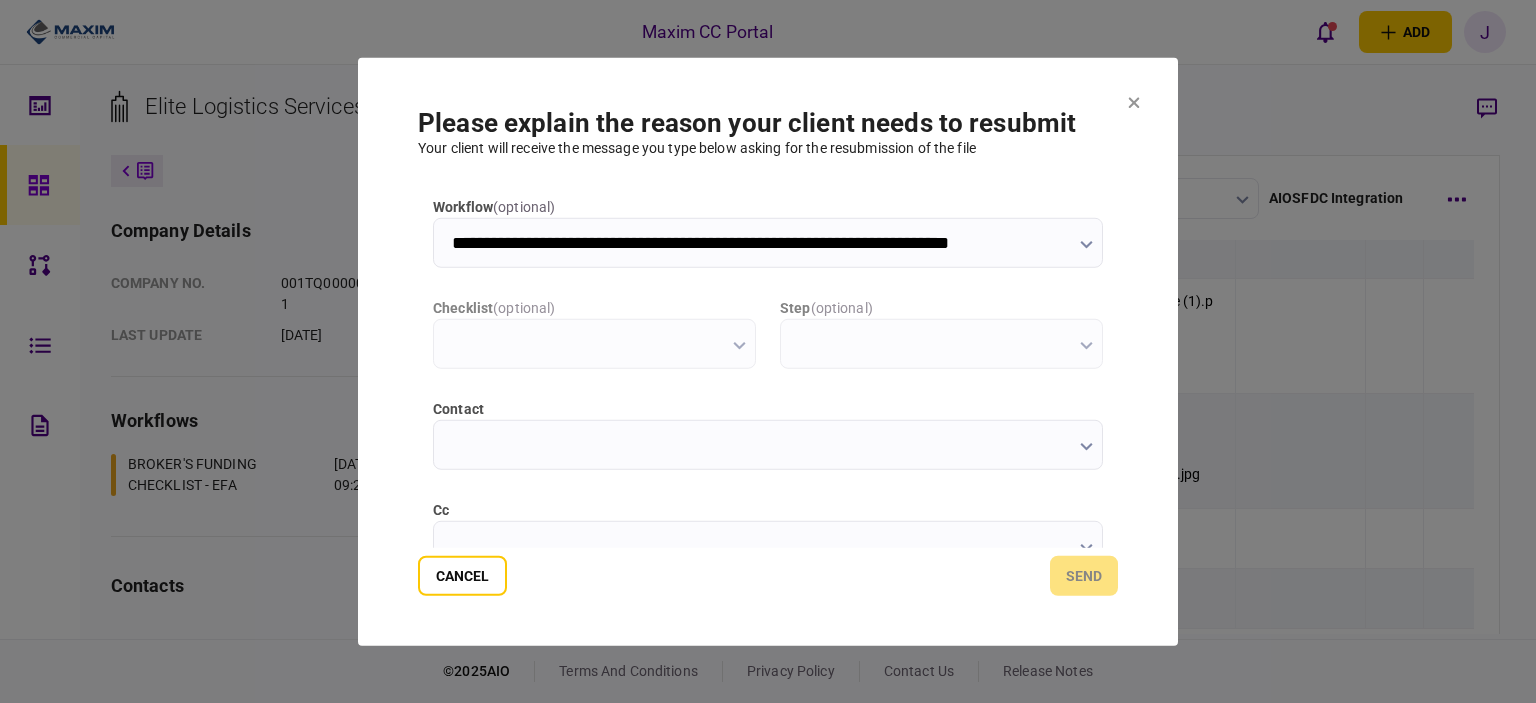 scroll, scrollTop: 0, scrollLeft: 0, axis: both 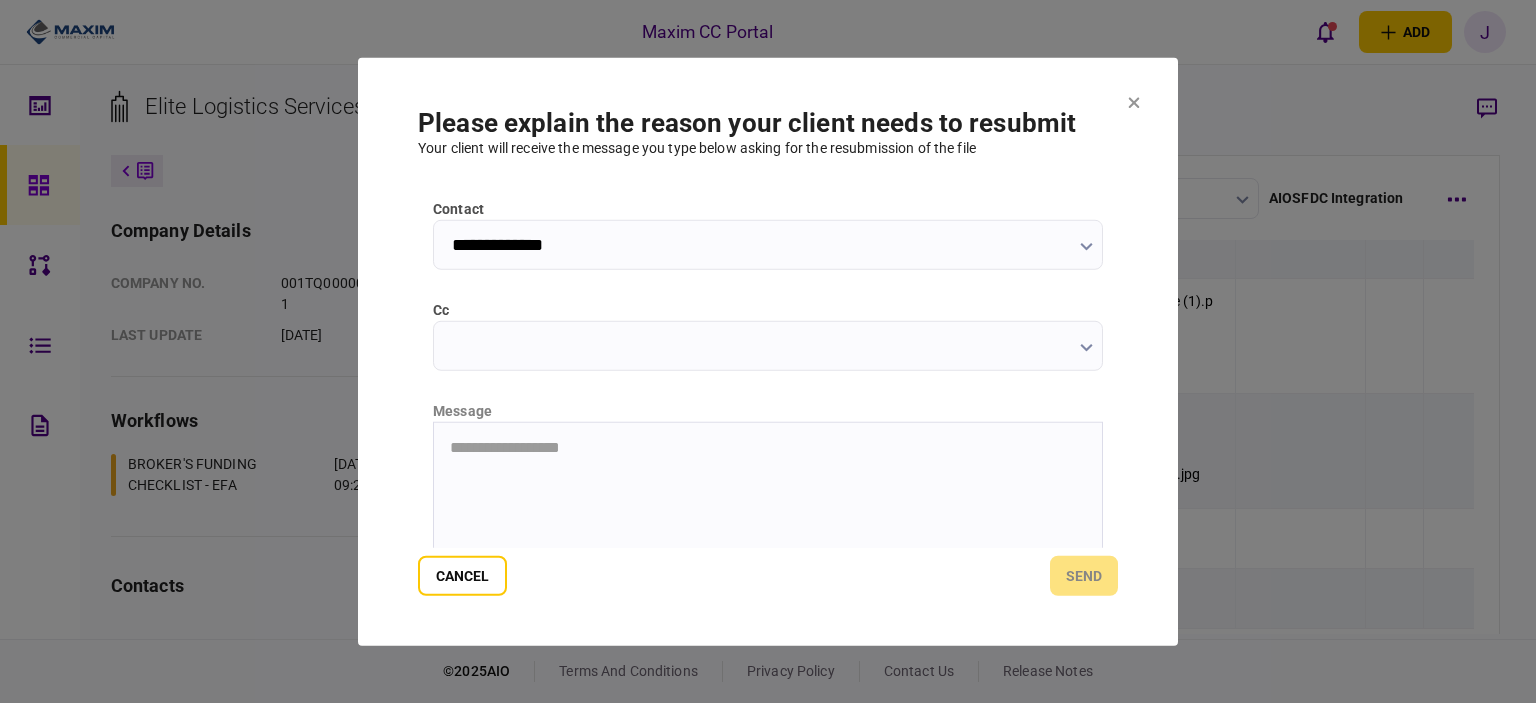 click on "cc" at bounding box center (768, 345) 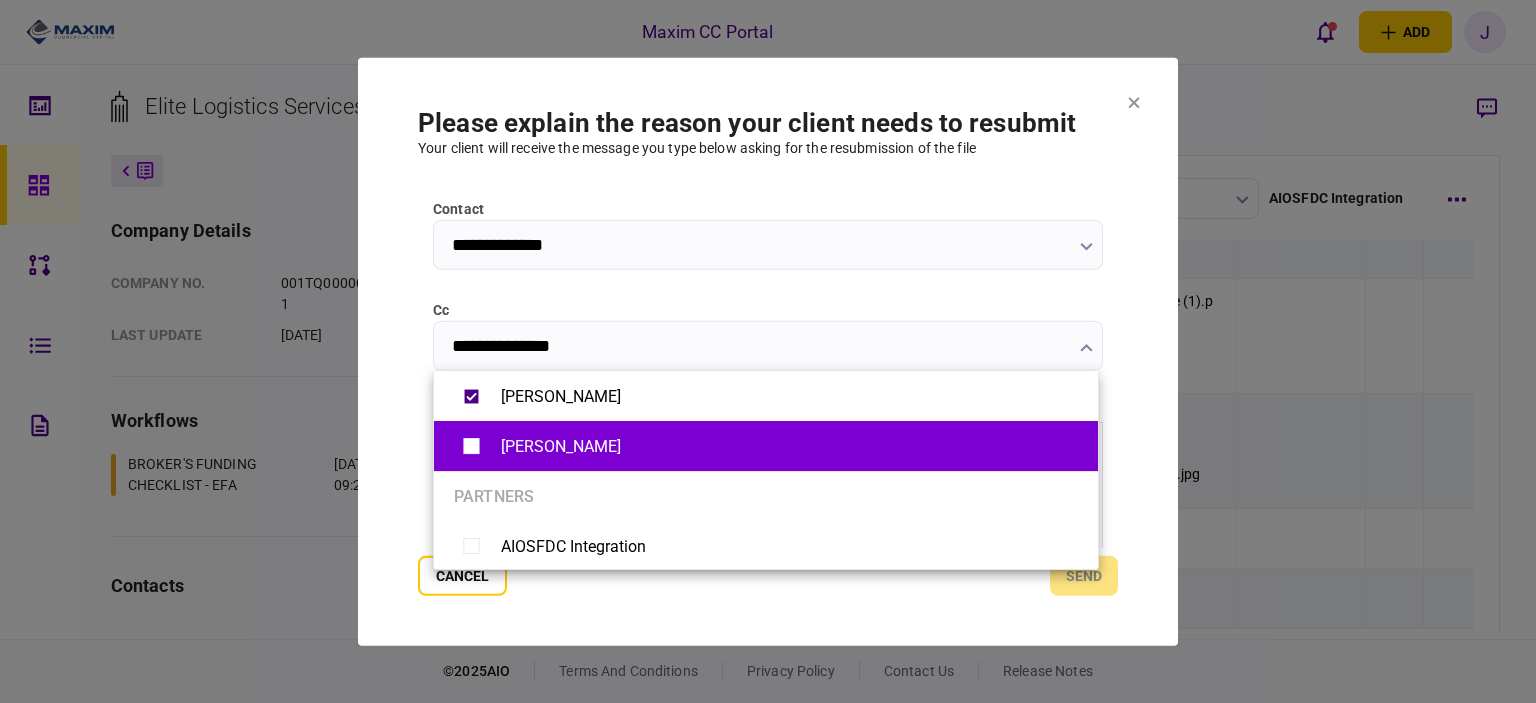 type on "**********" 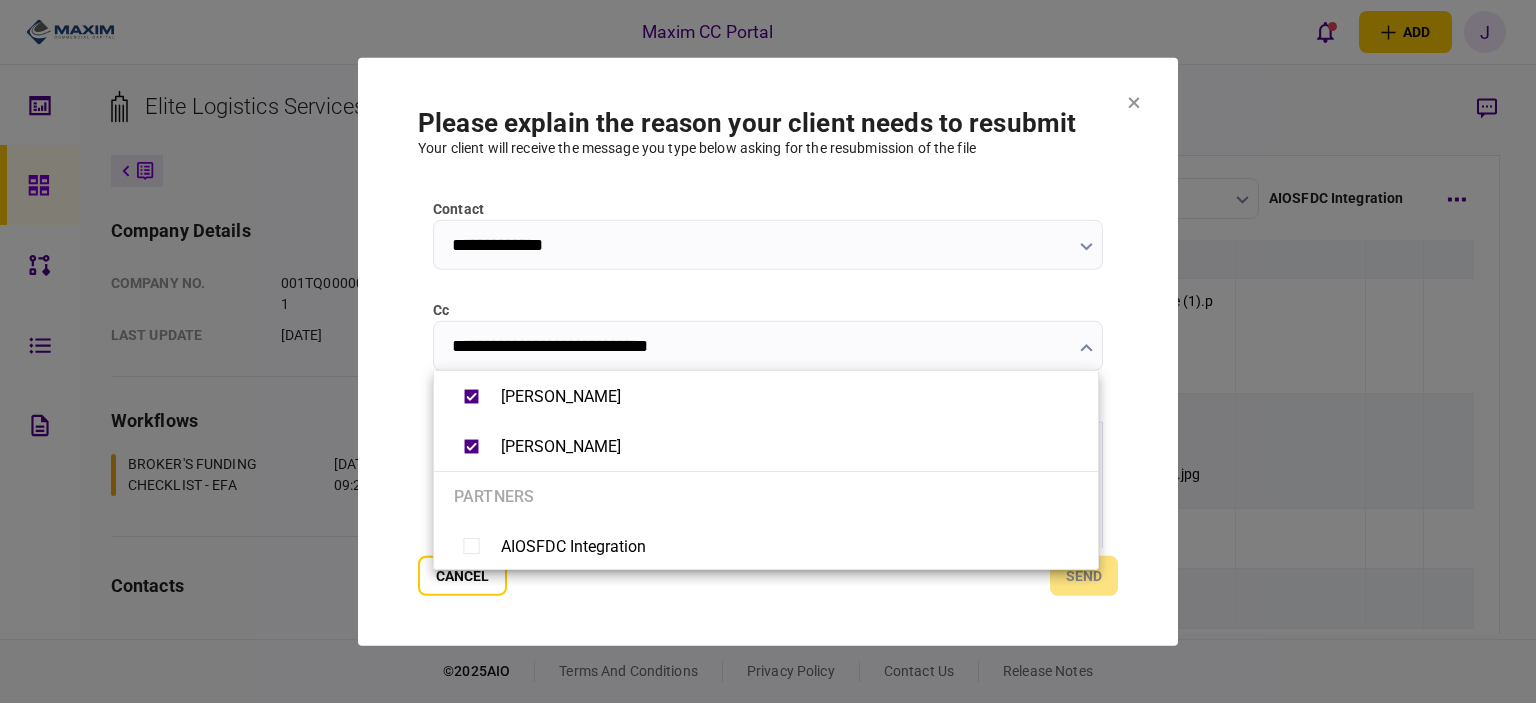 click at bounding box center [768, 351] 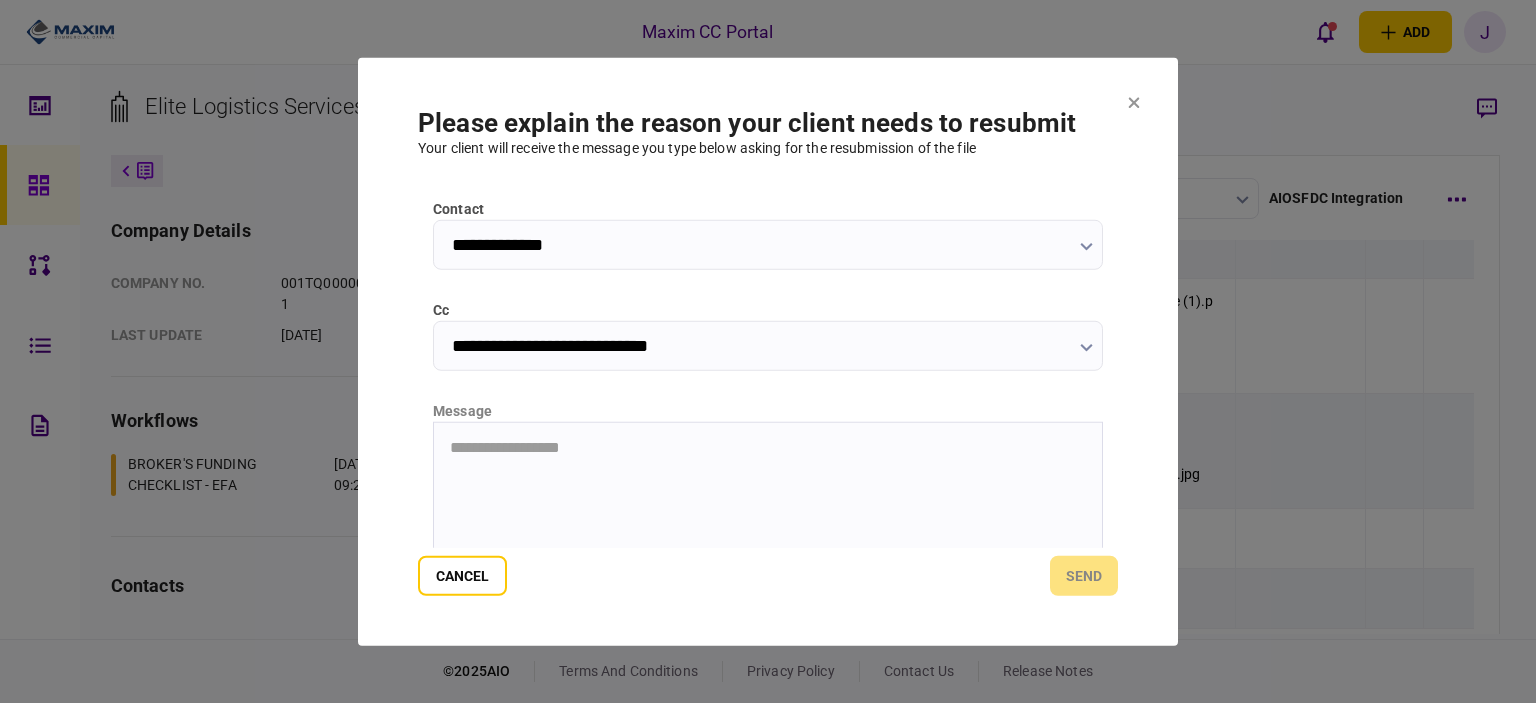 click on "**********" at bounding box center [768, 447] 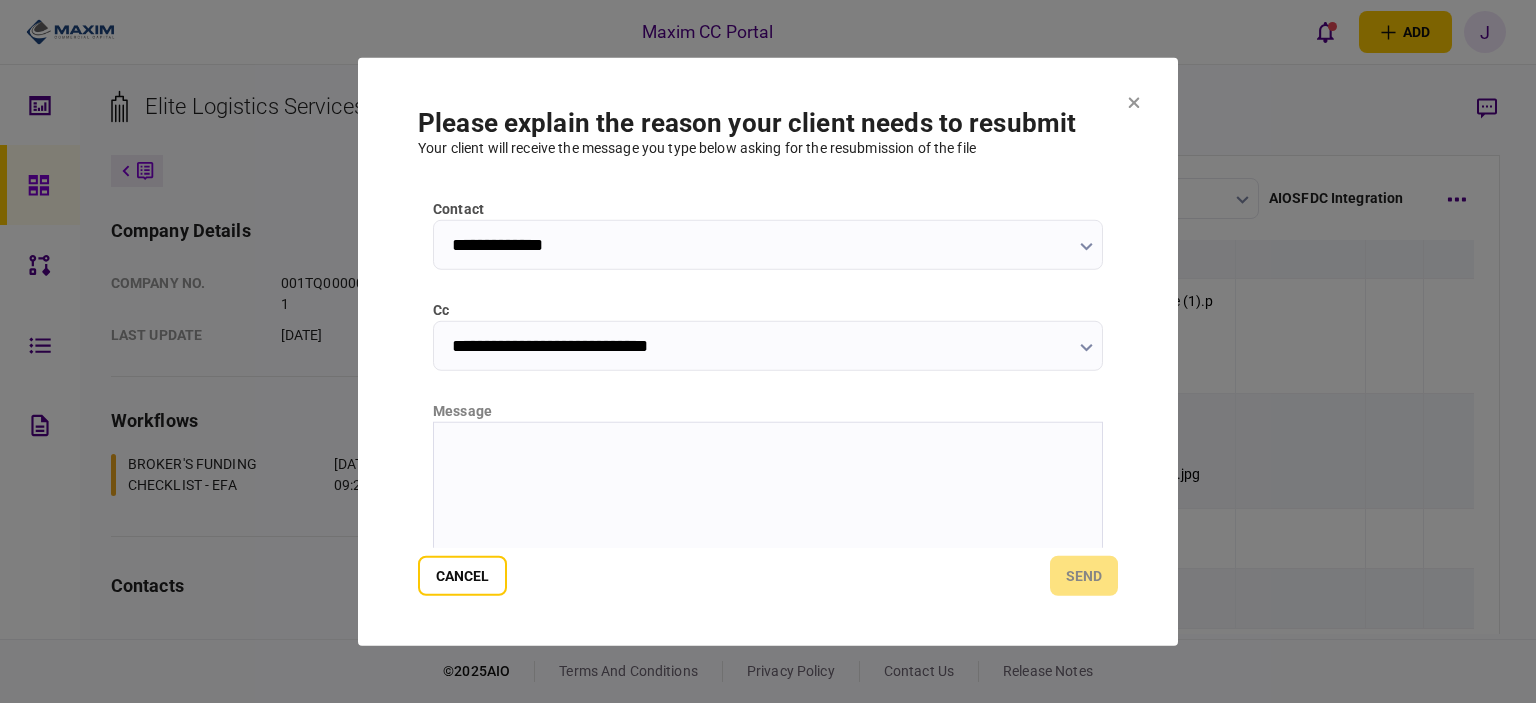 type 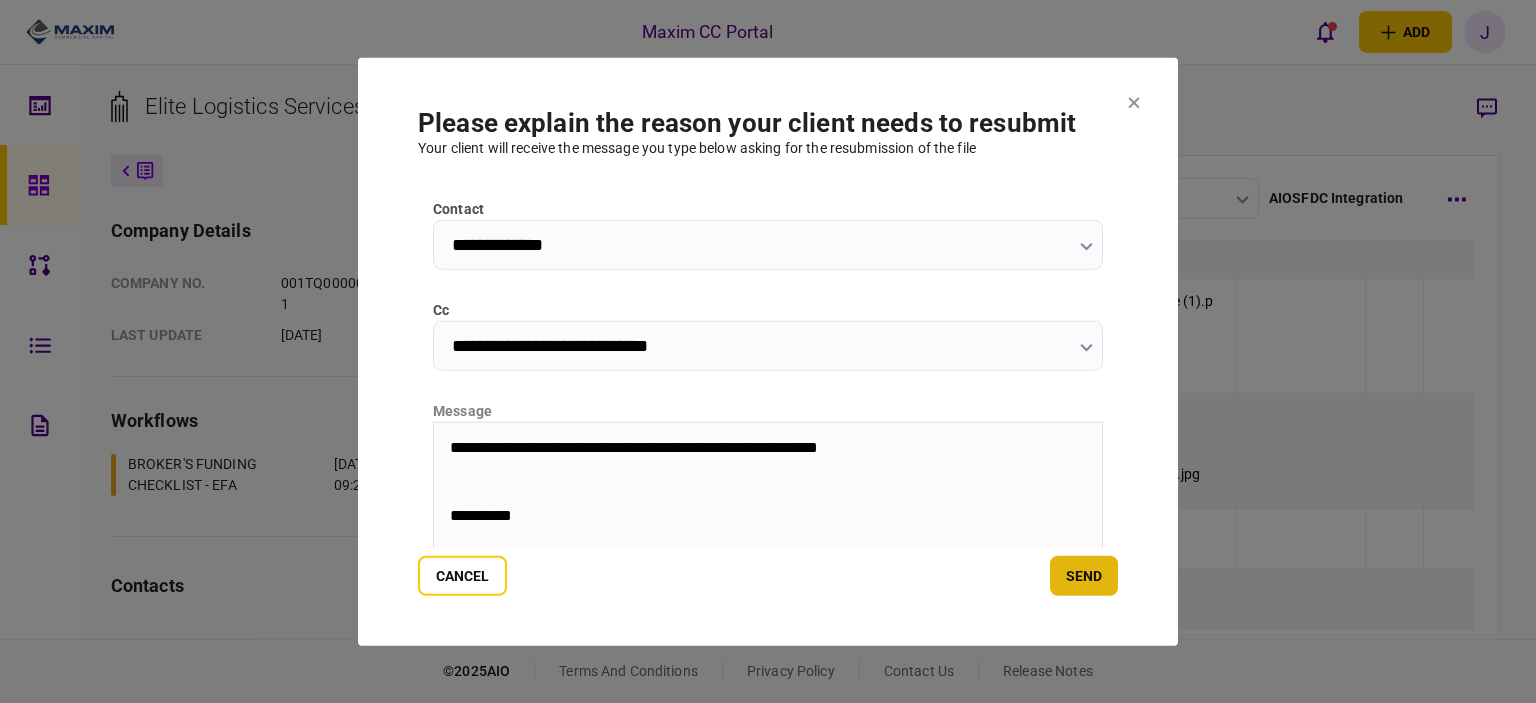 click on "send" at bounding box center (1084, 576) 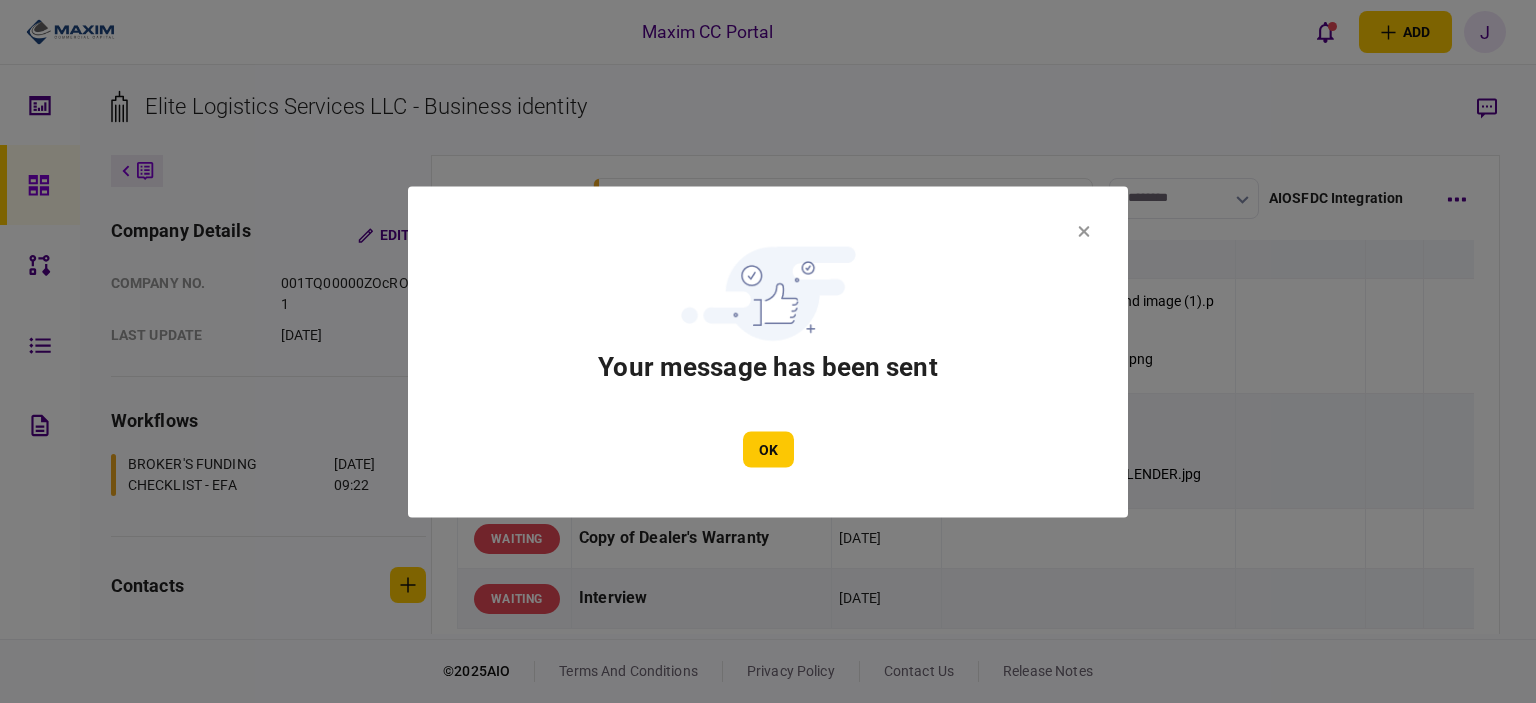 click on "OK" at bounding box center (768, 449) 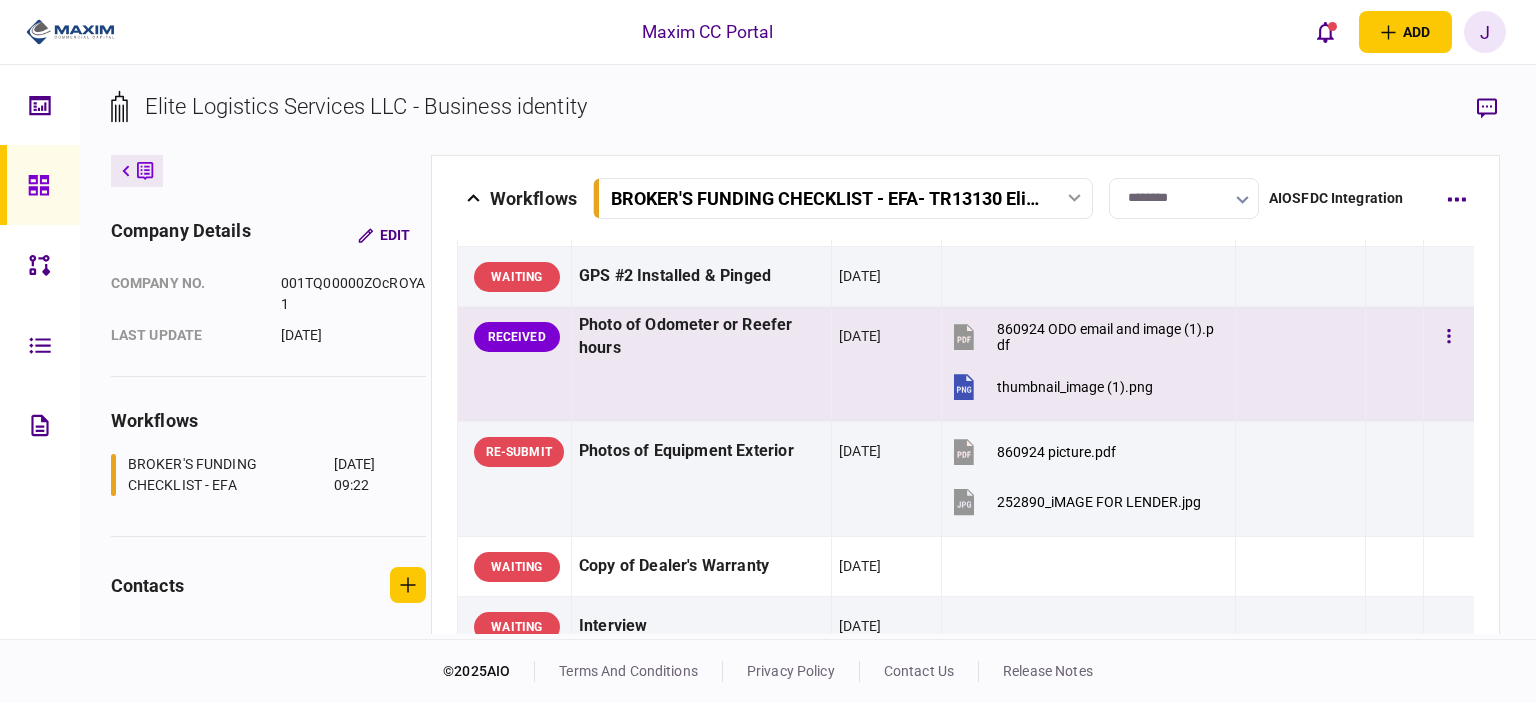 scroll, scrollTop: 2000, scrollLeft: 0, axis: vertical 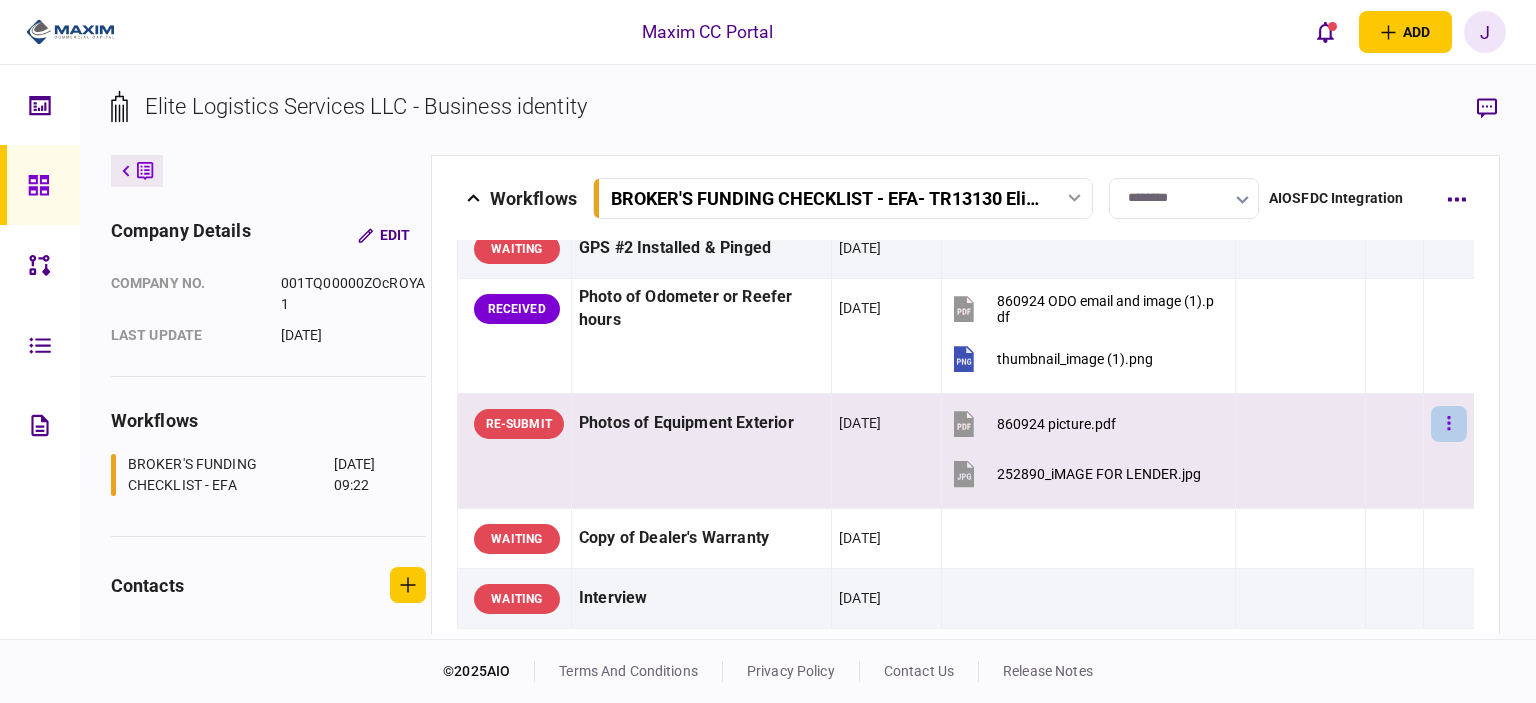 click at bounding box center [1449, 424] 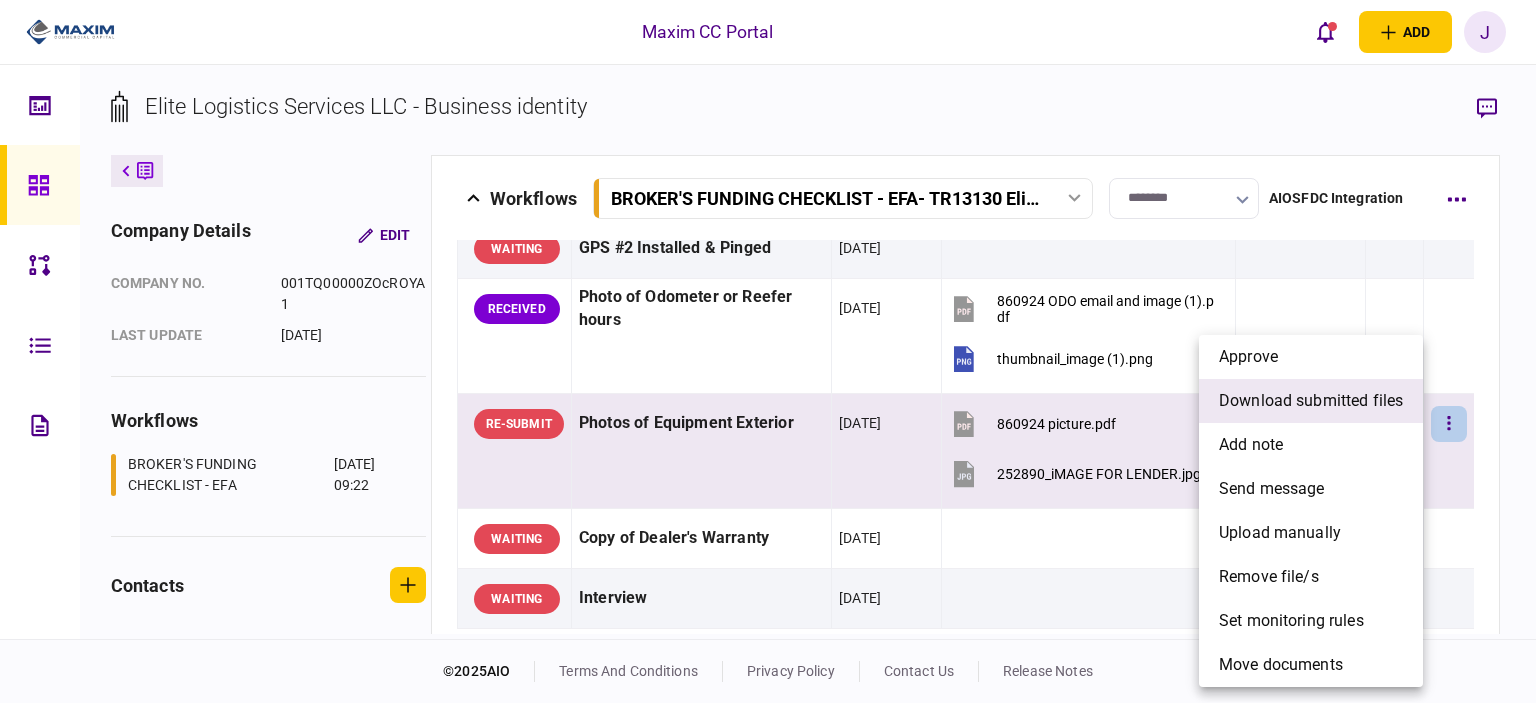 click on "download submitted files" at bounding box center (1311, 401) 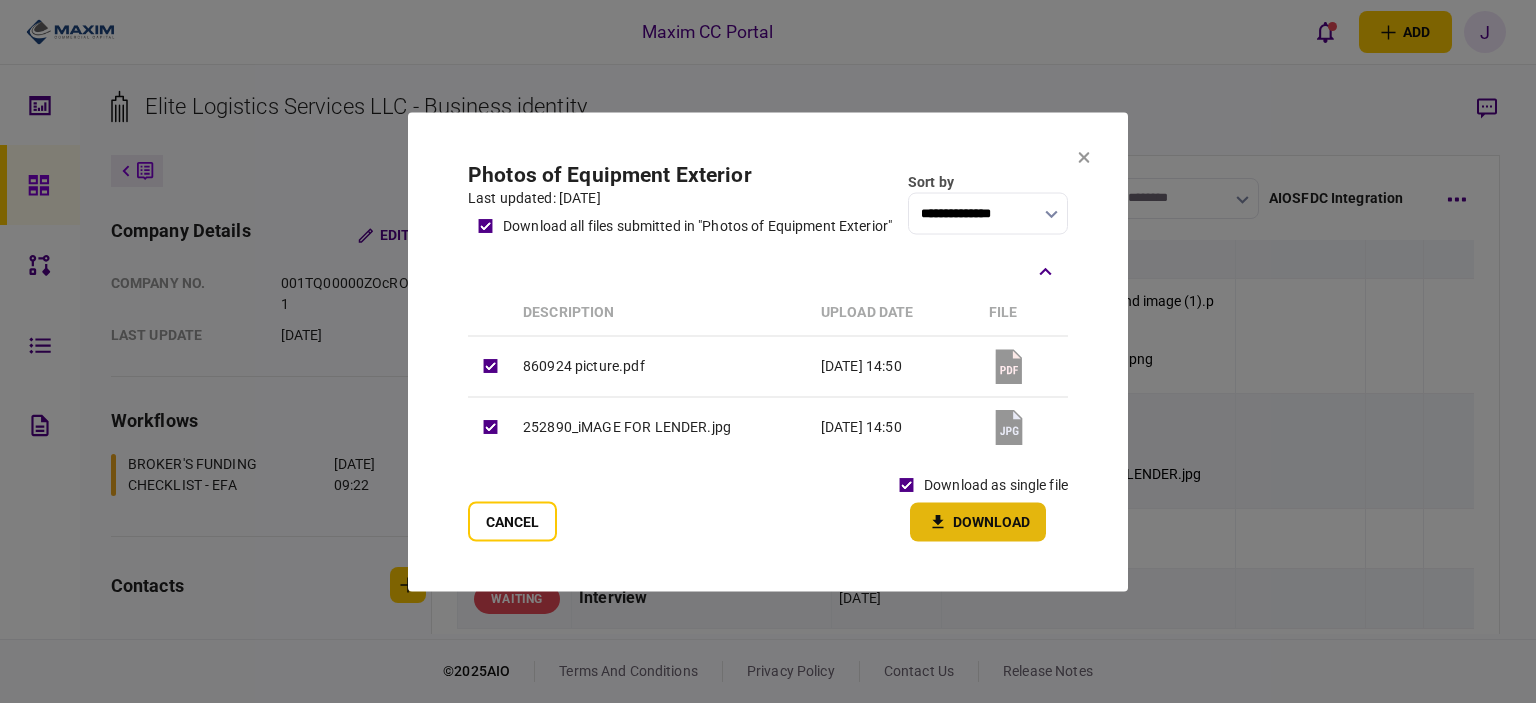 click on "Download" at bounding box center [978, 521] 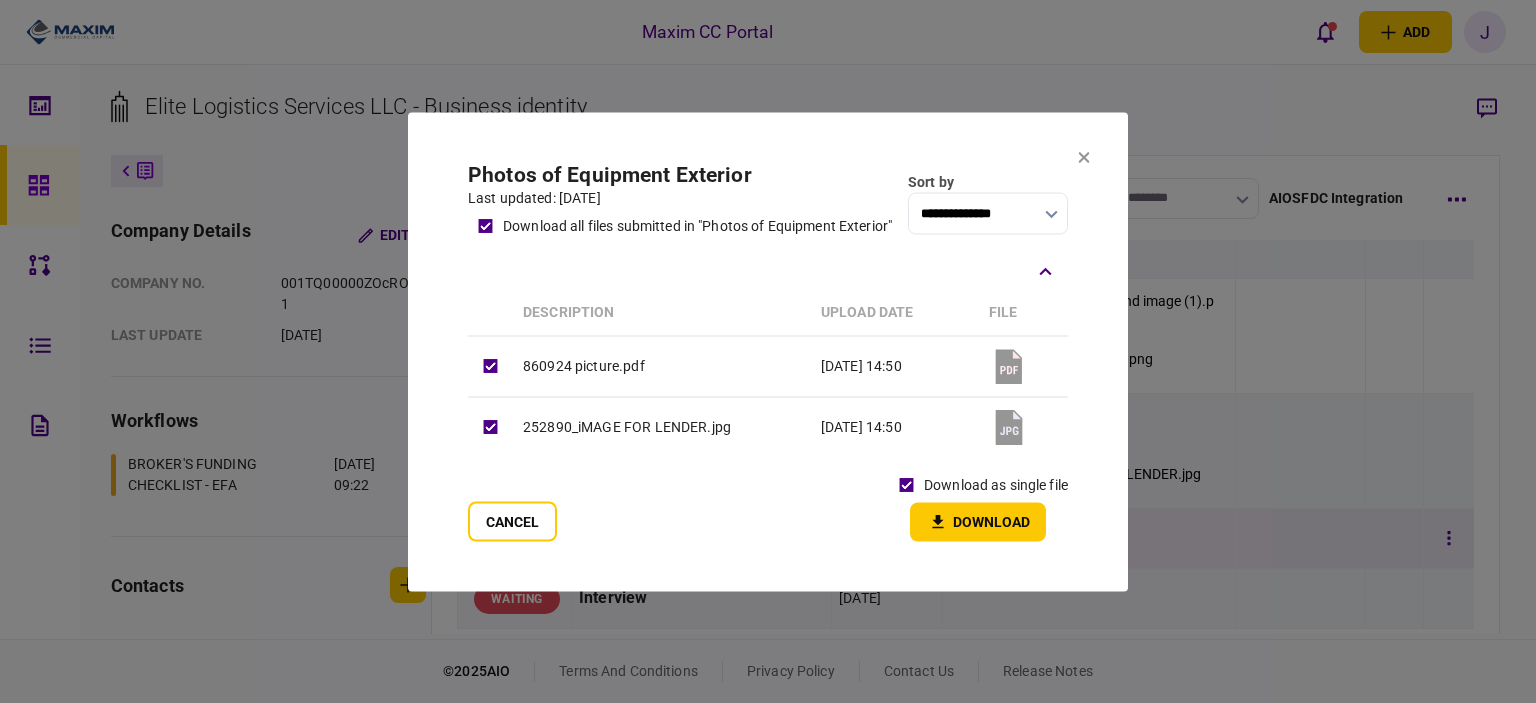 drag, startPoint x: 1259, startPoint y: 515, endPoint x: 1218, endPoint y: 520, distance: 41.303753 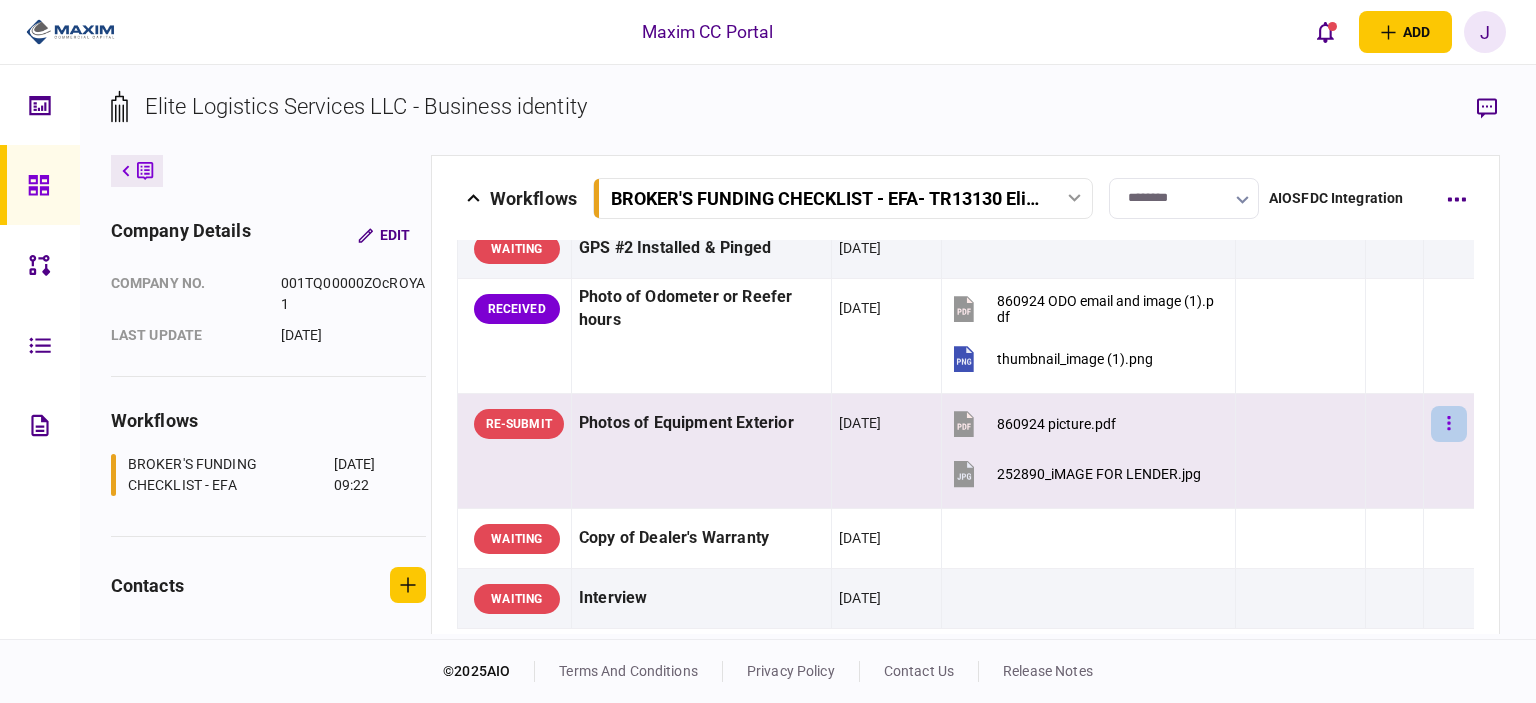click at bounding box center [1449, 424] 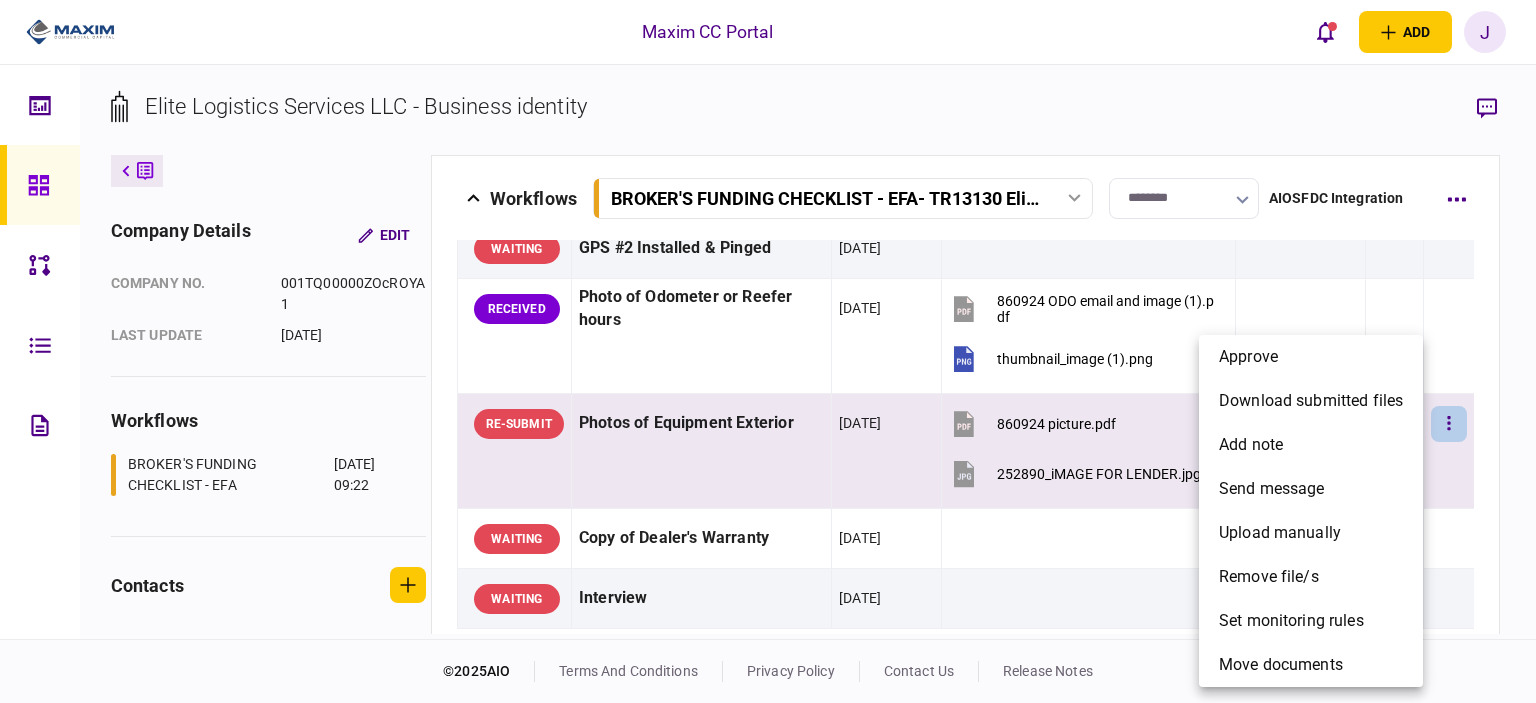 drag, startPoint x: 757, startPoint y: 460, endPoint x: 782, endPoint y: 460, distance: 25 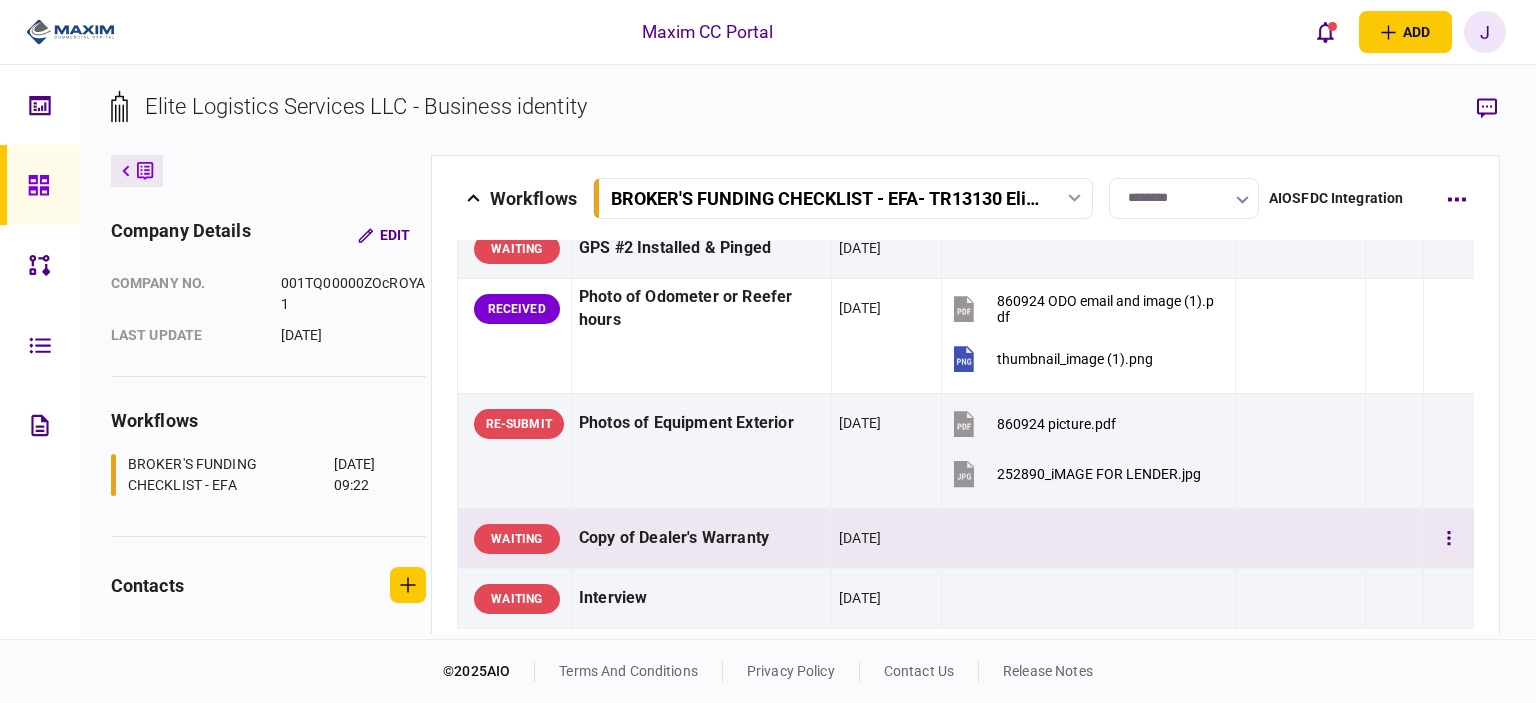scroll, scrollTop: 1900, scrollLeft: 0, axis: vertical 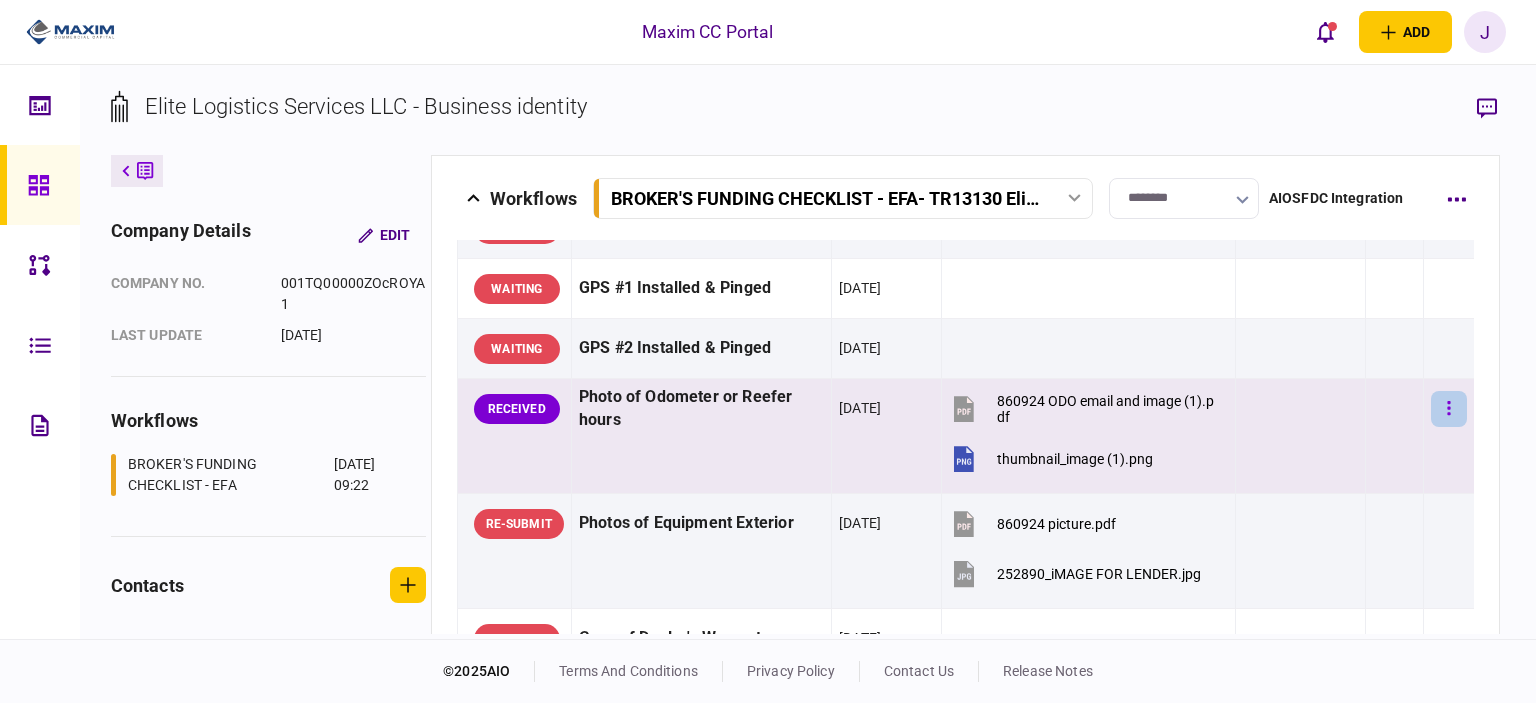click 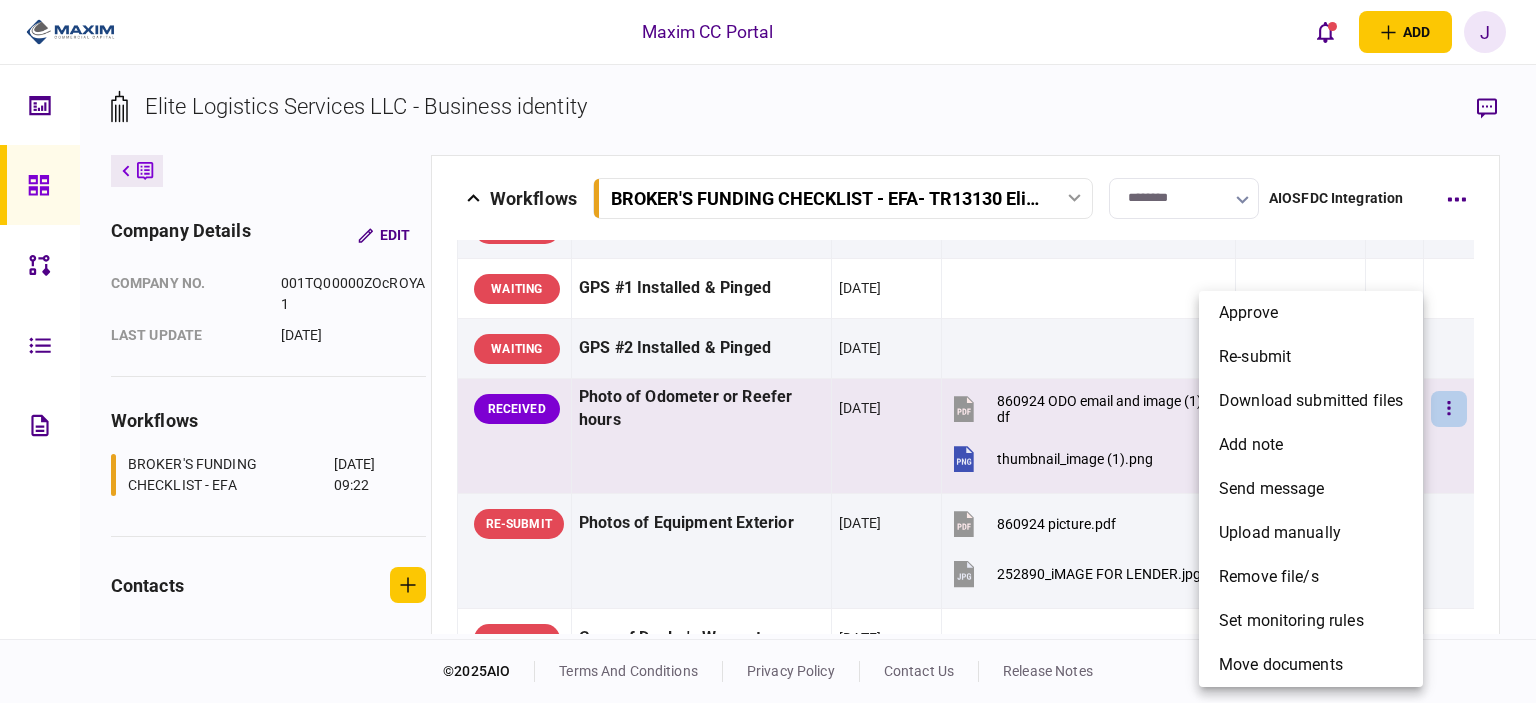 click at bounding box center [768, 351] 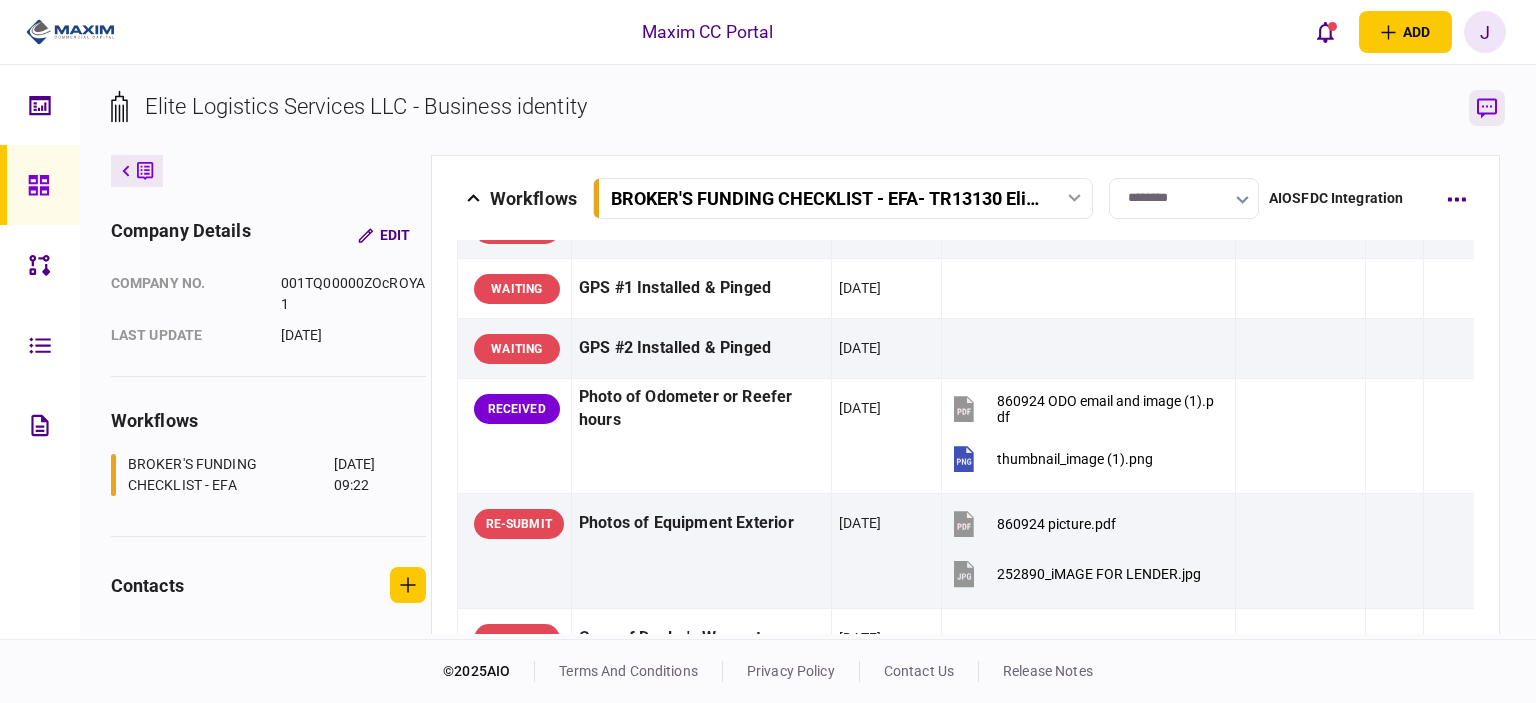 click at bounding box center (1487, 108) 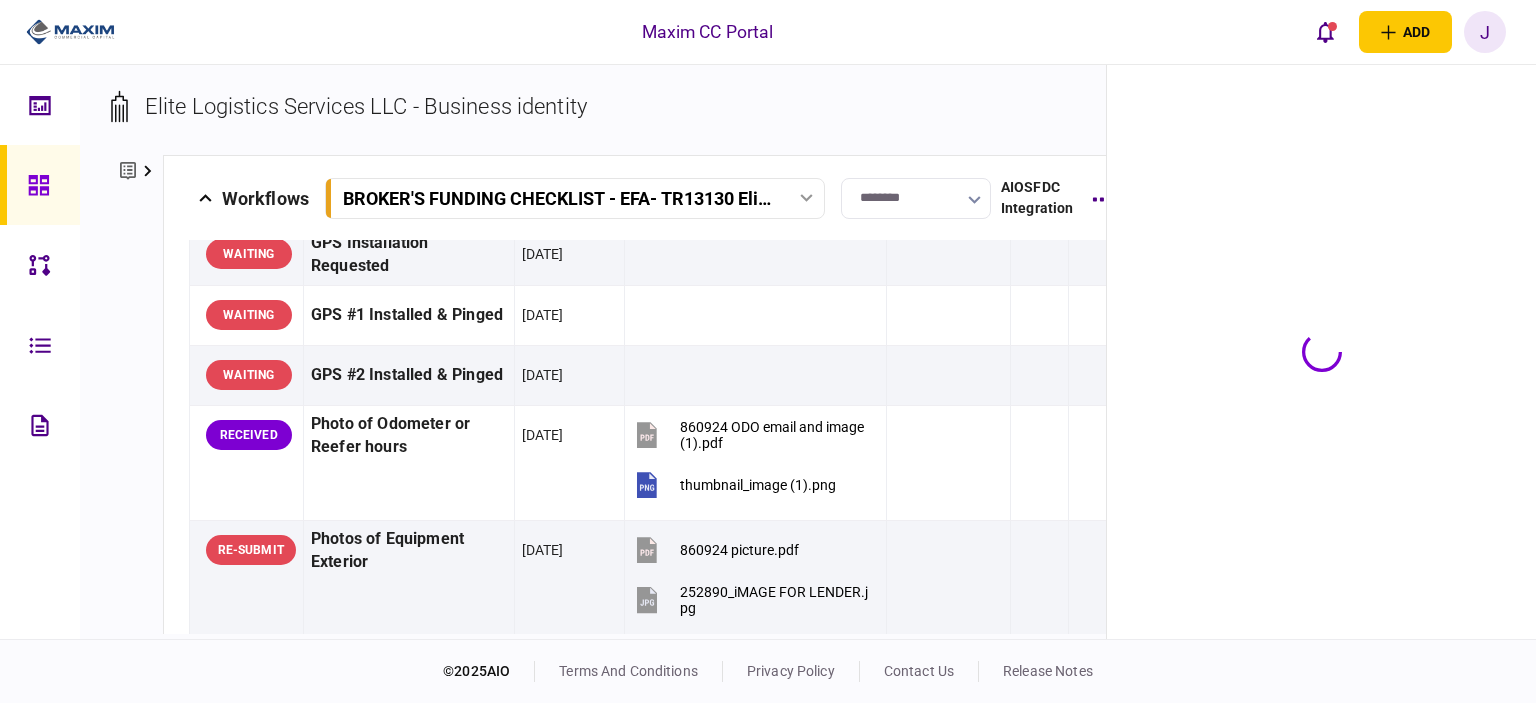 scroll, scrollTop: 1948, scrollLeft: 0, axis: vertical 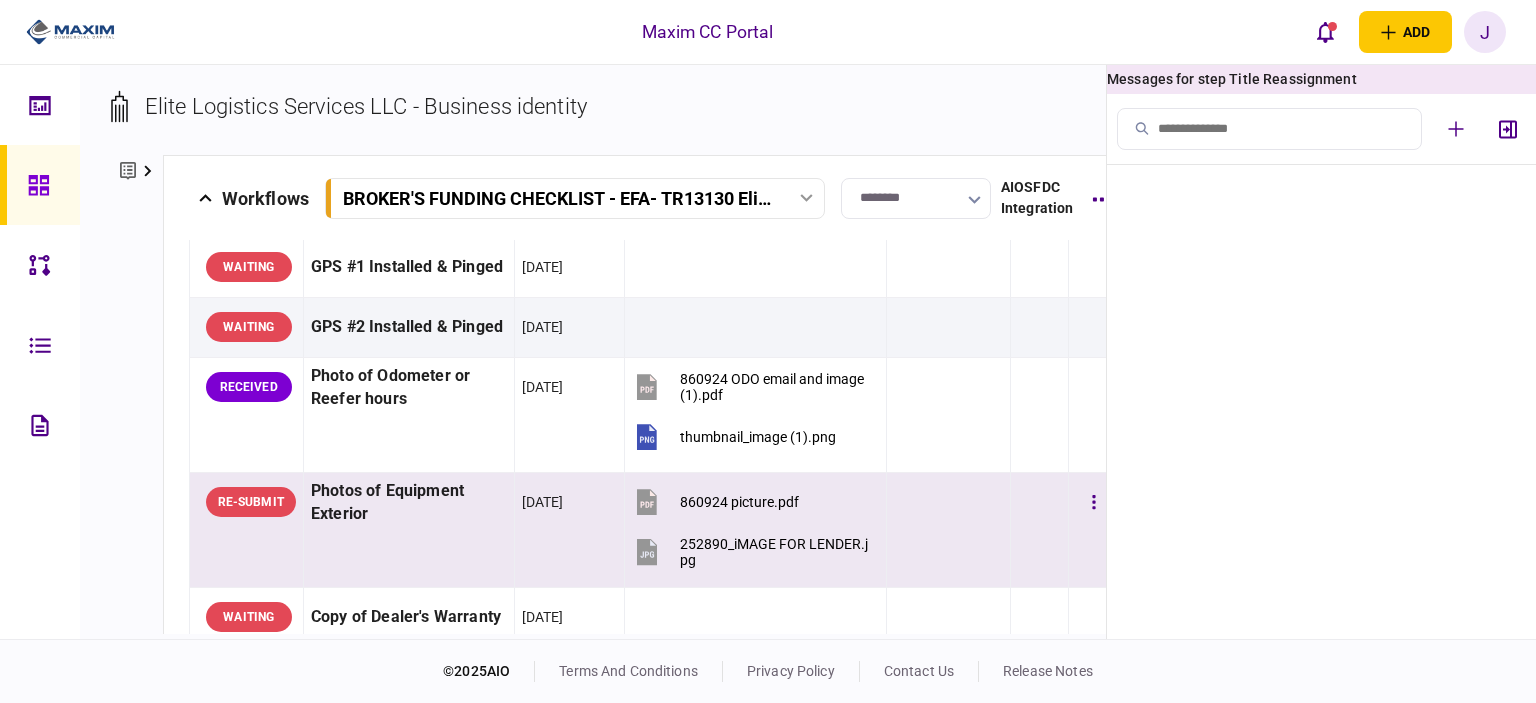 click on "Photos of Equipment Exterior" at bounding box center (409, 503) 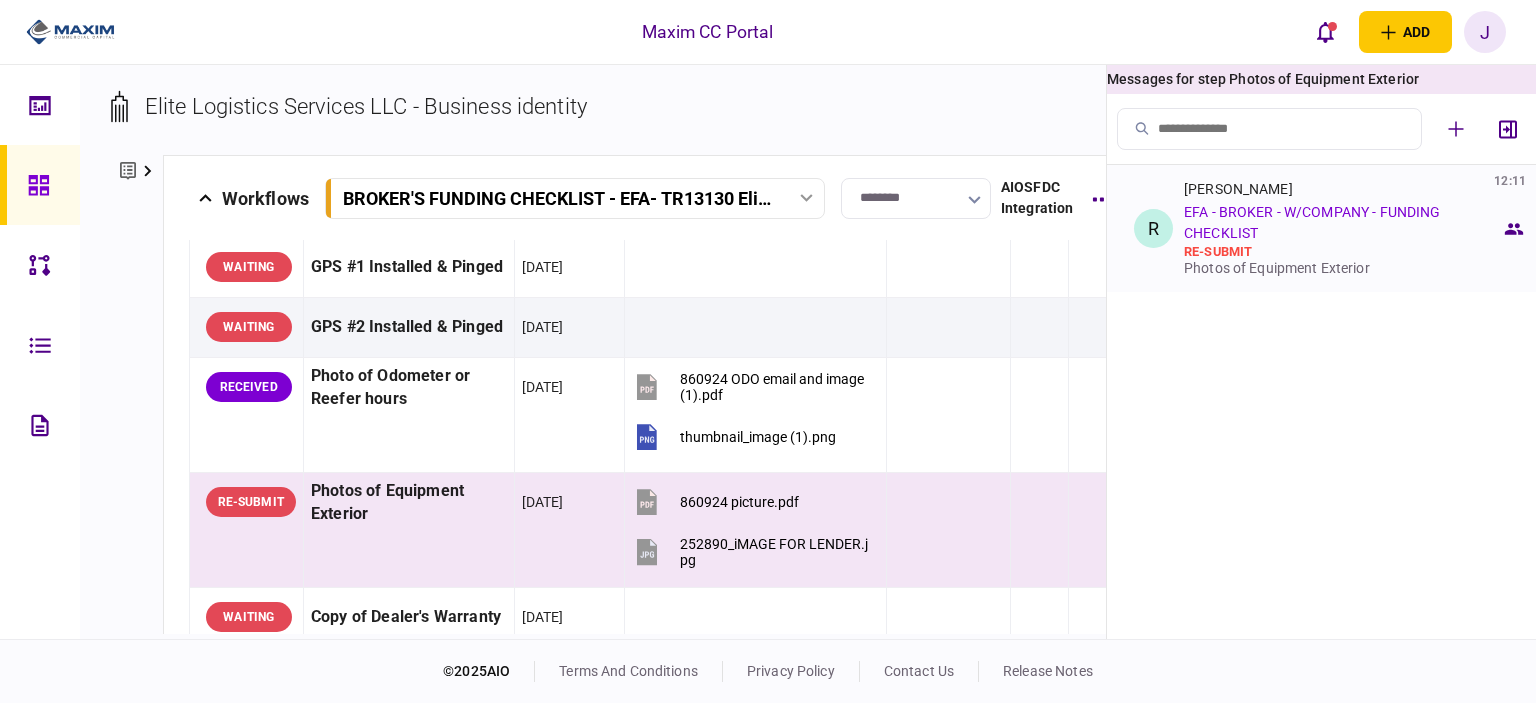 click on "re-submit" at bounding box center [1342, 252] 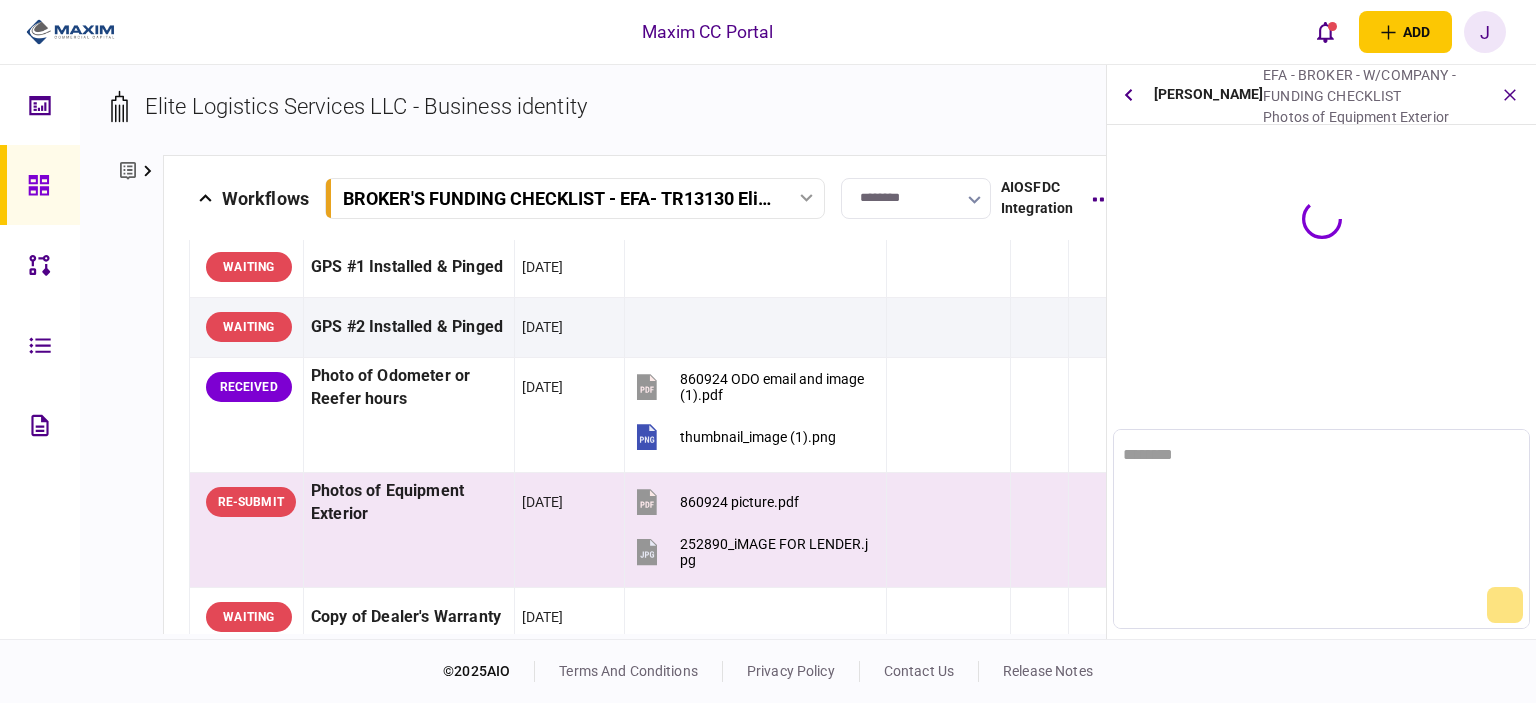 scroll, scrollTop: 0, scrollLeft: 0, axis: both 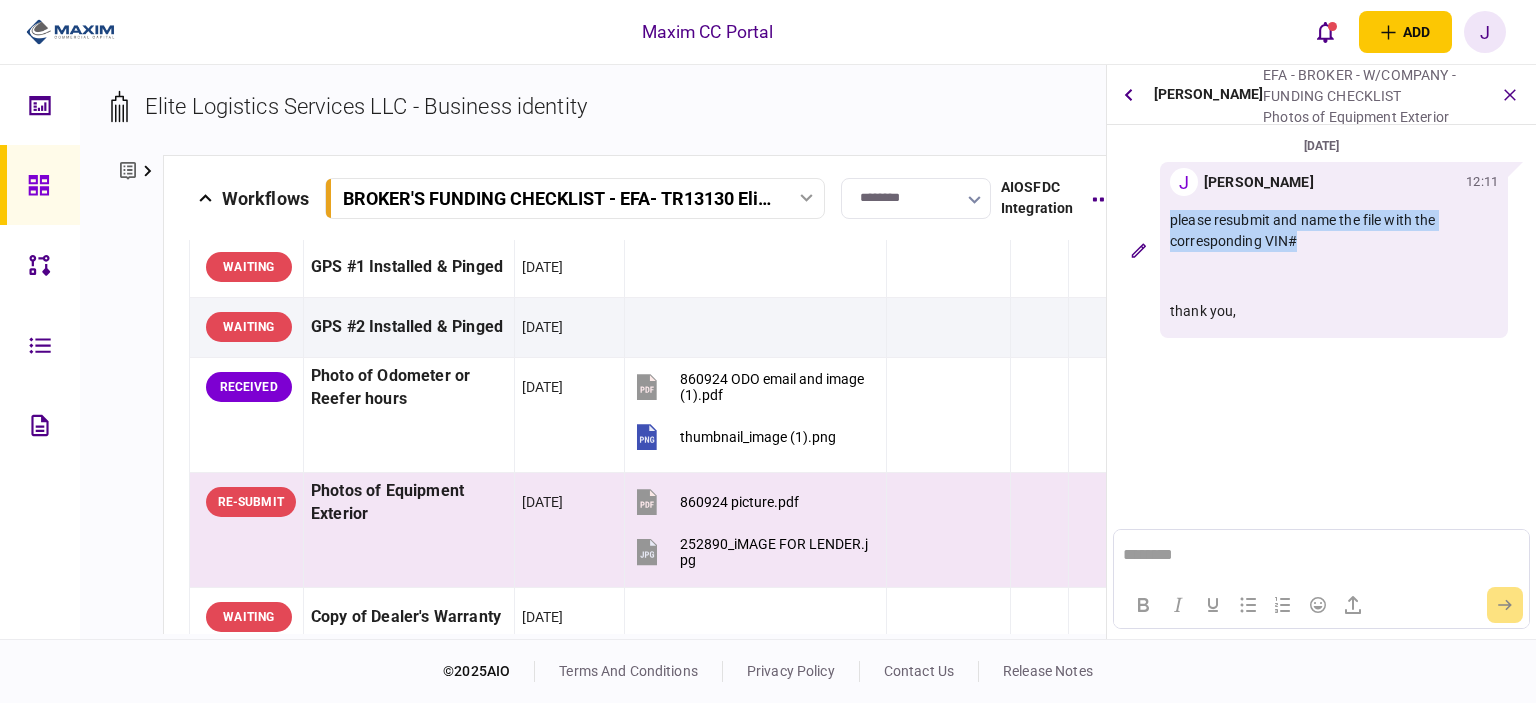 drag, startPoint x: 1319, startPoint y: 239, endPoint x: 1166, endPoint y: 229, distance: 153.32645 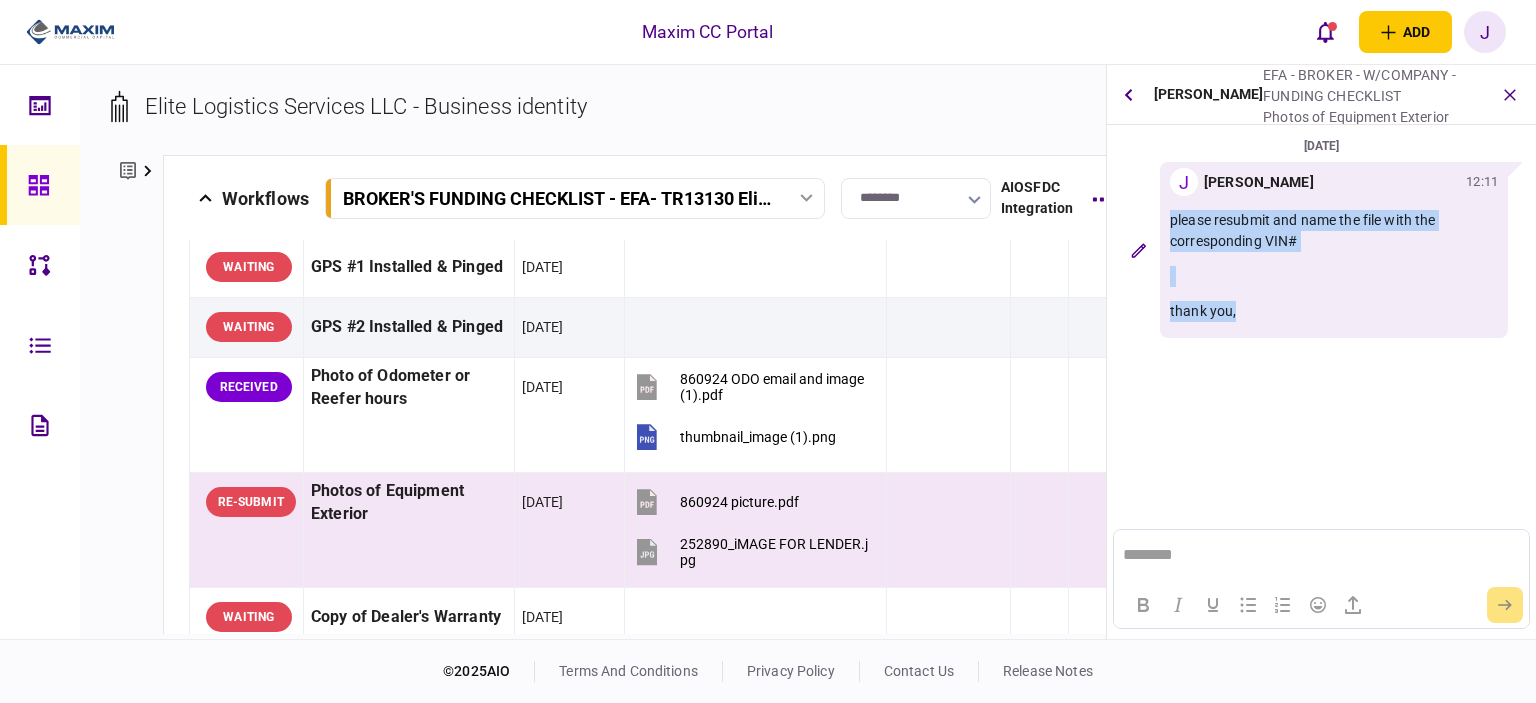 drag, startPoint x: 1253, startPoint y: 309, endPoint x: 1158, endPoint y: 229, distance: 124.197426 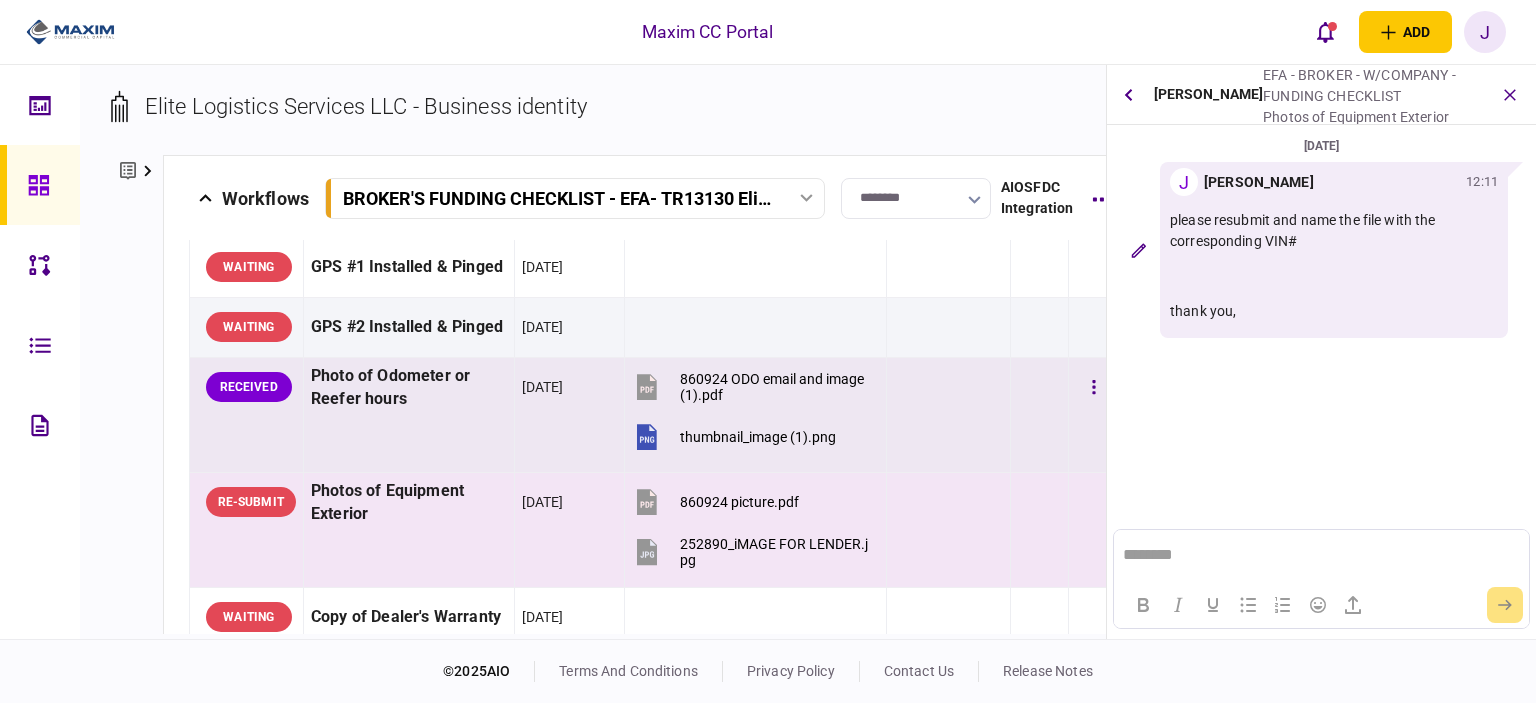 click on "Photo of Odometer or Reefer hours" at bounding box center (409, 388) 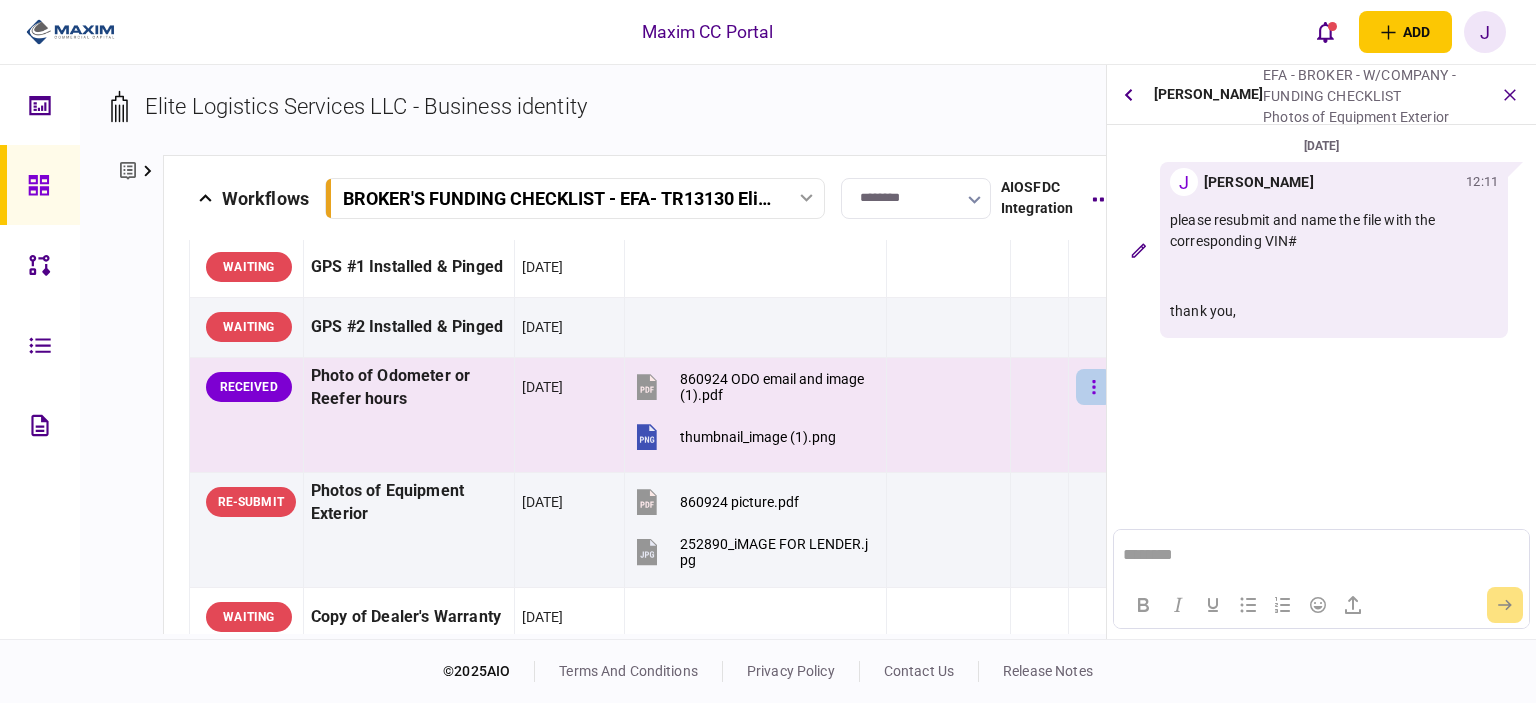 click at bounding box center (1094, 387) 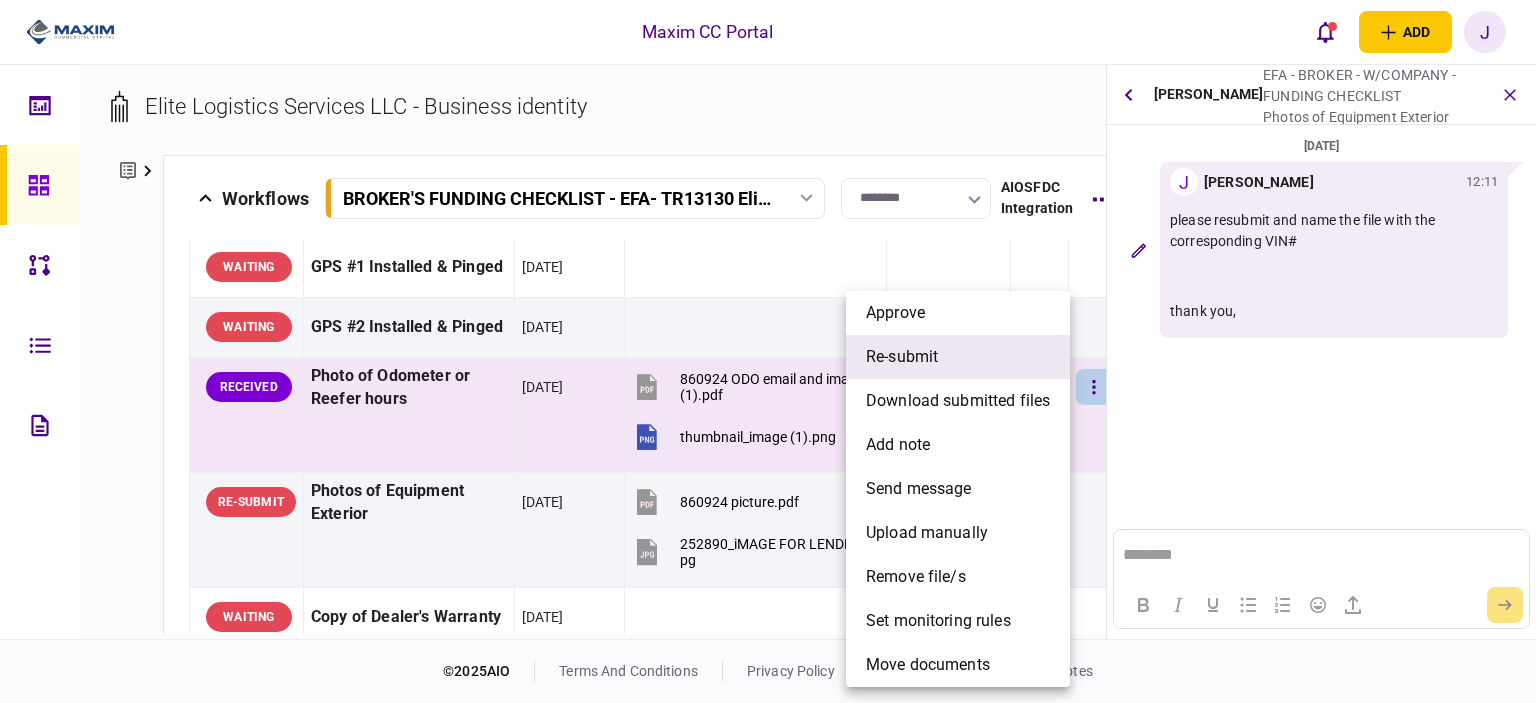 click on "re-submit" at bounding box center [958, 357] 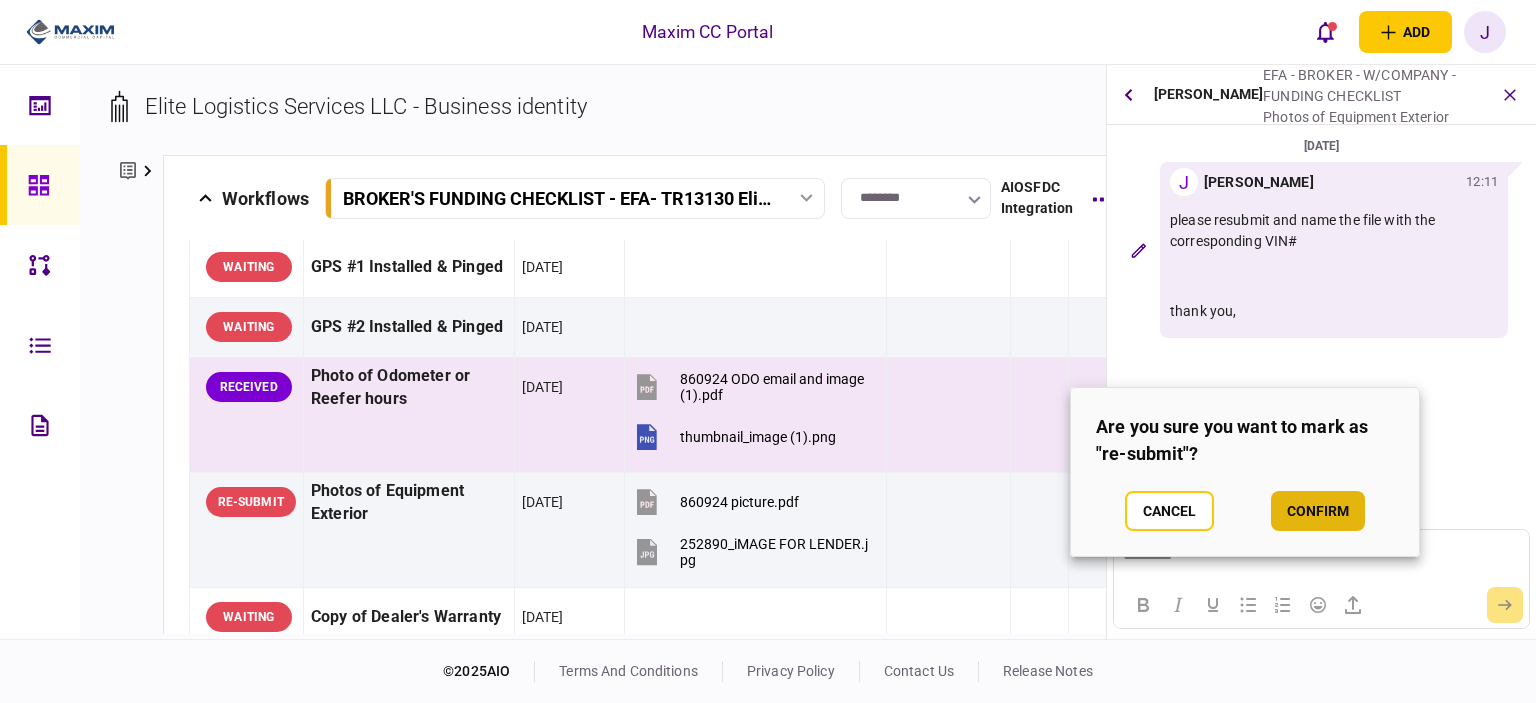 click on "confirm" at bounding box center (1318, 511) 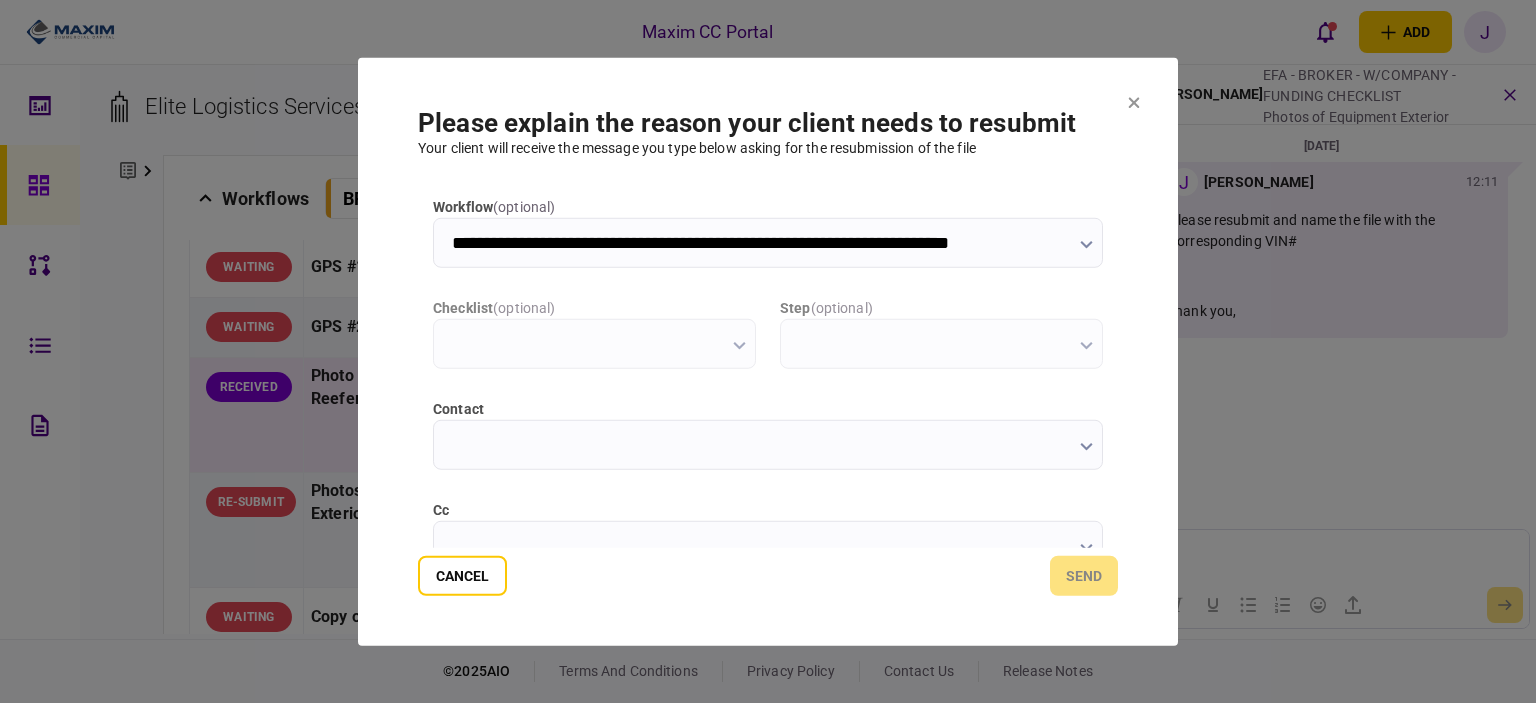 scroll, scrollTop: 0, scrollLeft: 0, axis: both 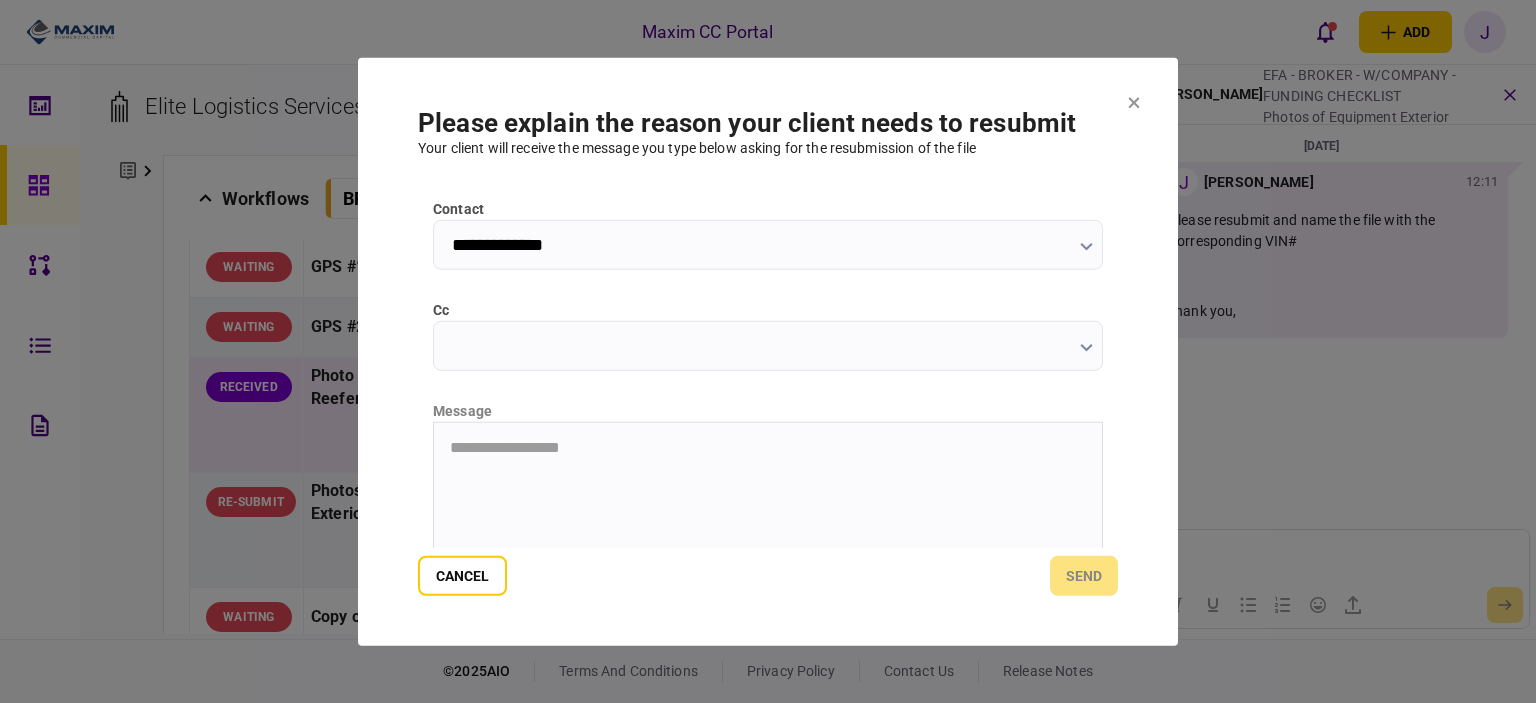 click on "cc" at bounding box center [768, 345] 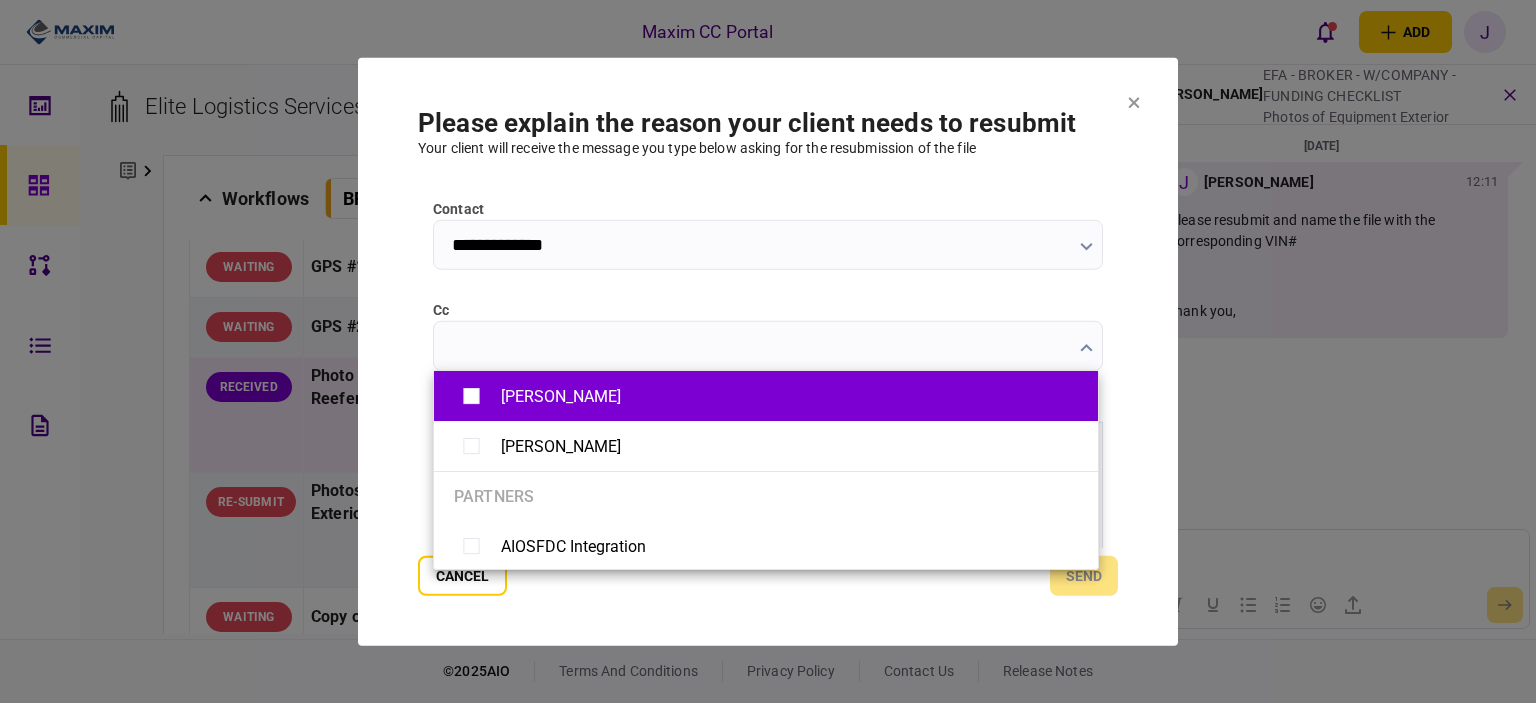 click on "Allyson Berard" at bounding box center (561, 396) 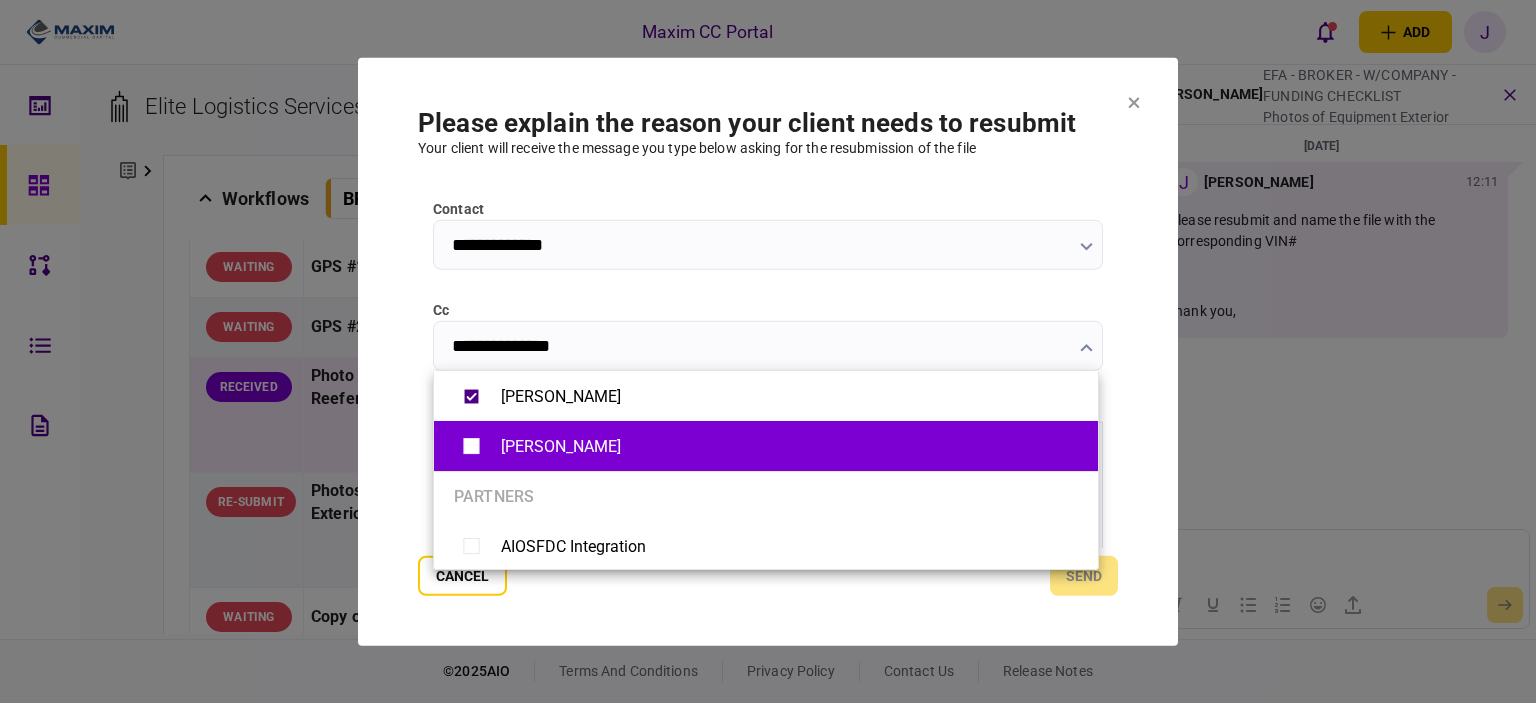click on "Justin Berard" at bounding box center [561, 446] 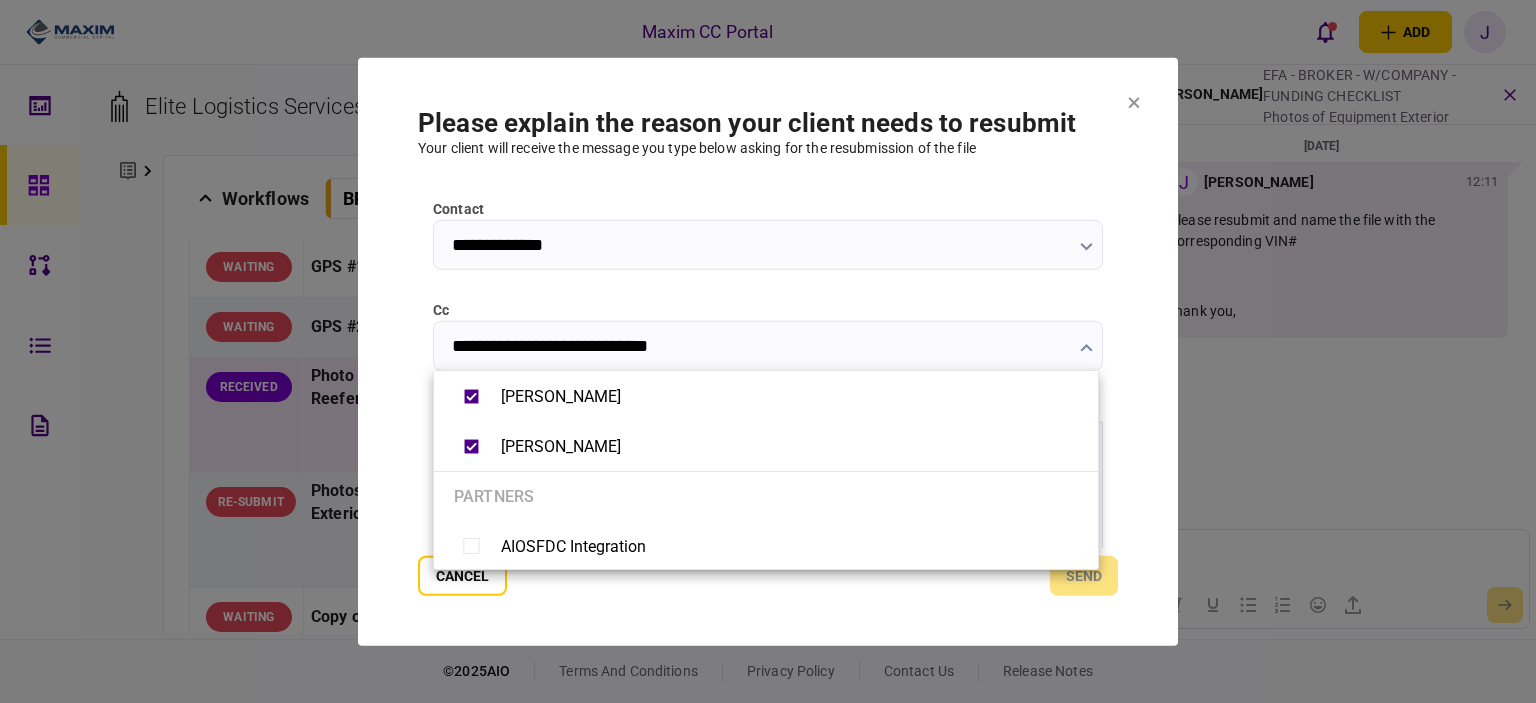 click at bounding box center (768, 351) 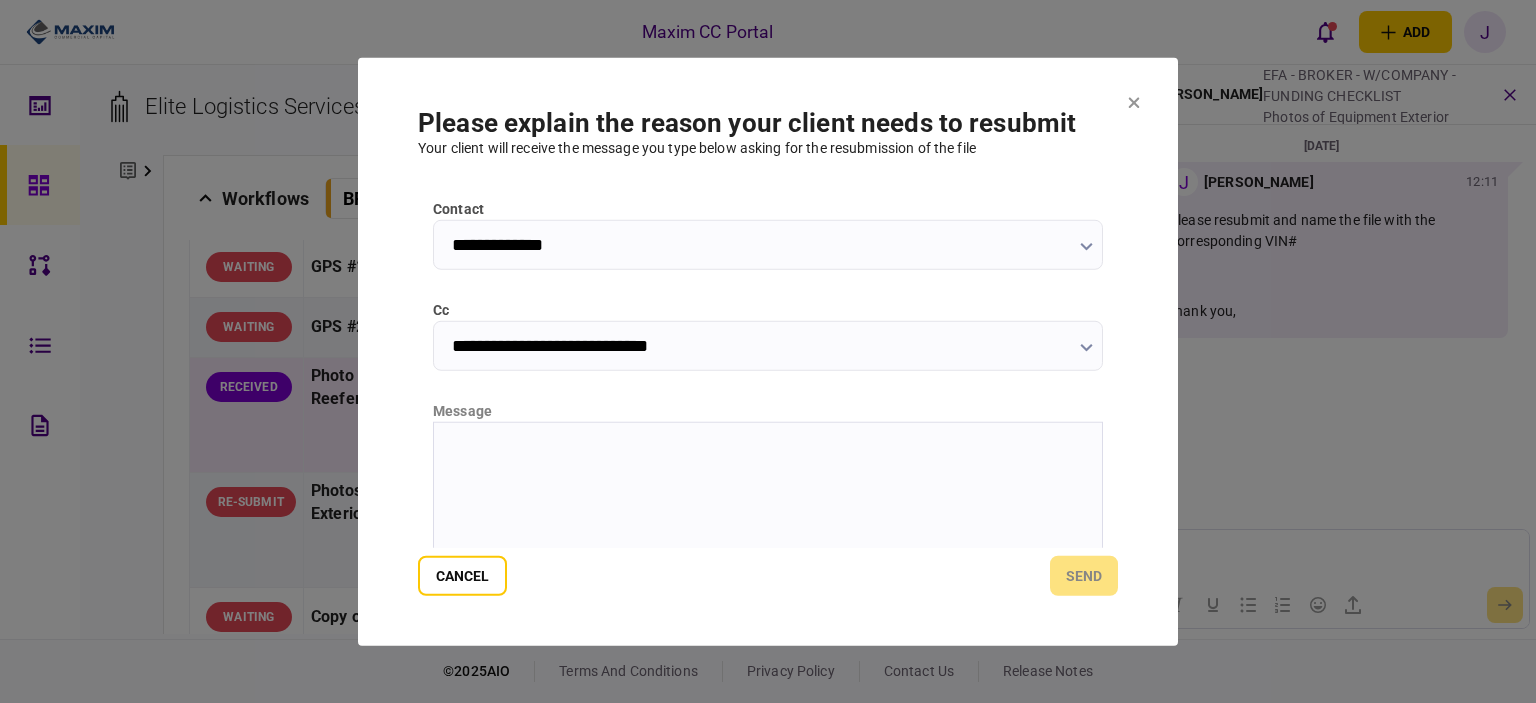 click at bounding box center (768, 446) 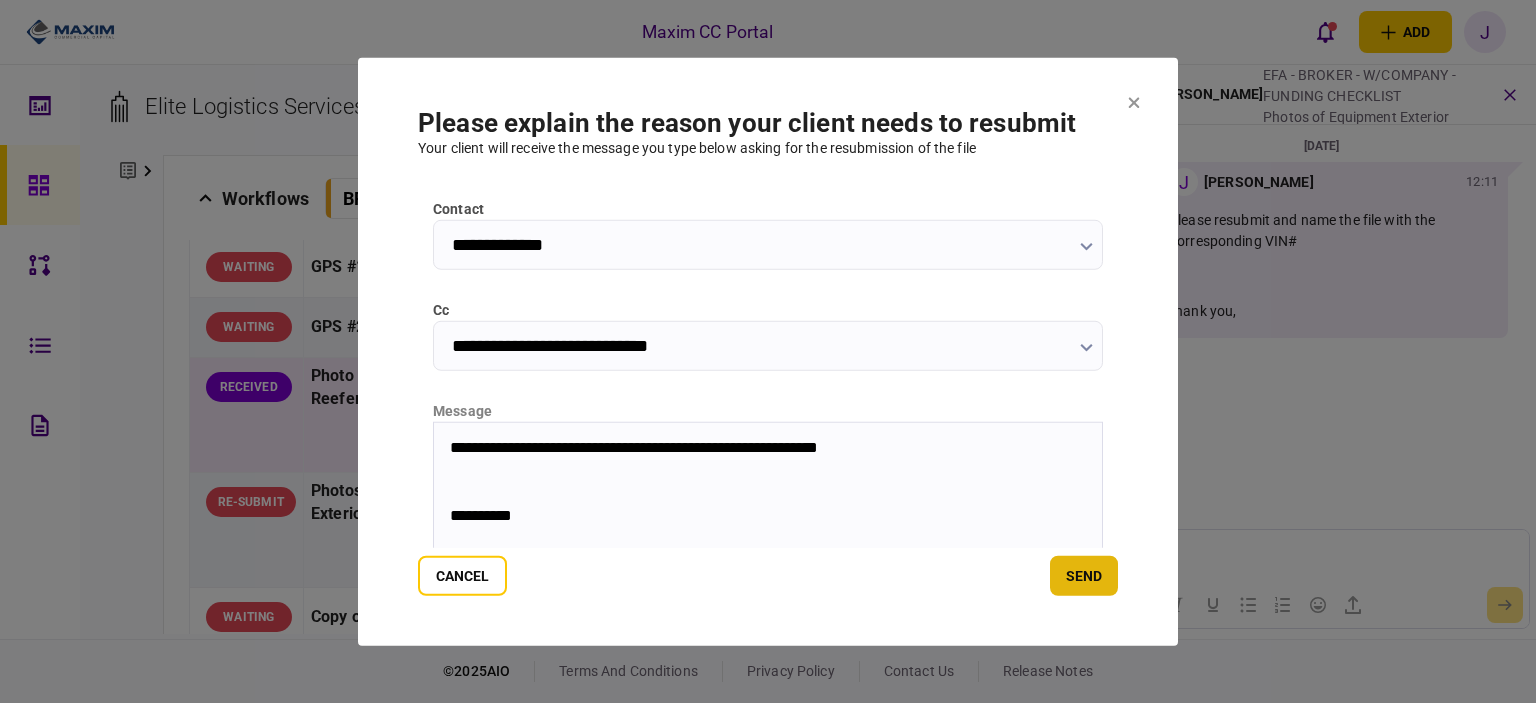 click on "send" at bounding box center (1084, 576) 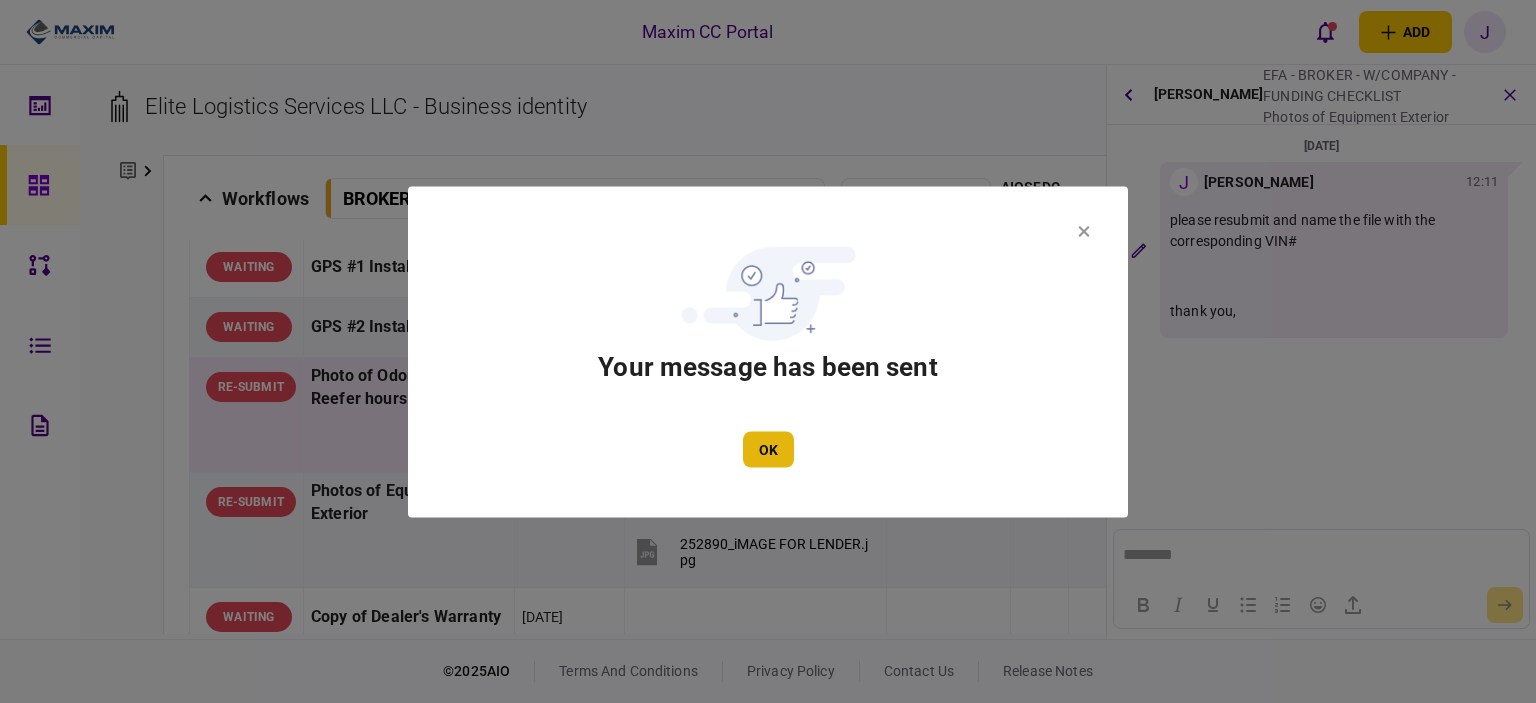 click on "OK" at bounding box center (768, 449) 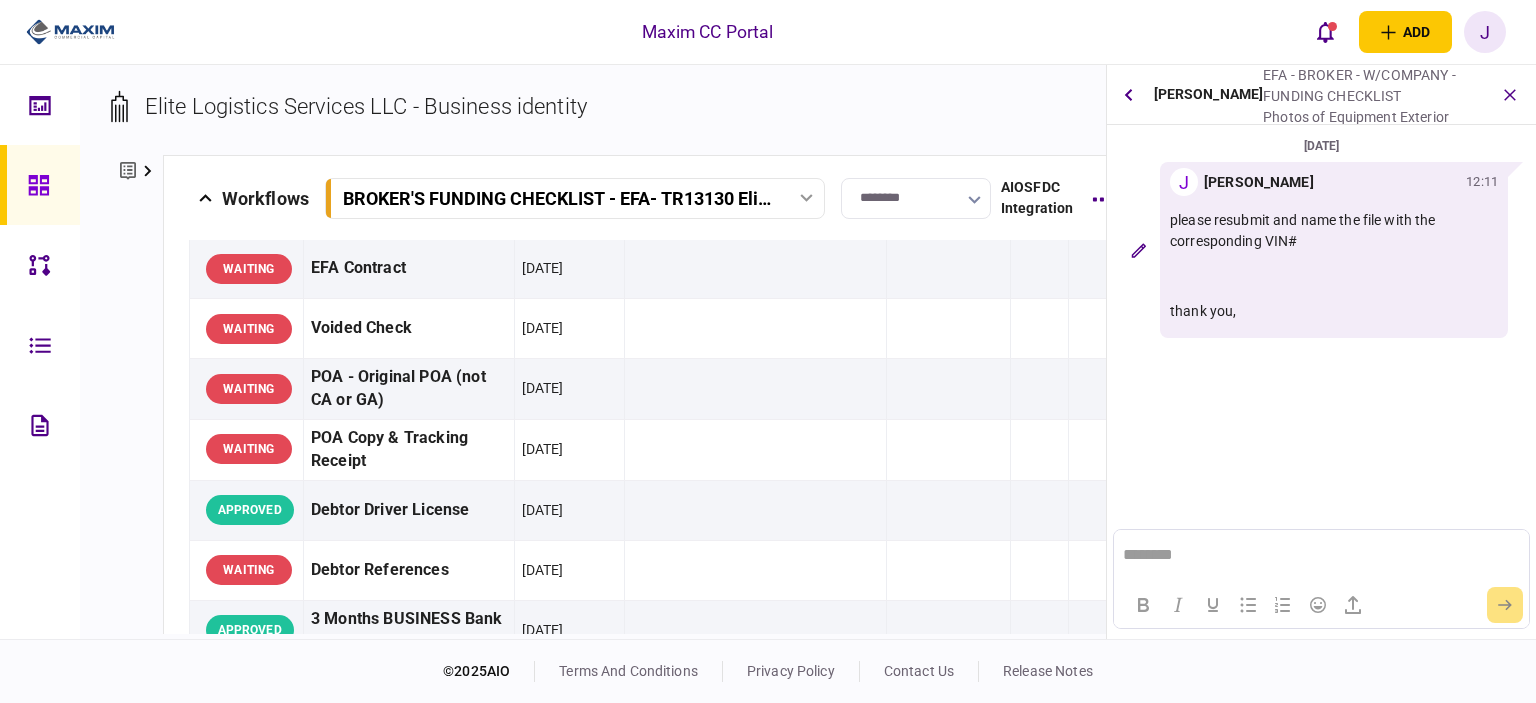 scroll, scrollTop: 0, scrollLeft: 0, axis: both 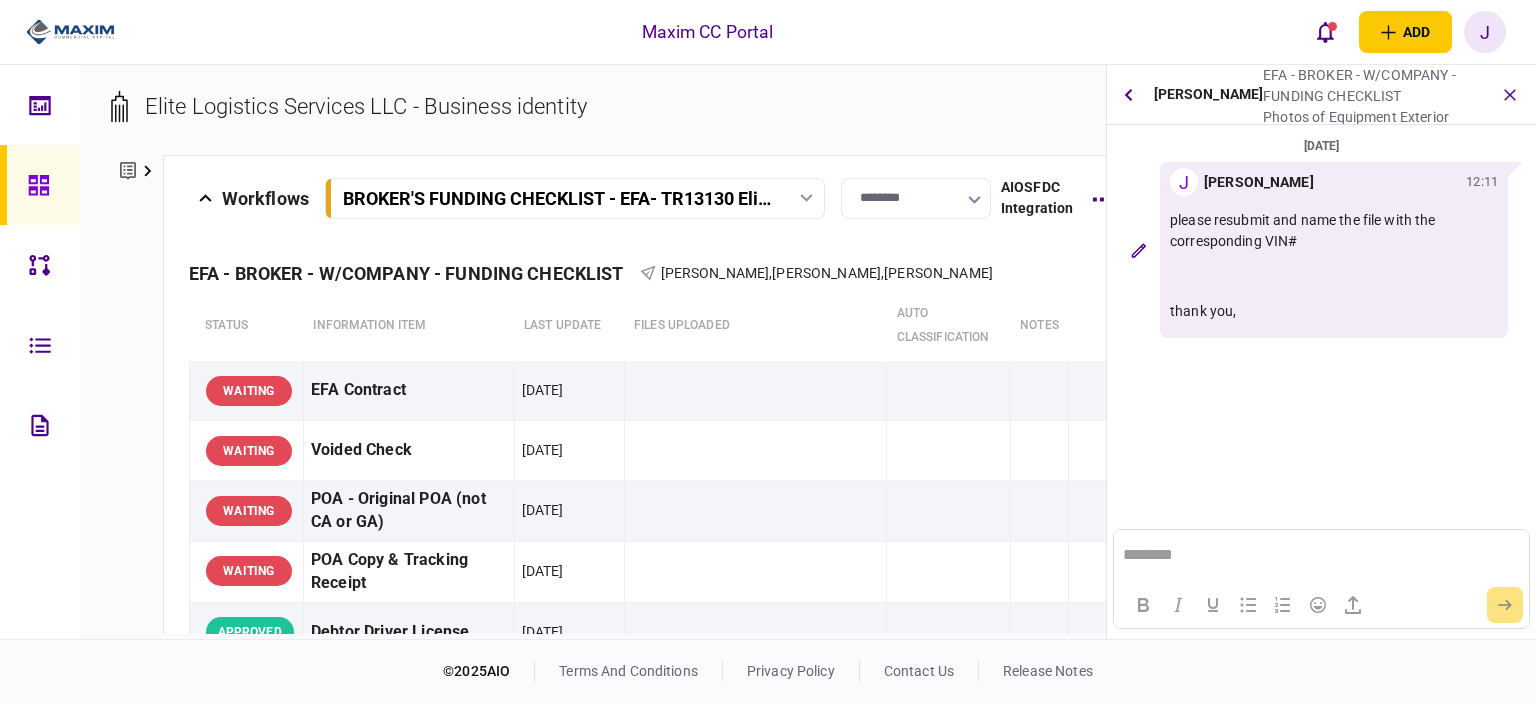 click at bounding box center (44, 185) 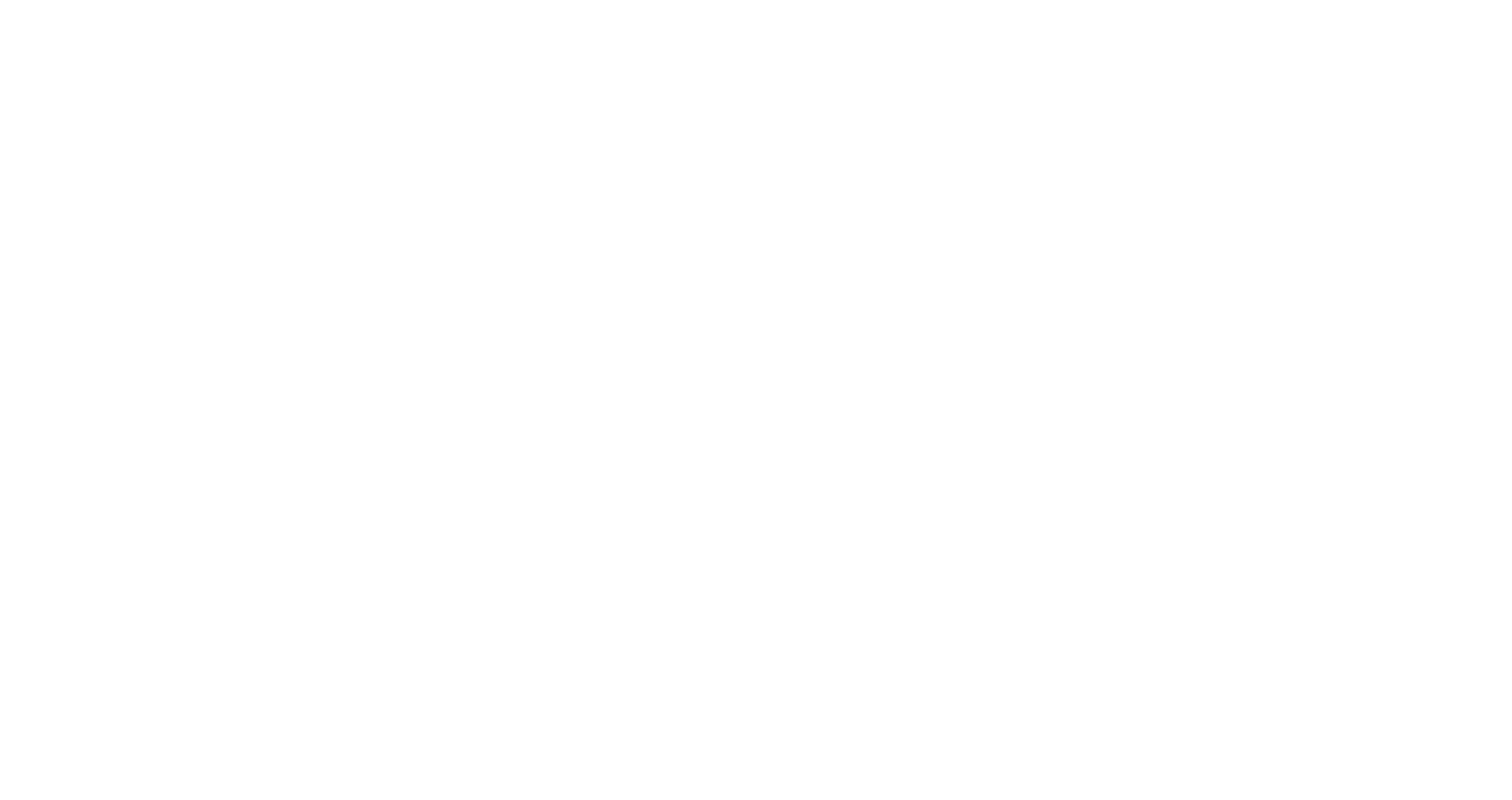 scroll, scrollTop: 0, scrollLeft: 0, axis: both 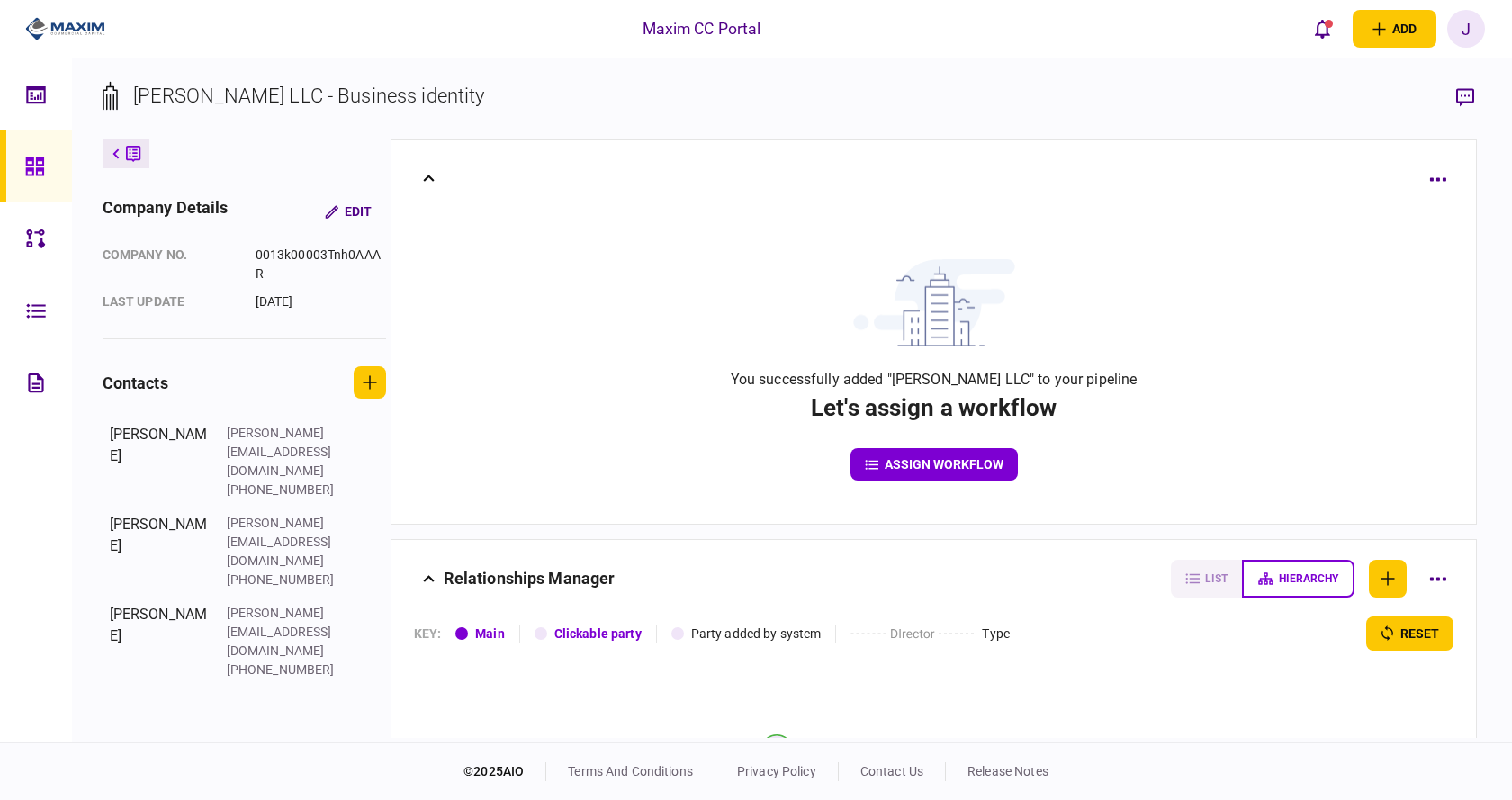 click at bounding box center (36, 166) 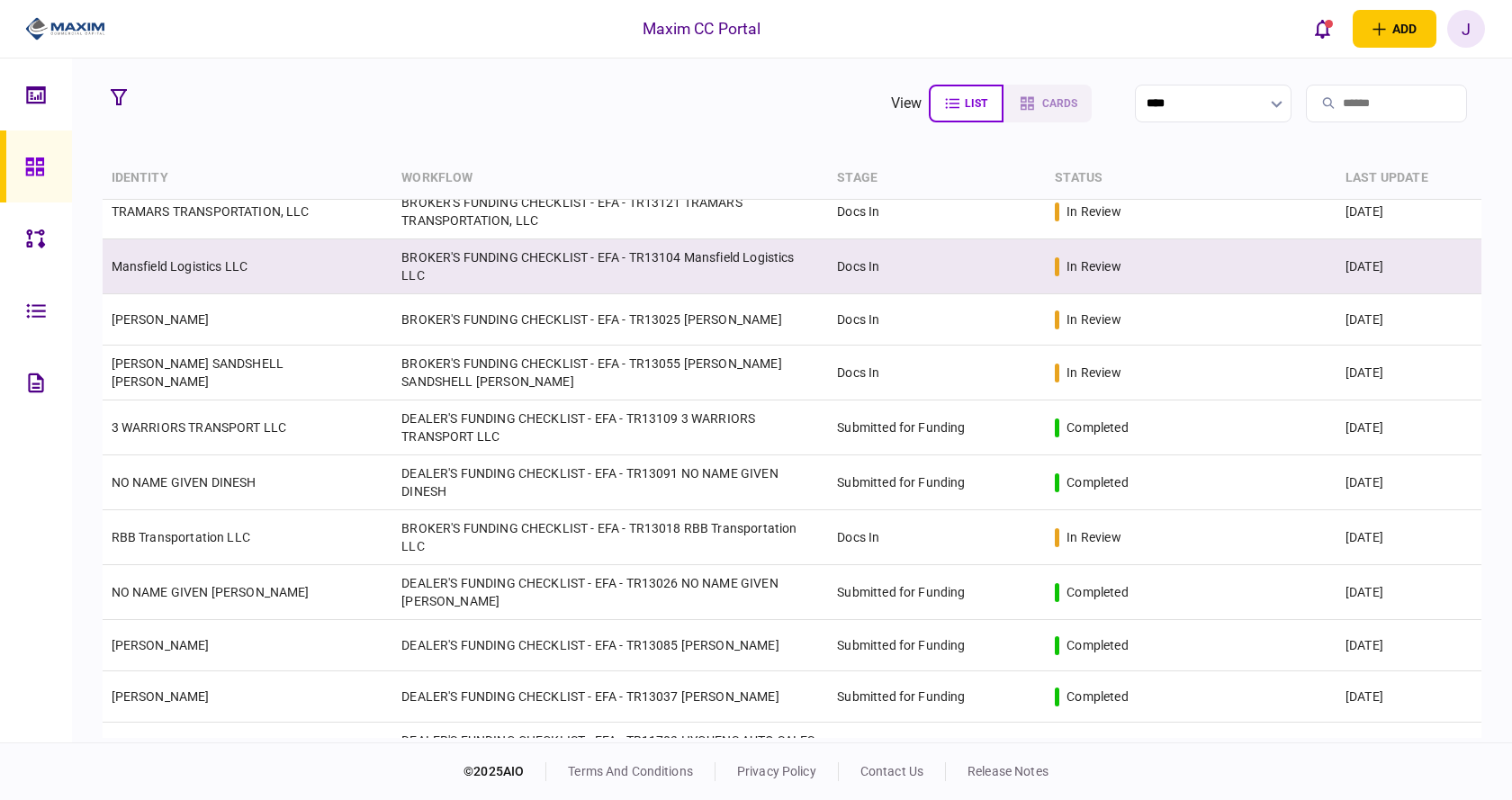scroll, scrollTop: 0, scrollLeft: 0, axis: both 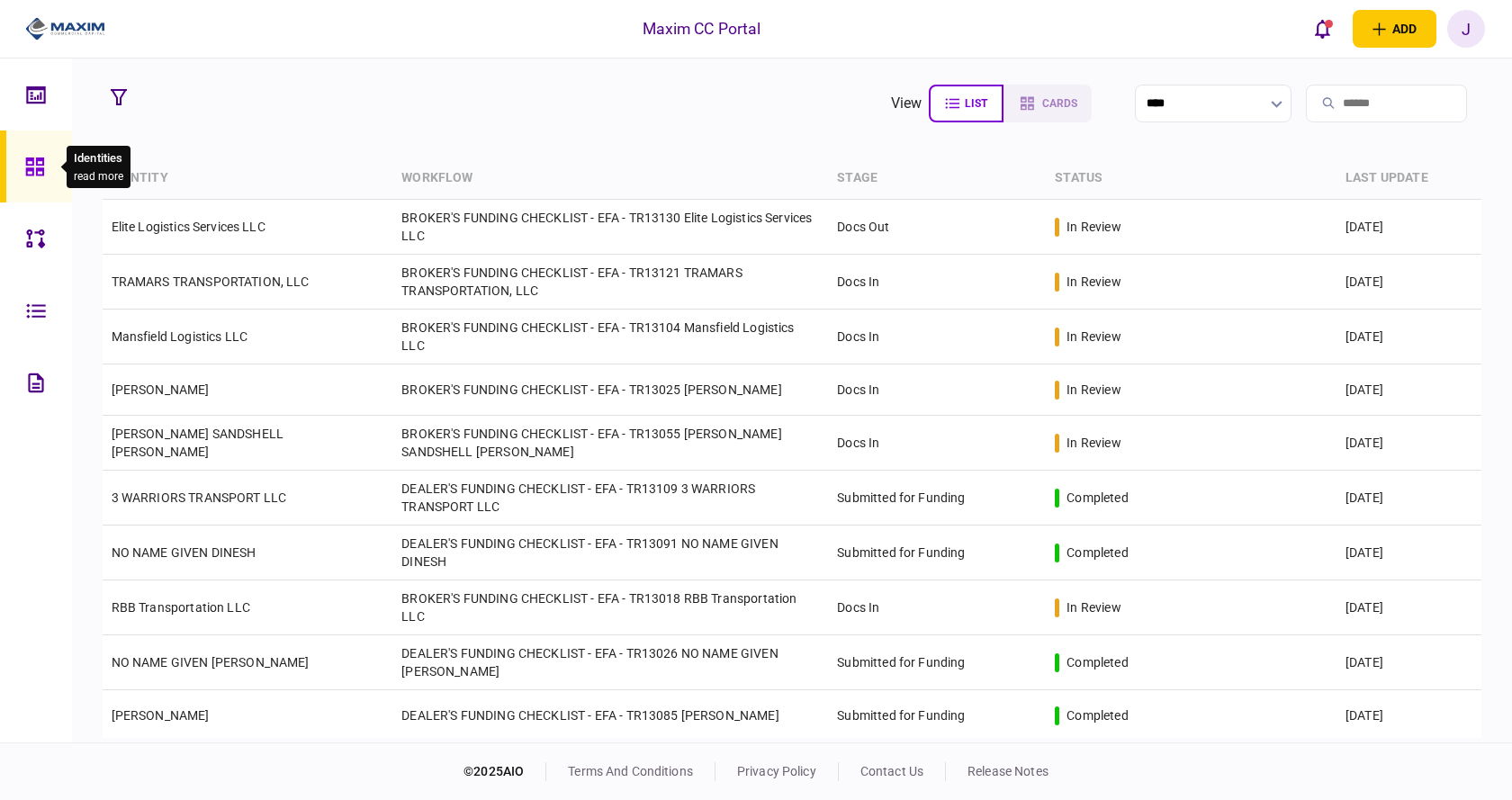 click 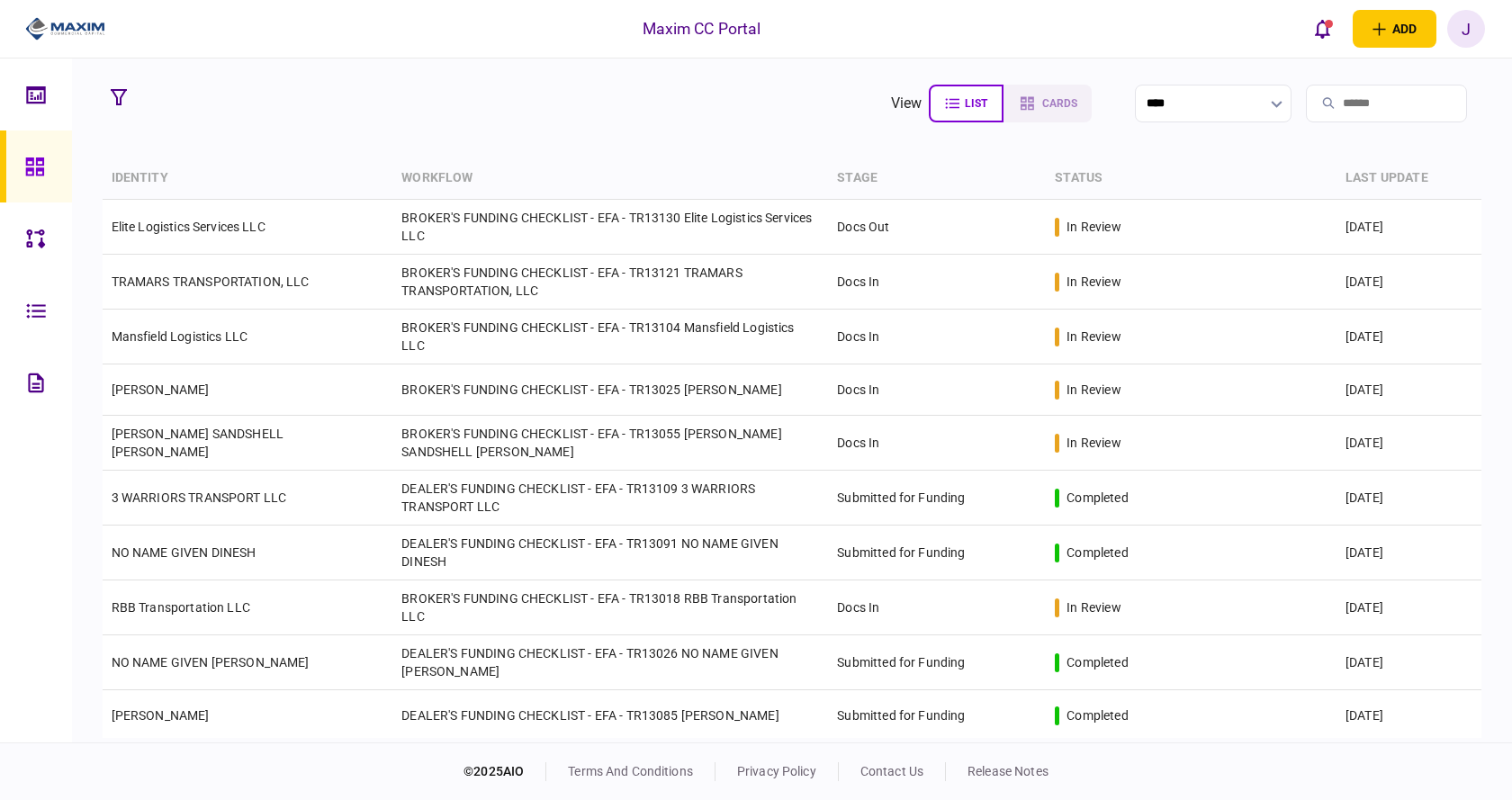click on "J" at bounding box center [1466, 29] 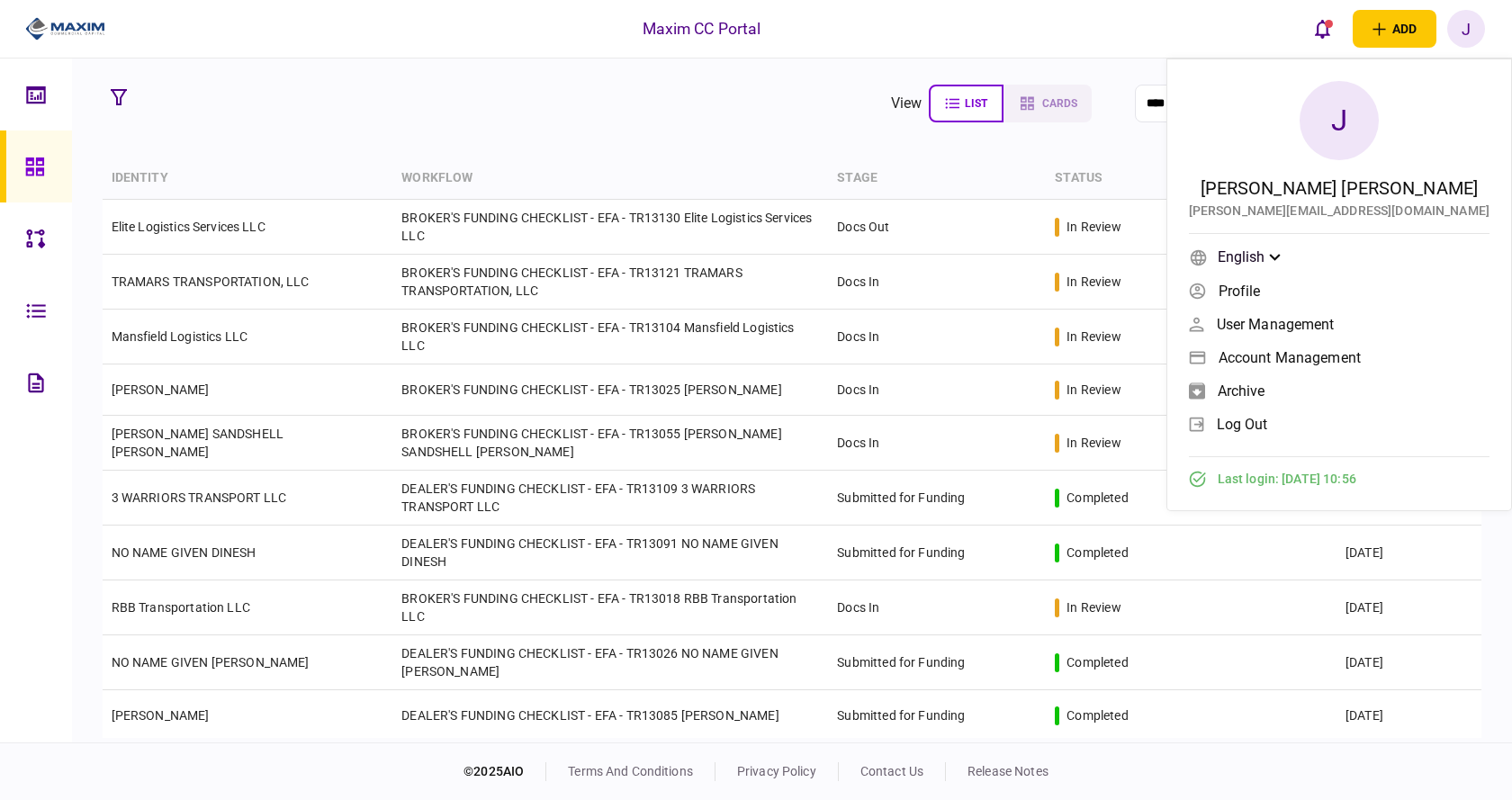click on "archive" at bounding box center (1339, 391) 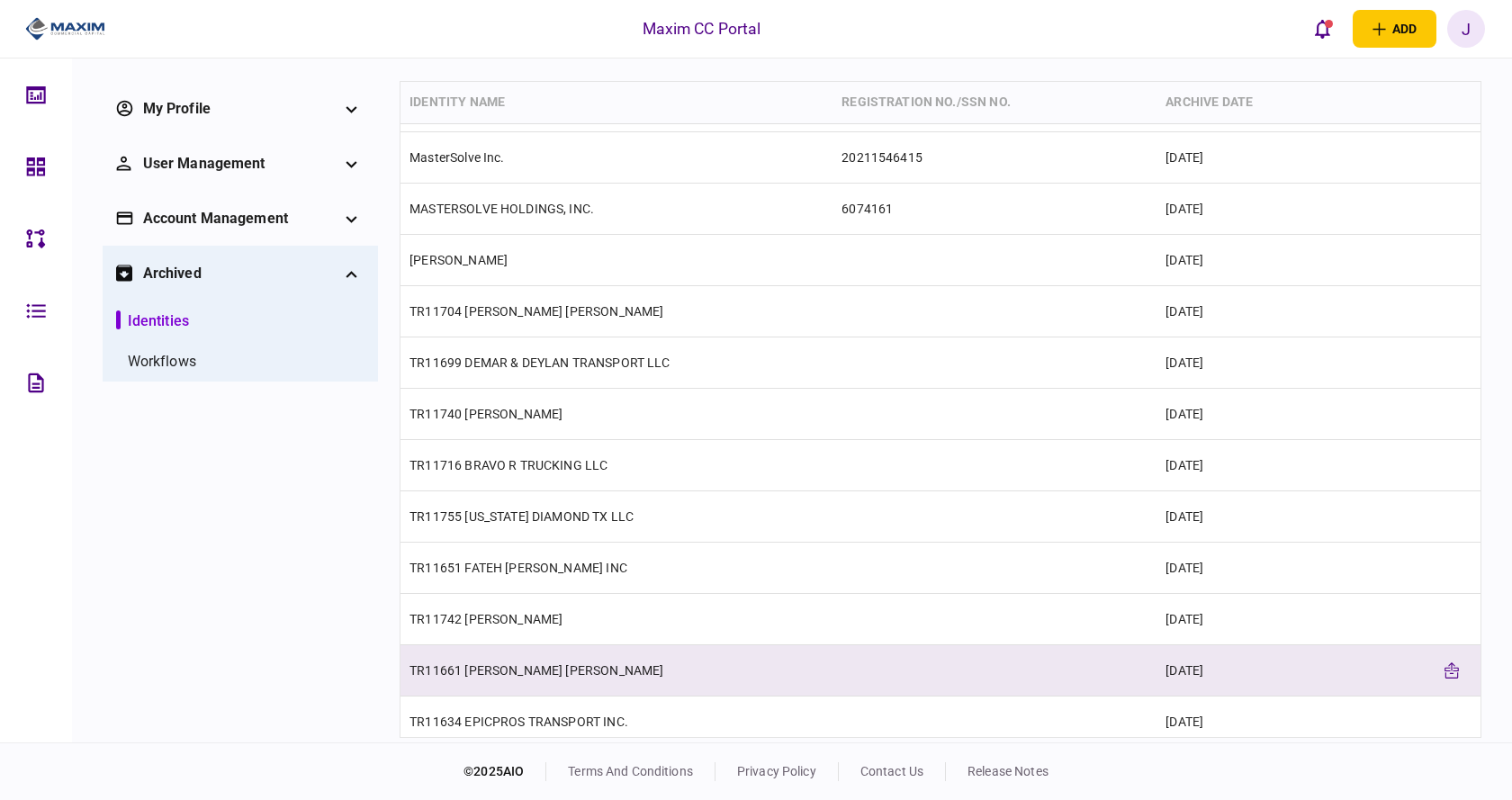 scroll, scrollTop: 0, scrollLeft: 0, axis: both 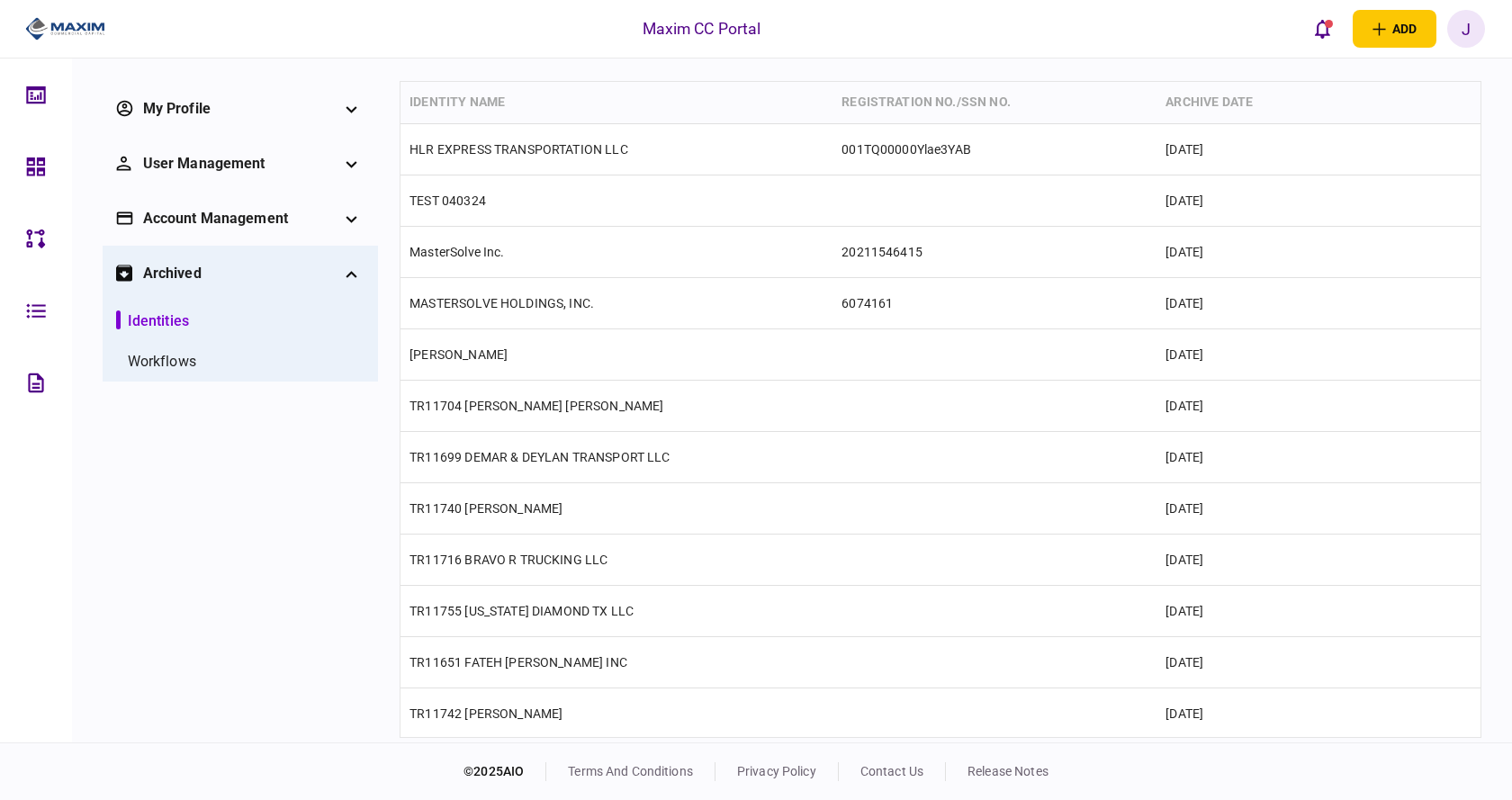 click on "workflows" at bounding box center (162, 362) 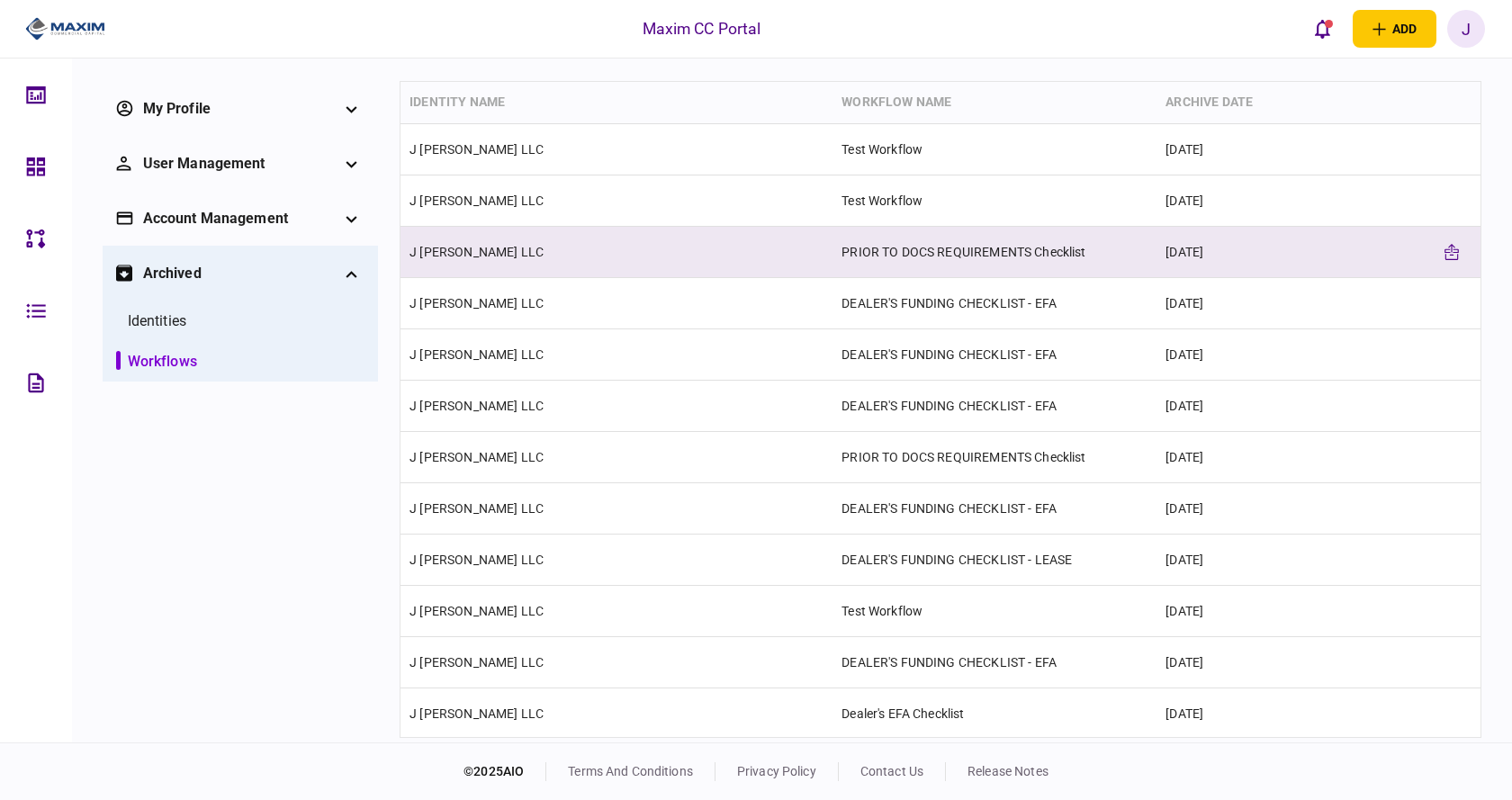 click on "PRIOR TO DOCS REQUIREMENTS Checklist" at bounding box center [994, 252] 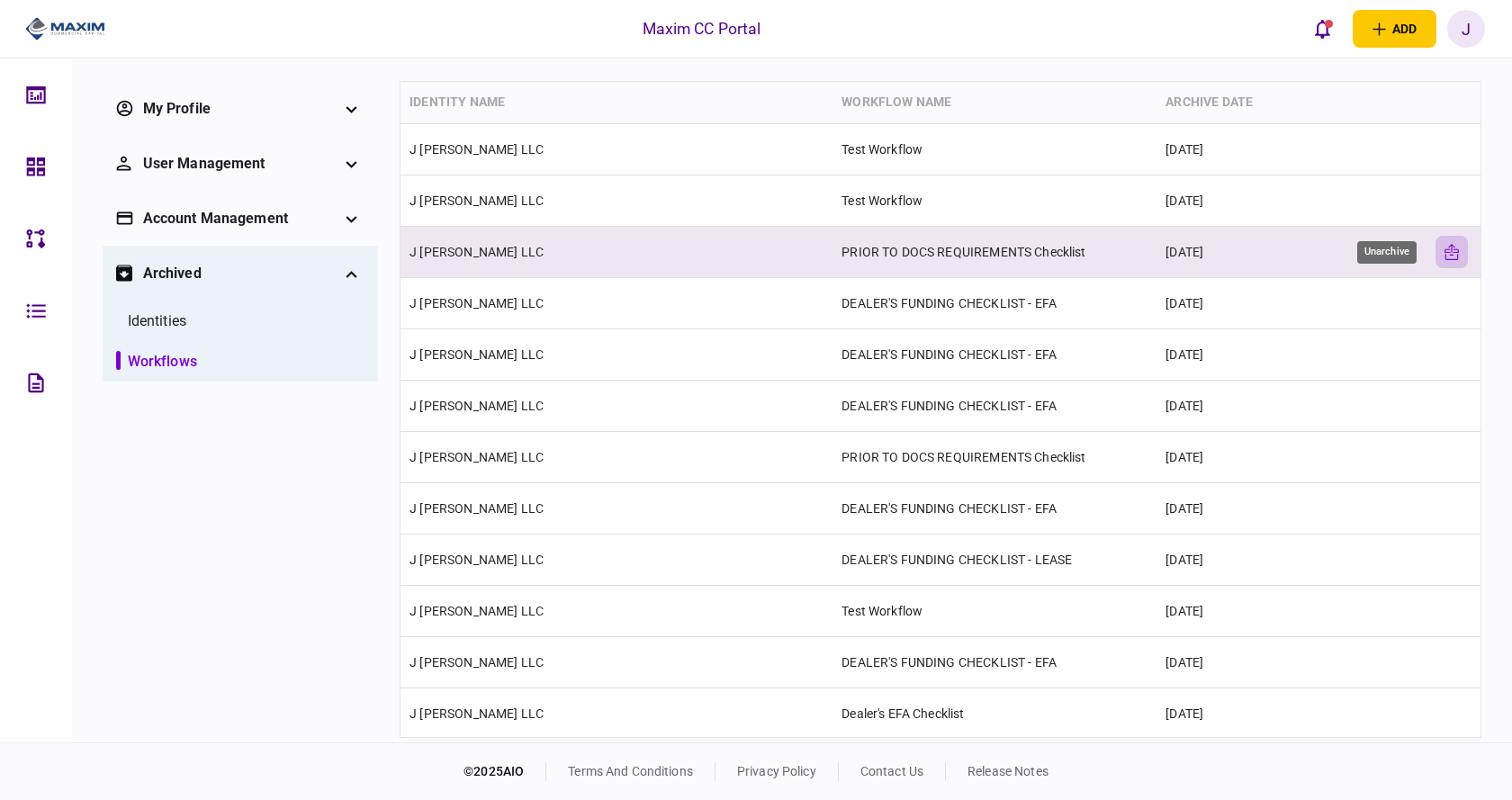 click on "unarchive-line" at bounding box center (1452, 252) 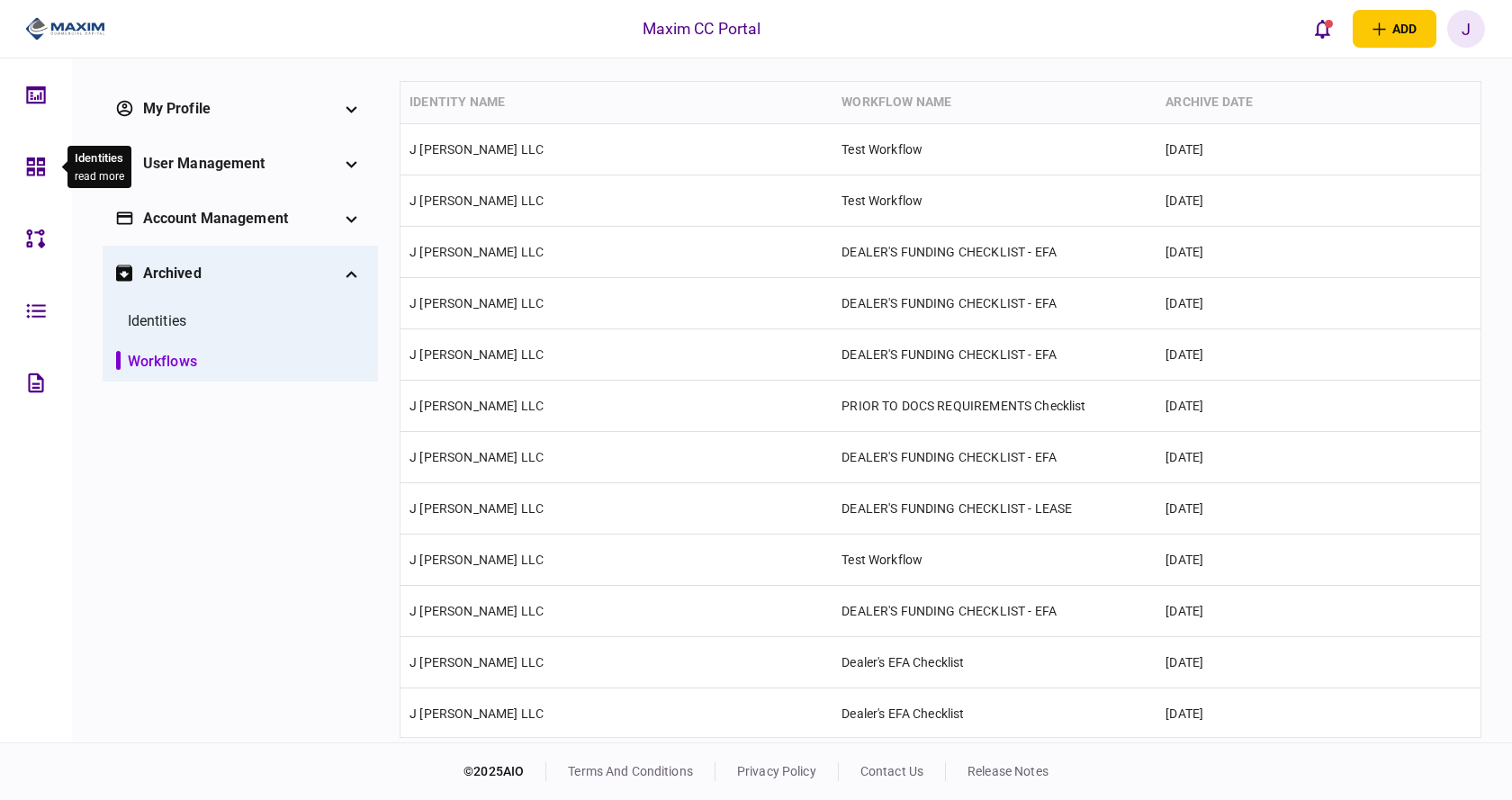 click 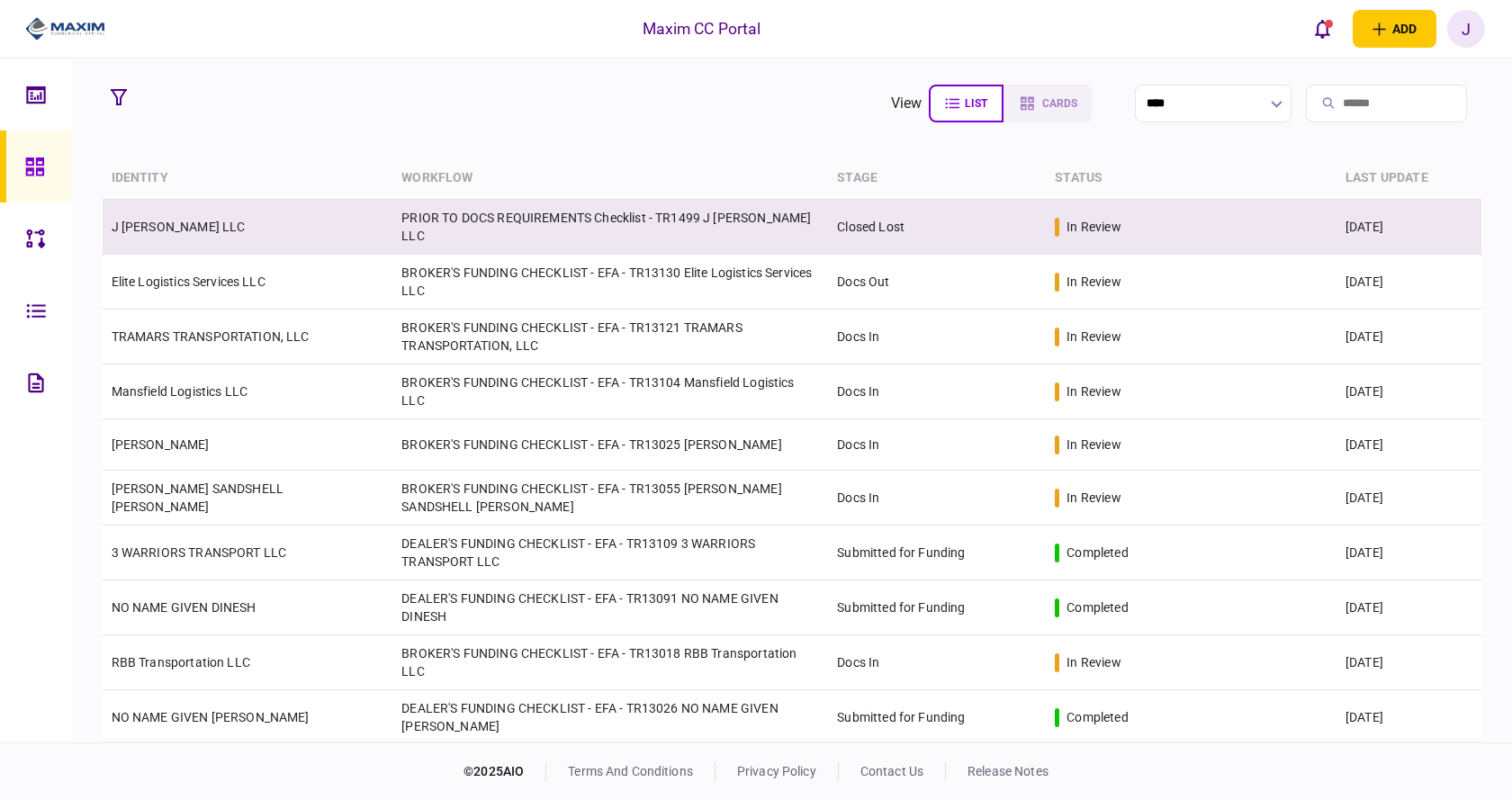 click on "PRIOR TO DOCS REQUIREMENTS Checklist - TR1499 J [PERSON_NAME] LLC" at bounding box center [610, 227] 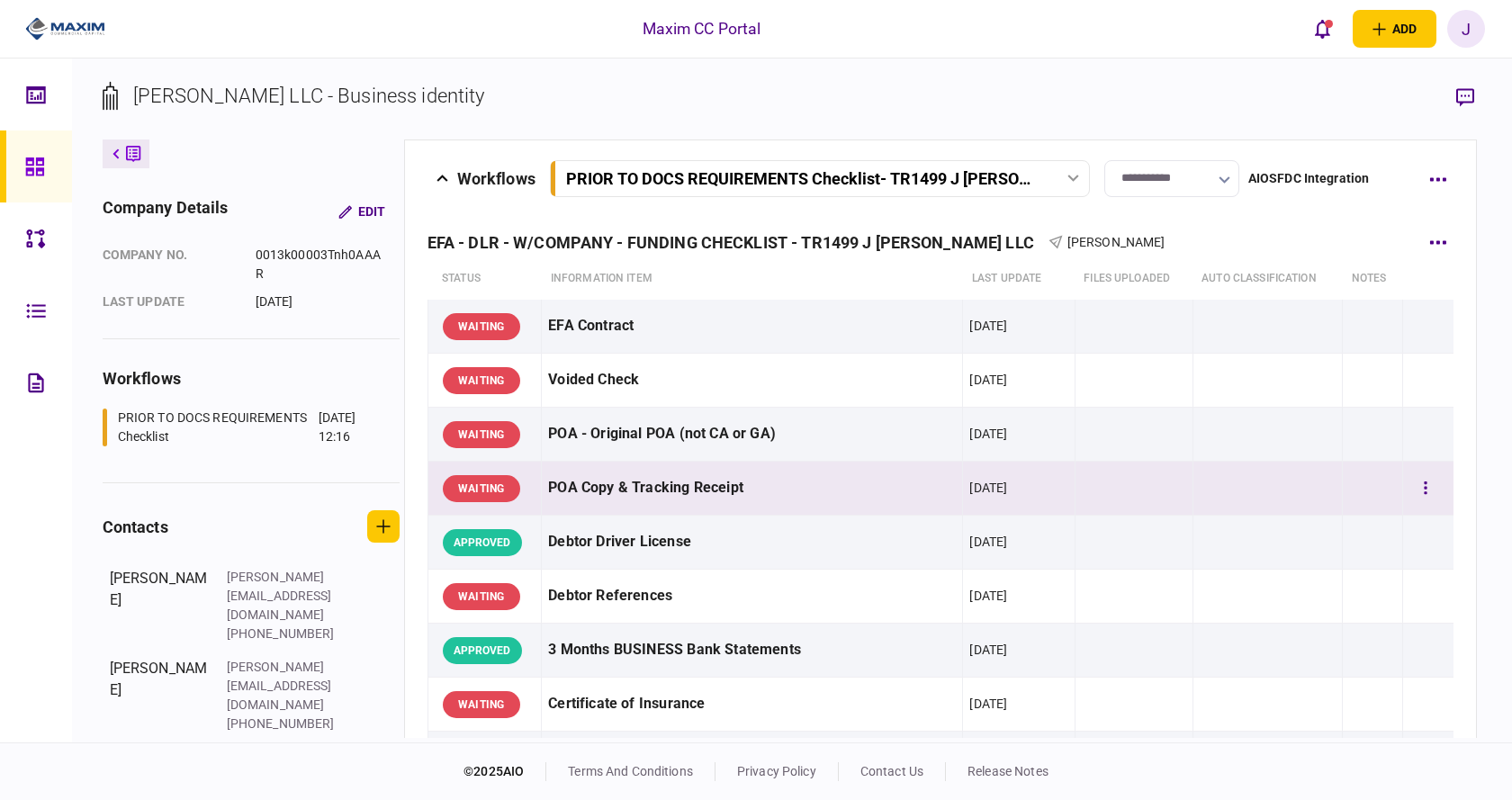 scroll, scrollTop: 0, scrollLeft: 0, axis: both 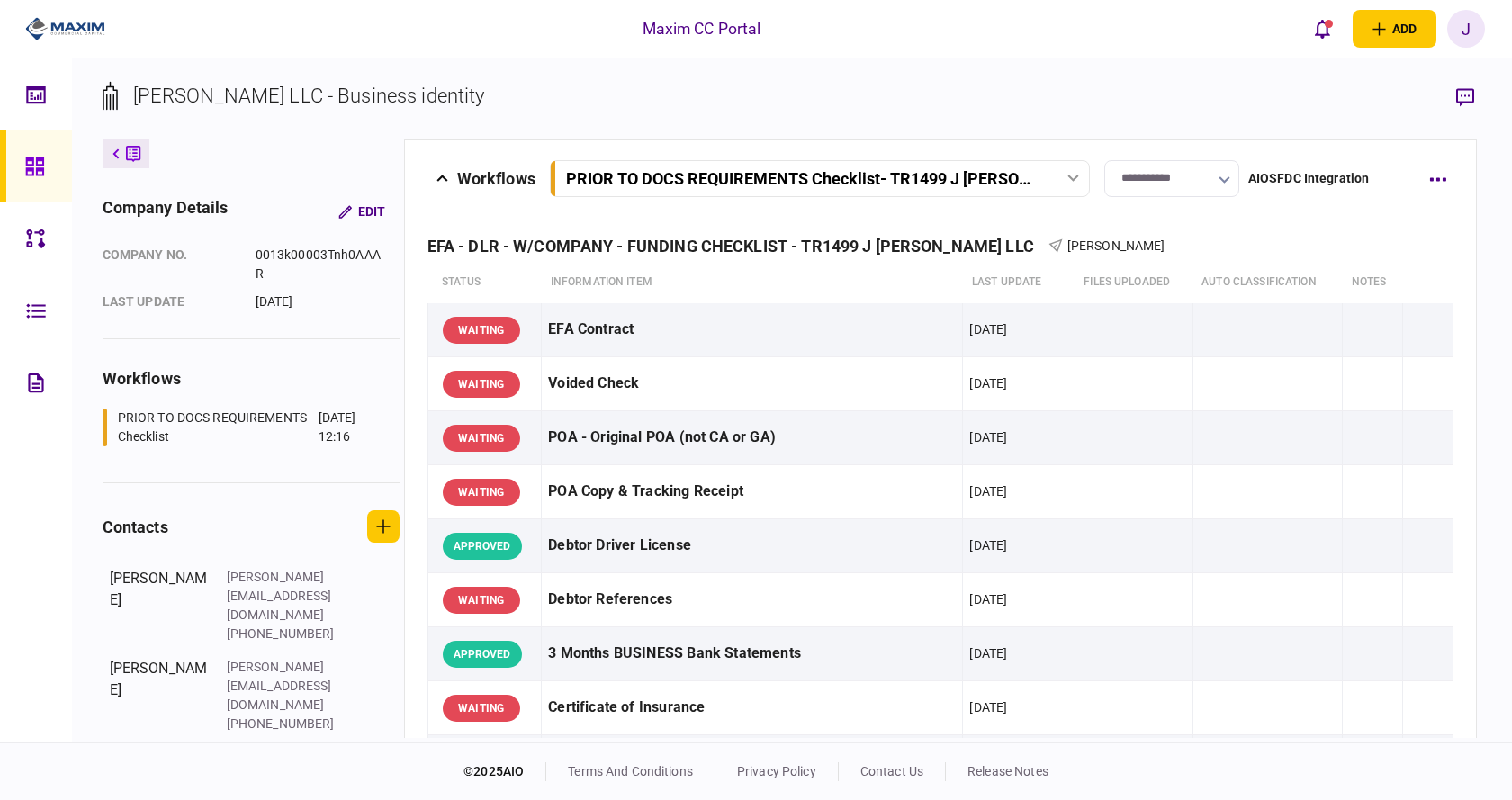 click on "PRIOR TO DOCS REQUIREMENTS Checklist  - TR1499 J [PERSON_NAME] LLC" at bounding box center (821, 178) 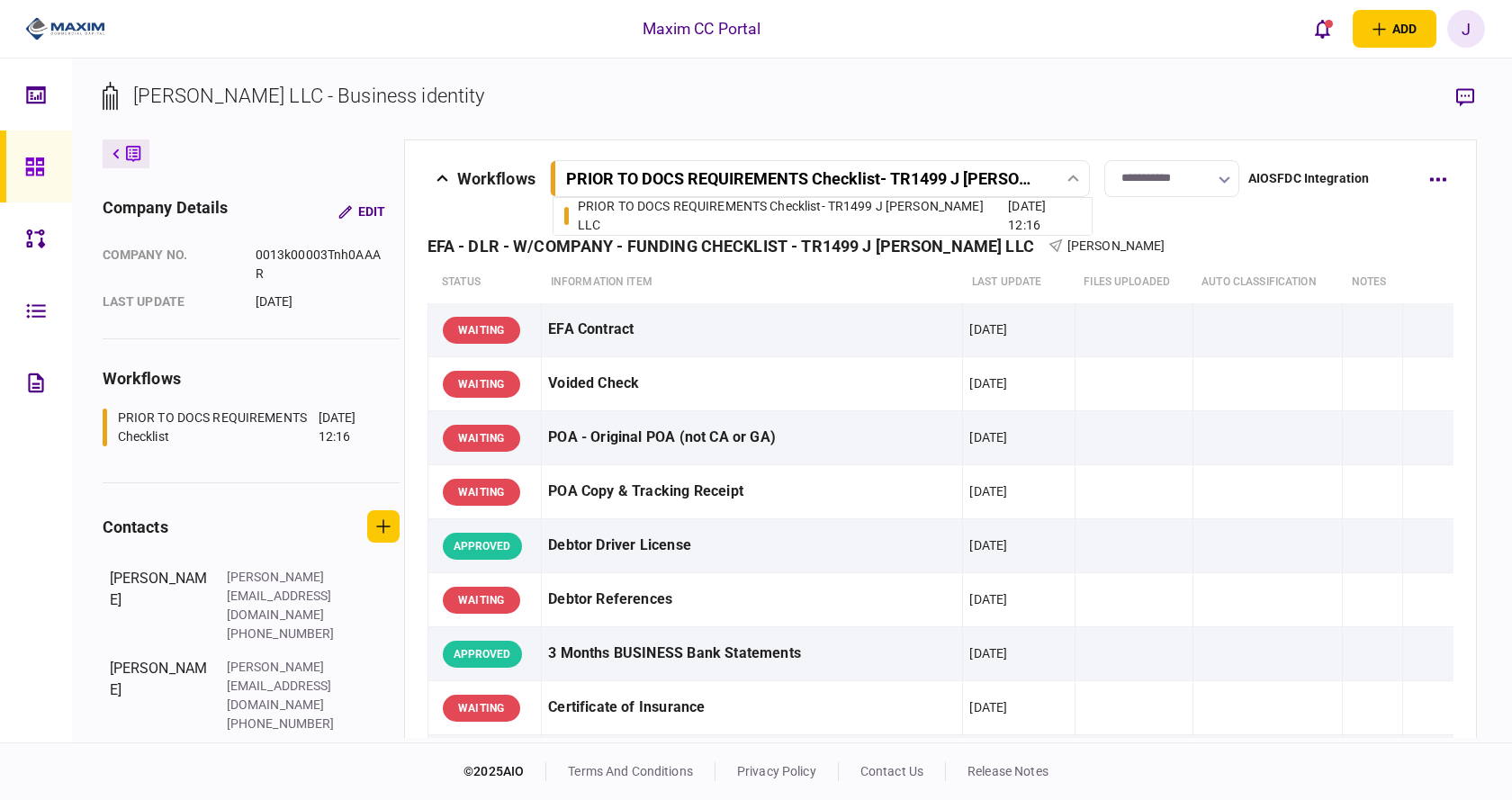 click on "PRIOR TO DOCS REQUIREMENTS Checklist  - TR1499 J [PERSON_NAME] LLC" at bounding box center [793, 216] 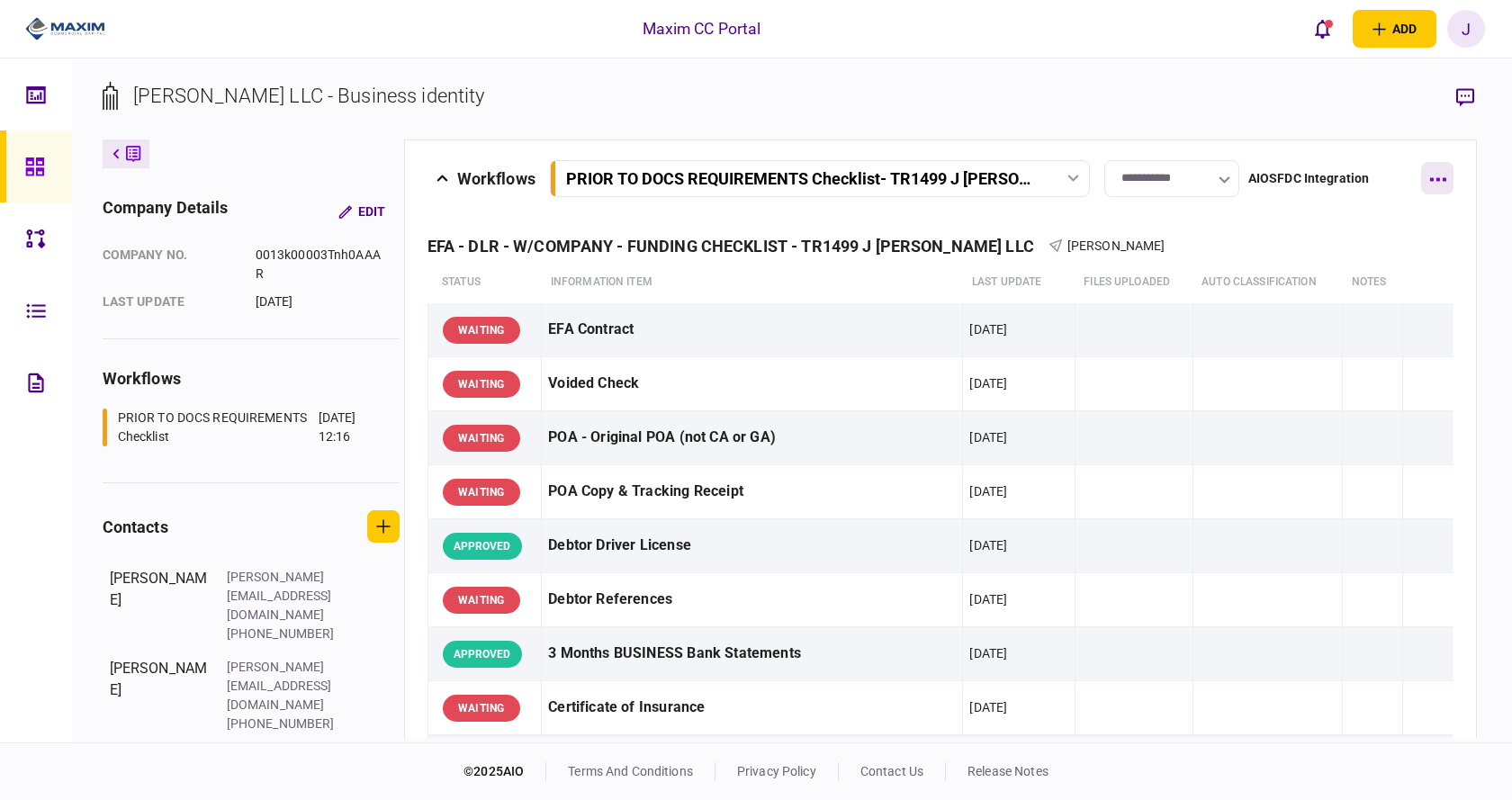 click at bounding box center [1437, 178] 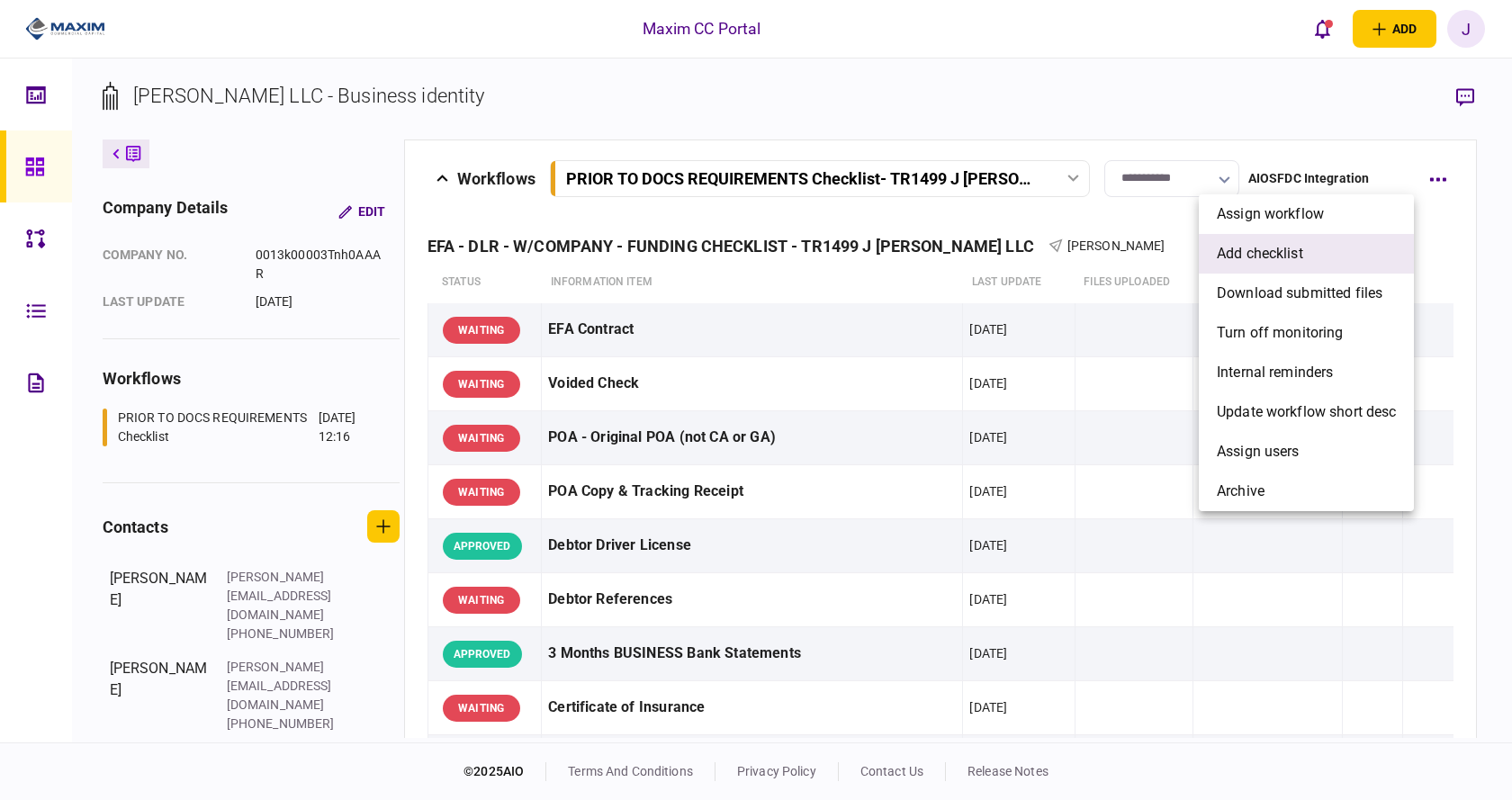 click on "add checklist" at bounding box center [1306, 254] 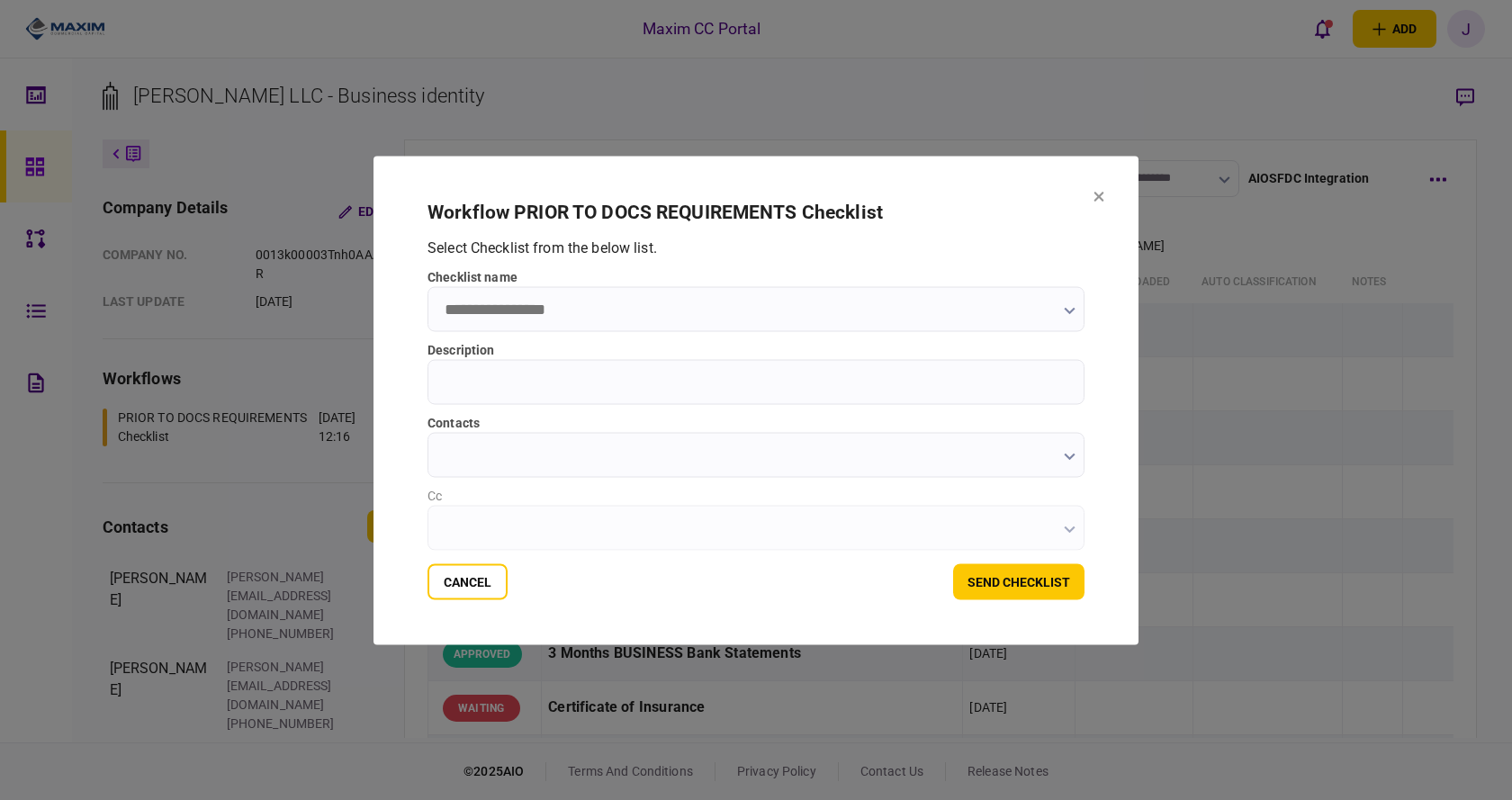 click on "Description" at bounding box center (756, 382) 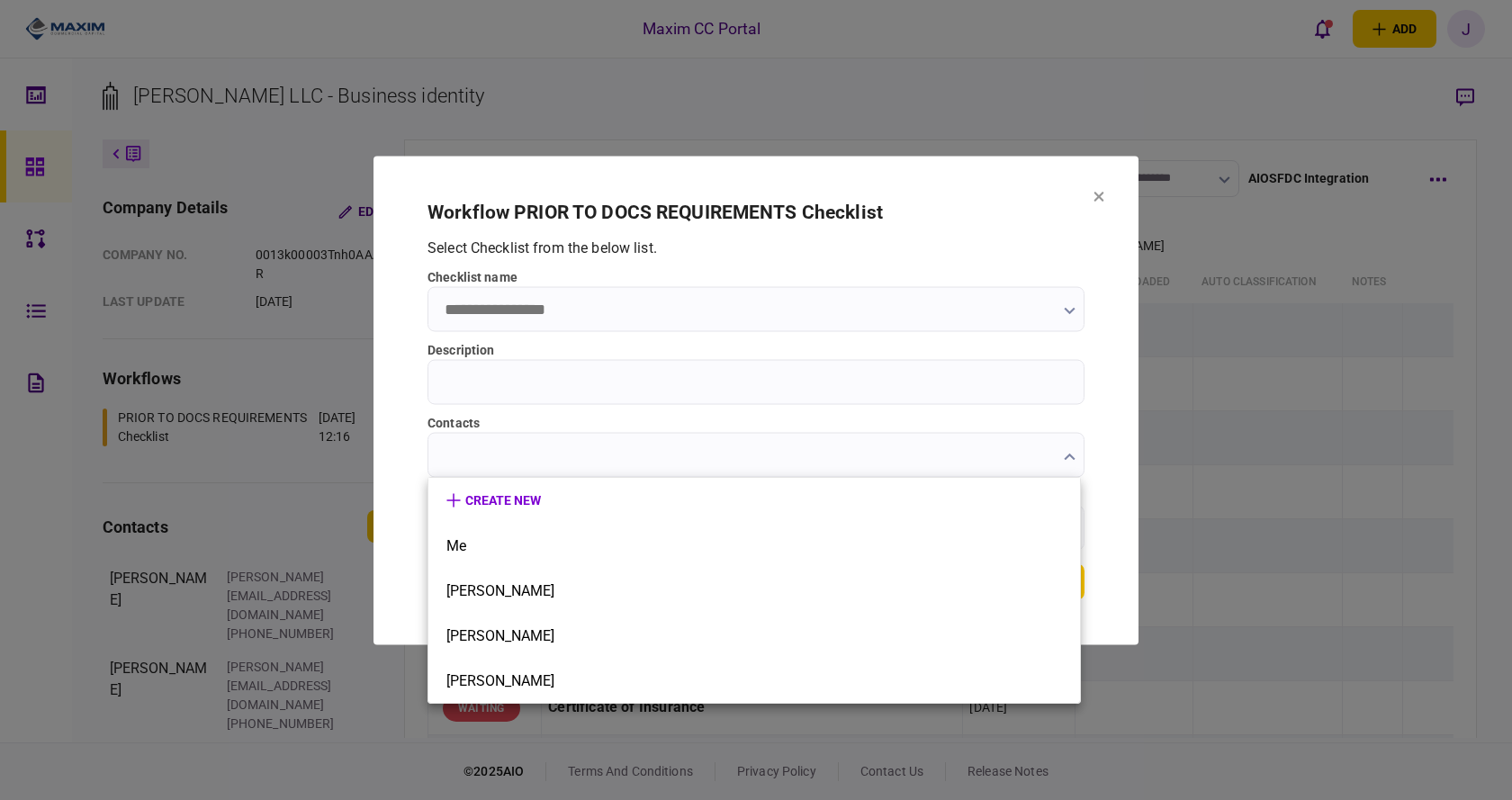 click at bounding box center (756, 400) 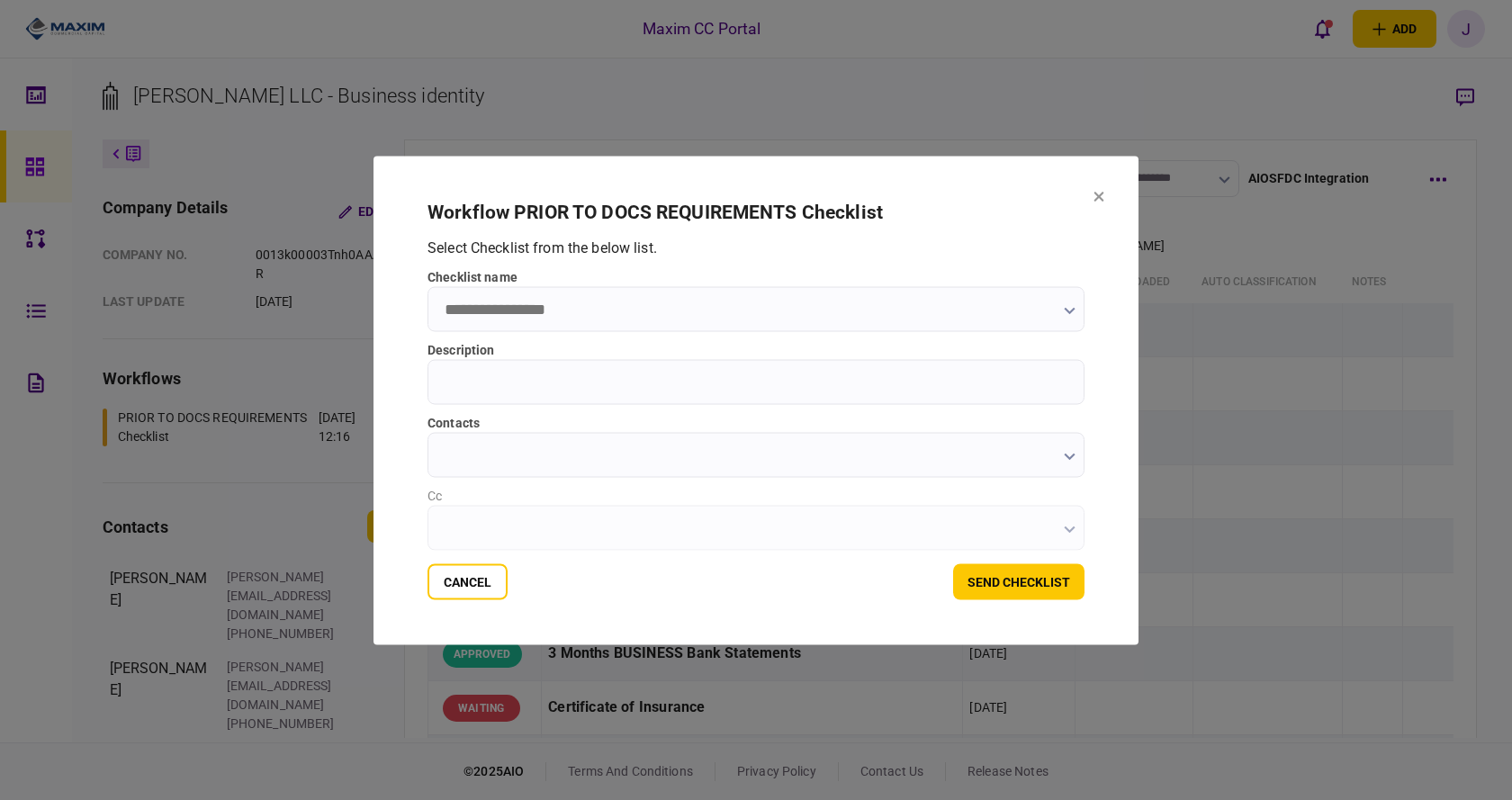 click on "checklist name" at bounding box center [756, 309] 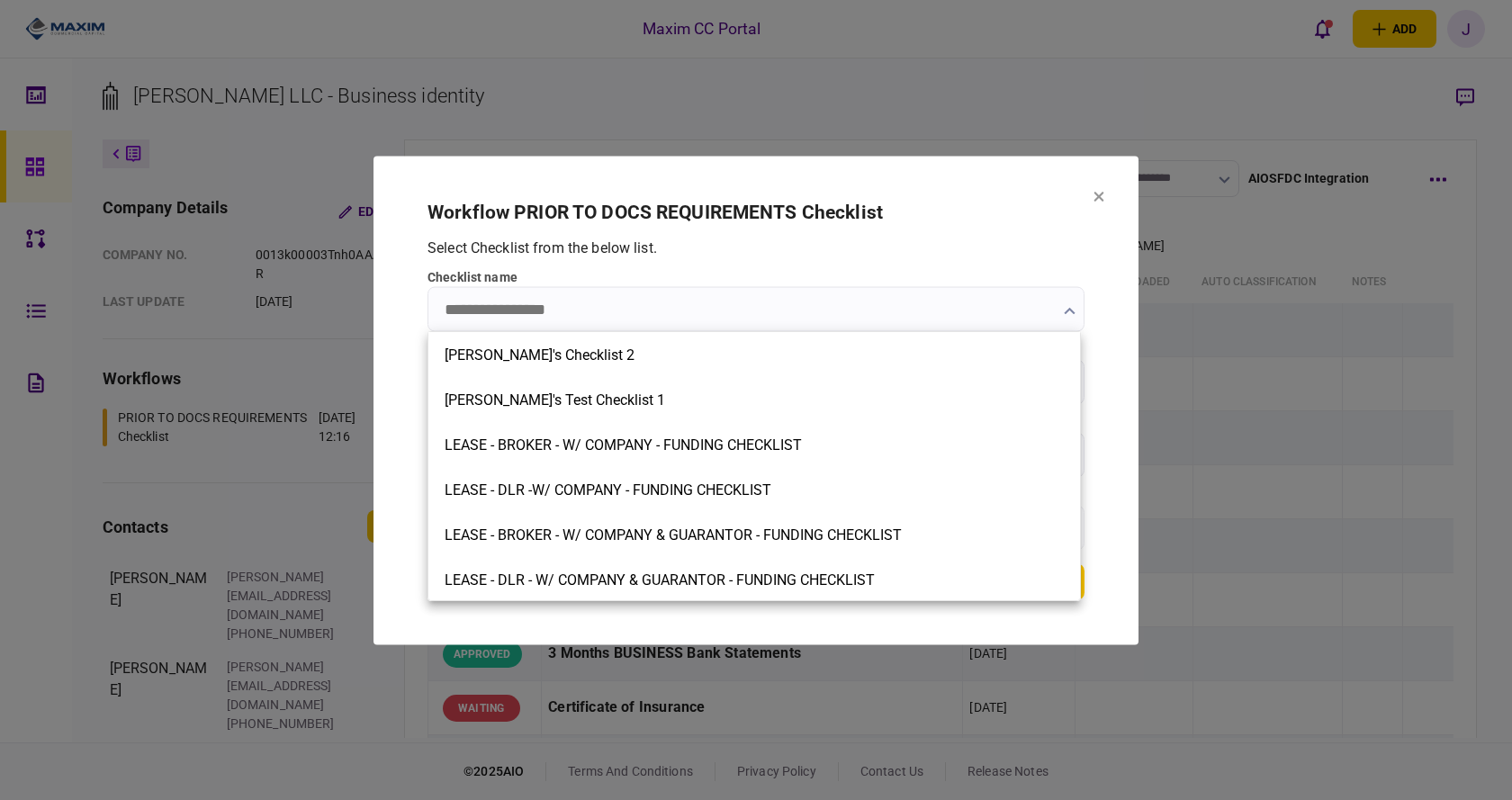 click at bounding box center [756, 400] 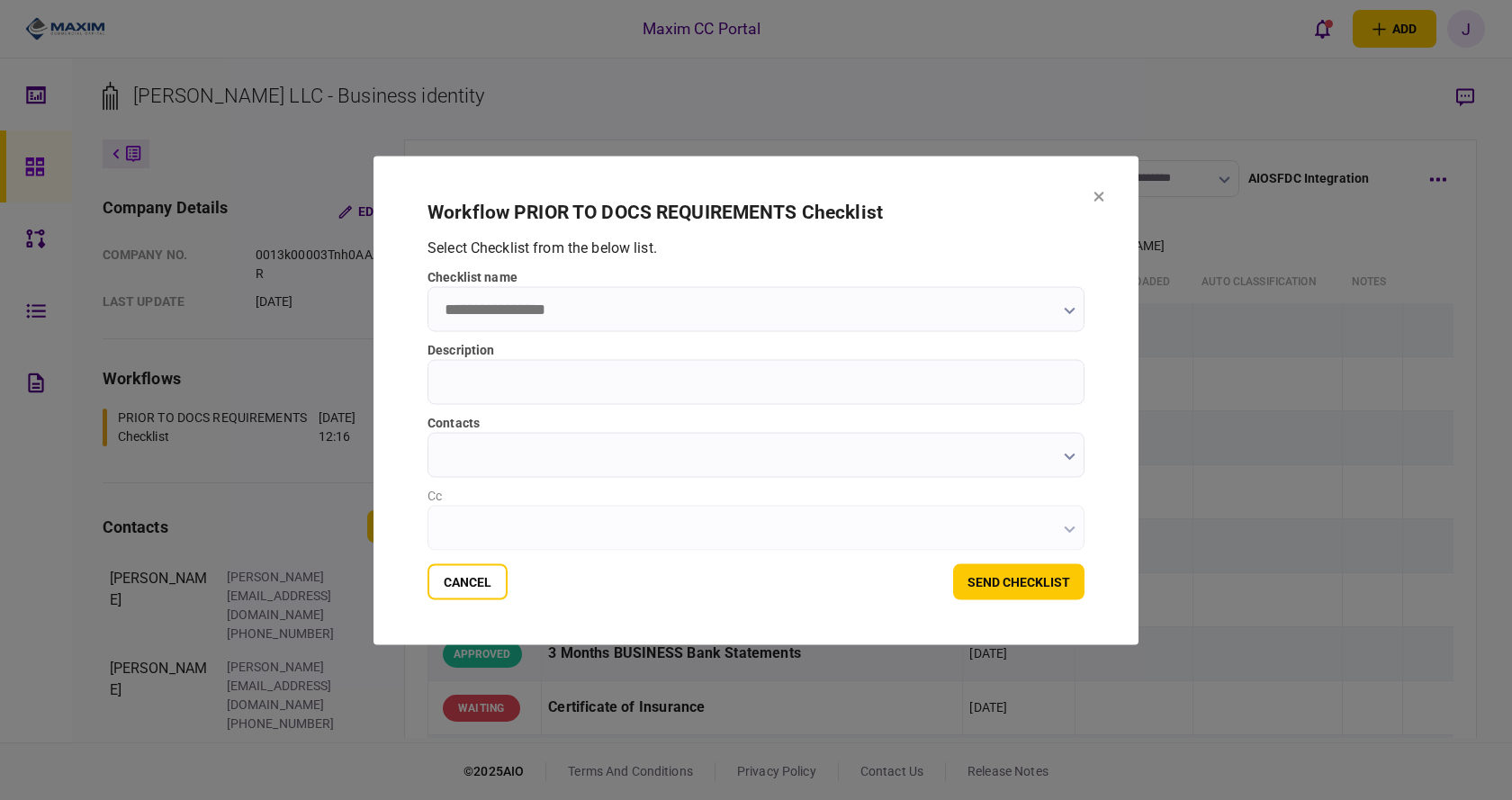click on "checklist name" at bounding box center [756, 309] 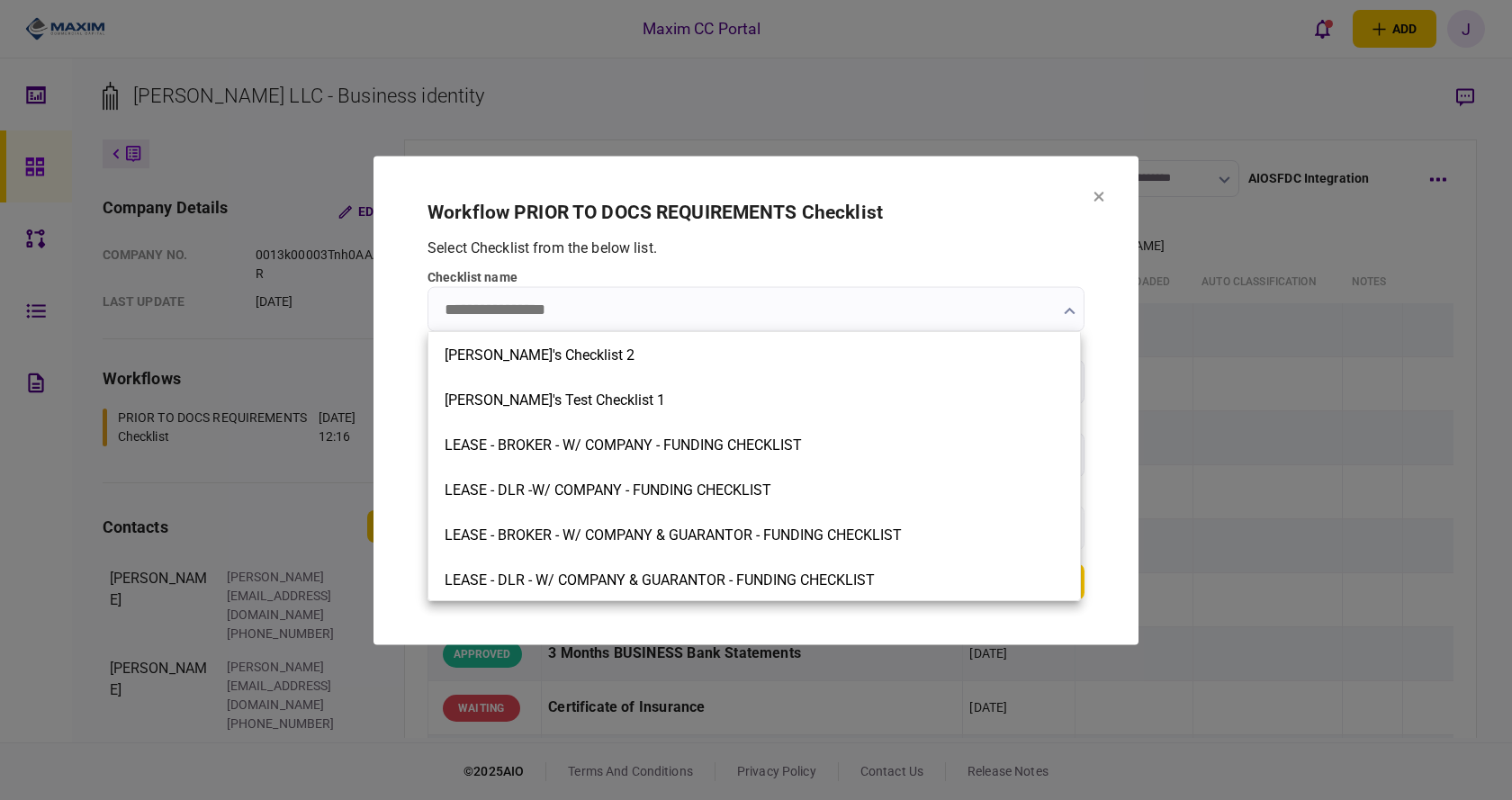 click at bounding box center (756, 400) 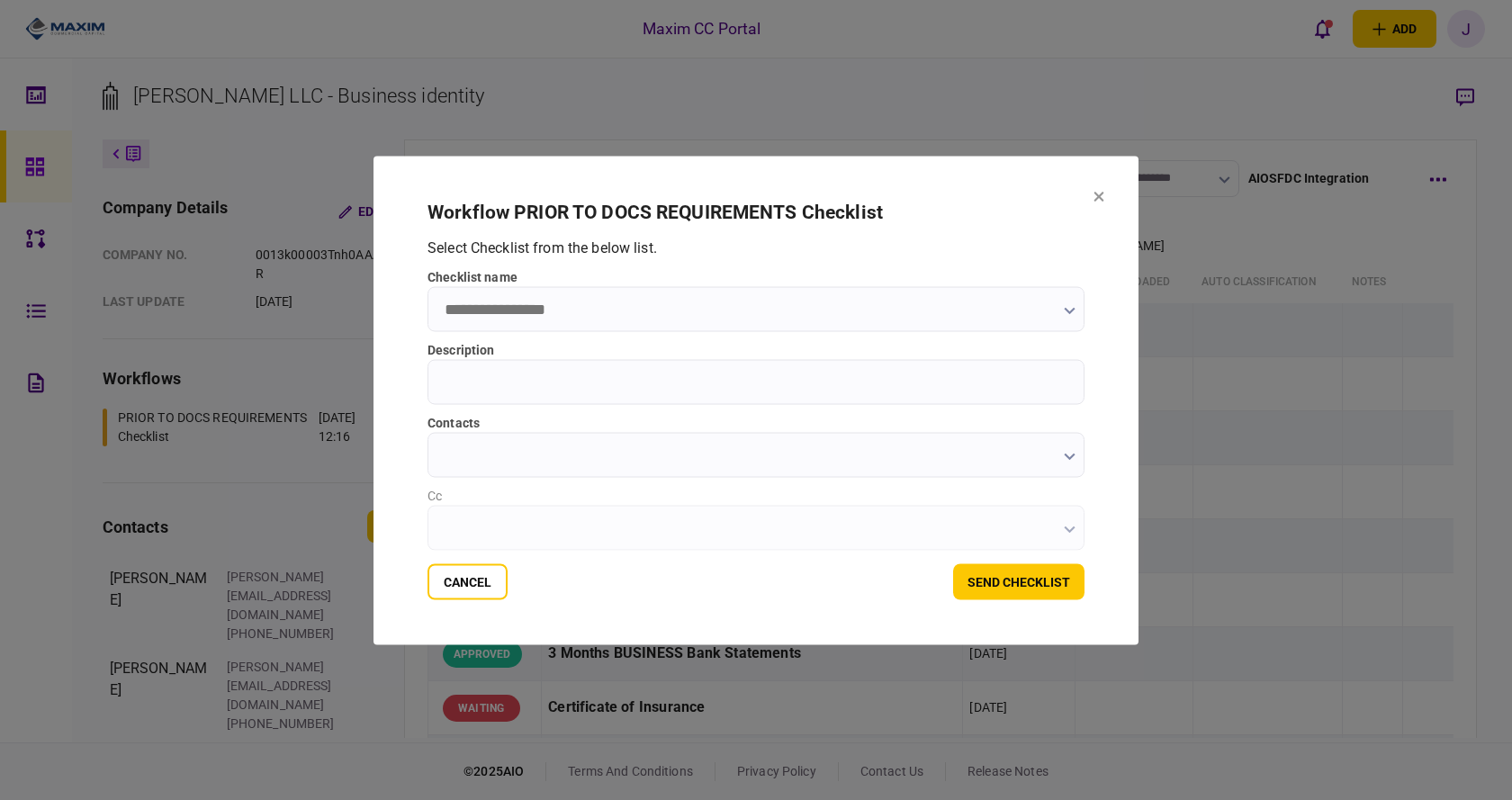 click on "checklist name" at bounding box center (756, 309) 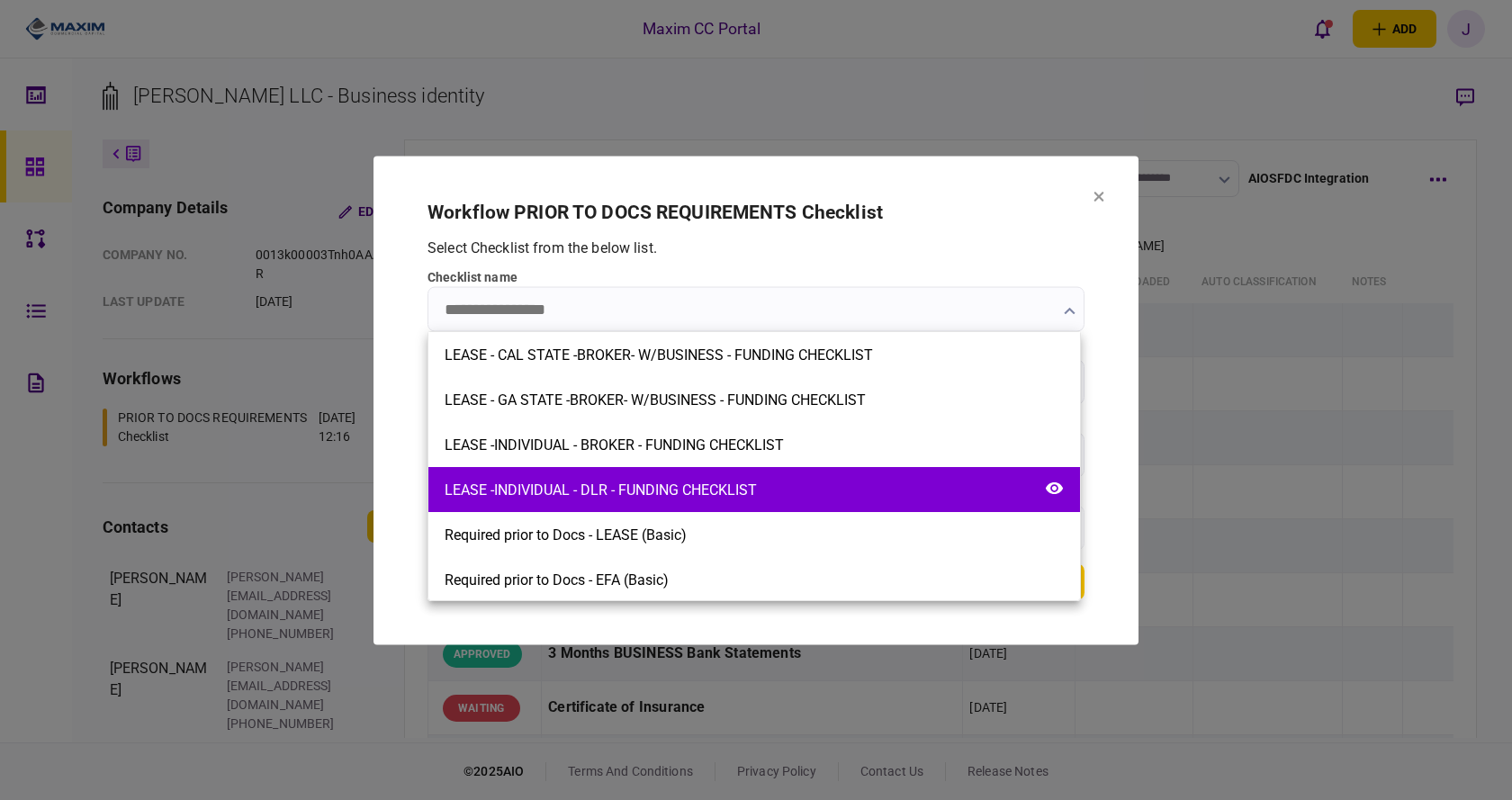 scroll, scrollTop: 1622, scrollLeft: 0, axis: vertical 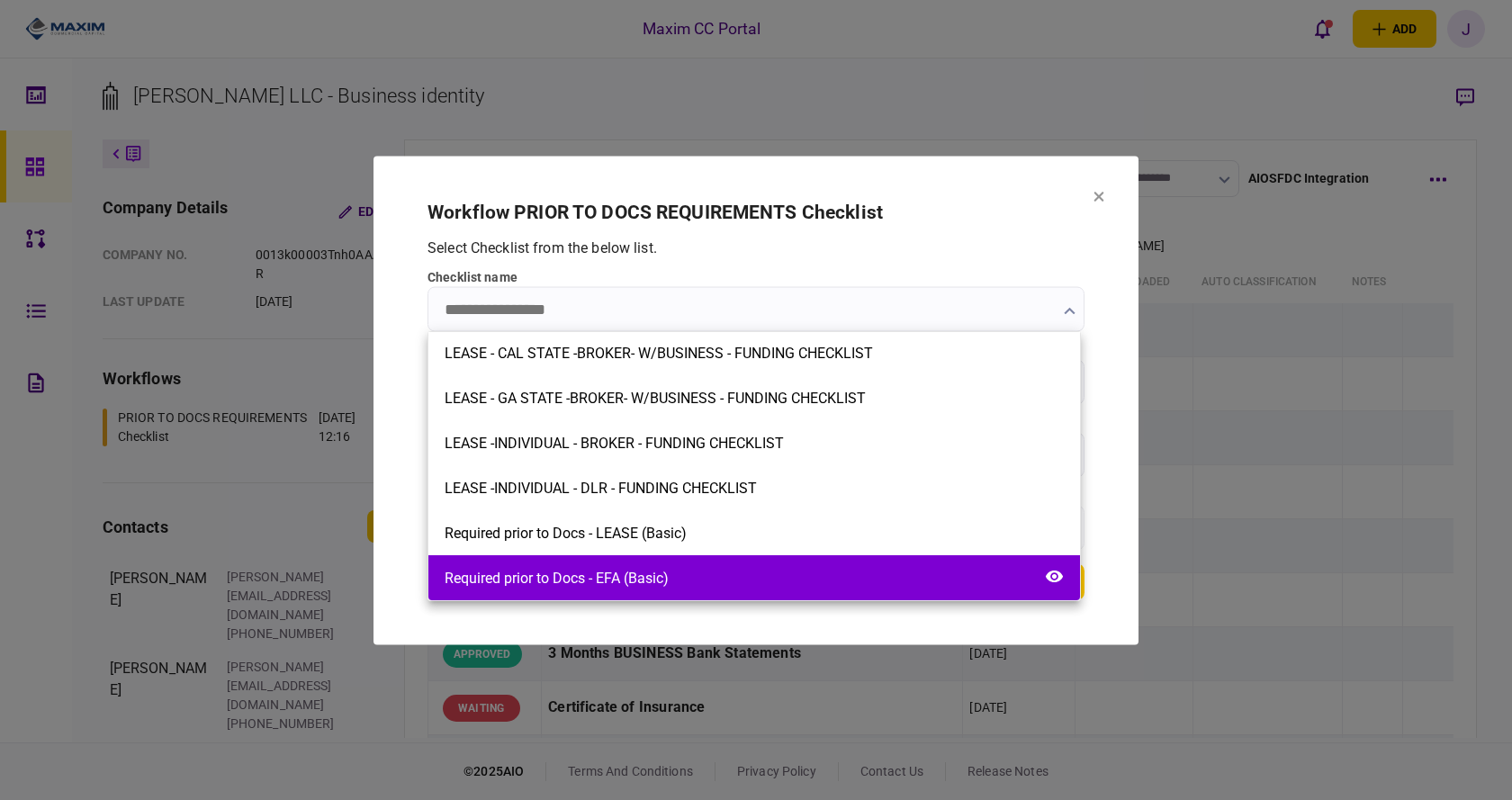 click on "Required prior to Docs - EFA (Basic)" at bounding box center (754, 578) 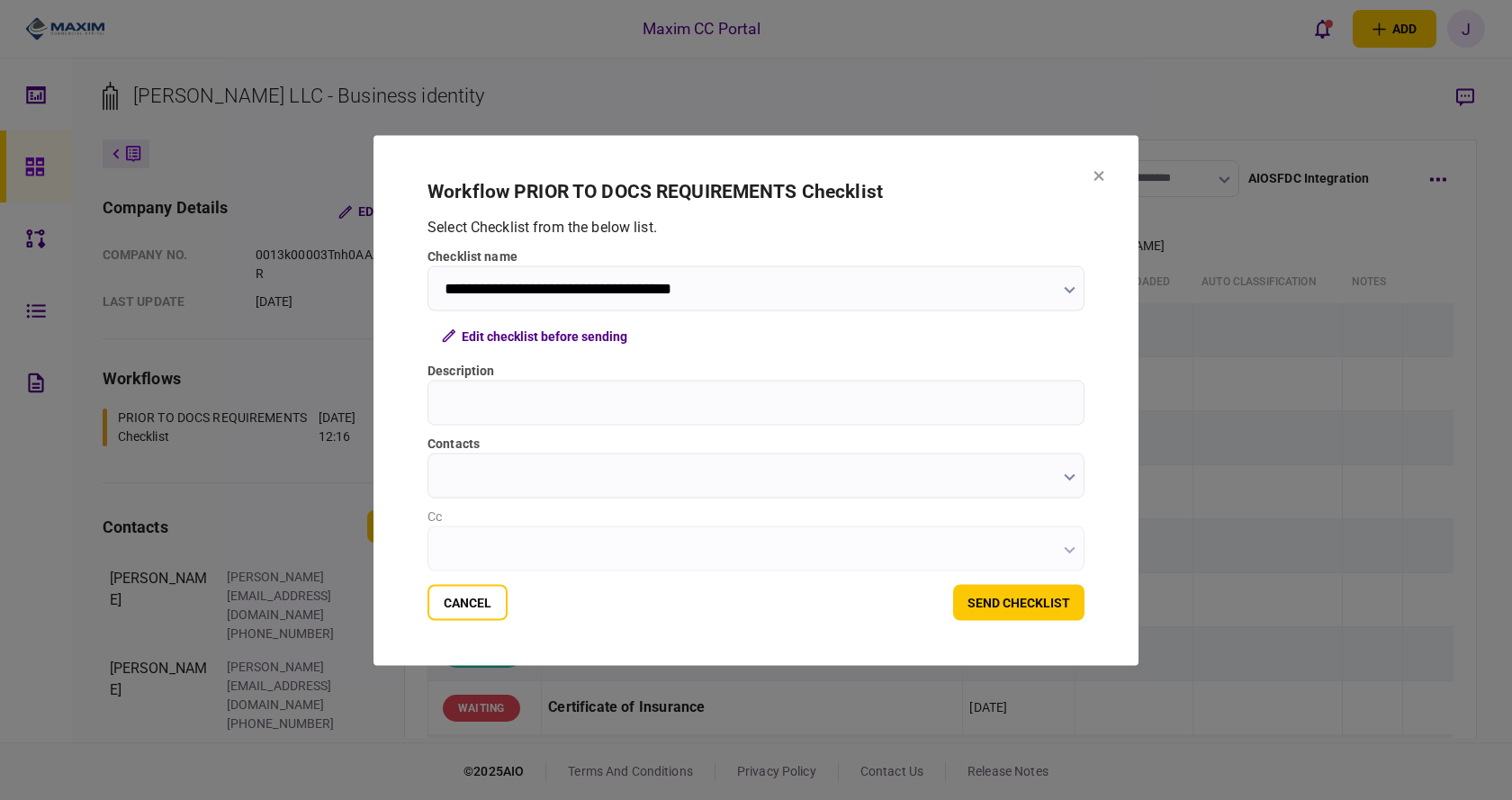 click on "contacts" at bounding box center [756, 475] 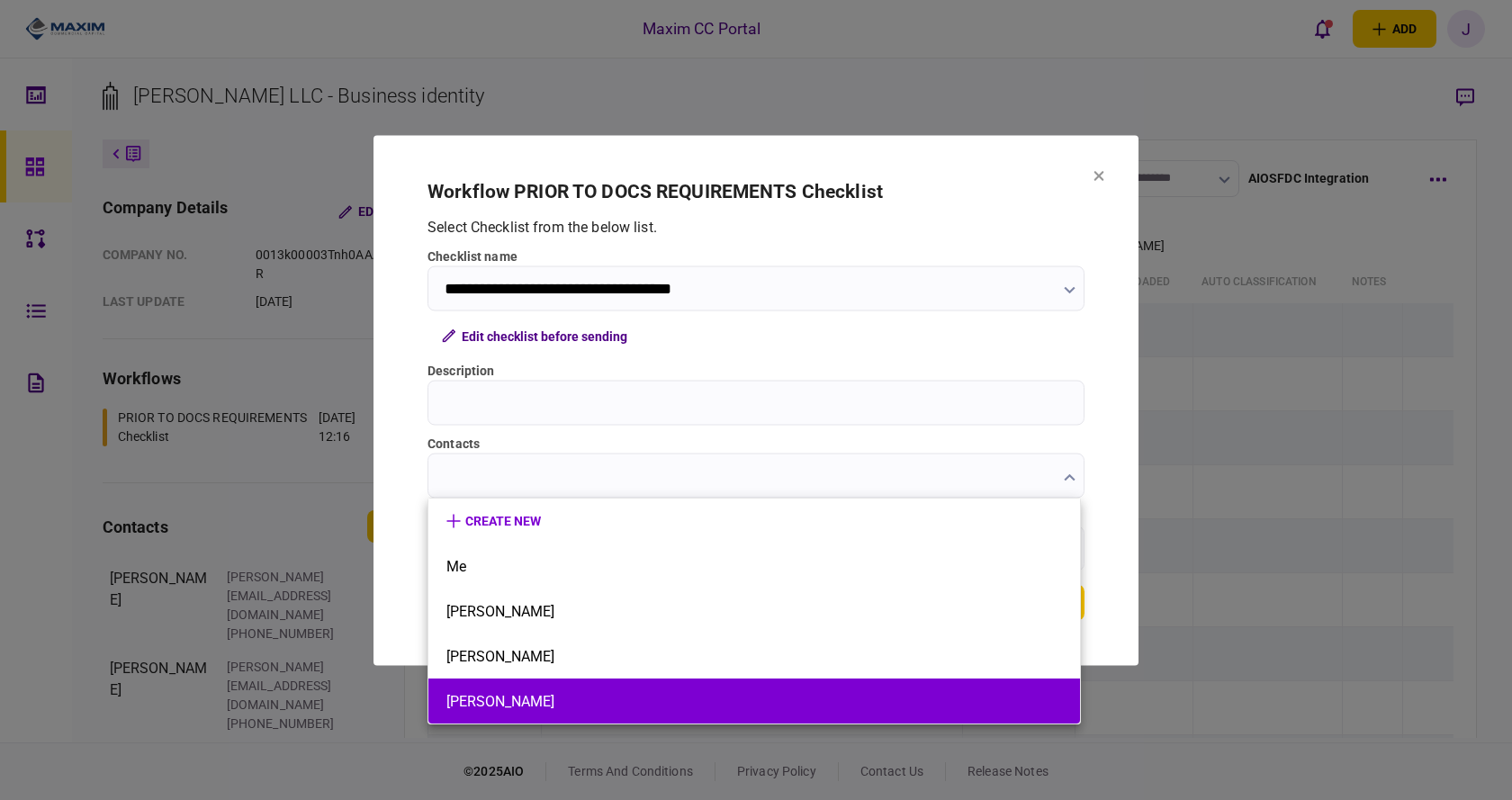 click on "[PERSON_NAME]" at bounding box center (754, 701) 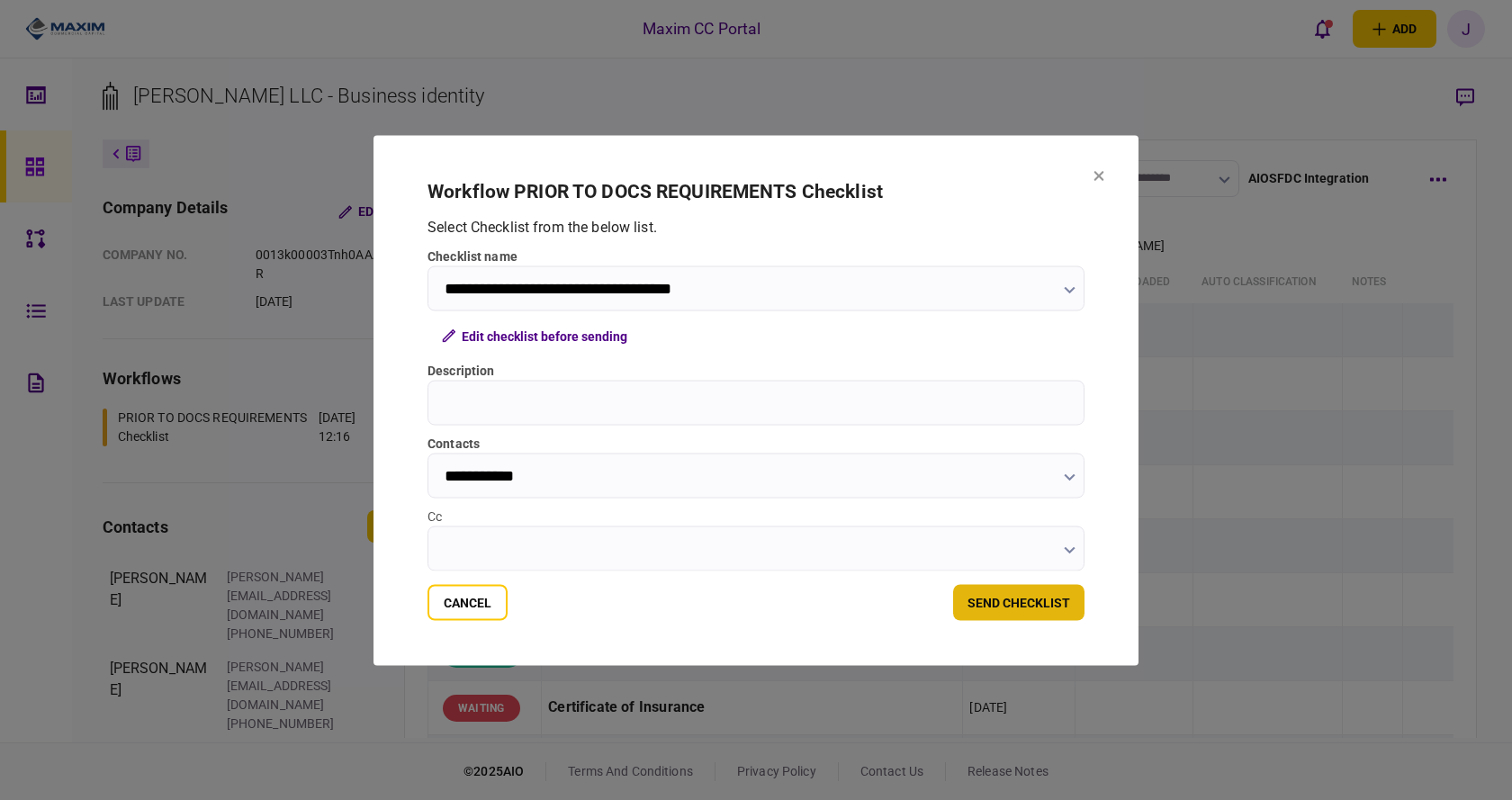 click on "send checklist" at bounding box center [1019, 602] 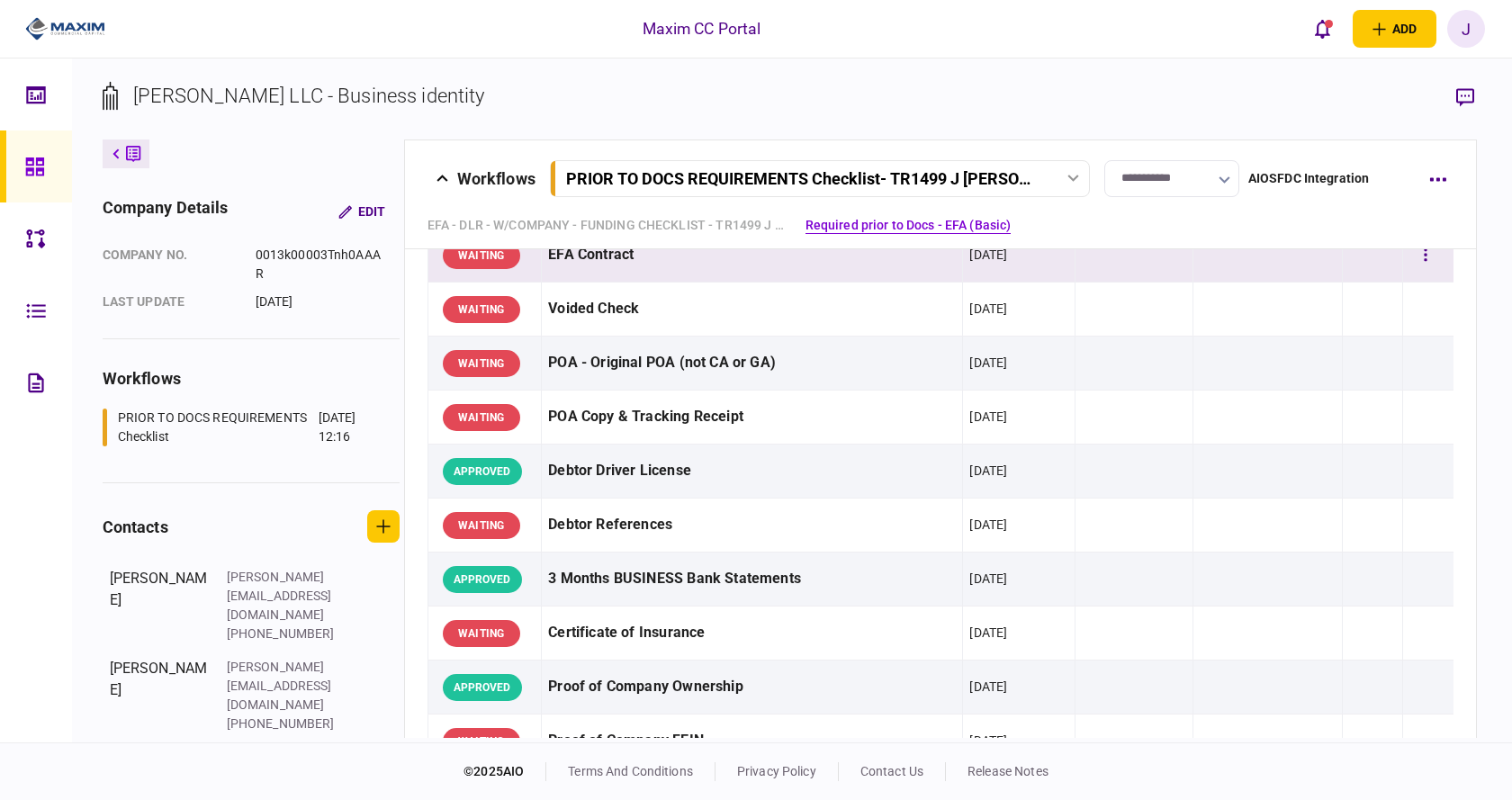 scroll, scrollTop: 0, scrollLeft: 0, axis: both 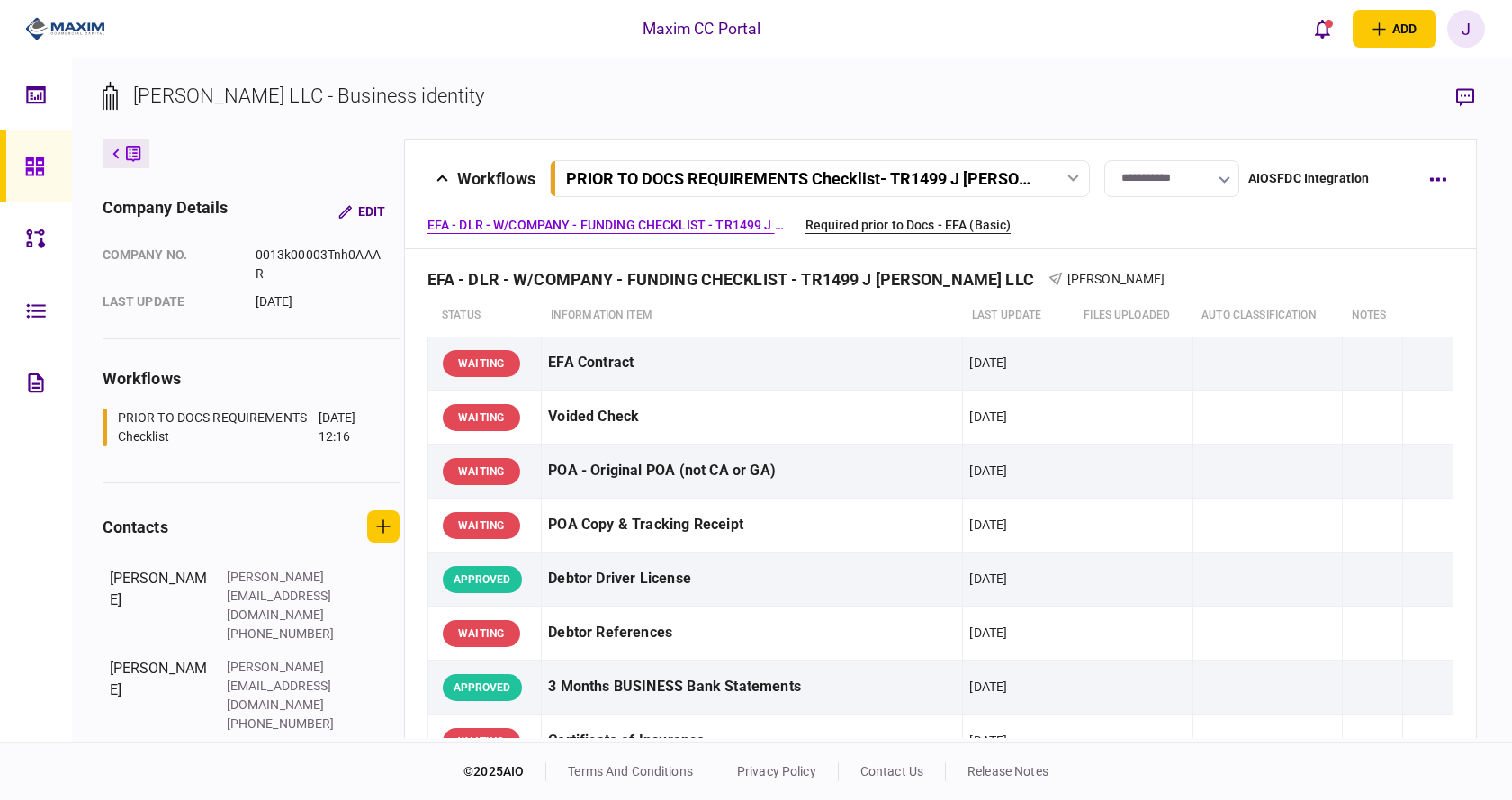 click on "Required prior to Docs - EFA (Basic)" at bounding box center (908, 225) 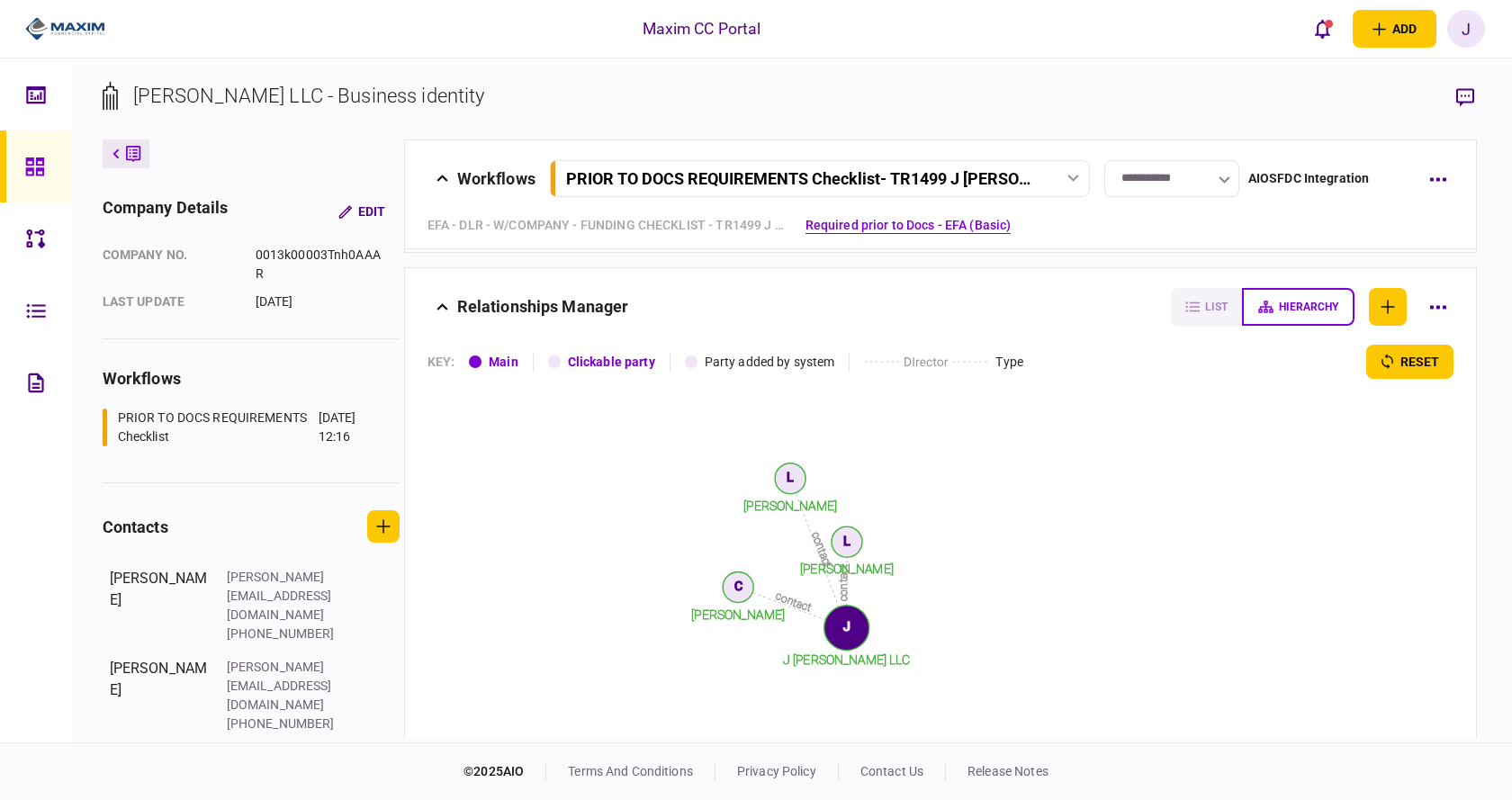 scroll, scrollTop: 2665, scrollLeft: 0, axis: vertical 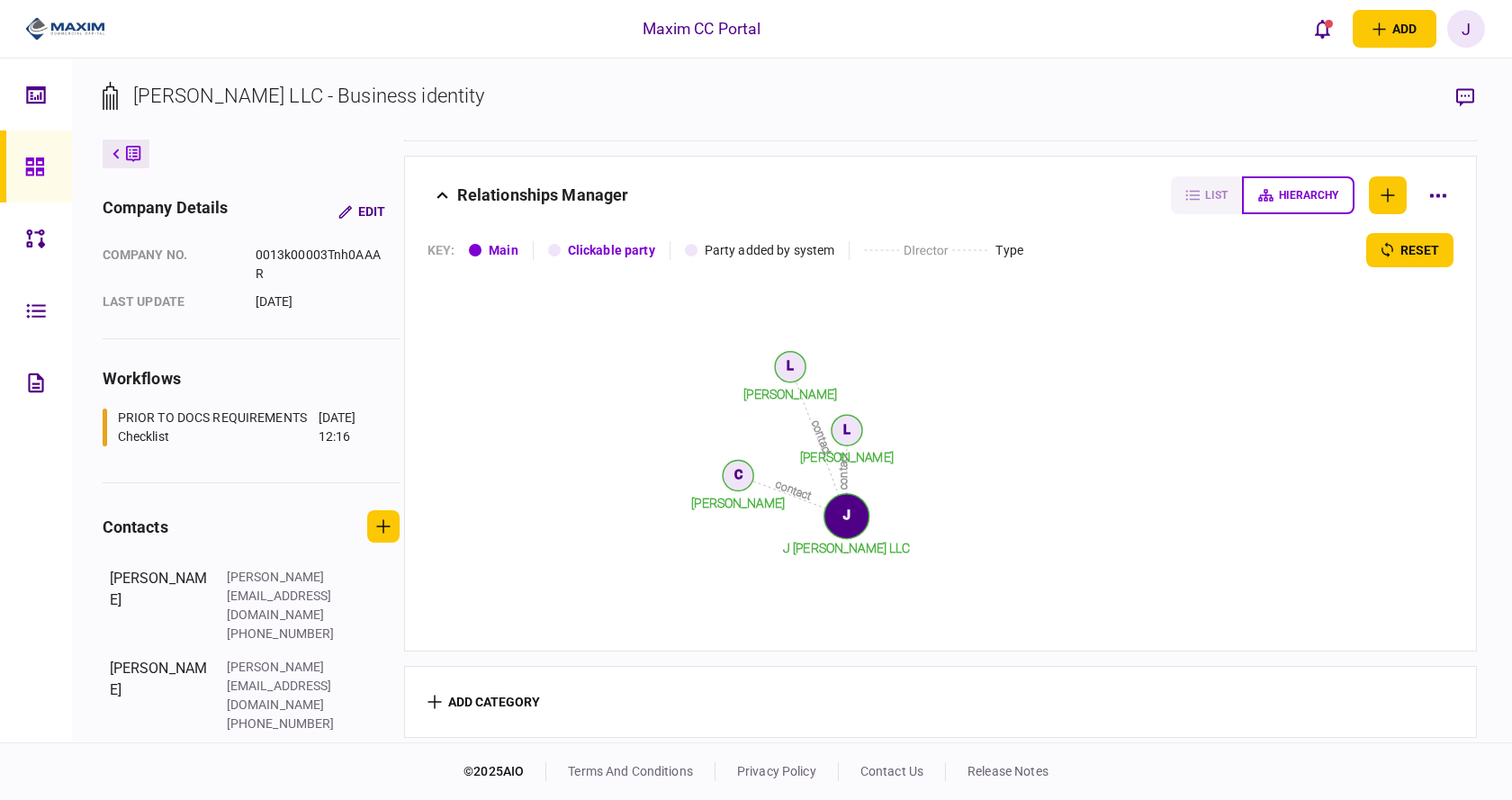 click 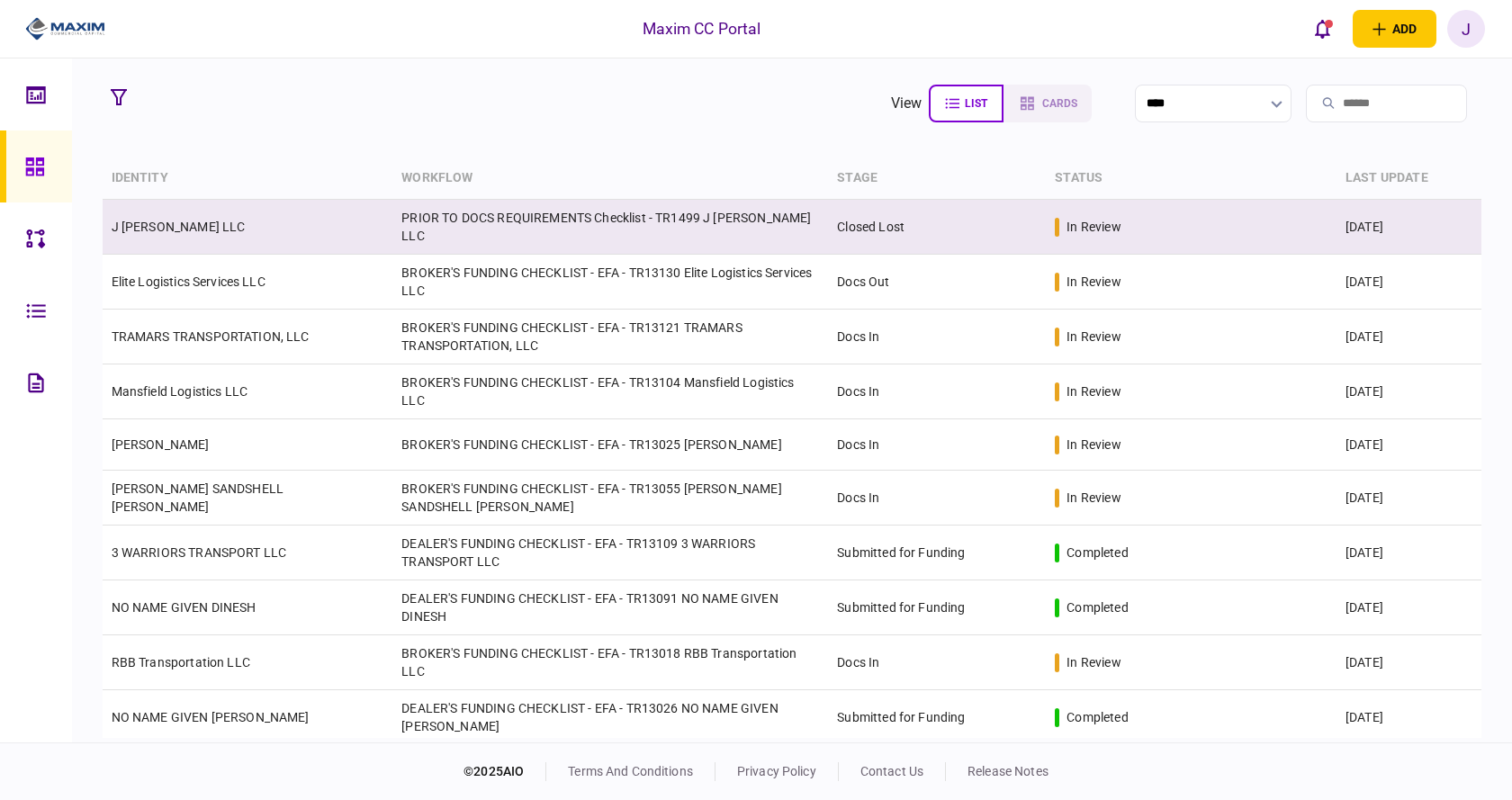 click on "J [PERSON_NAME] LLC" at bounding box center [178, 227] 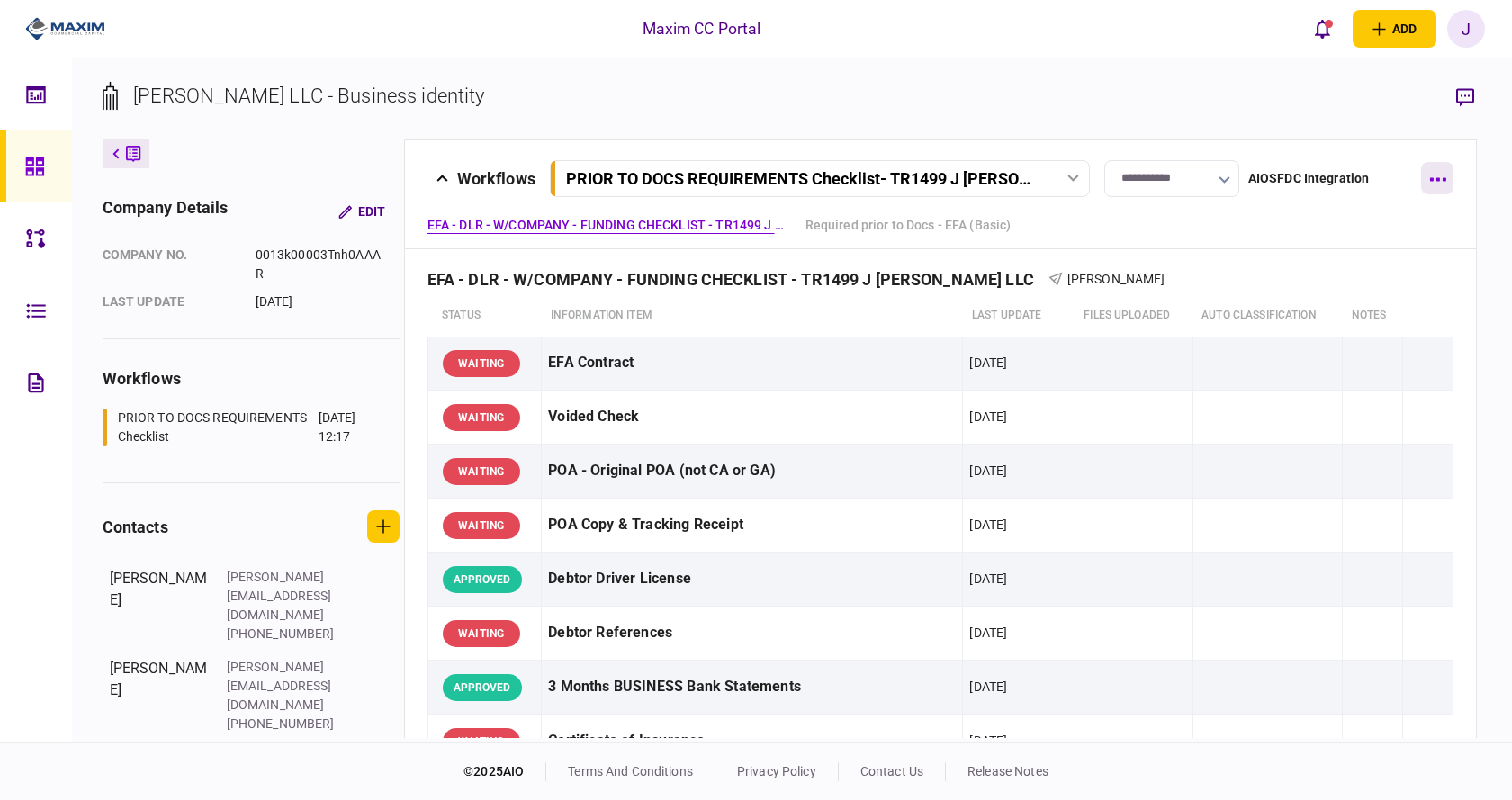 click at bounding box center (1437, 178) 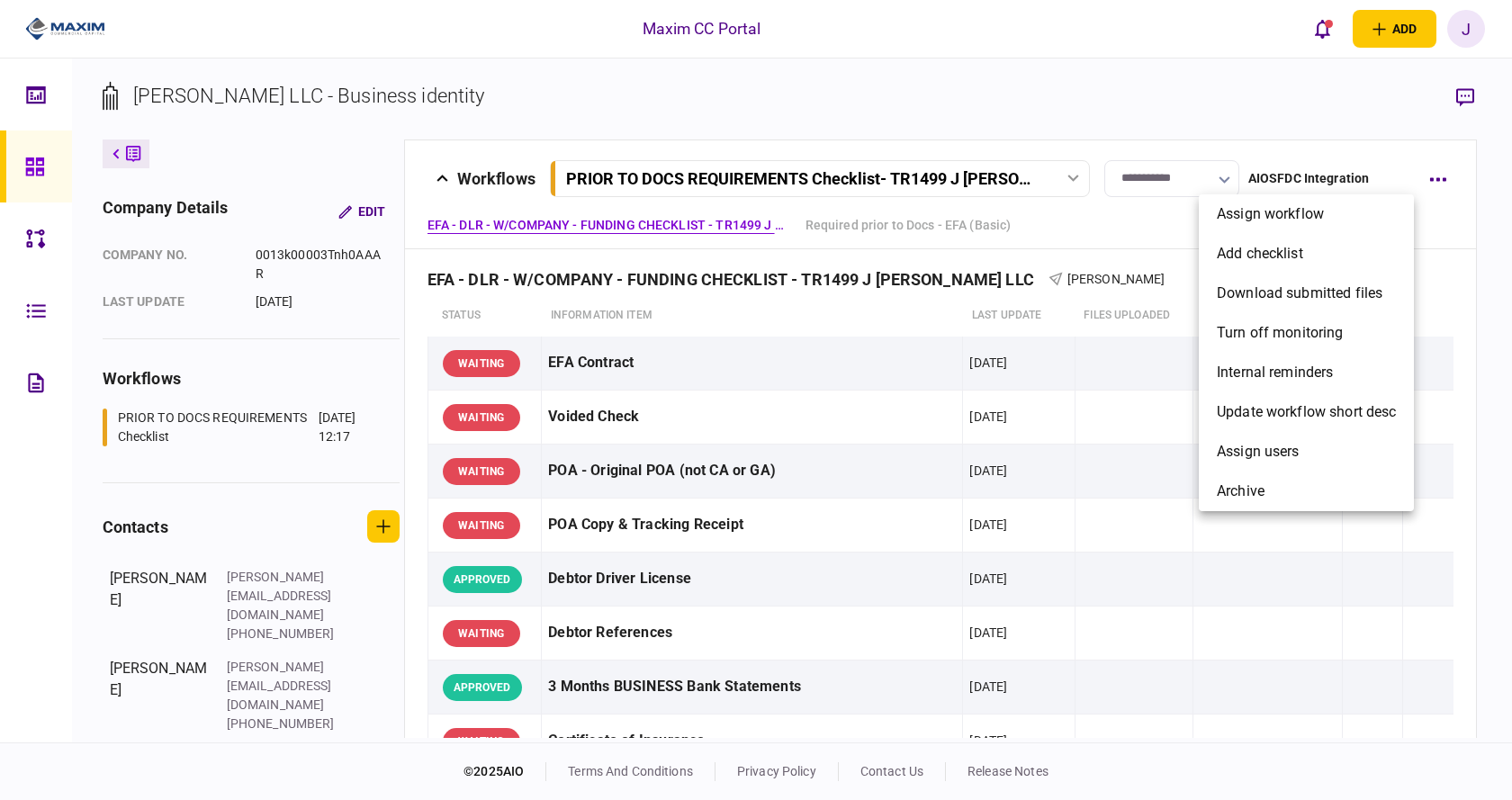 click at bounding box center [756, 400] 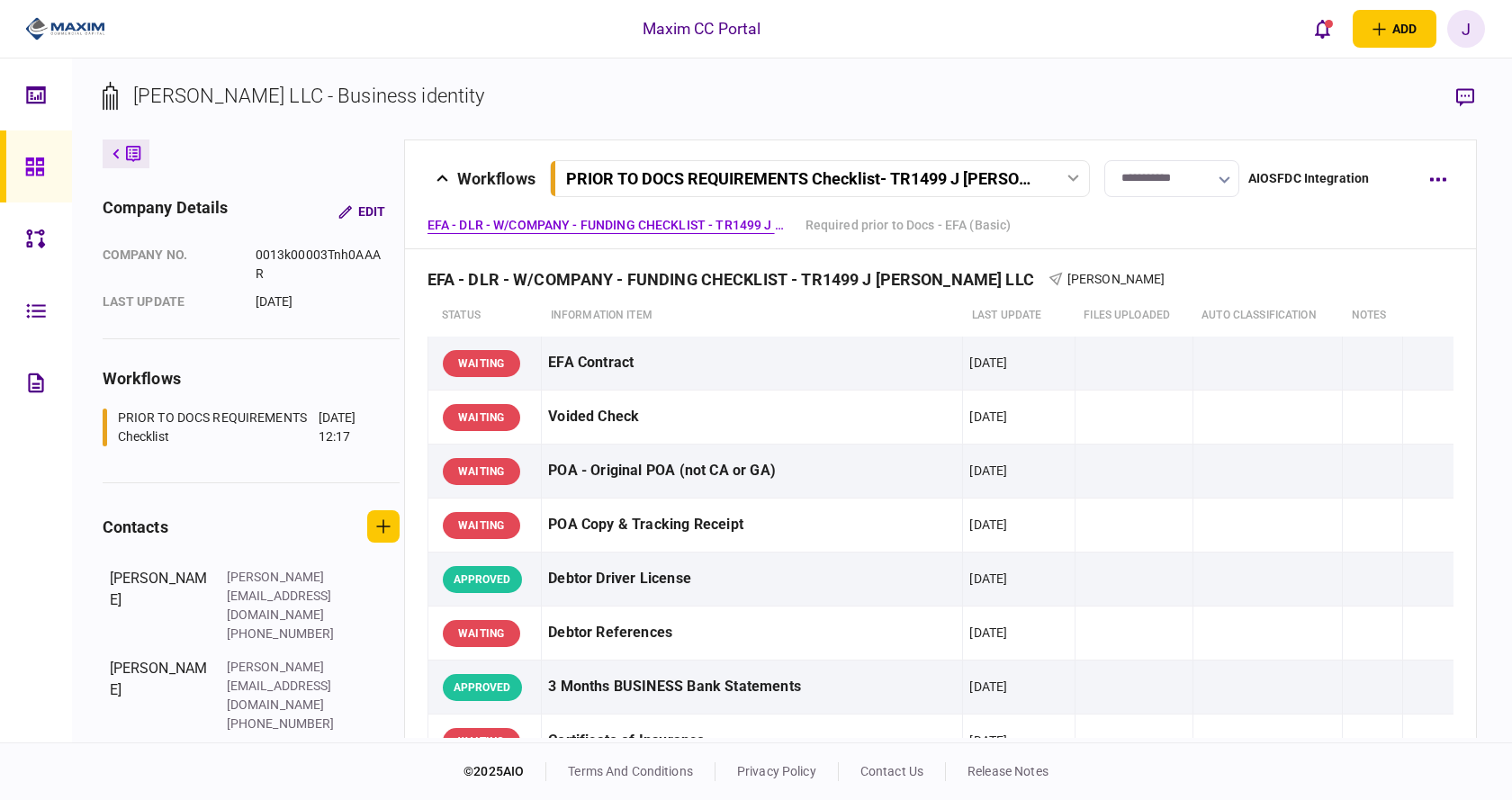 click at bounding box center (1437, 178) 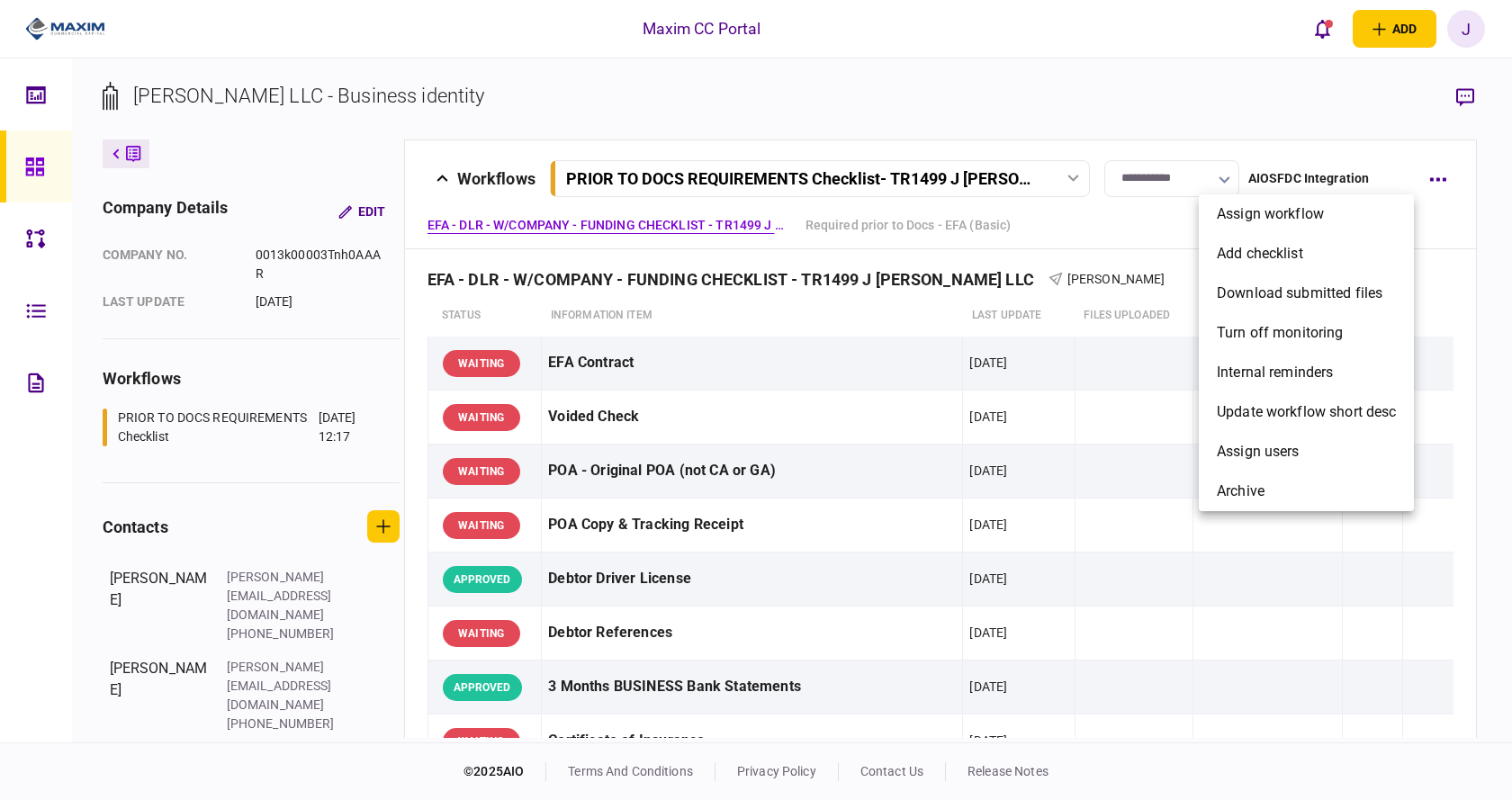 click at bounding box center (756, 400) 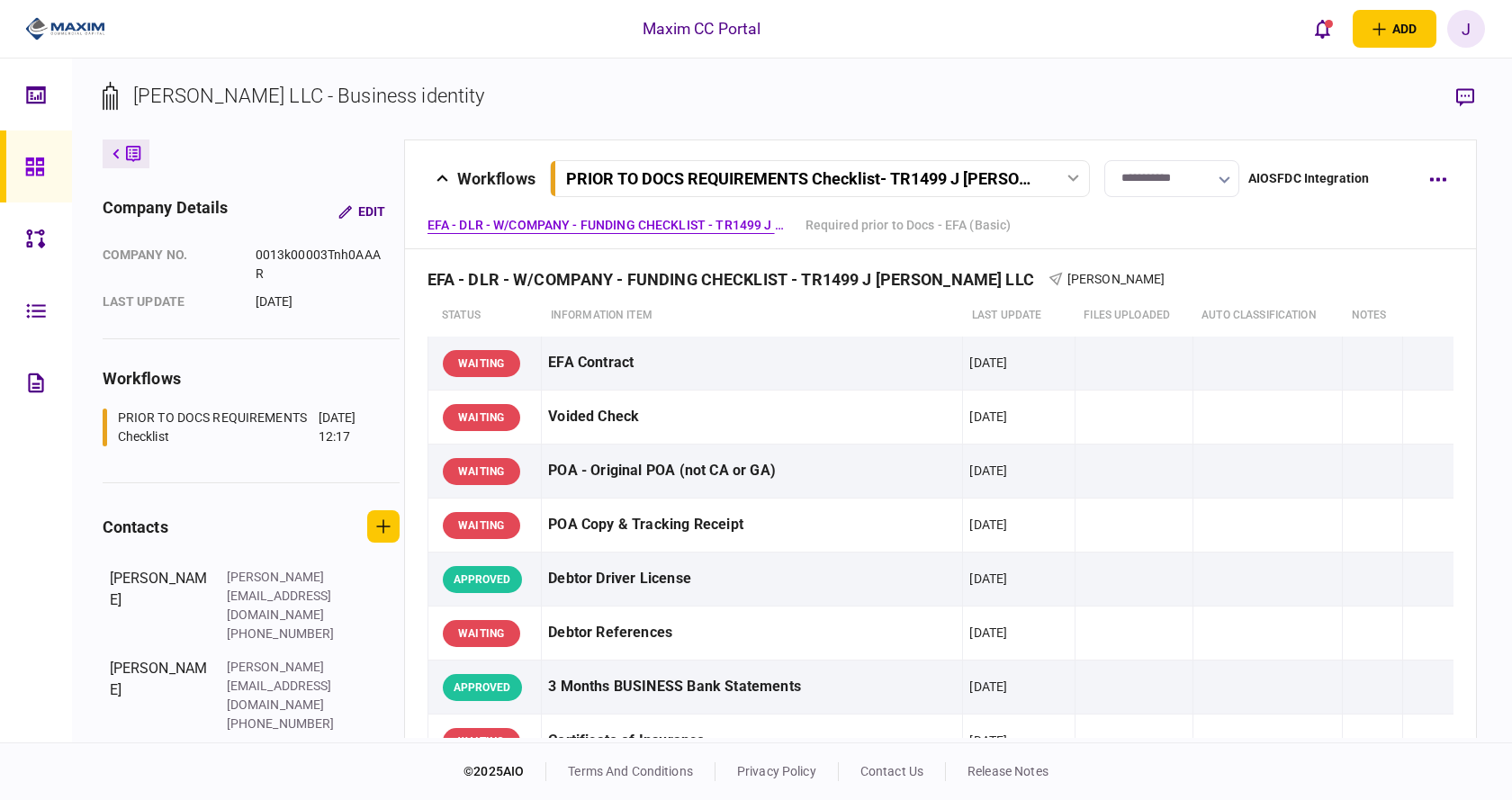 click on "[PERSON_NAME] LLC - Business identity" at bounding box center (792, 110) 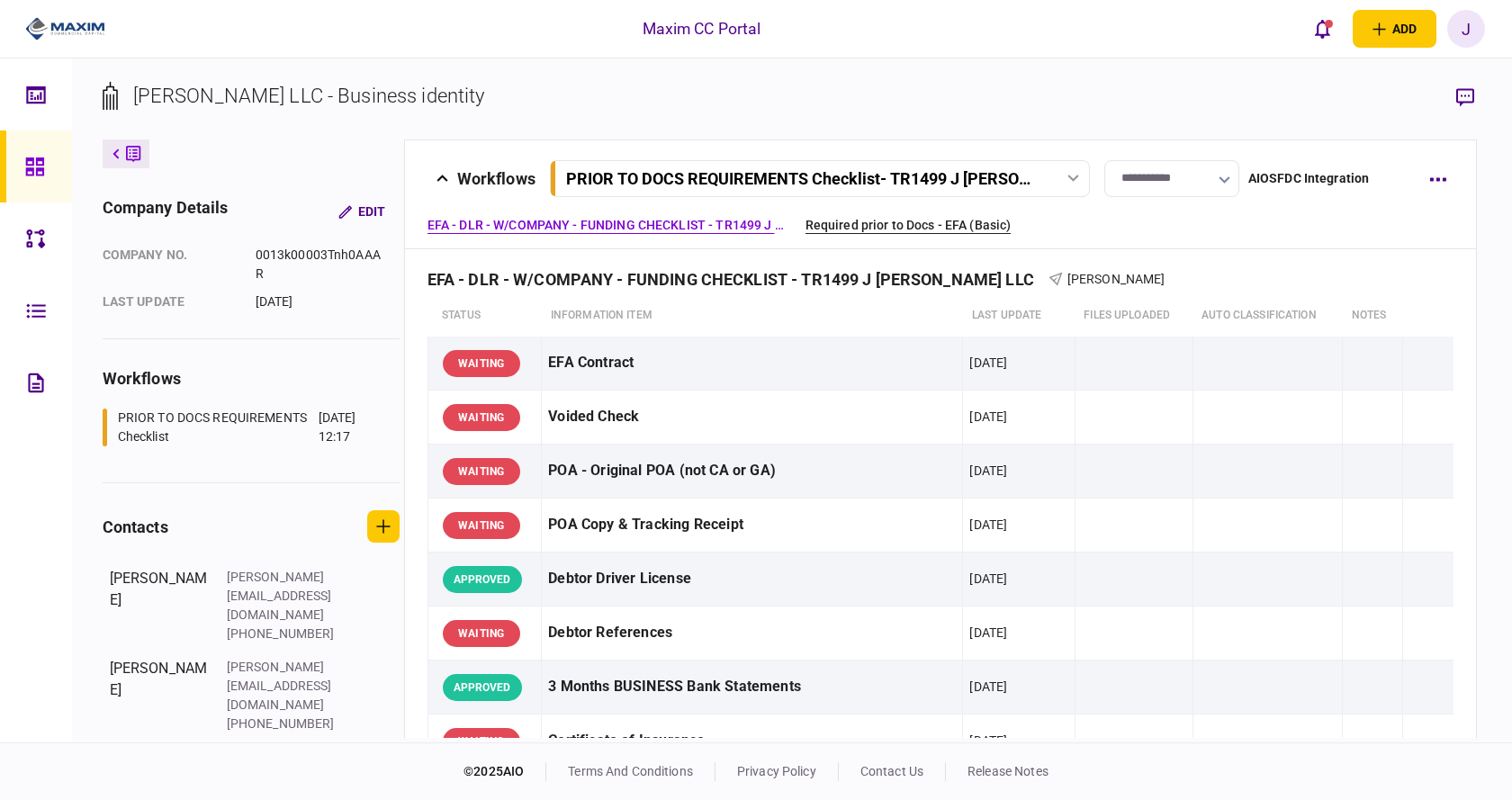 click on "Required prior to Docs - EFA (Basic)" at bounding box center (908, 225) 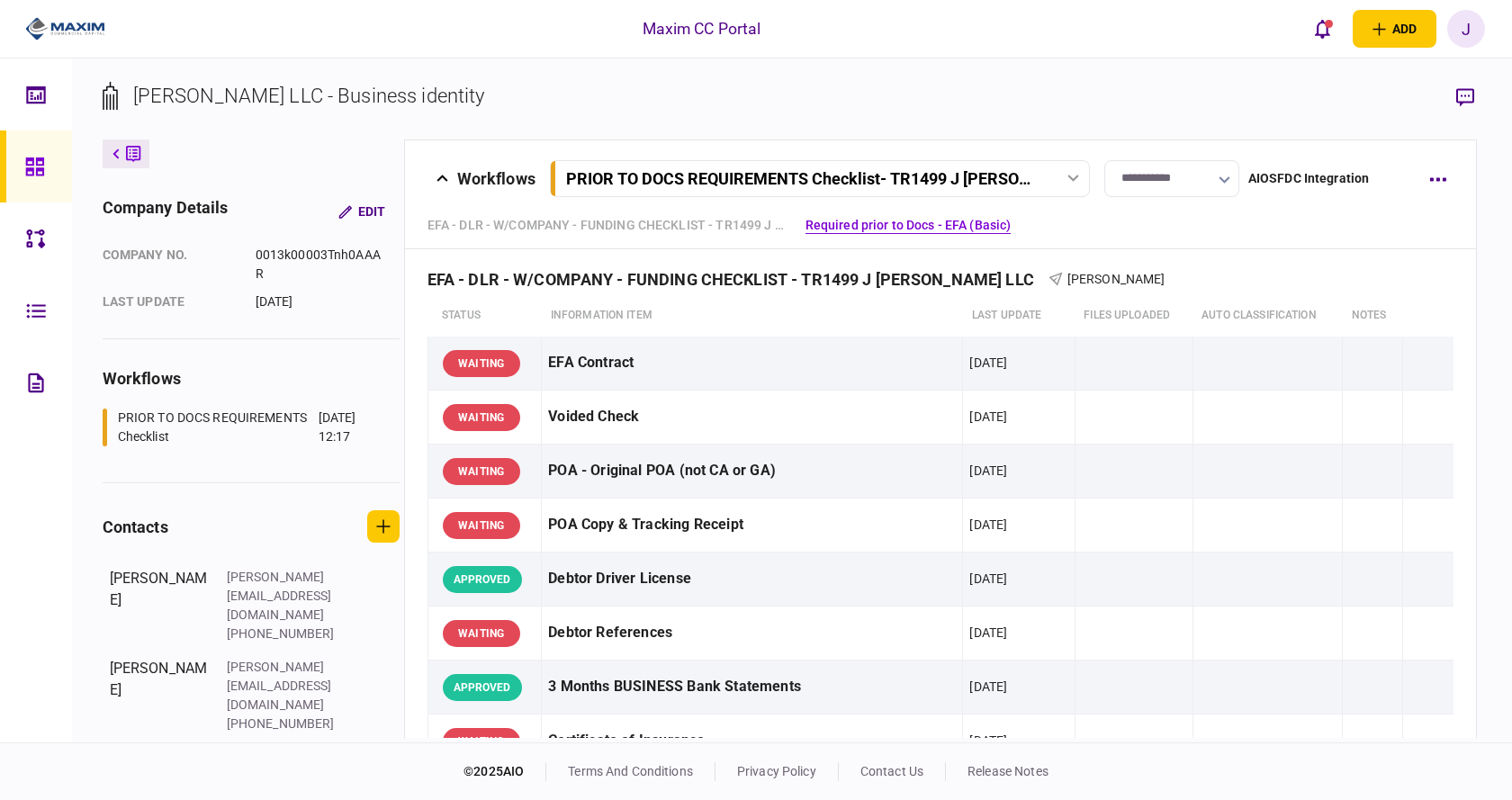 scroll, scrollTop: 1861, scrollLeft: 0, axis: vertical 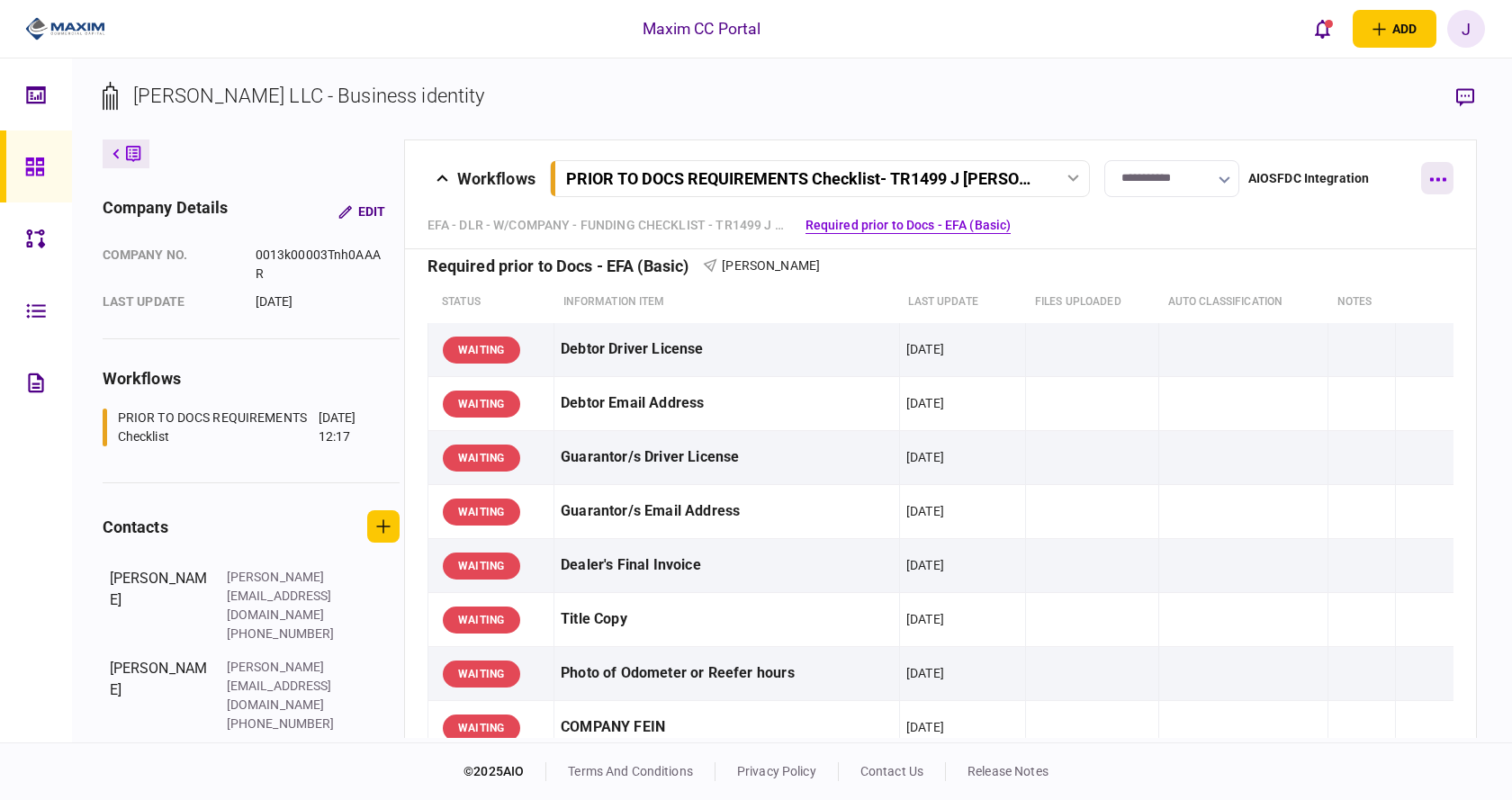 click at bounding box center (1437, 178) 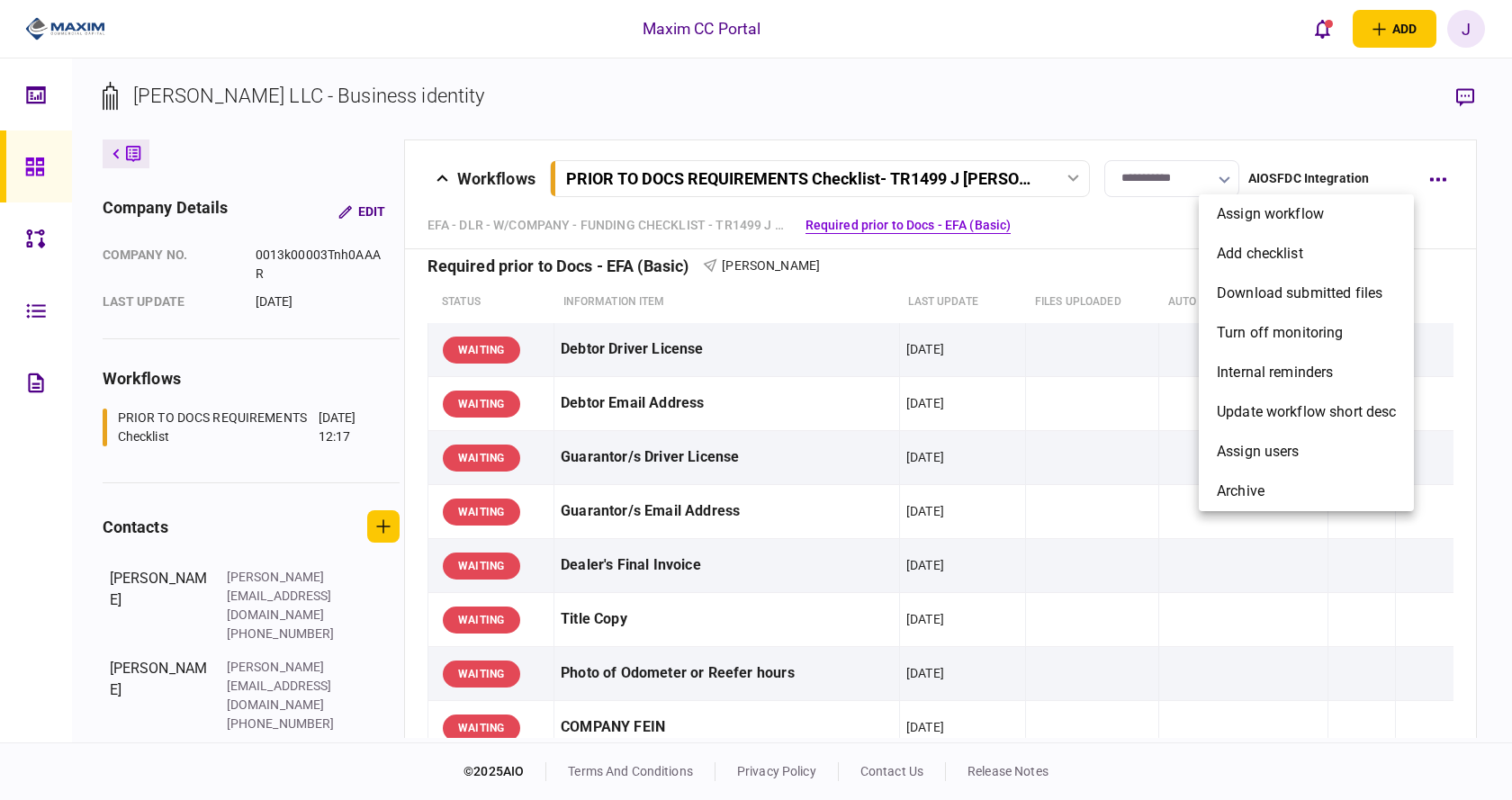 click at bounding box center [756, 400] 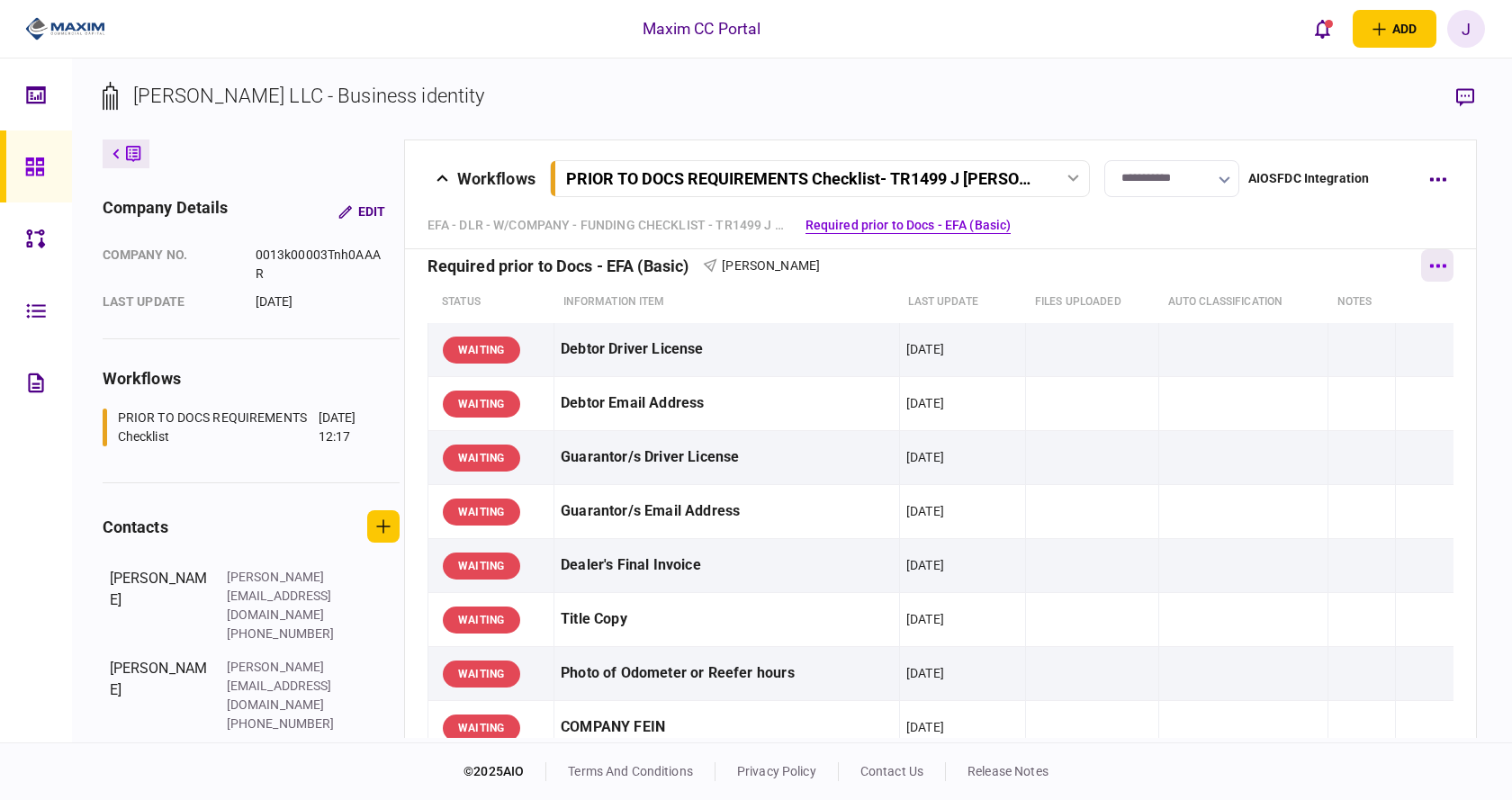click at bounding box center (1437, 265) 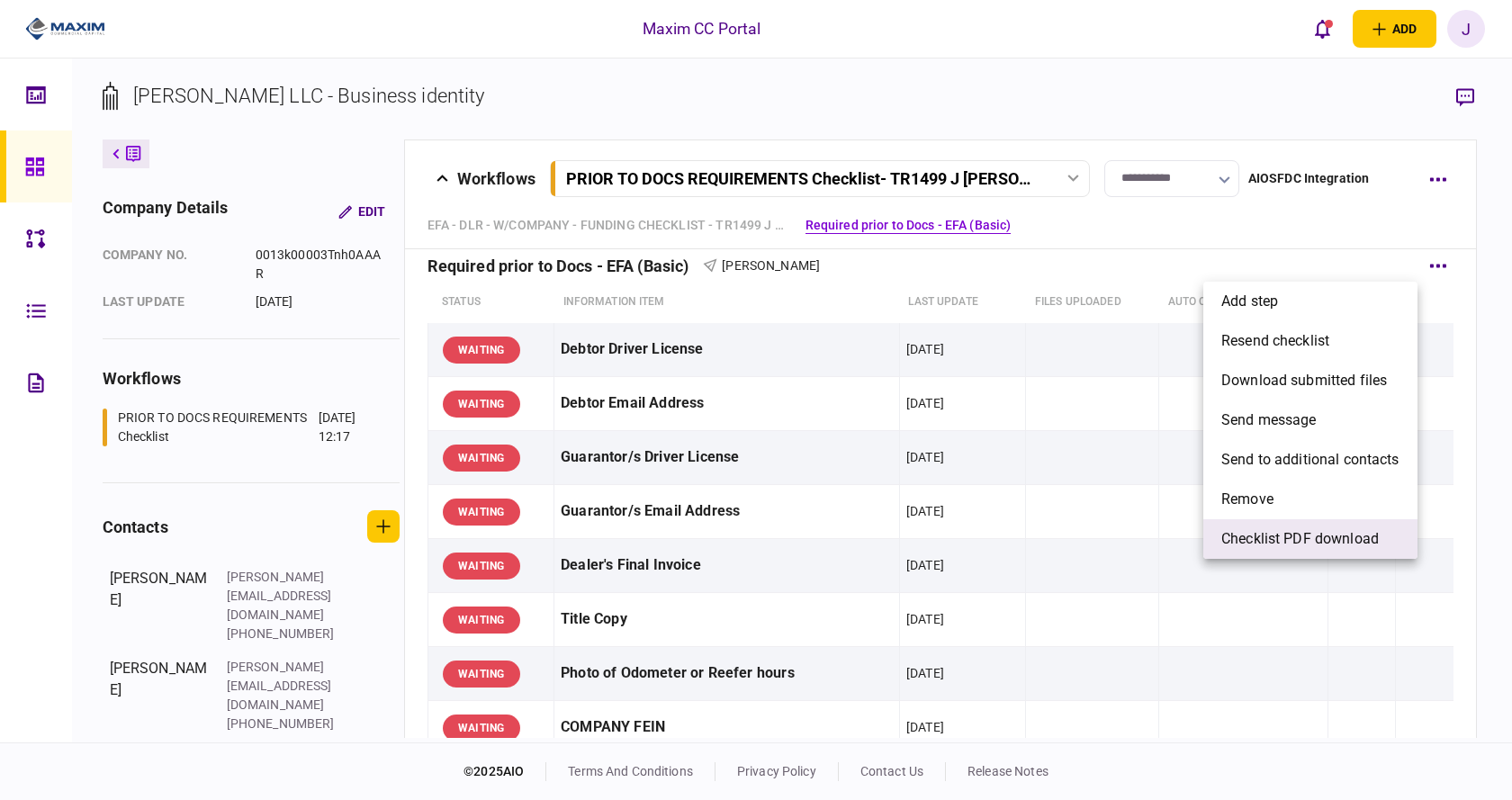 click on "Checklist PDF download" at bounding box center (1300, 539) 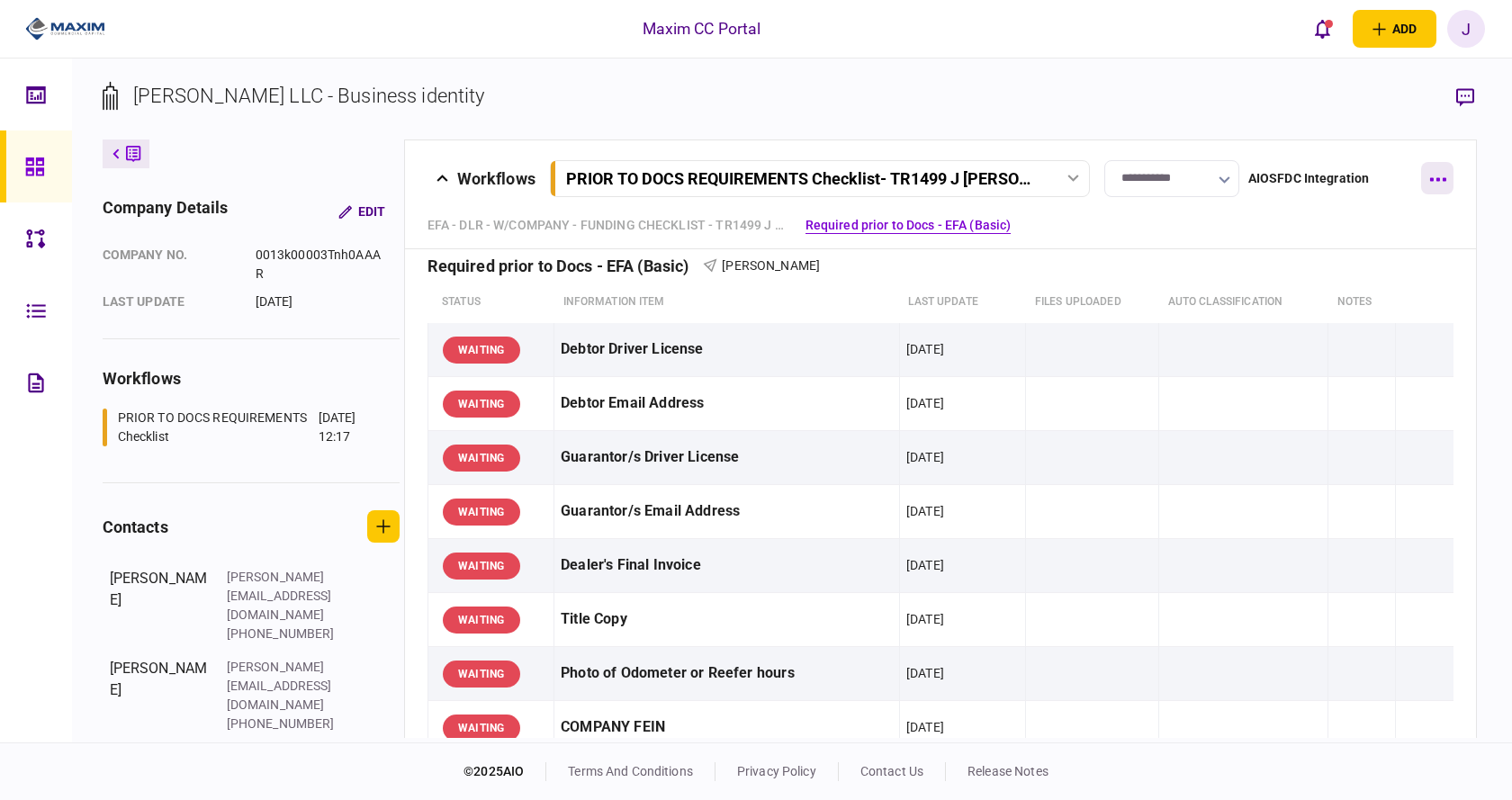 click at bounding box center (1437, 178) 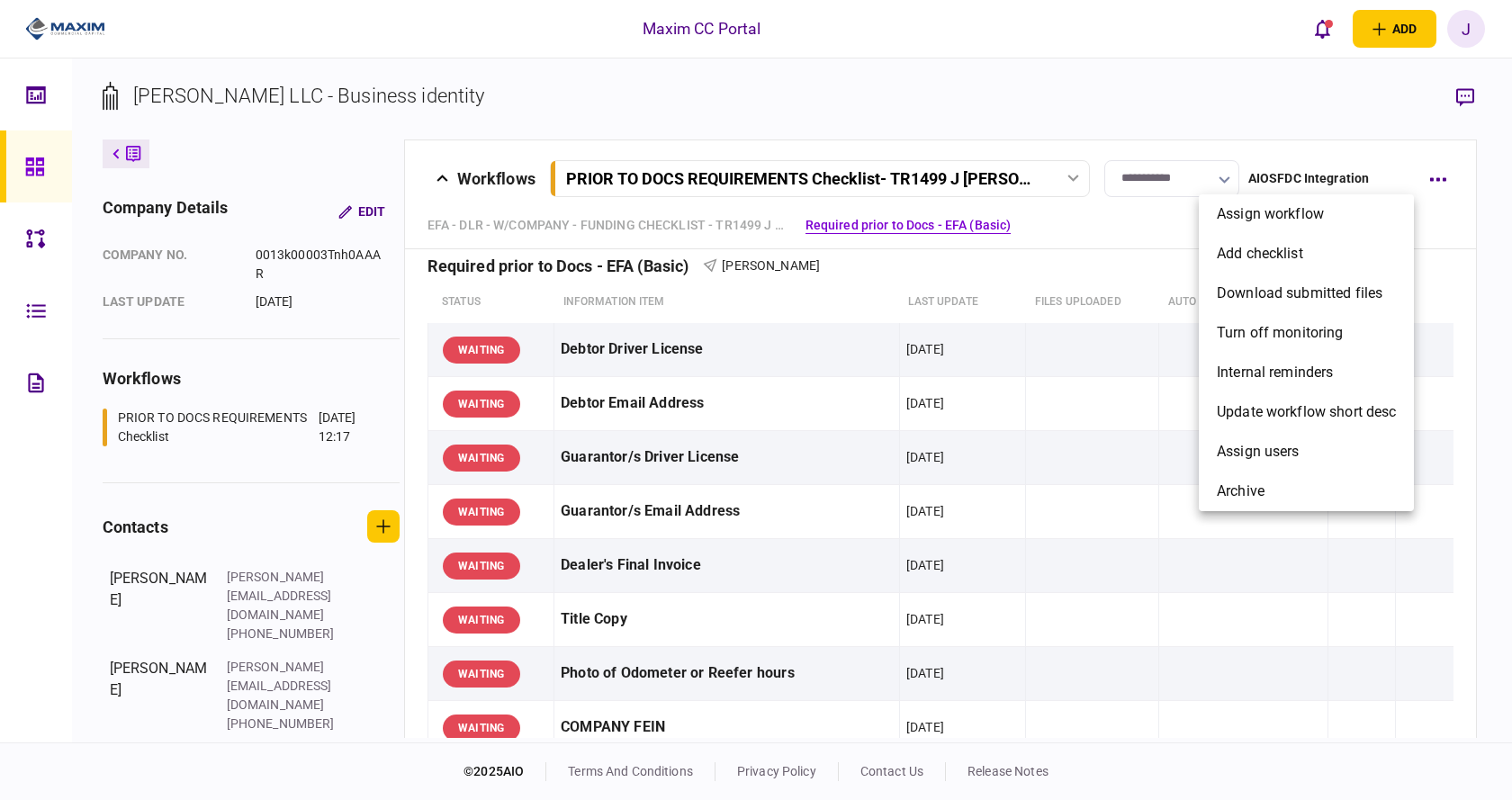 click at bounding box center [756, 400] 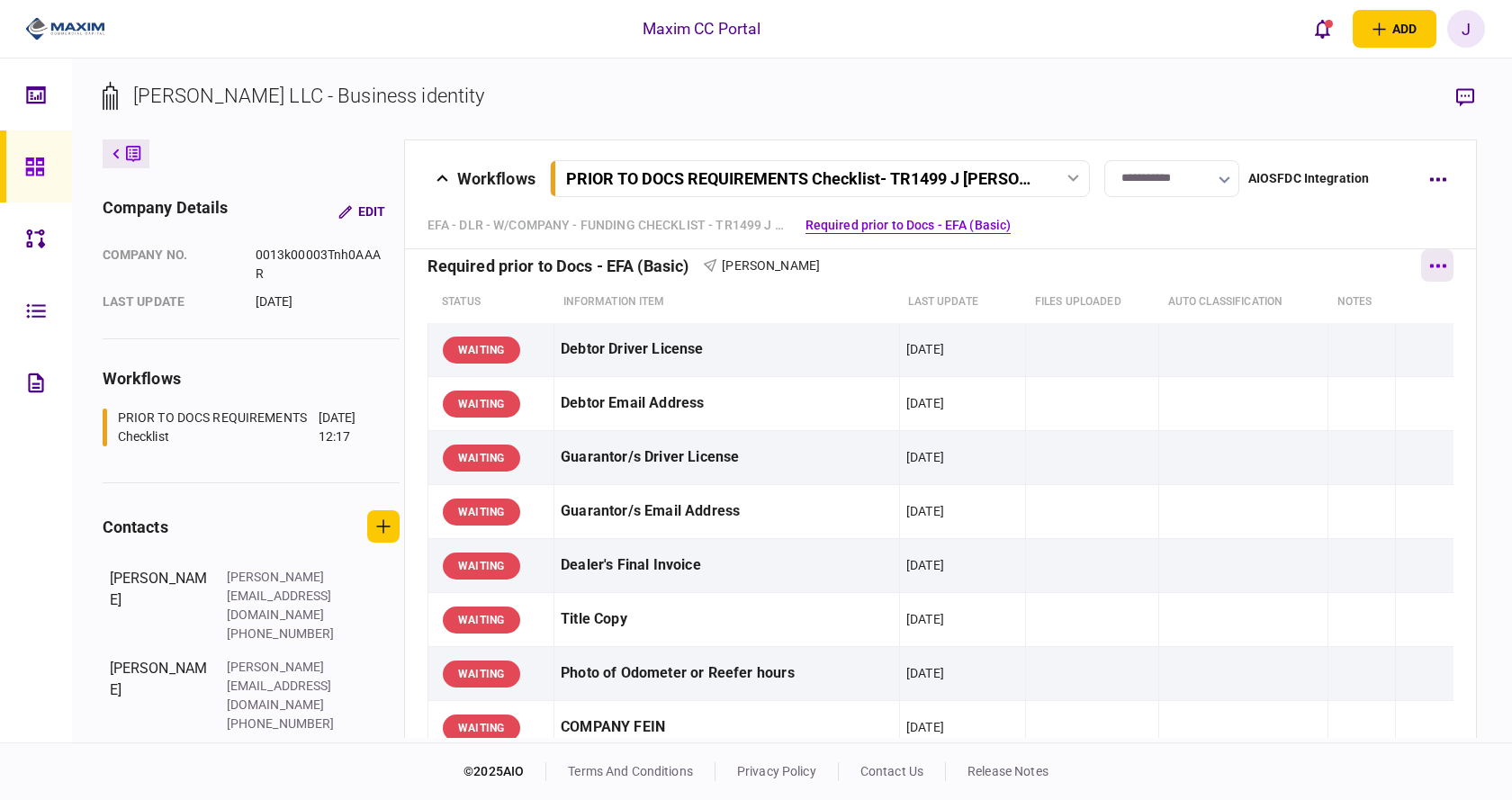 click at bounding box center [1437, 265] 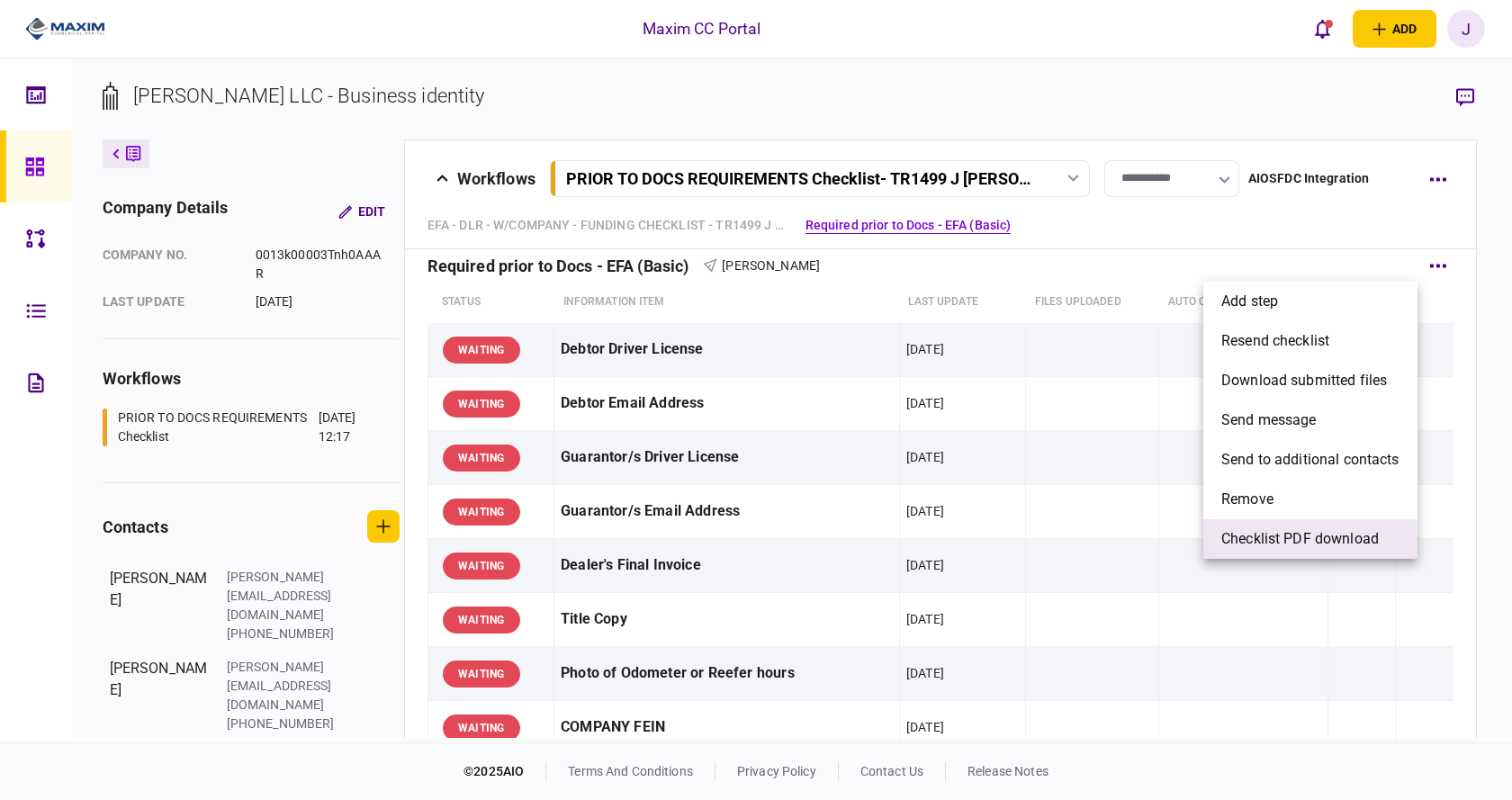 click on "Checklist PDF download" at bounding box center (1300, 539) 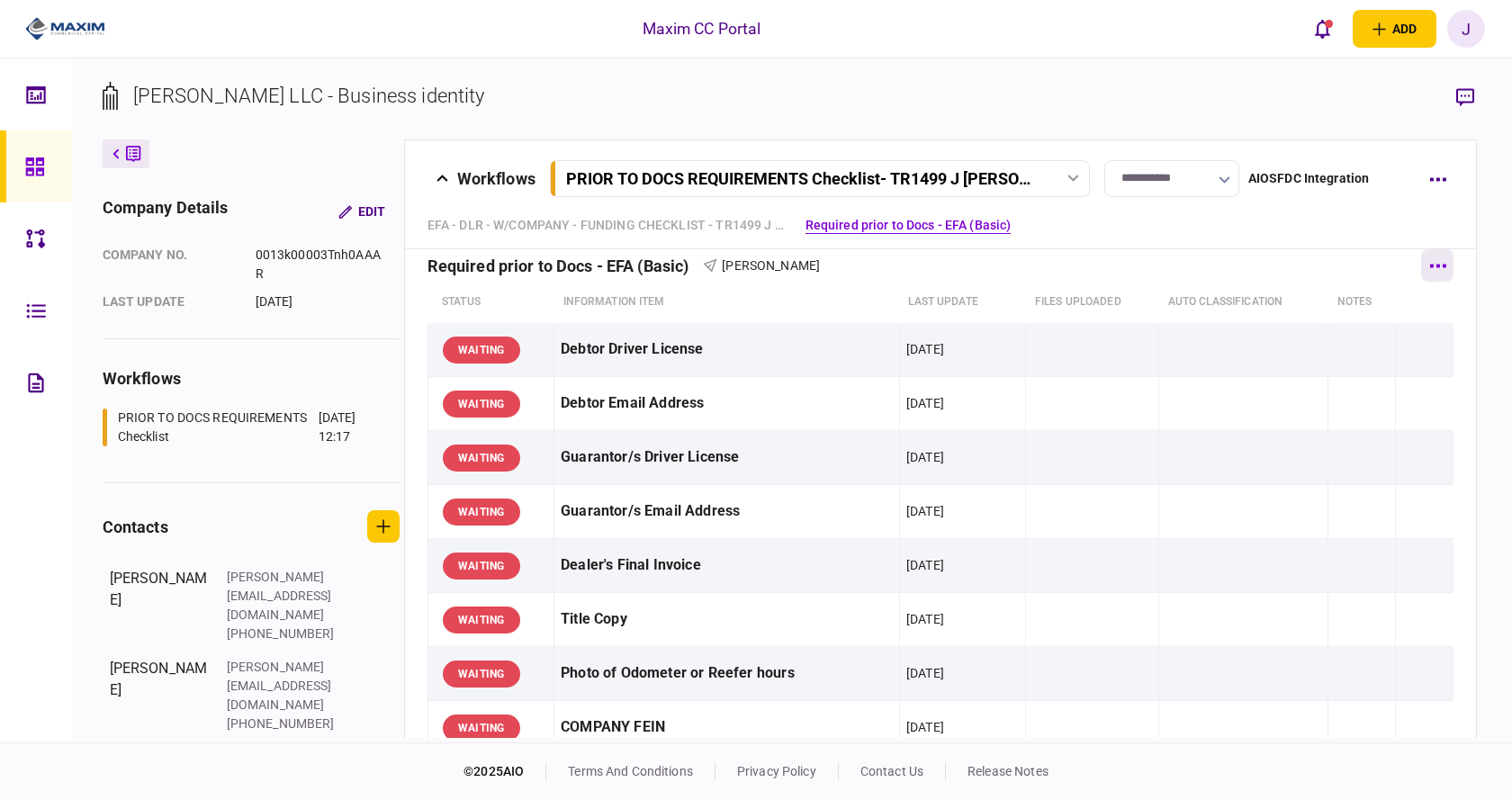 click at bounding box center [1437, 265] 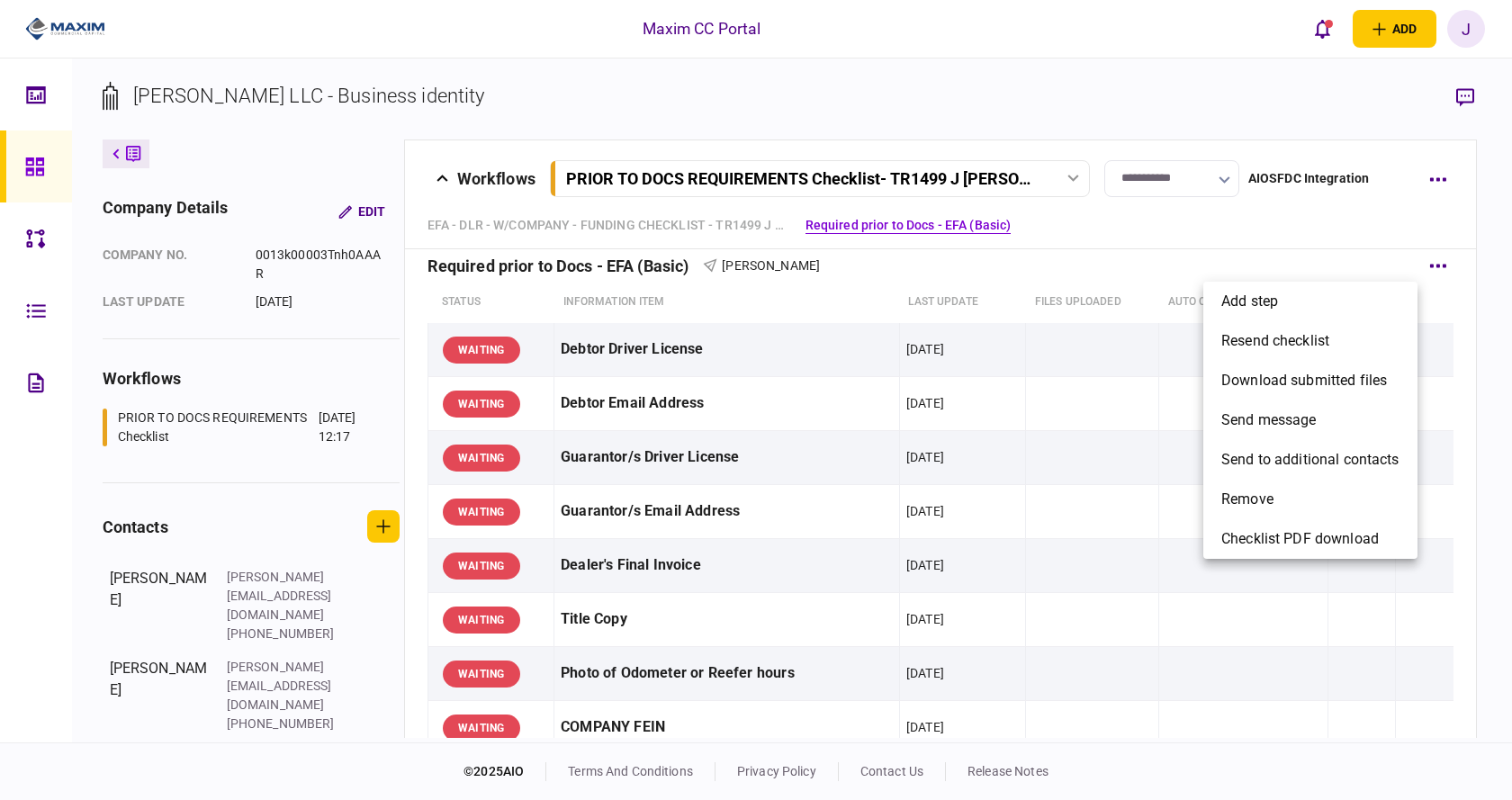 drag, startPoint x: 969, startPoint y: 101, endPoint x: 984, endPoint y: 102, distance: 15.0333 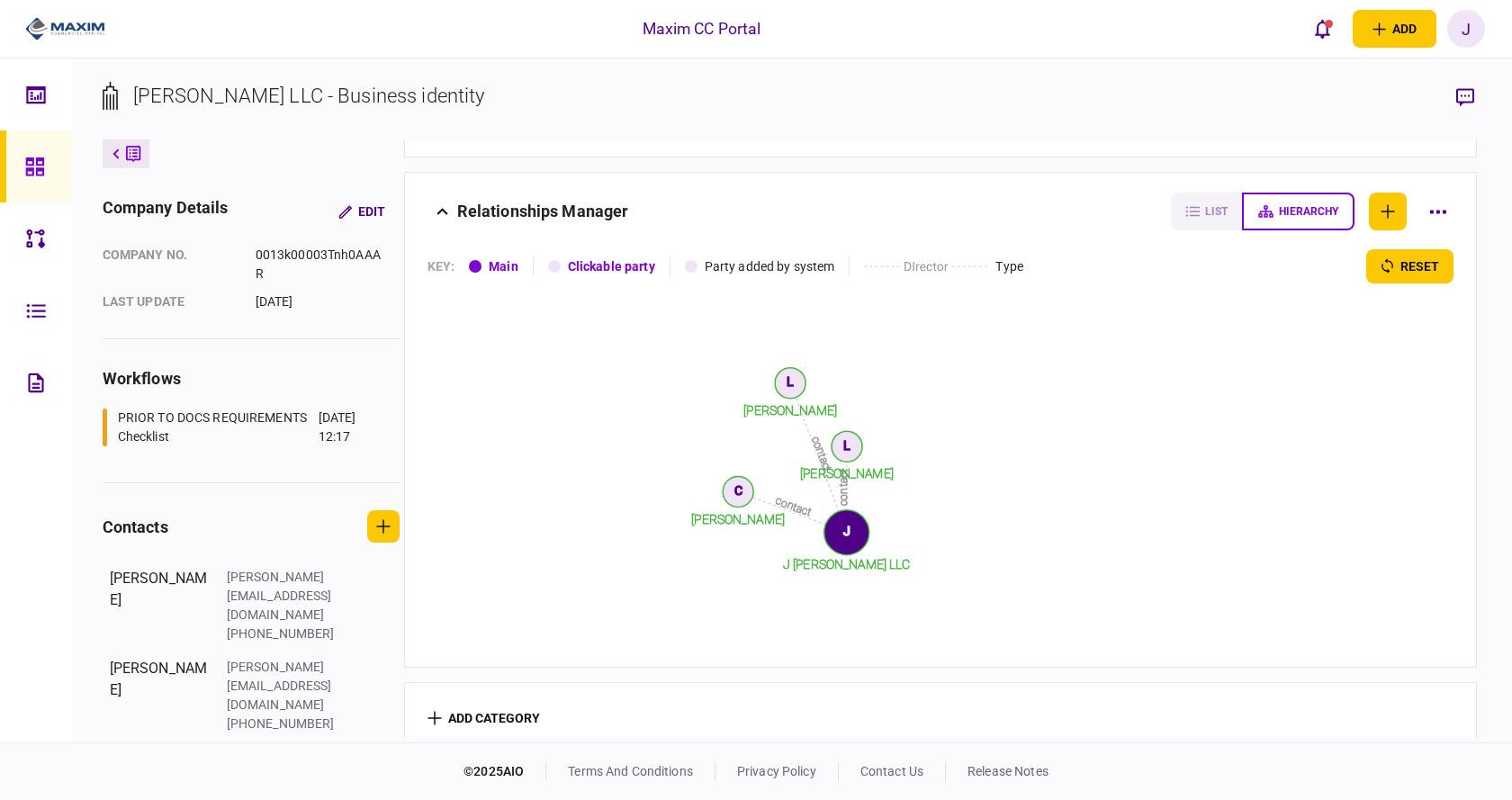 scroll, scrollTop: 2665, scrollLeft: 0, axis: vertical 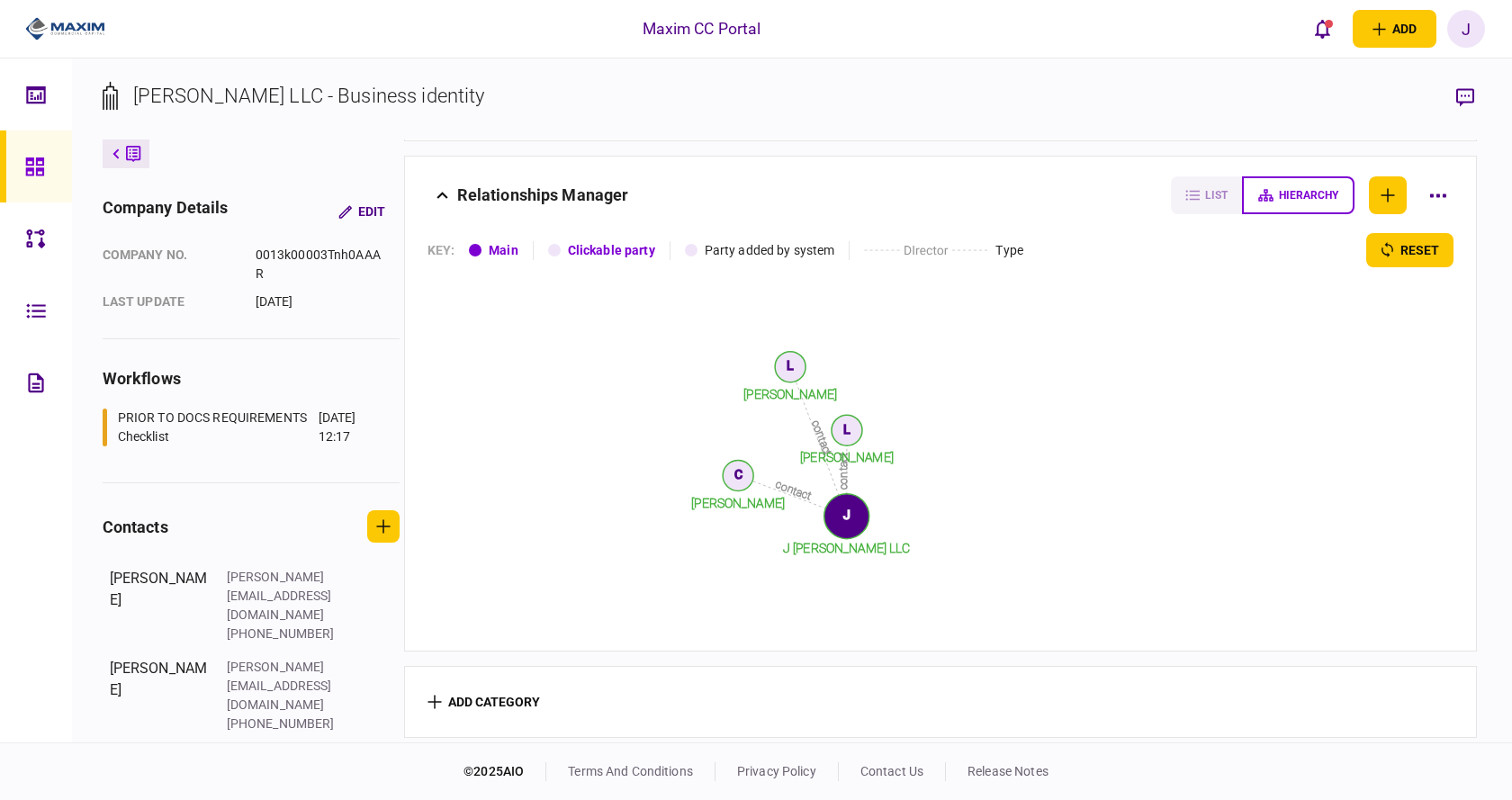 click on "hierarchy" at bounding box center [1309, 195] 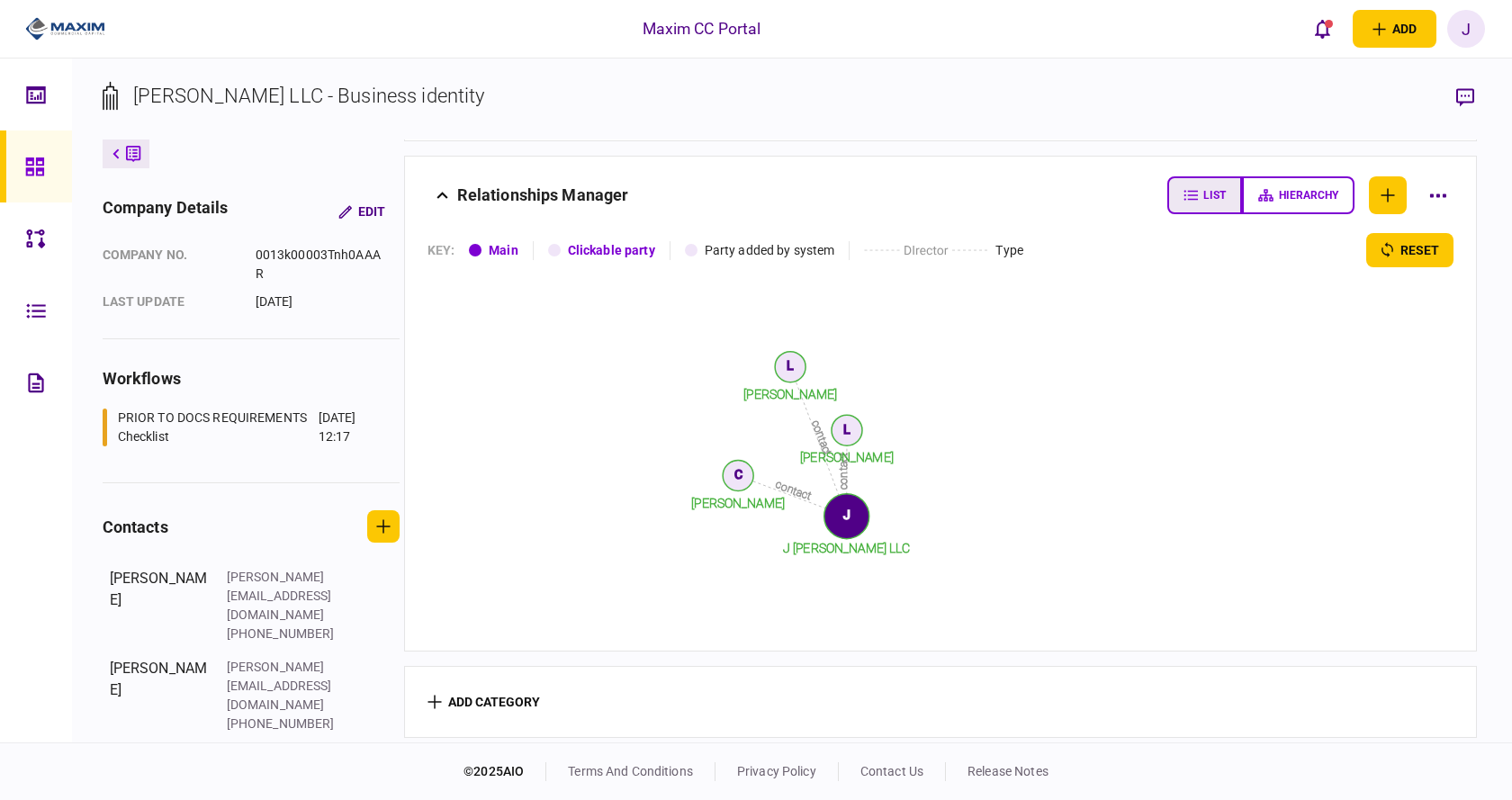 click on "list" at bounding box center (1204, 195) 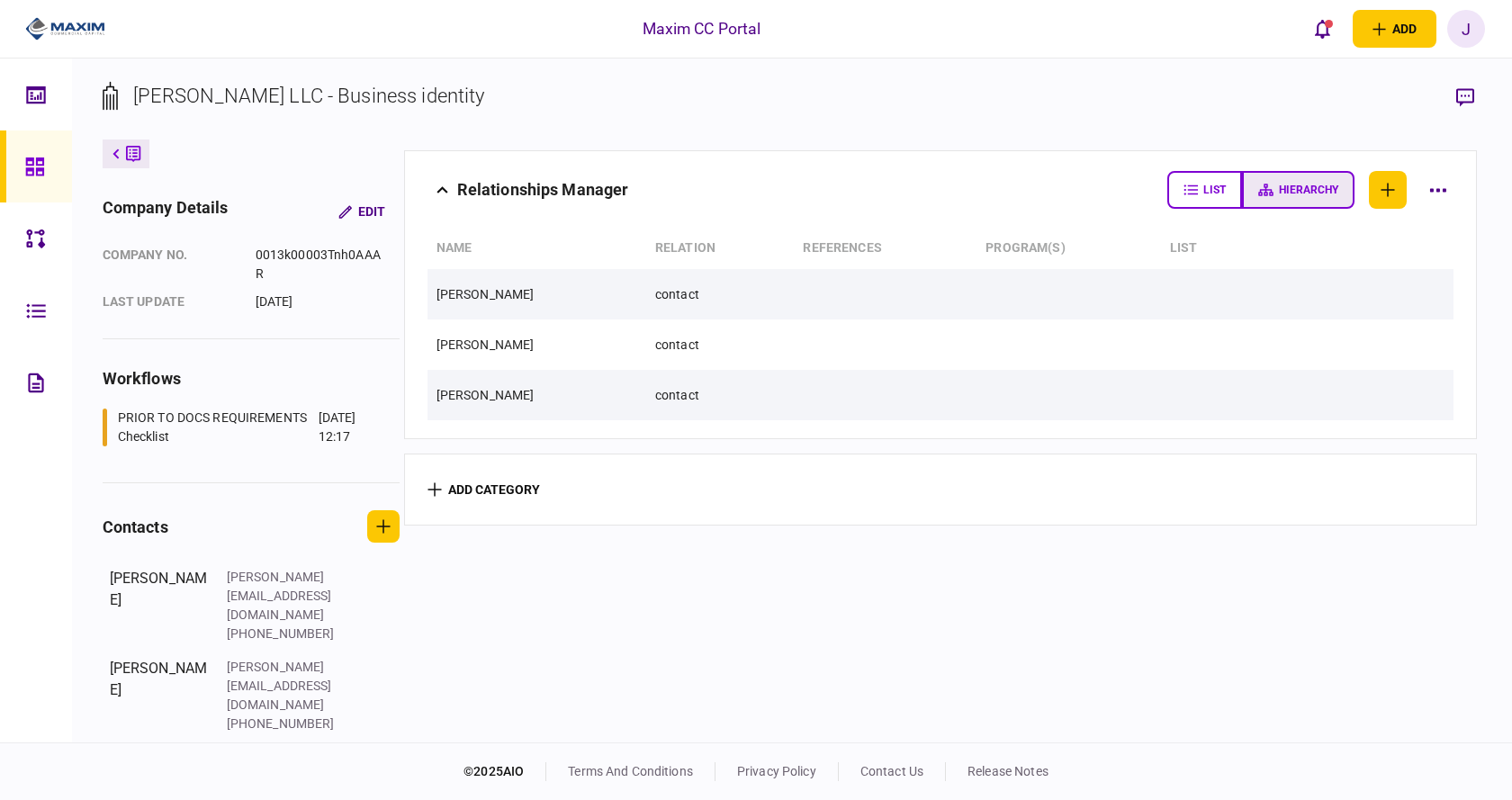 click on "hierarchy" at bounding box center [1298, 190] 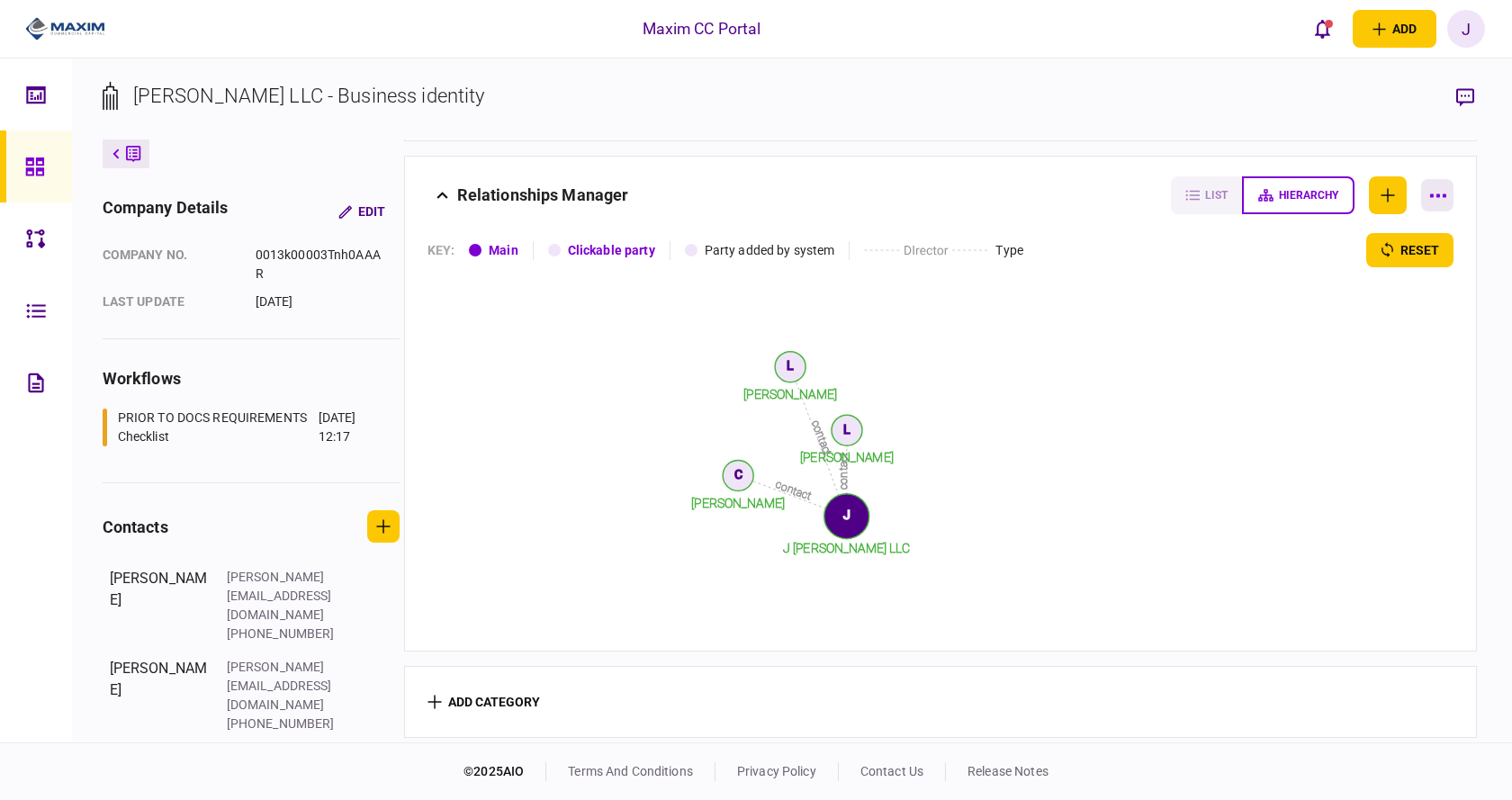 click at bounding box center (1437, 195) 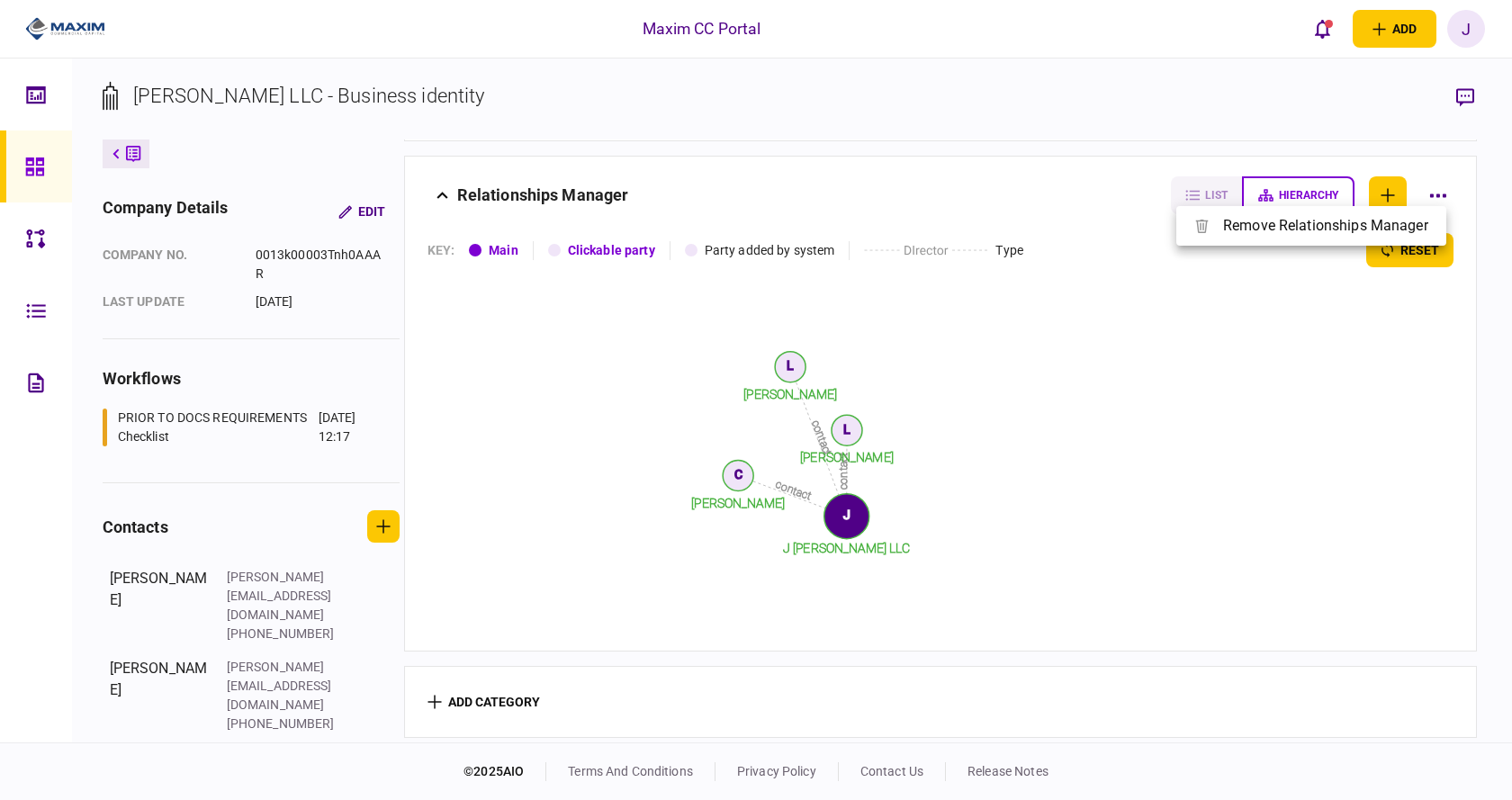 click at bounding box center (756, 400) 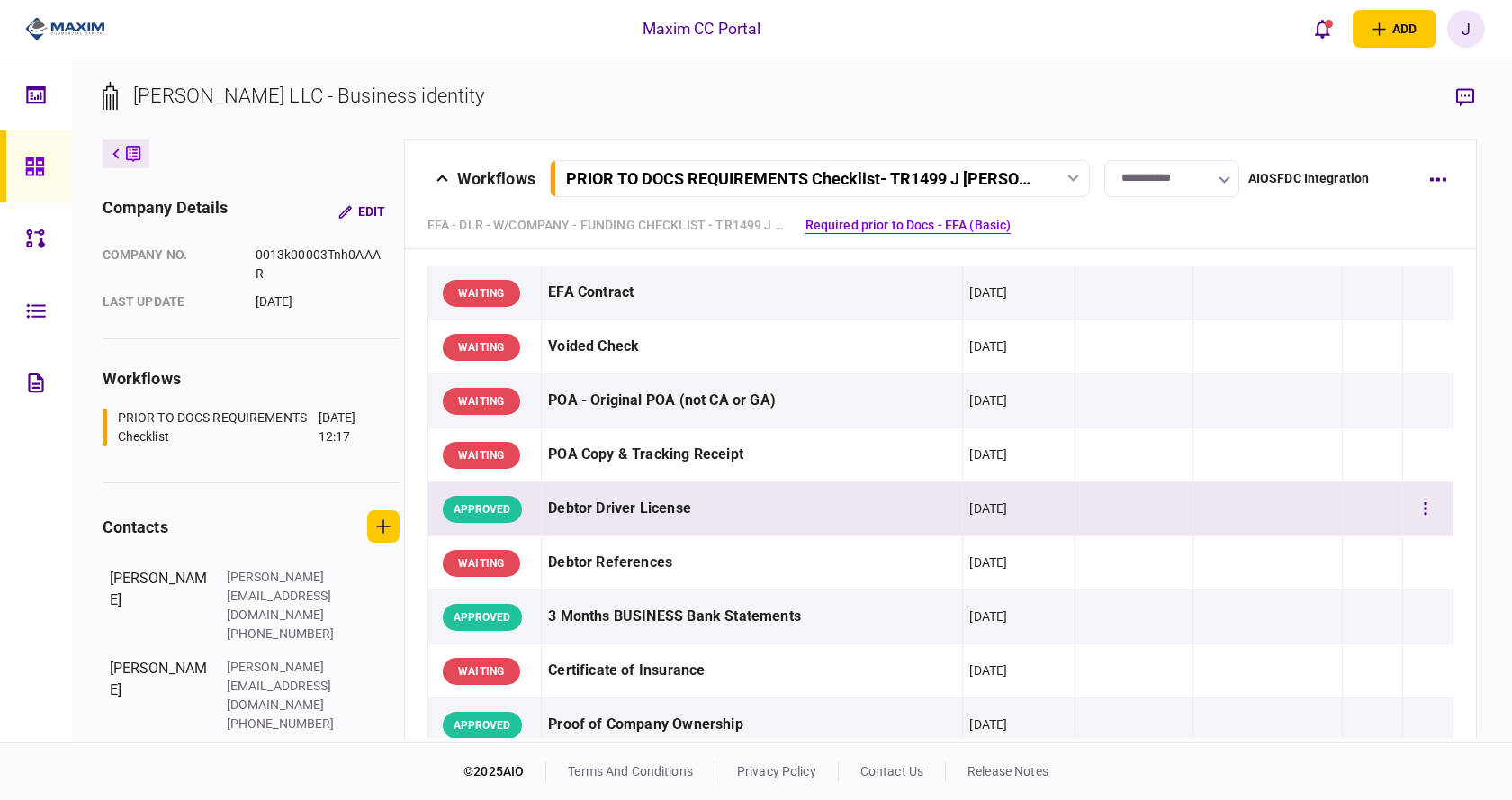 scroll, scrollTop: 0, scrollLeft: 0, axis: both 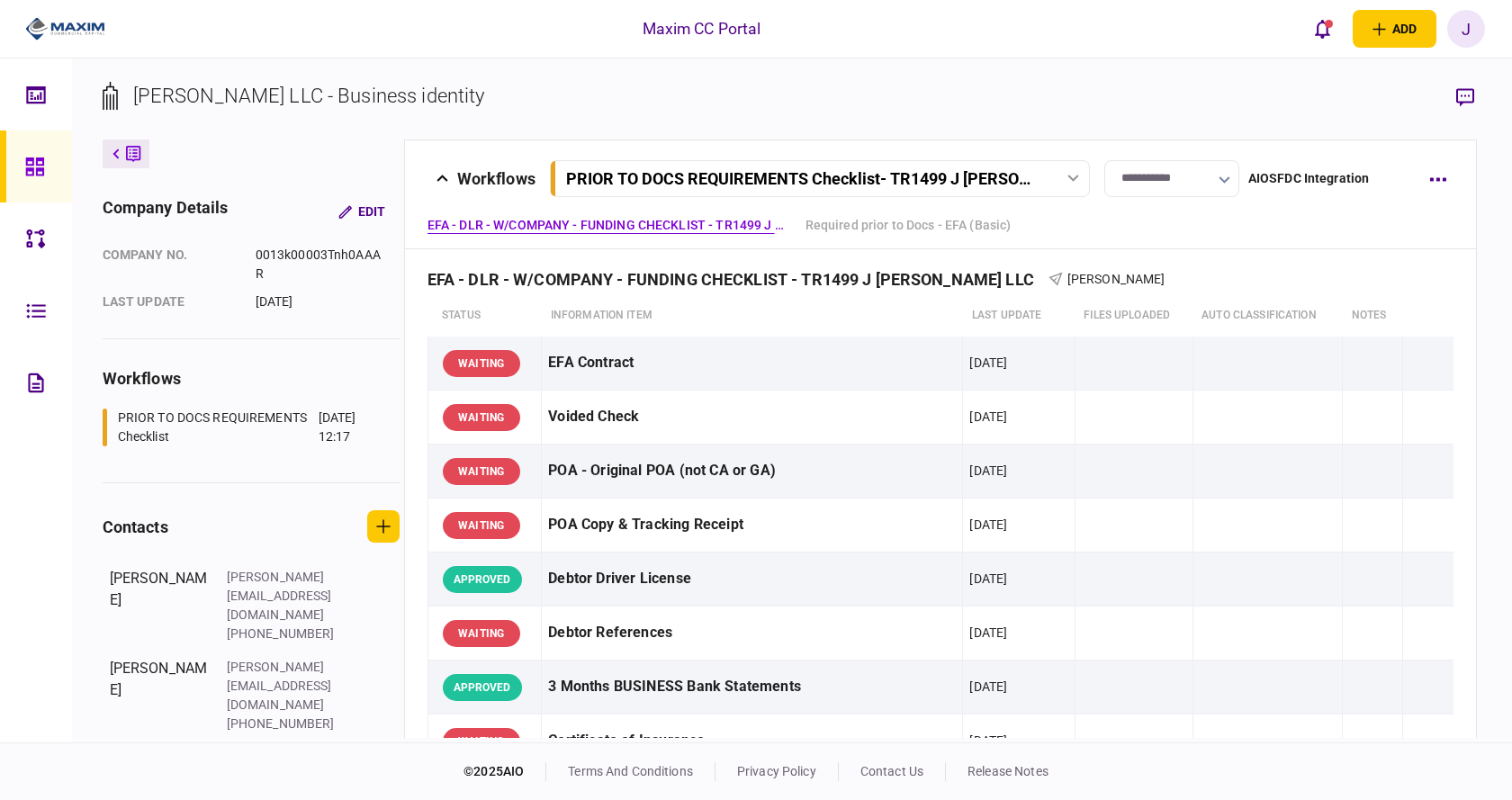 click on "workflows" at bounding box center (251, 378) 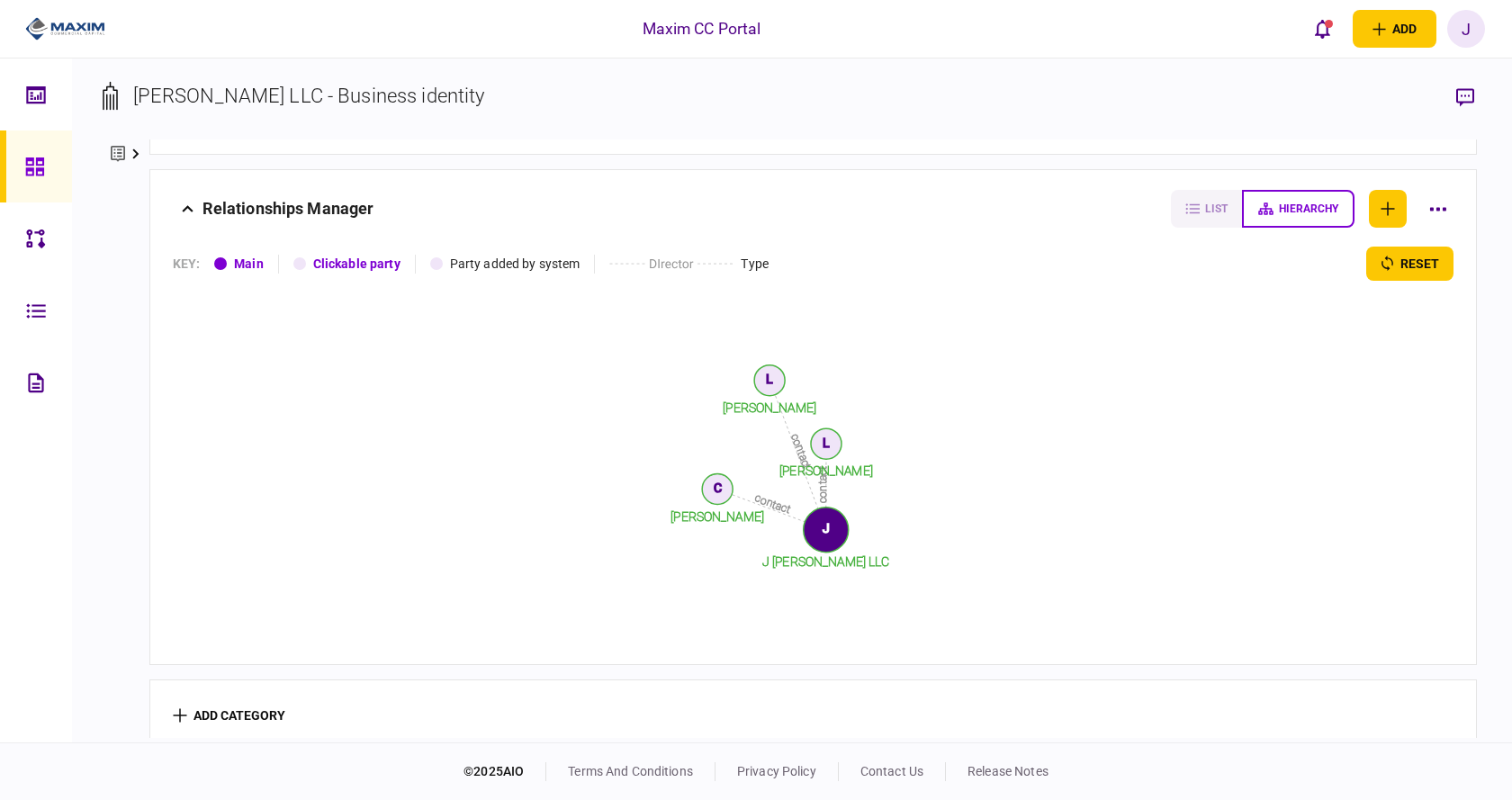 scroll, scrollTop: 2665, scrollLeft: 0, axis: vertical 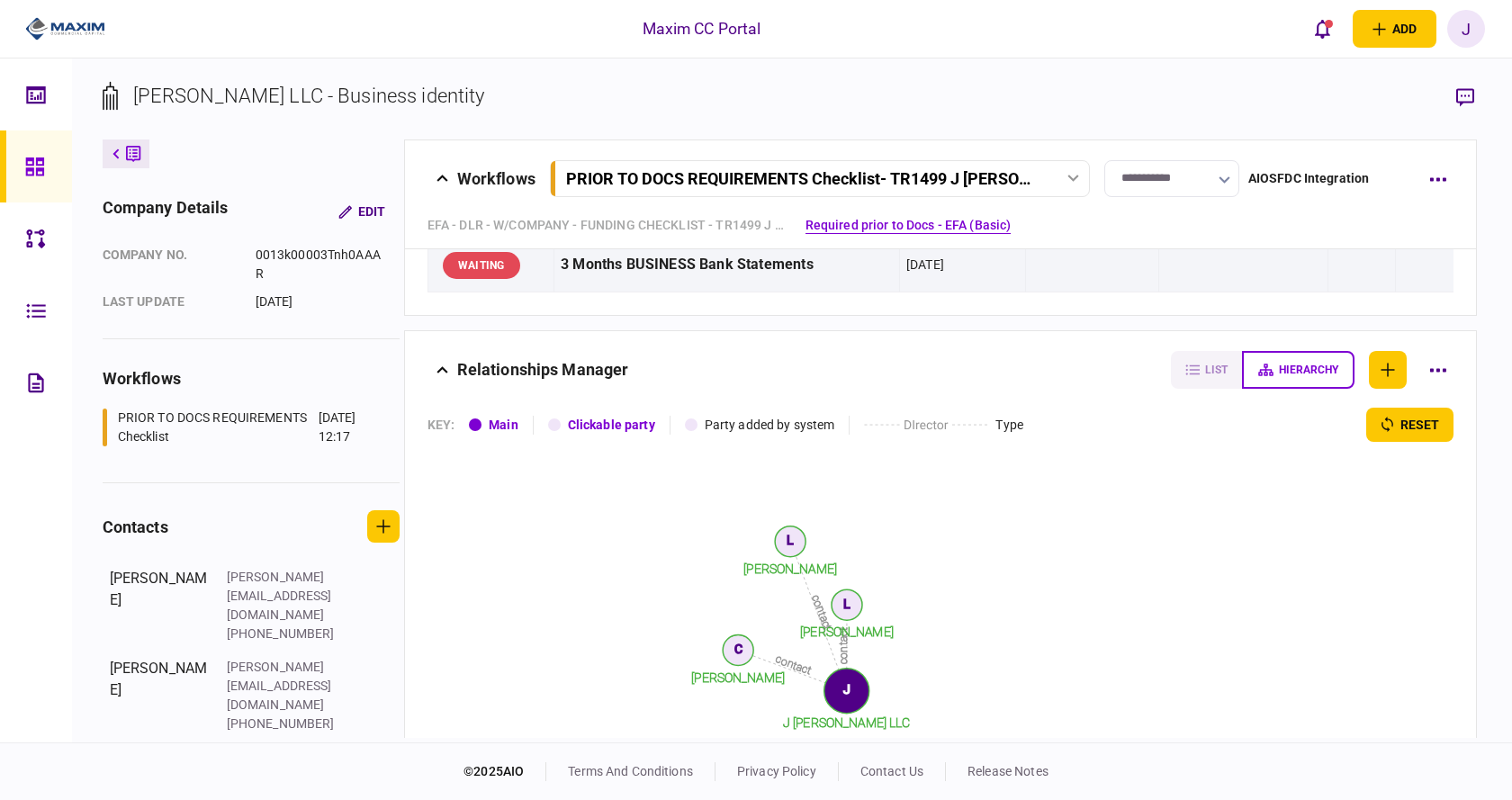 click at bounding box center [446, 370] 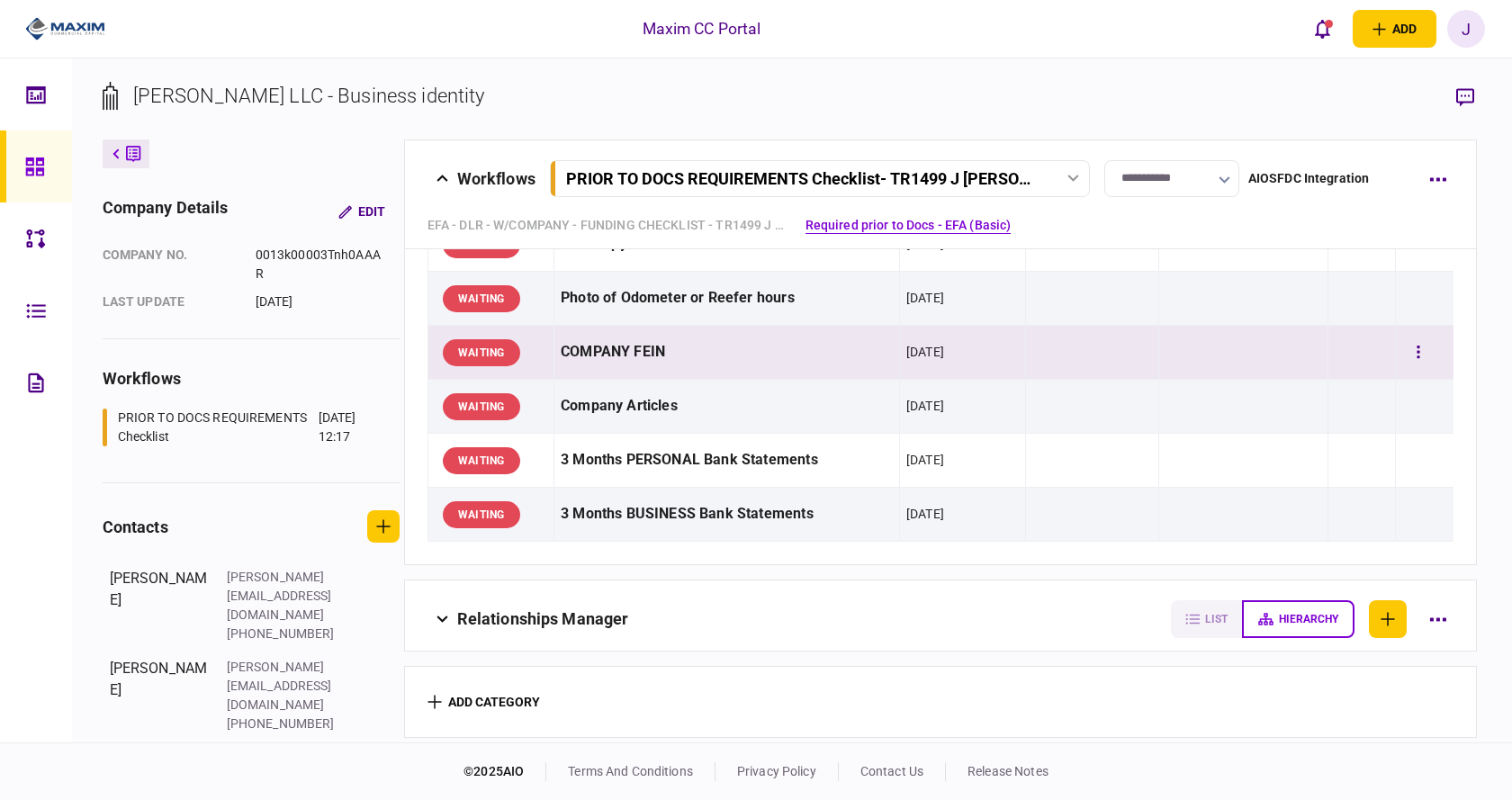 scroll, scrollTop: 2242, scrollLeft: 0, axis: vertical 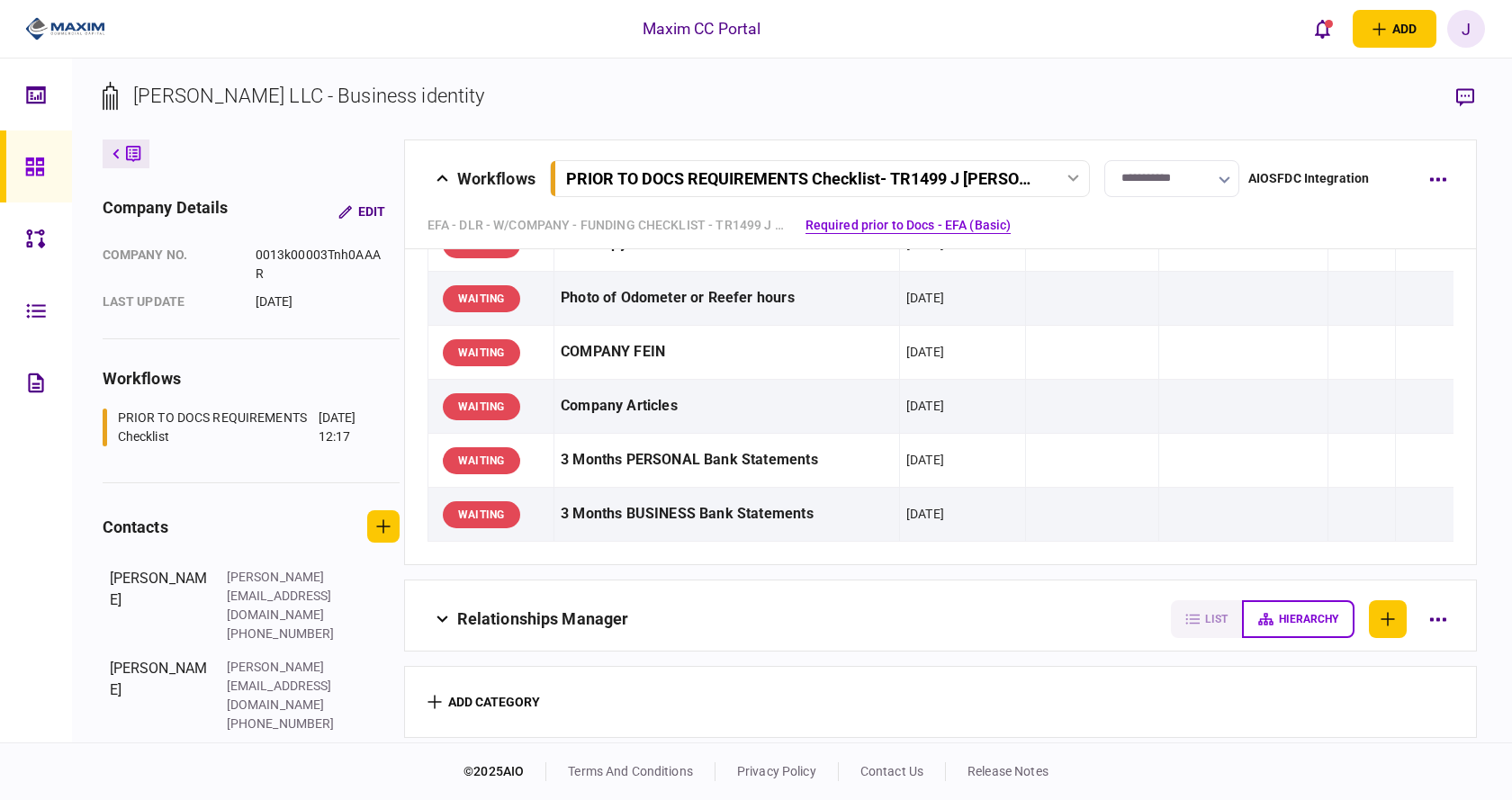 click on "add category" at bounding box center (940, 702) 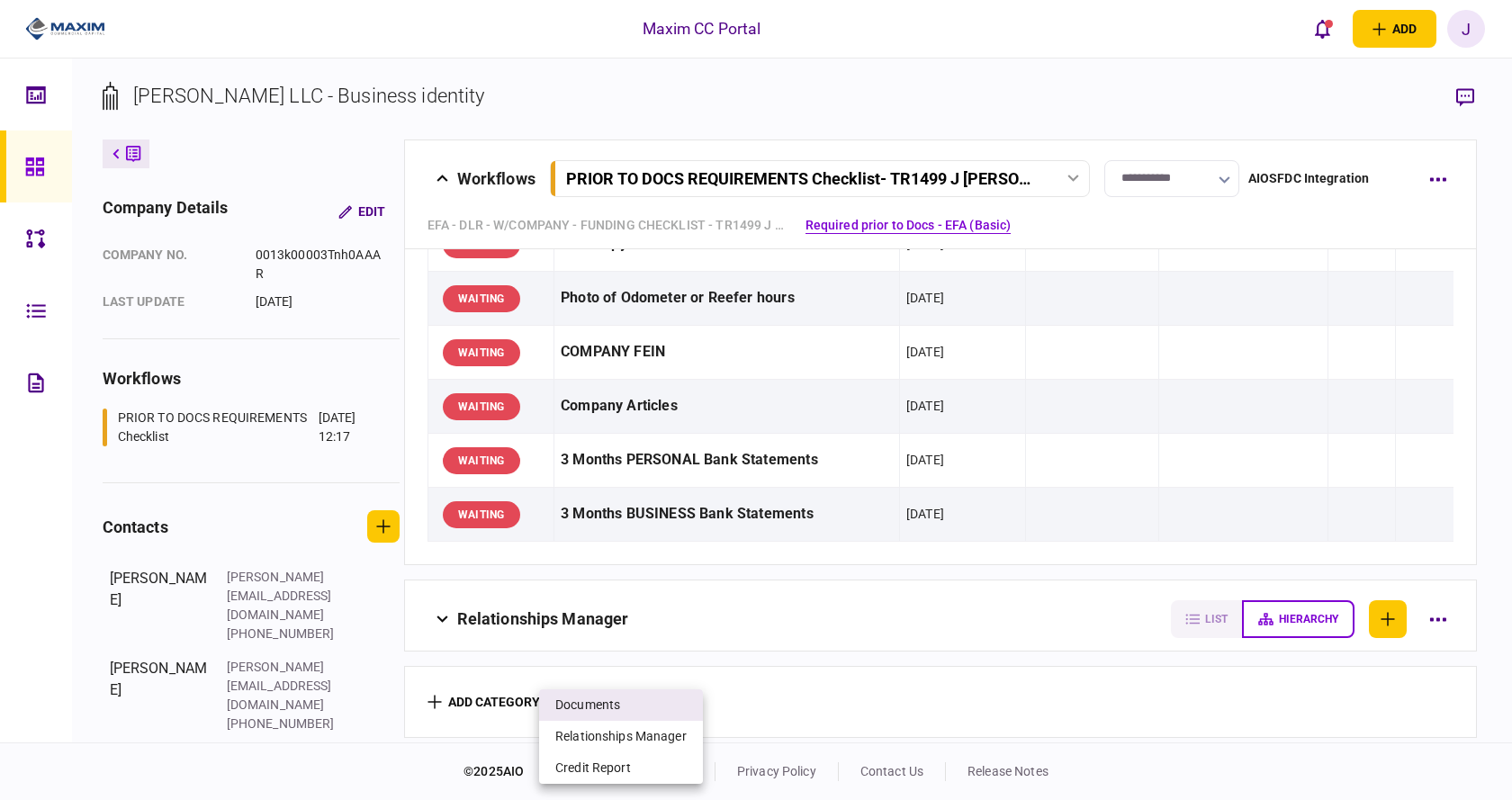 click on "documents" at bounding box center [621, 705] 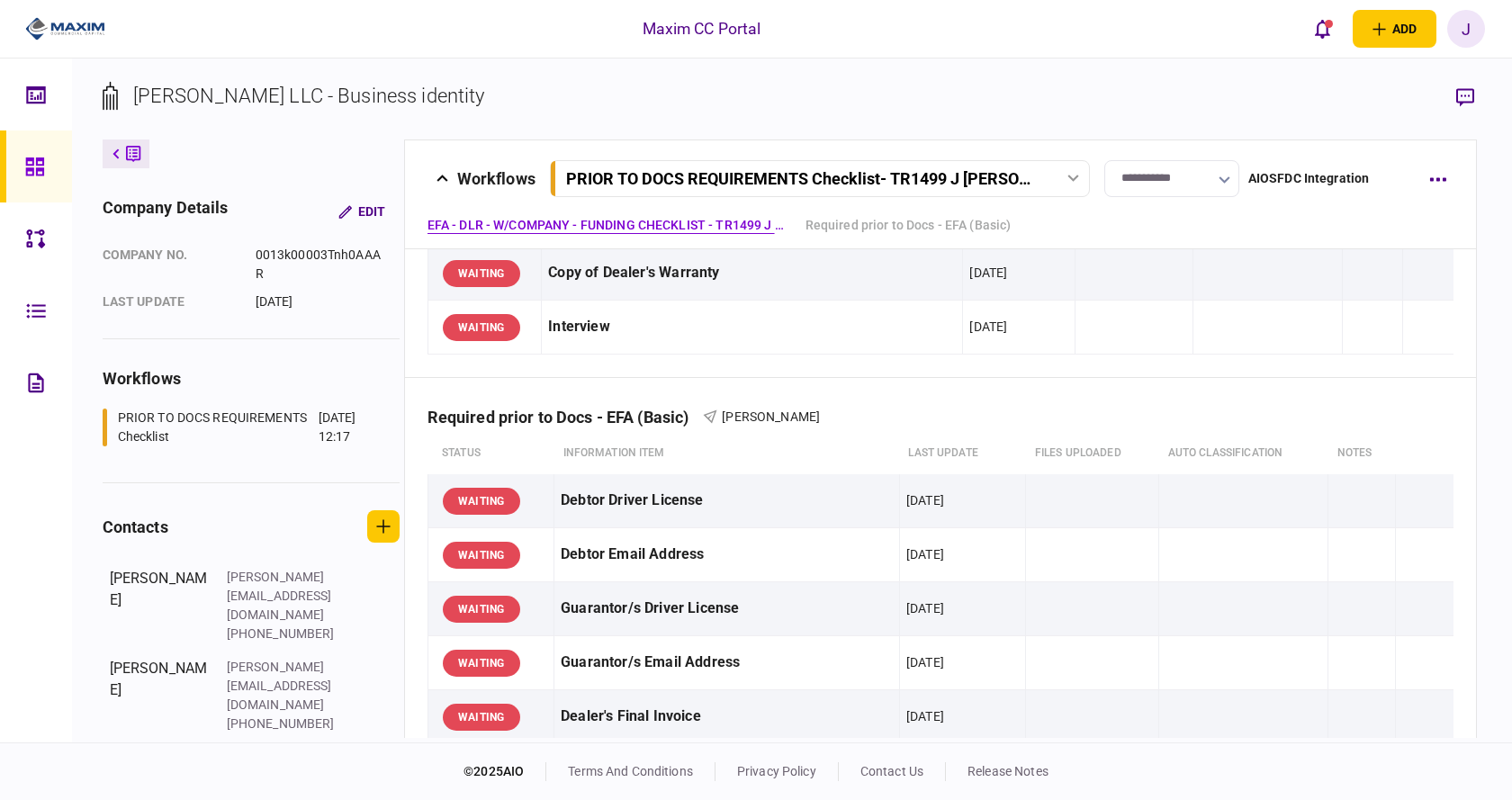 scroll, scrollTop: 2242, scrollLeft: 0, axis: vertical 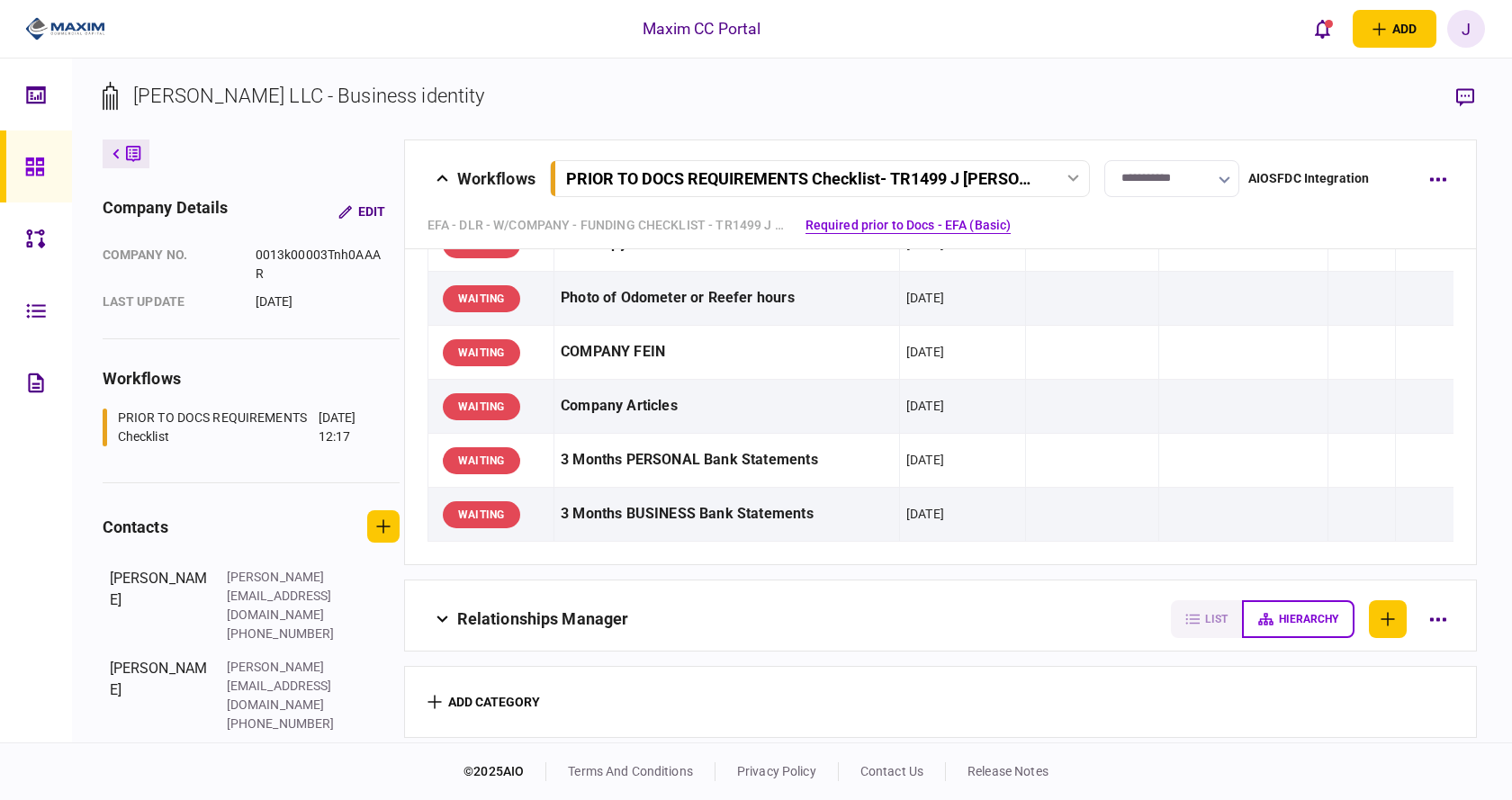 click on "add category" at bounding box center [483, 702] 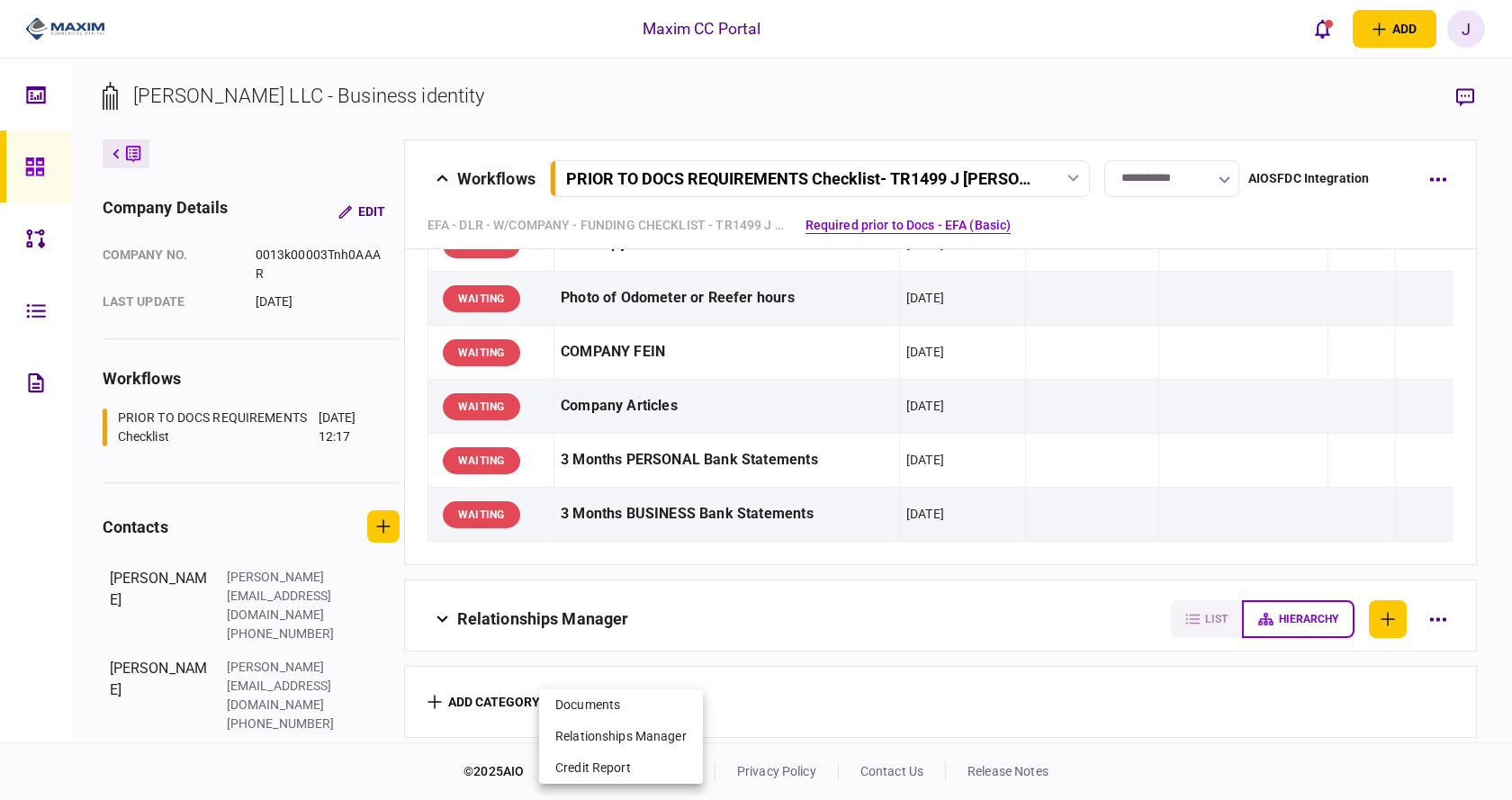 click at bounding box center (756, 400) 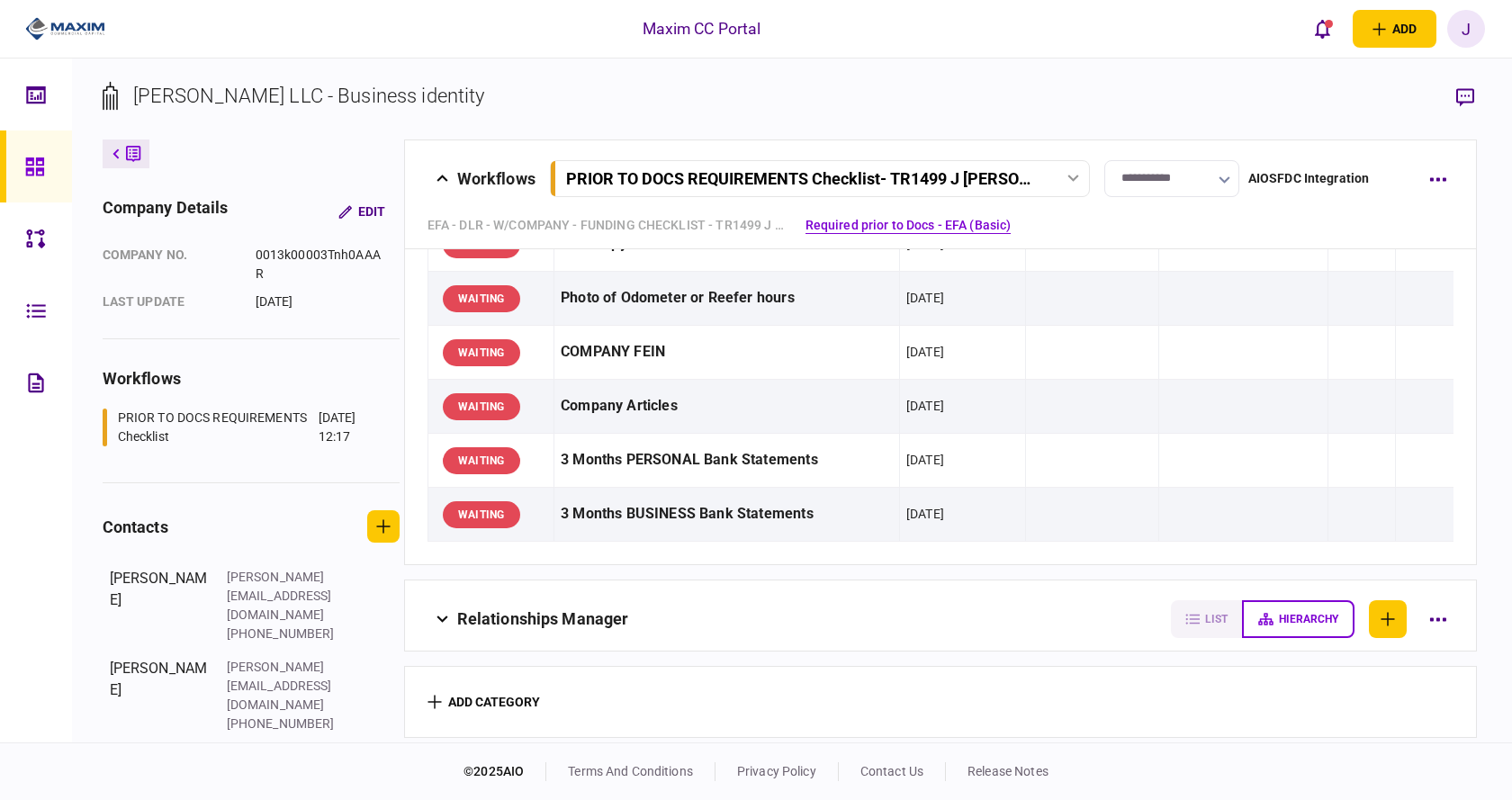 click 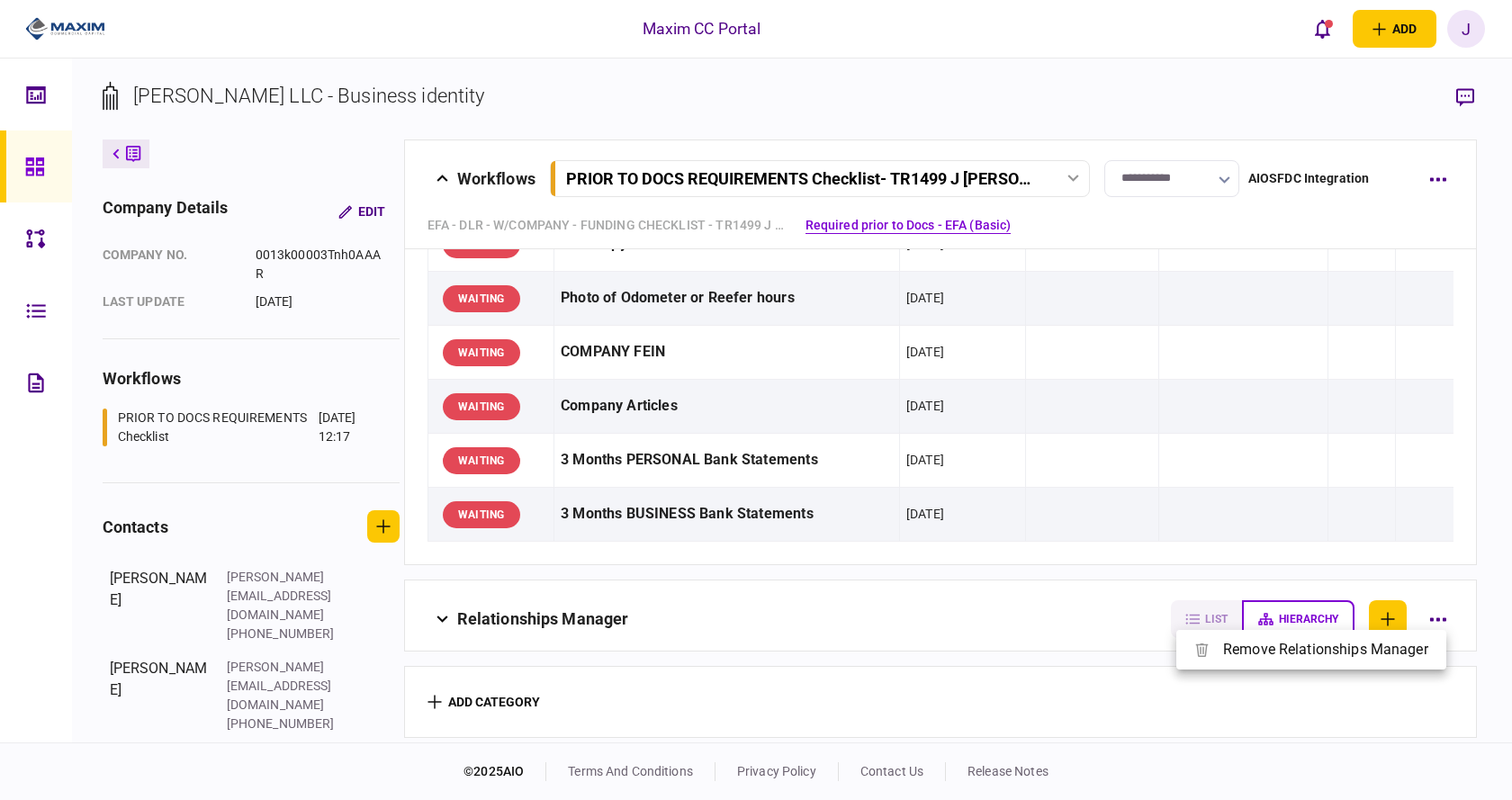 click at bounding box center (756, 400) 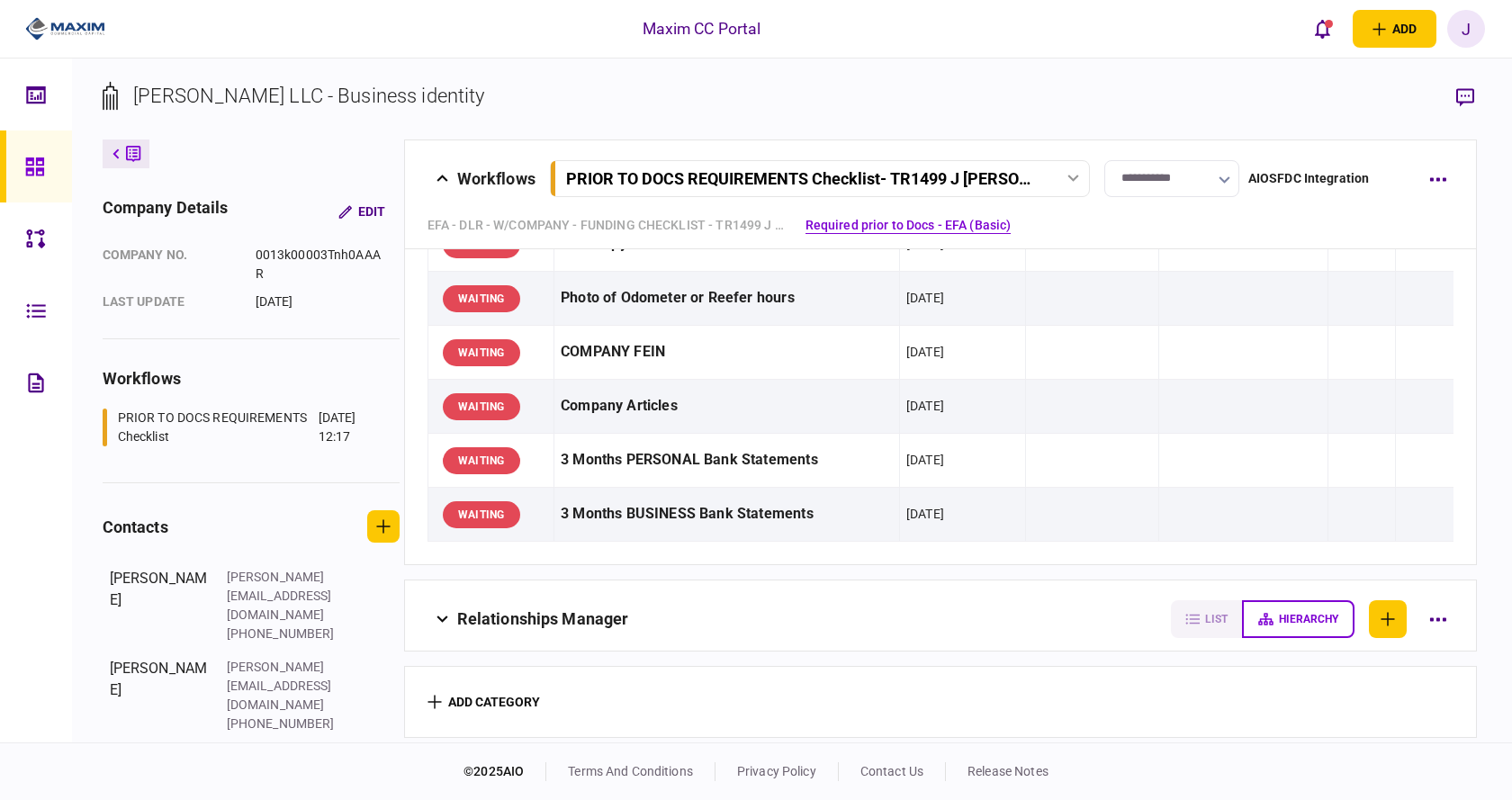 click on "add category" at bounding box center (940, 702) 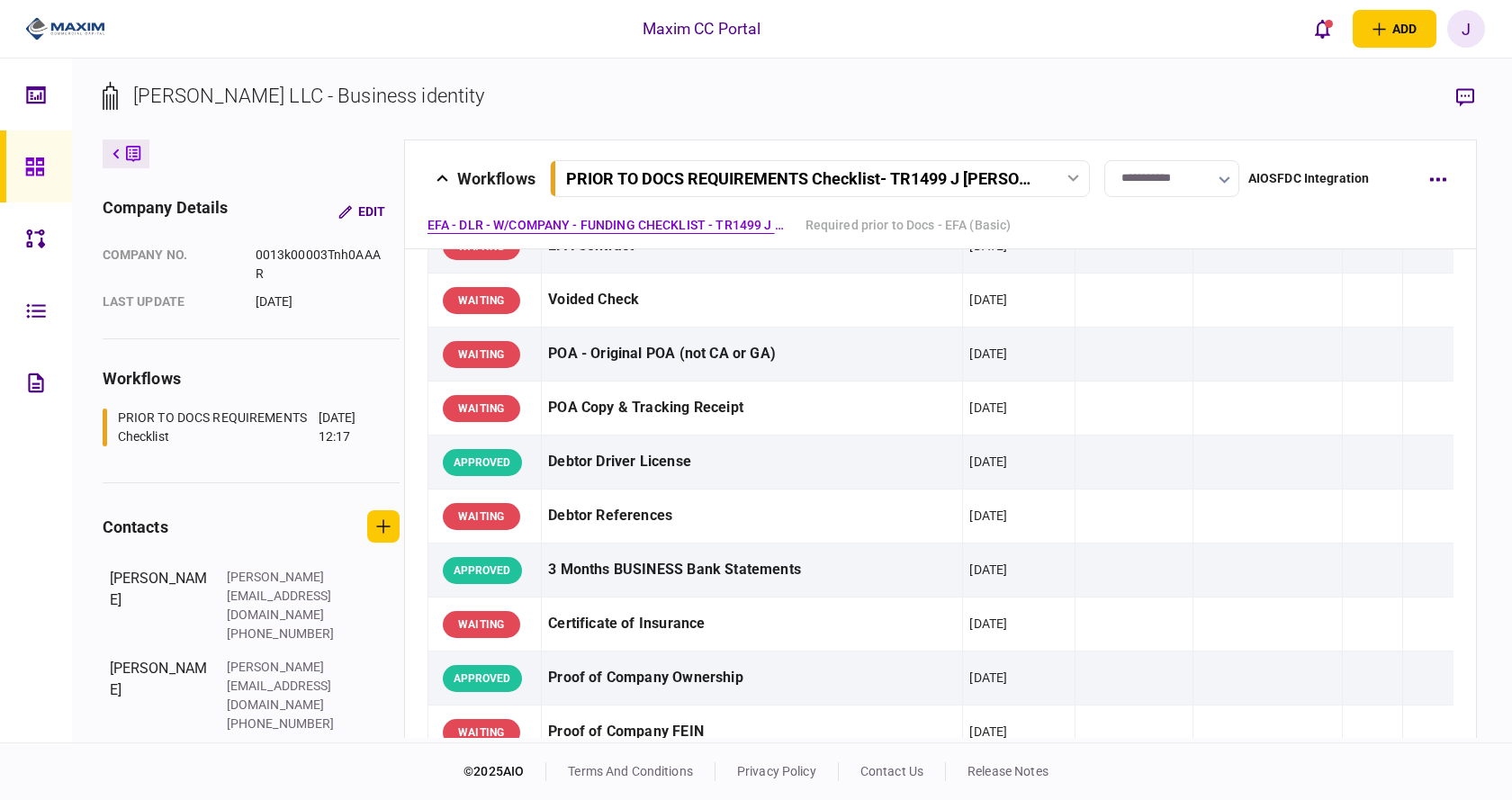 scroll, scrollTop: 0, scrollLeft: 0, axis: both 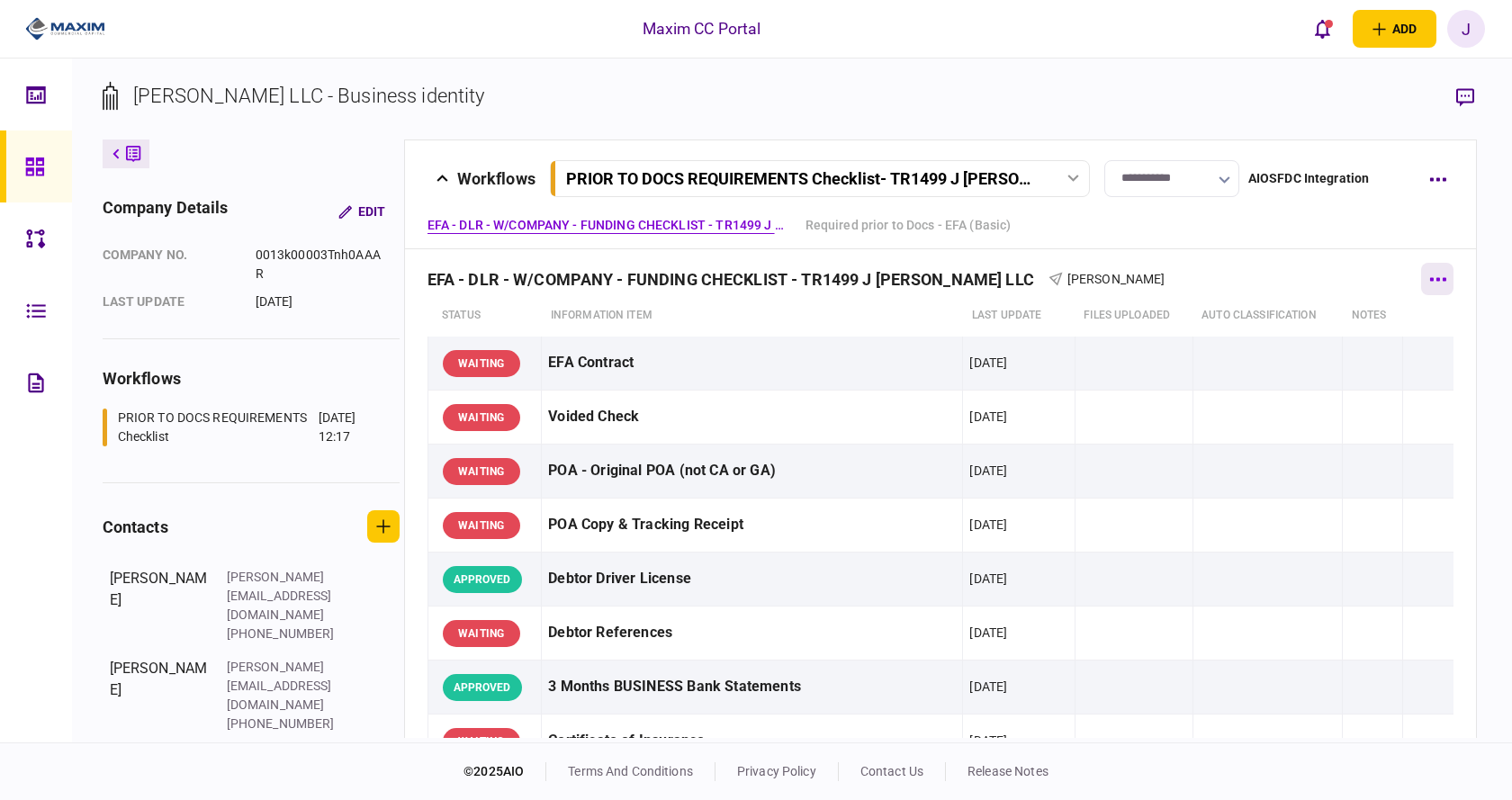 click at bounding box center (1437, 279) 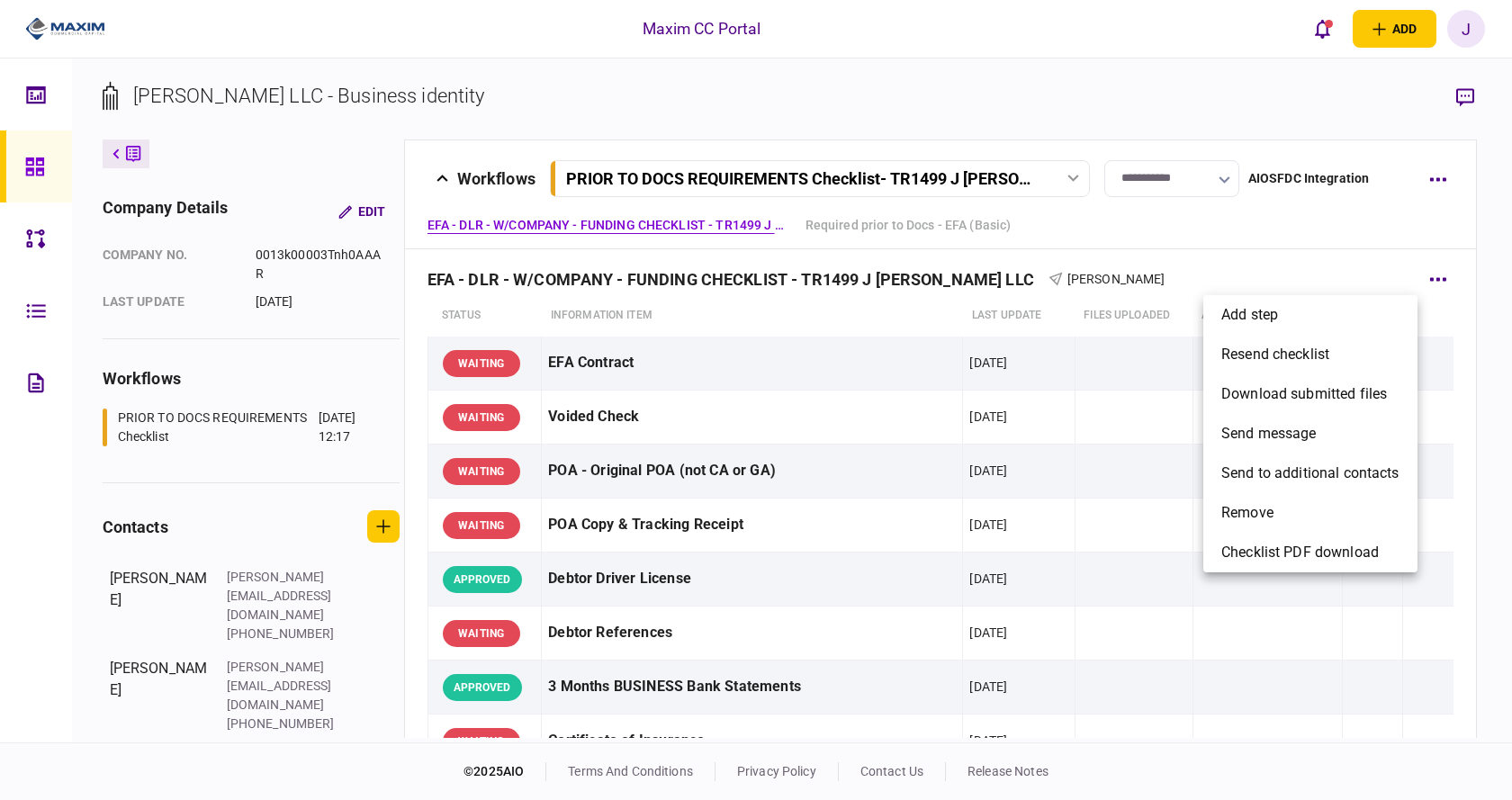 click at bounding box center [756, 400] 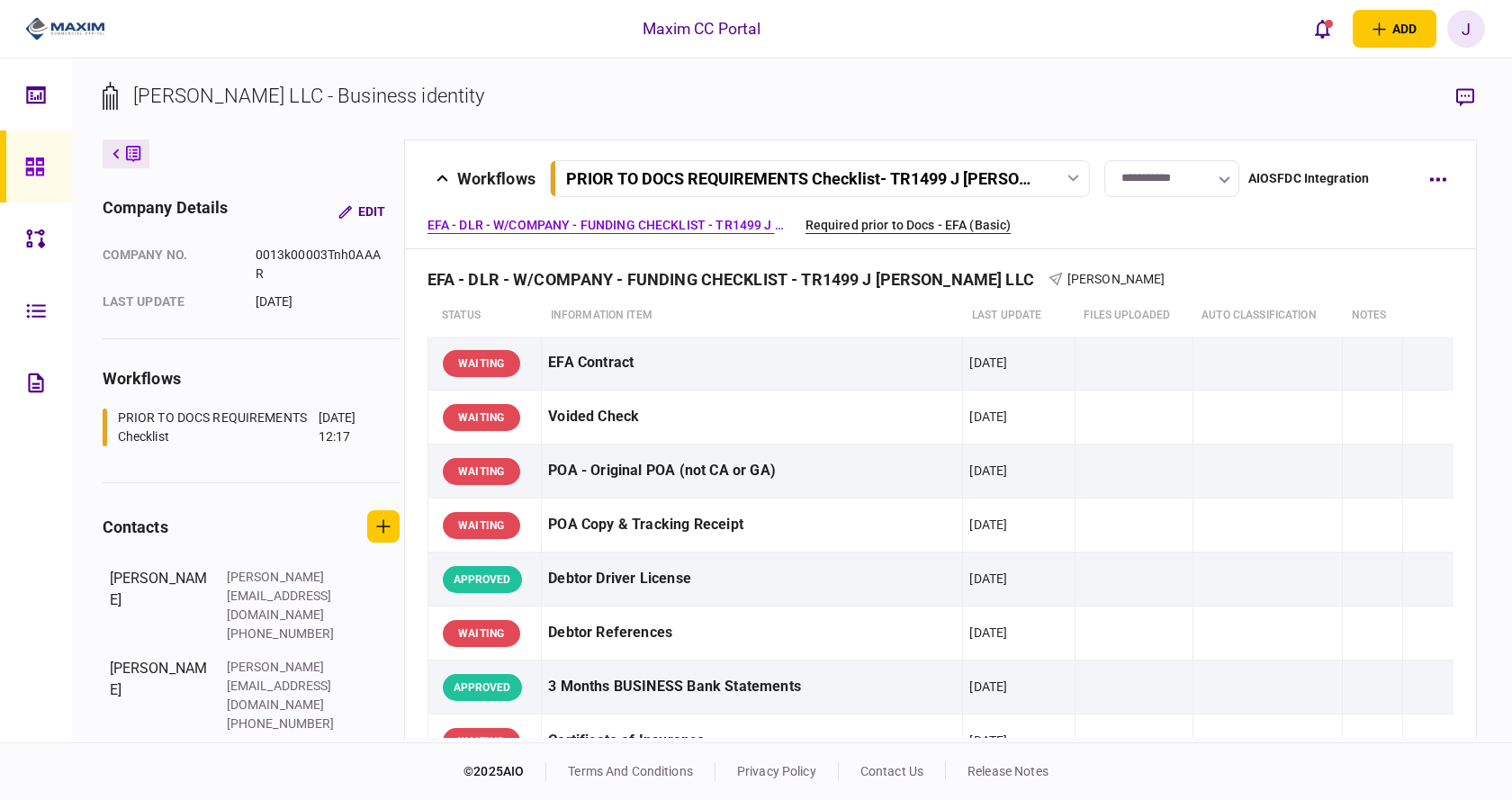 click on "Required prior to Docs - EFA (Basic)" at bounding box center [908, 225] 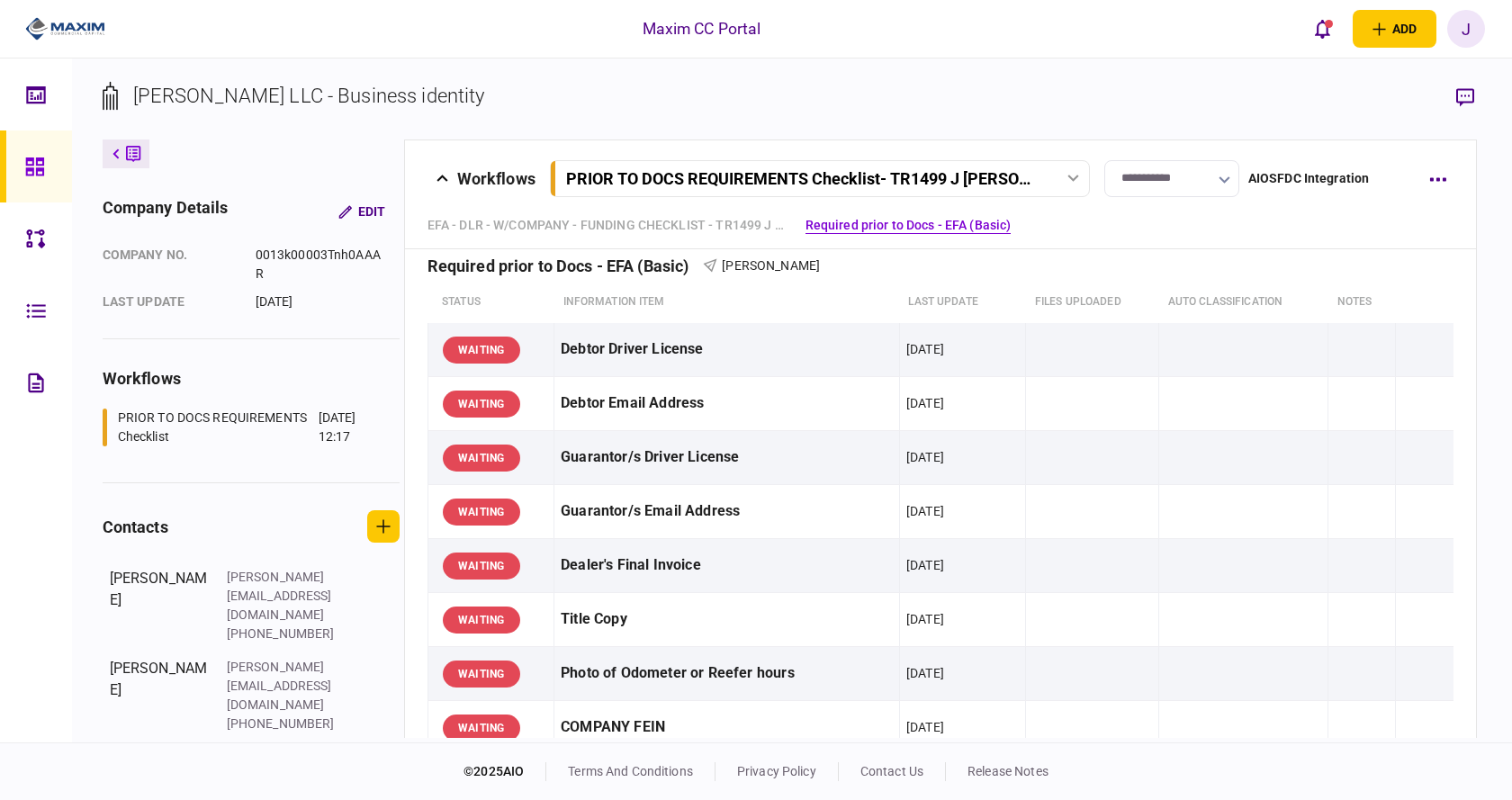 click on "PRIOR TO DOCS REQUIREMENTS Checklist  - TR1499 J [PERSON_NAME] LLC" at bounding box center [821, 178] 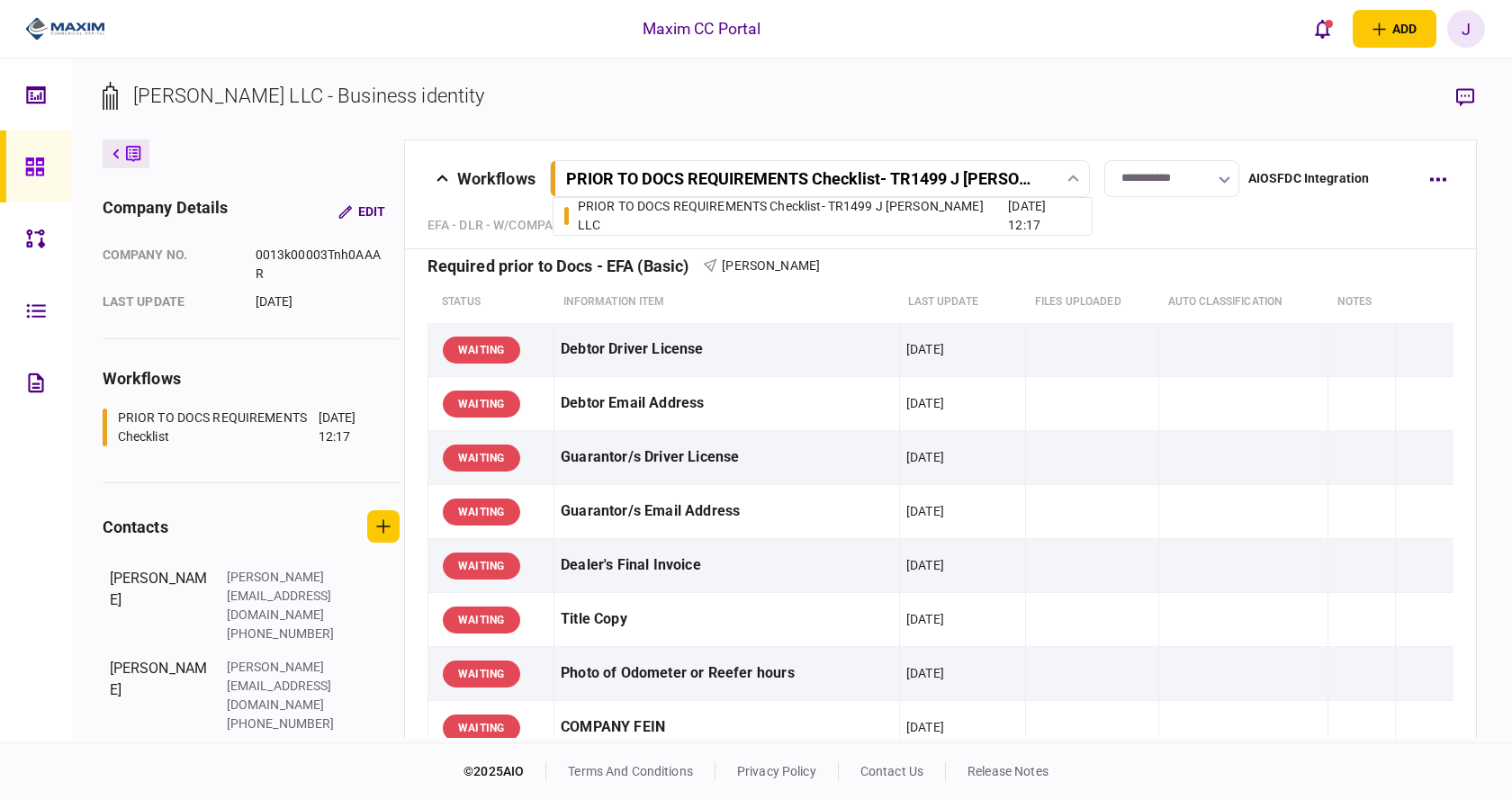 click on "PRIOR TO DOCS REQUIREMENTS Checklist  - TR1499 J [PERSON_NAME] LLC" at bounding box center [793, 216] 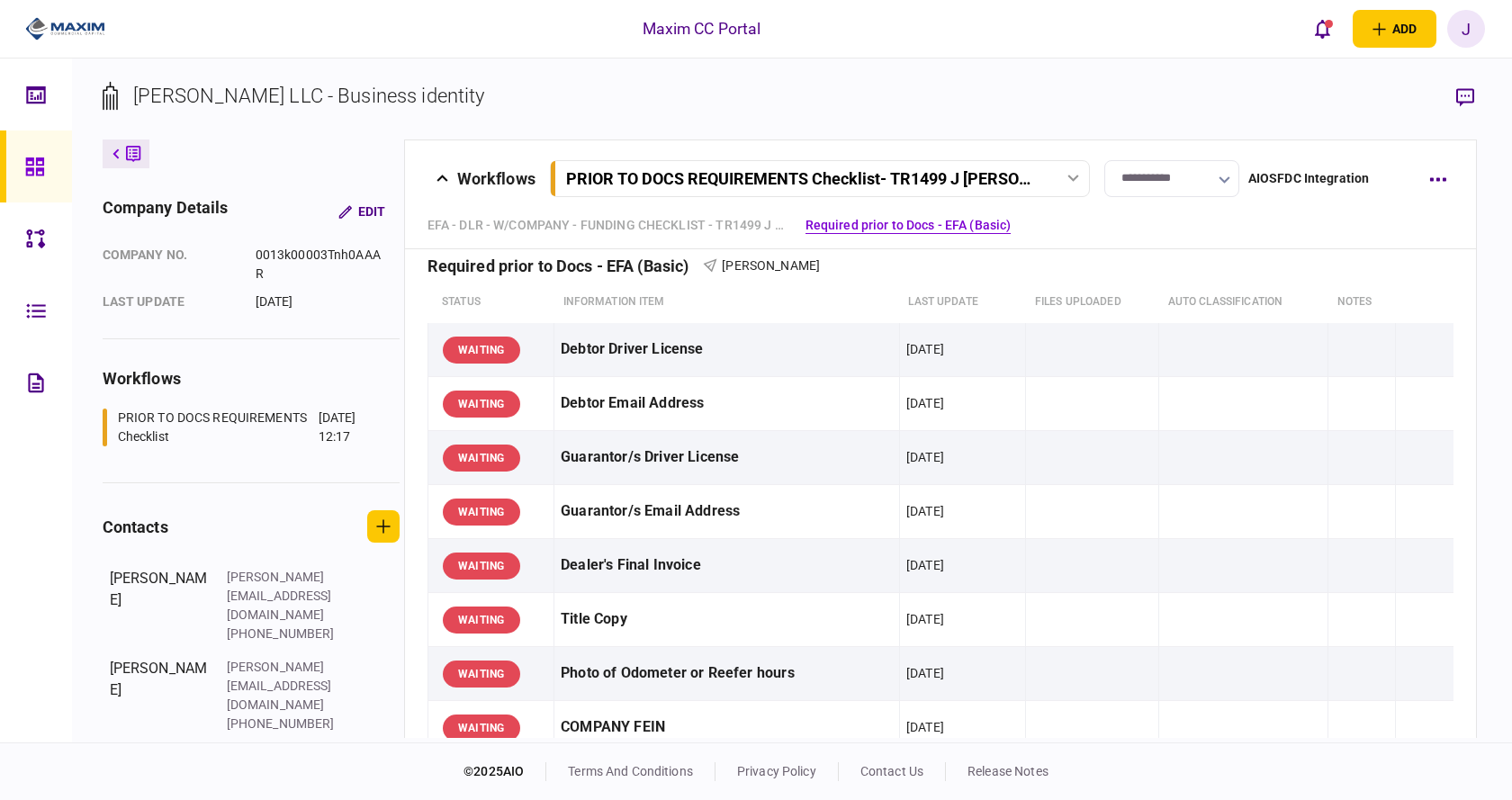 click on "AIOSFDC Integration" at bounding box center (1309, 178) 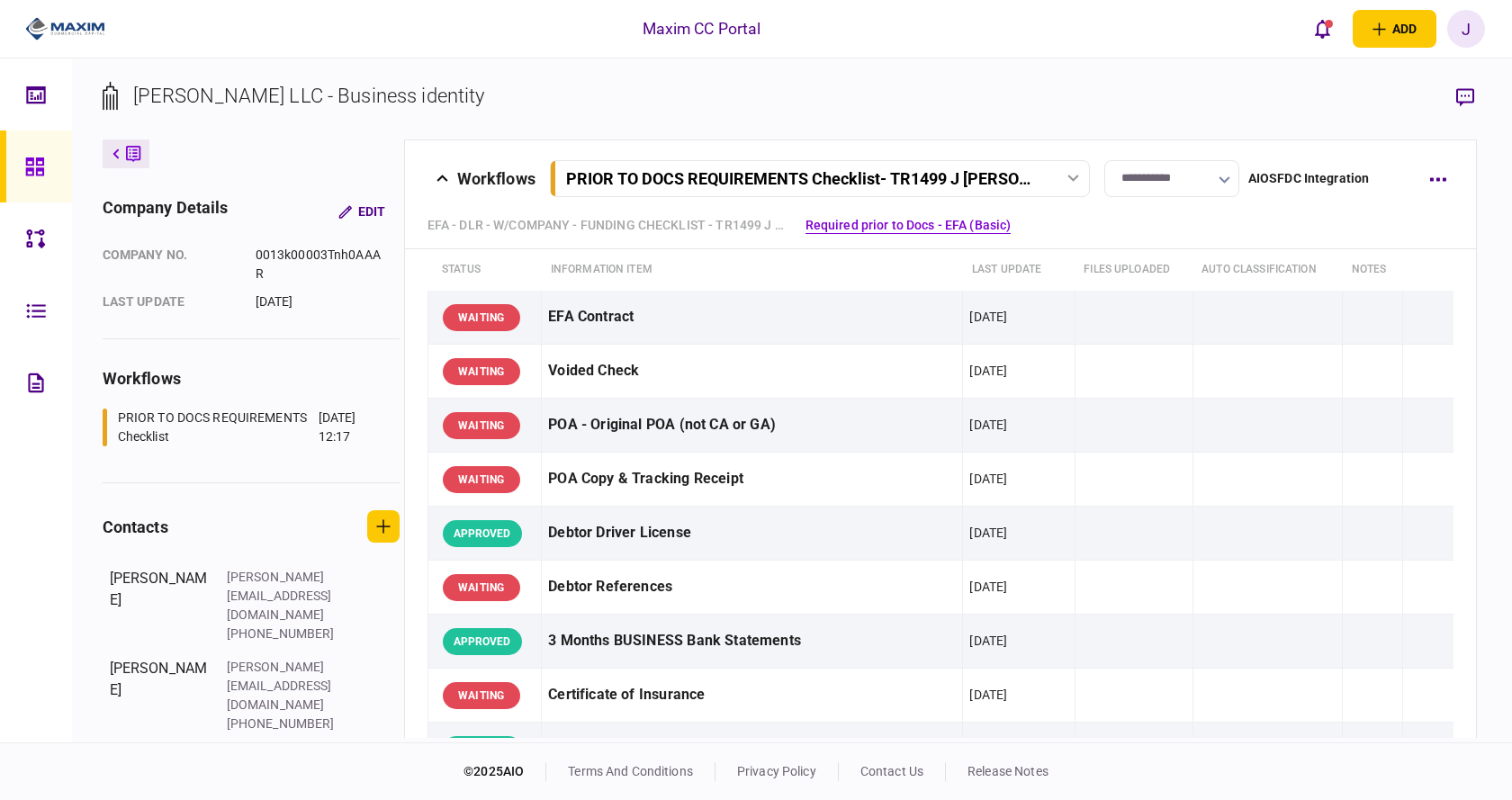 scroll, scrollTop: 0, scrollLeft: 0, axis: both 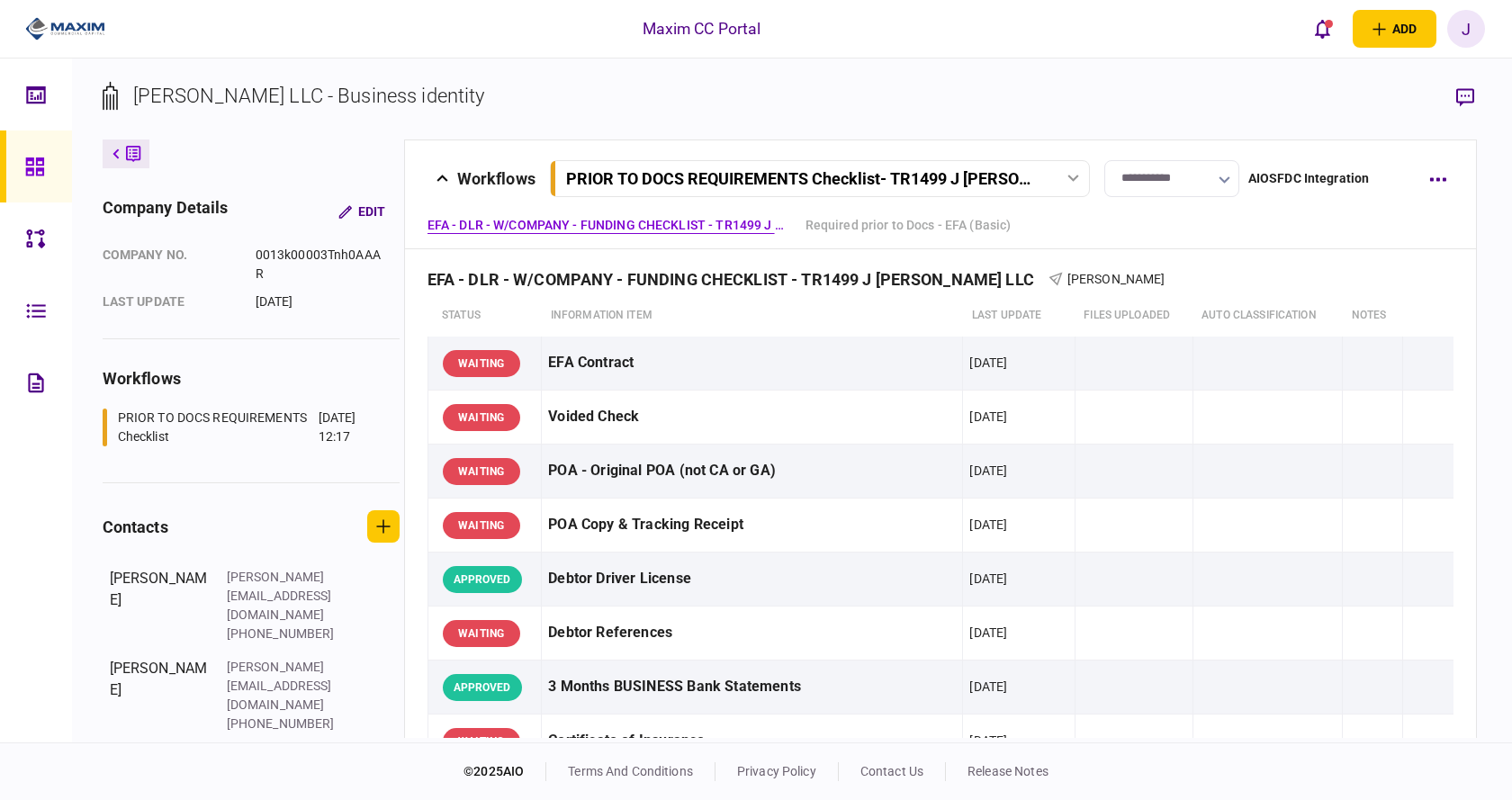 click on "J" at bounding box center [1466, 29] 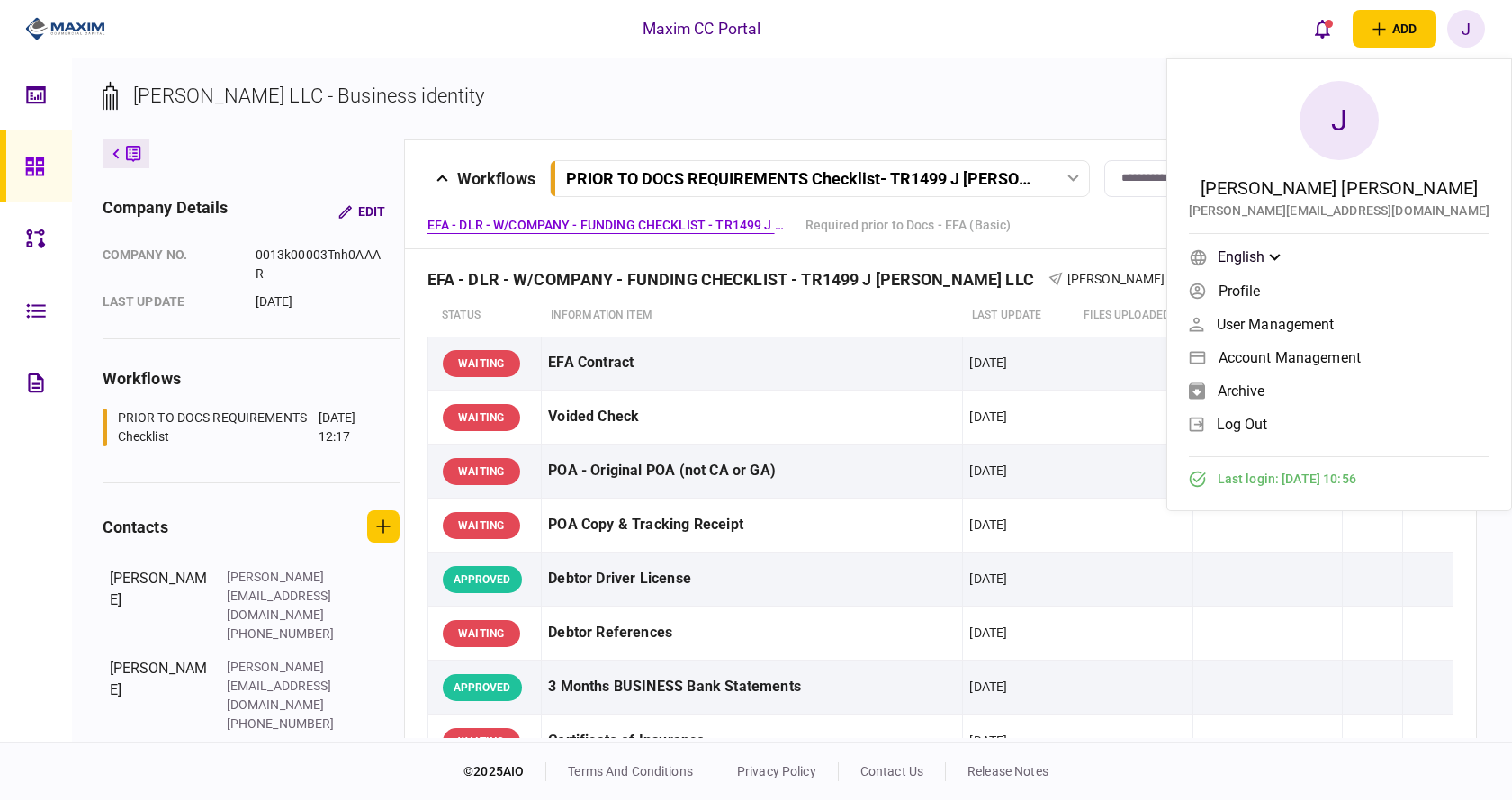 click on "Account management" at bounding box center [1290, 357] 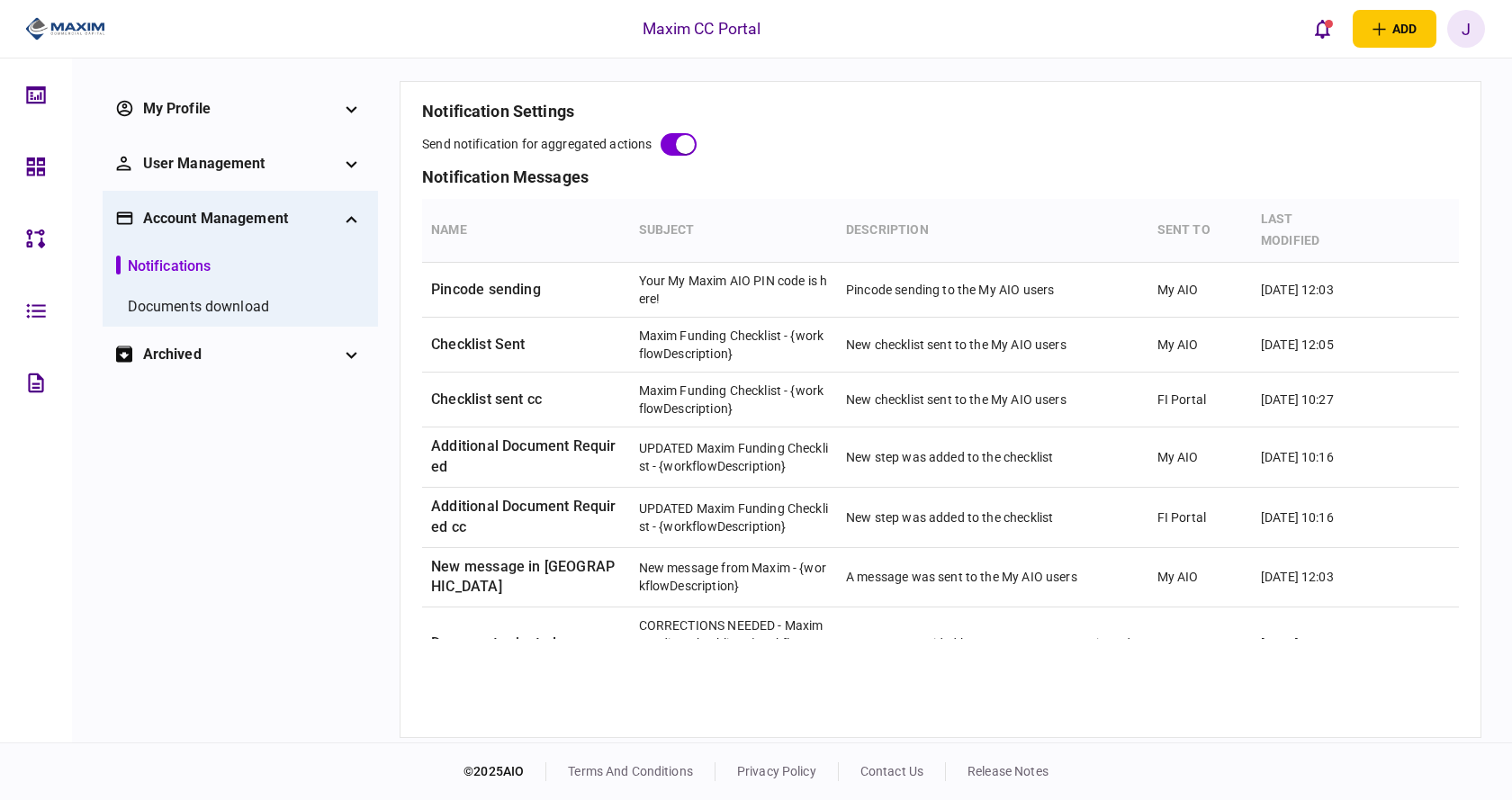click on "My profile" at bounding box center (240, 109) 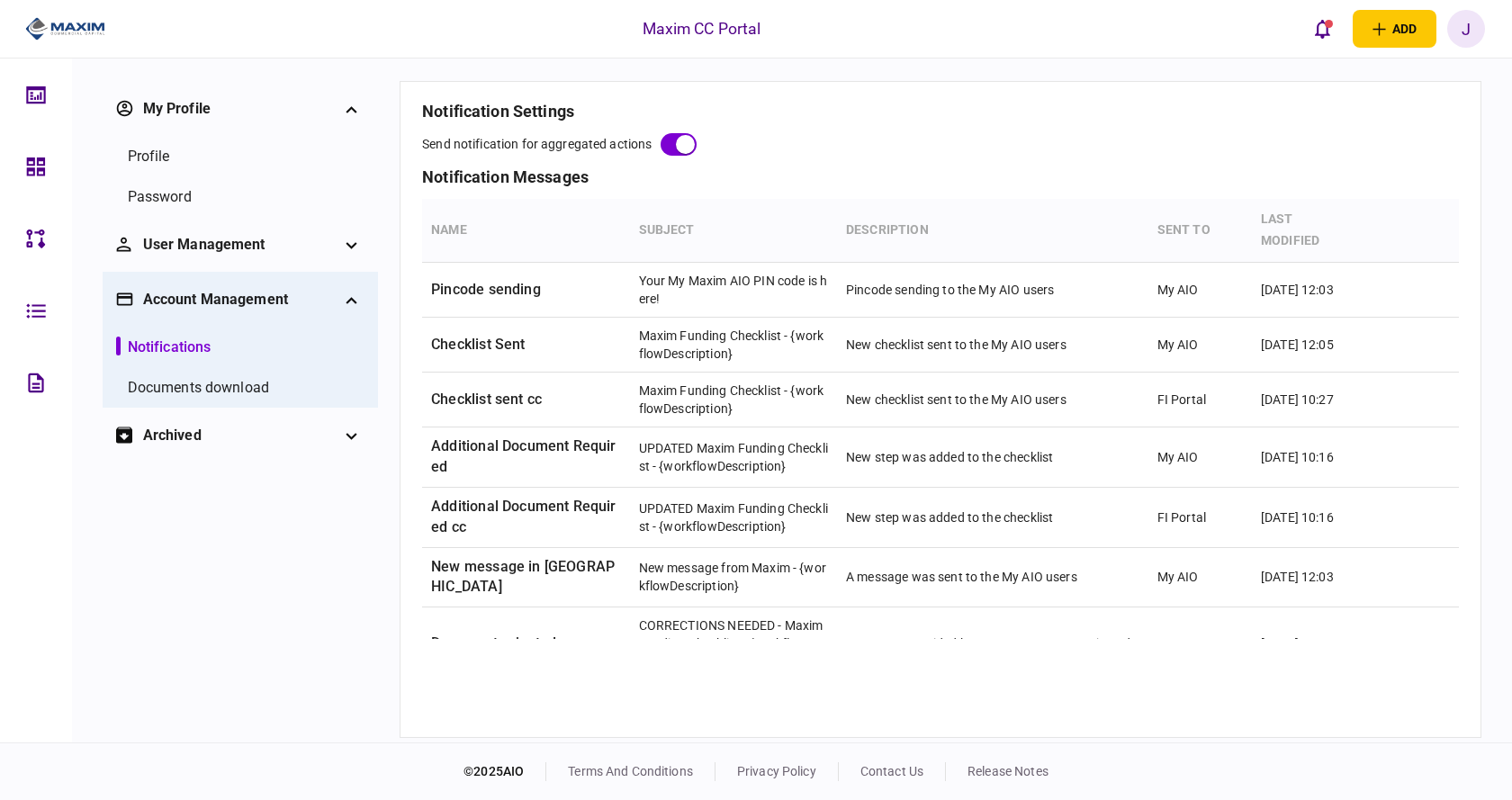 click on "Profile" at bounding box center [148, 157] 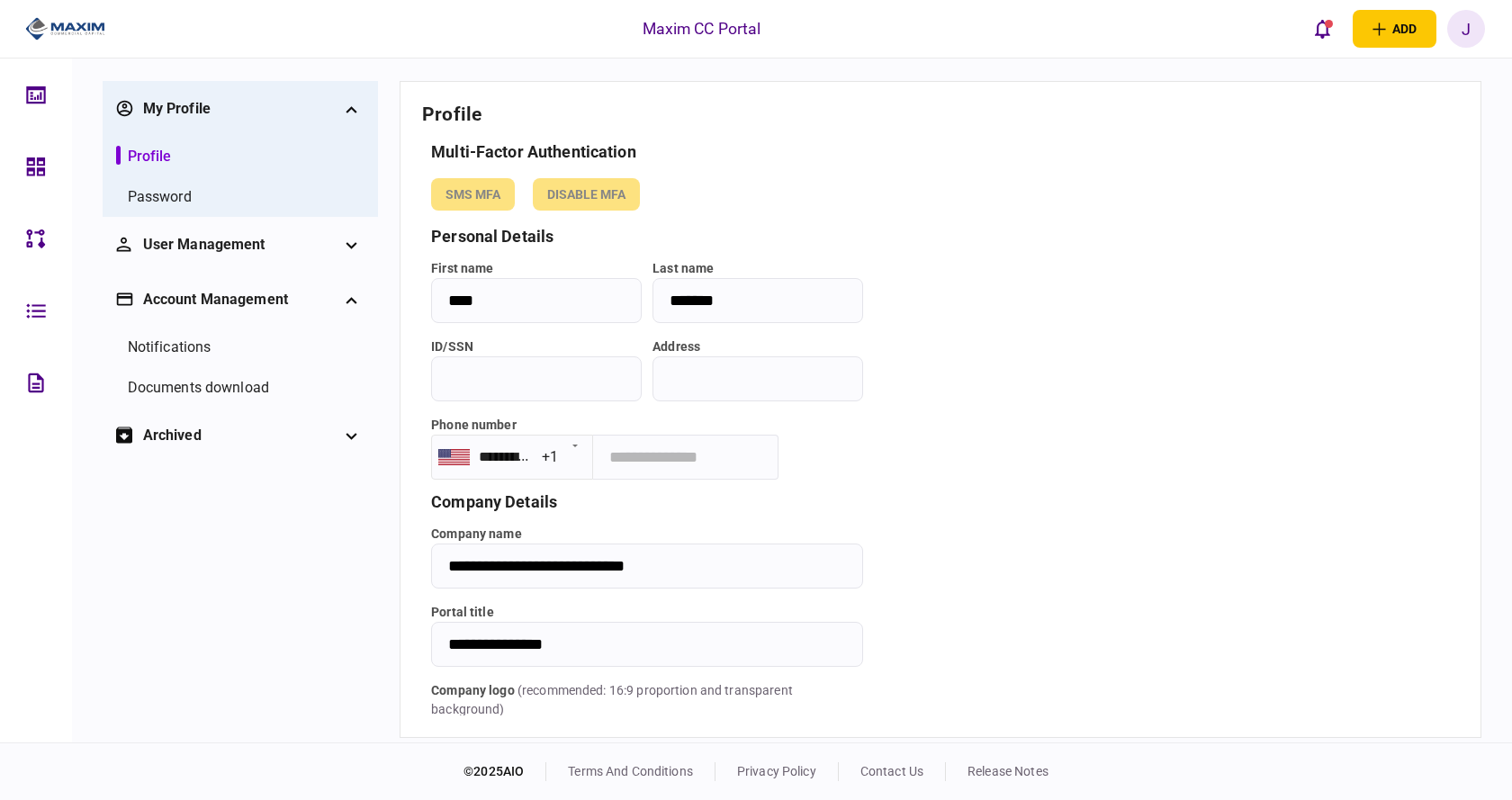 scroll, scrollTop: 167, scrollLeft: 0, axis: vertical 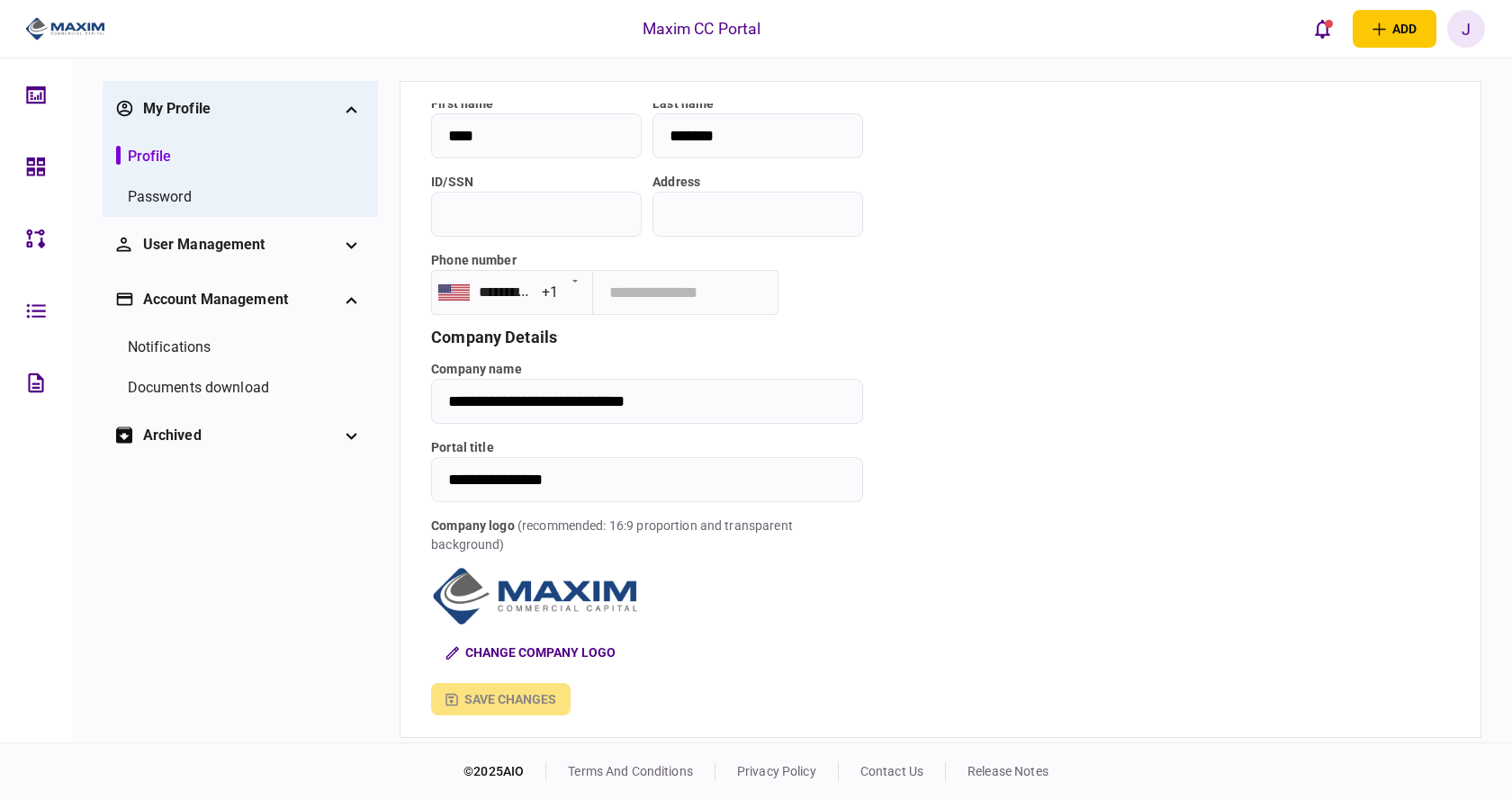 click on "User management" at bounding box center [240, 245] 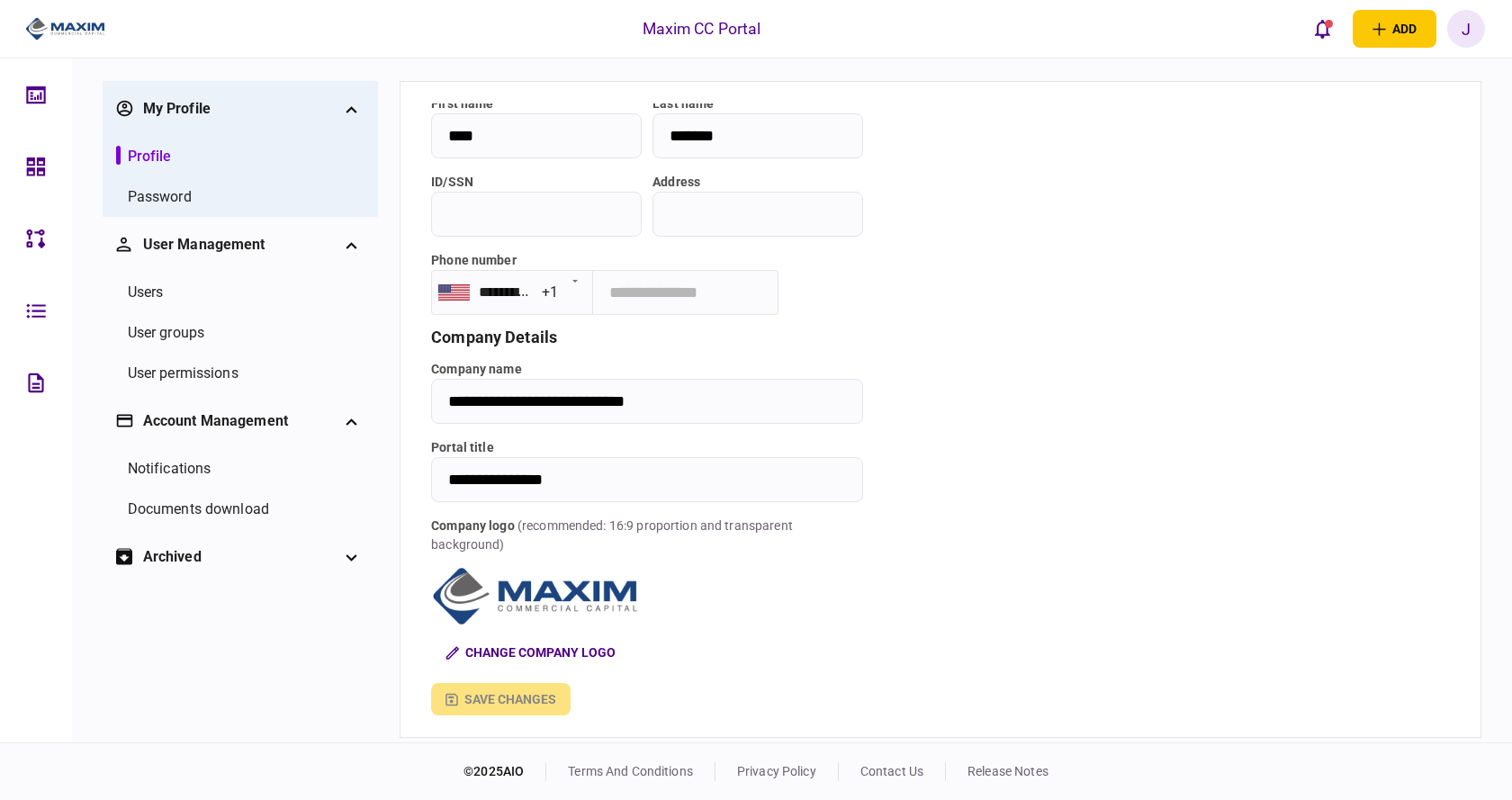 click on "Users" at bounding box center (146, 292) 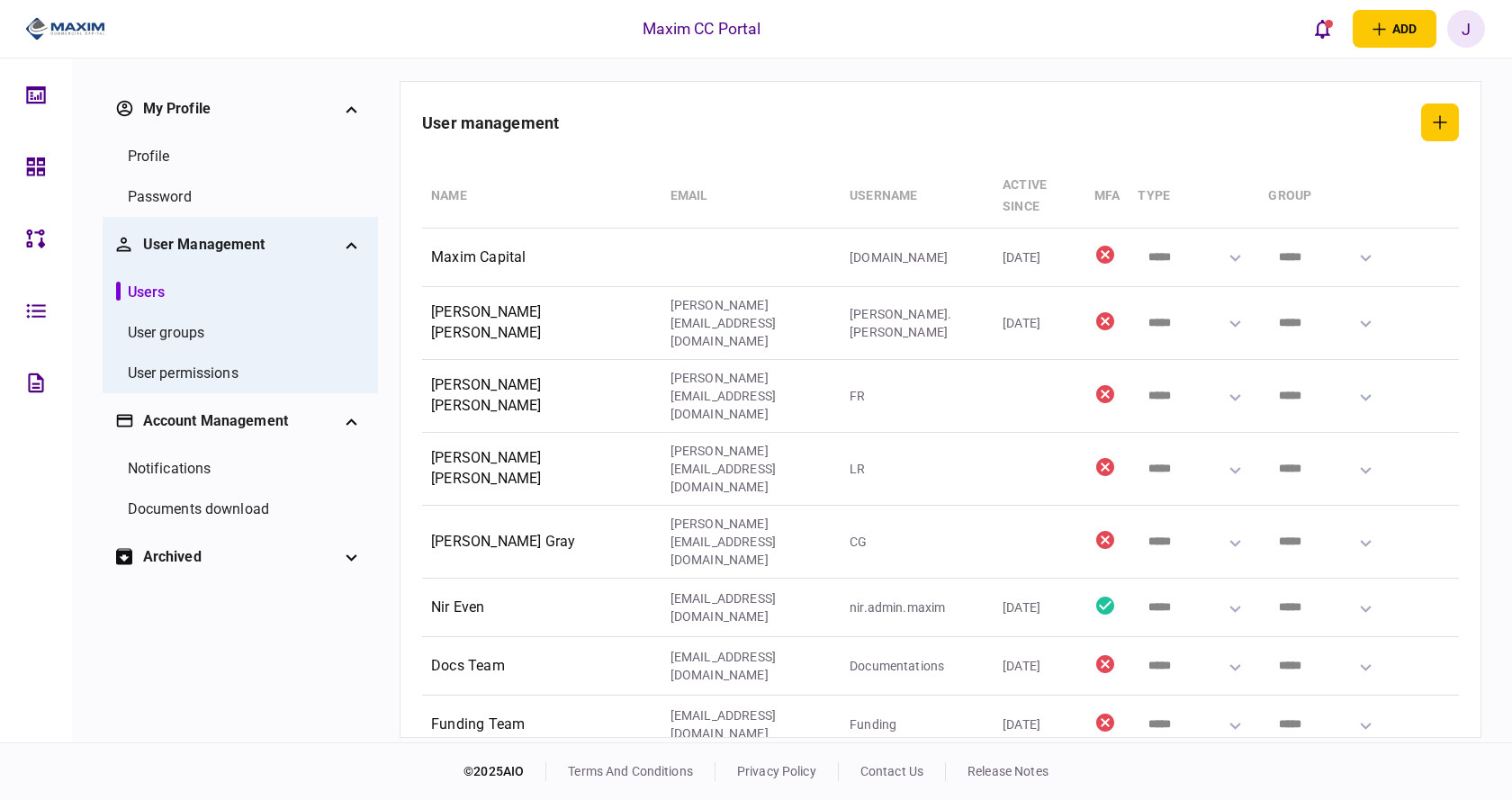 click on "User groups" at bounding box center (166, 333) 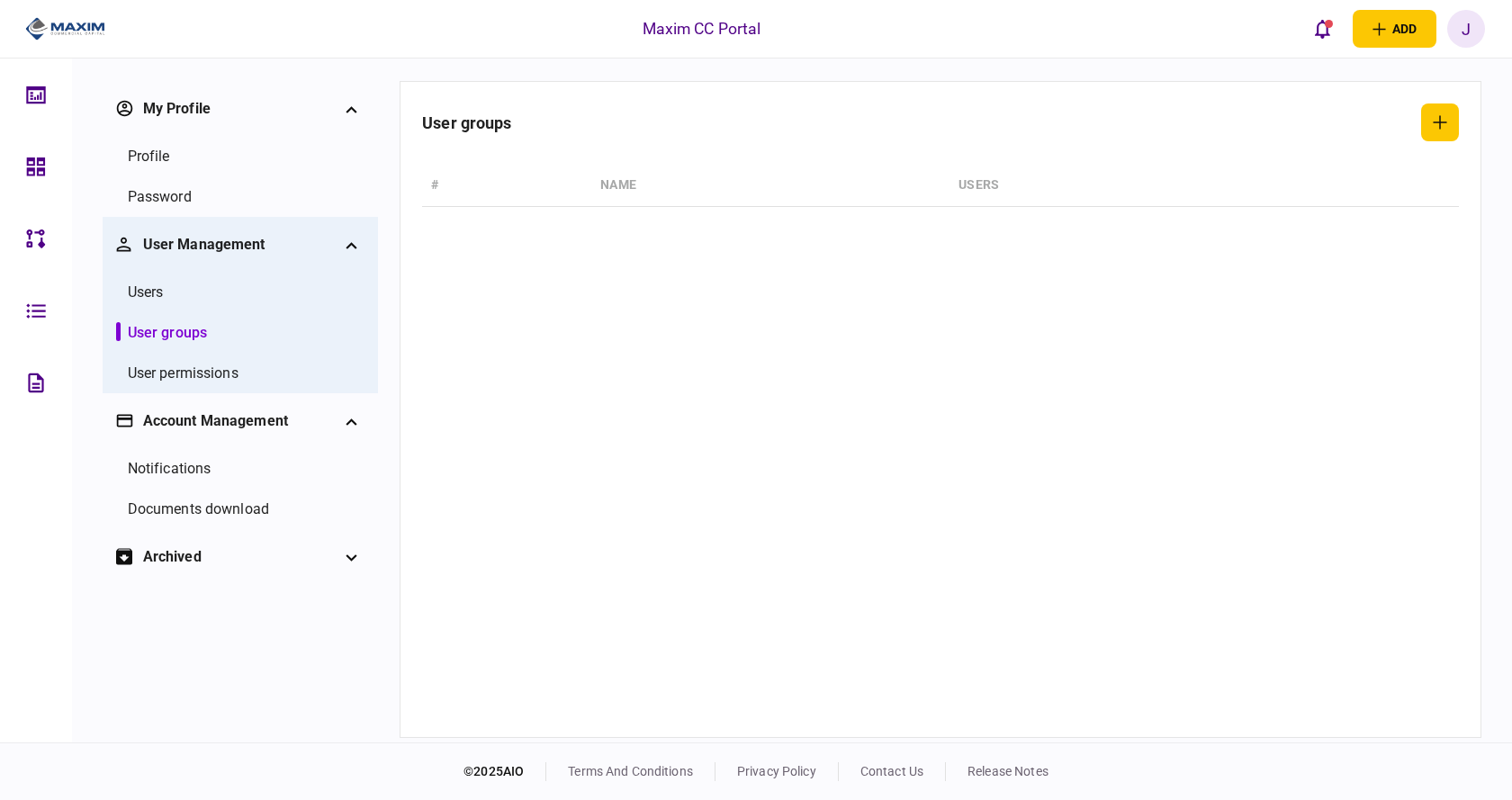 click on "Users" at bounding box center [240, 292] 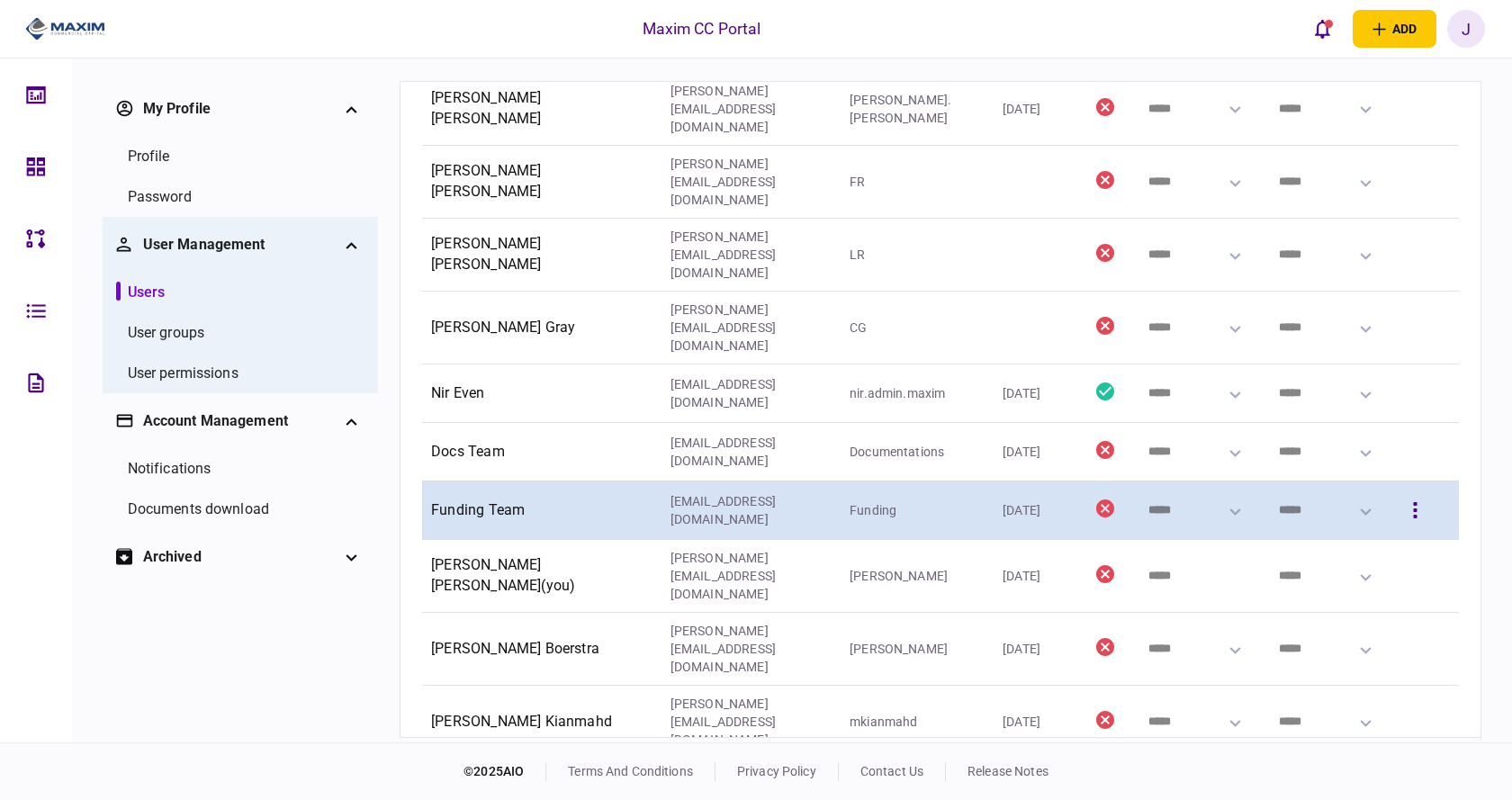 scroll, scrollTop: 0, scrollLeft: 0, axis: both 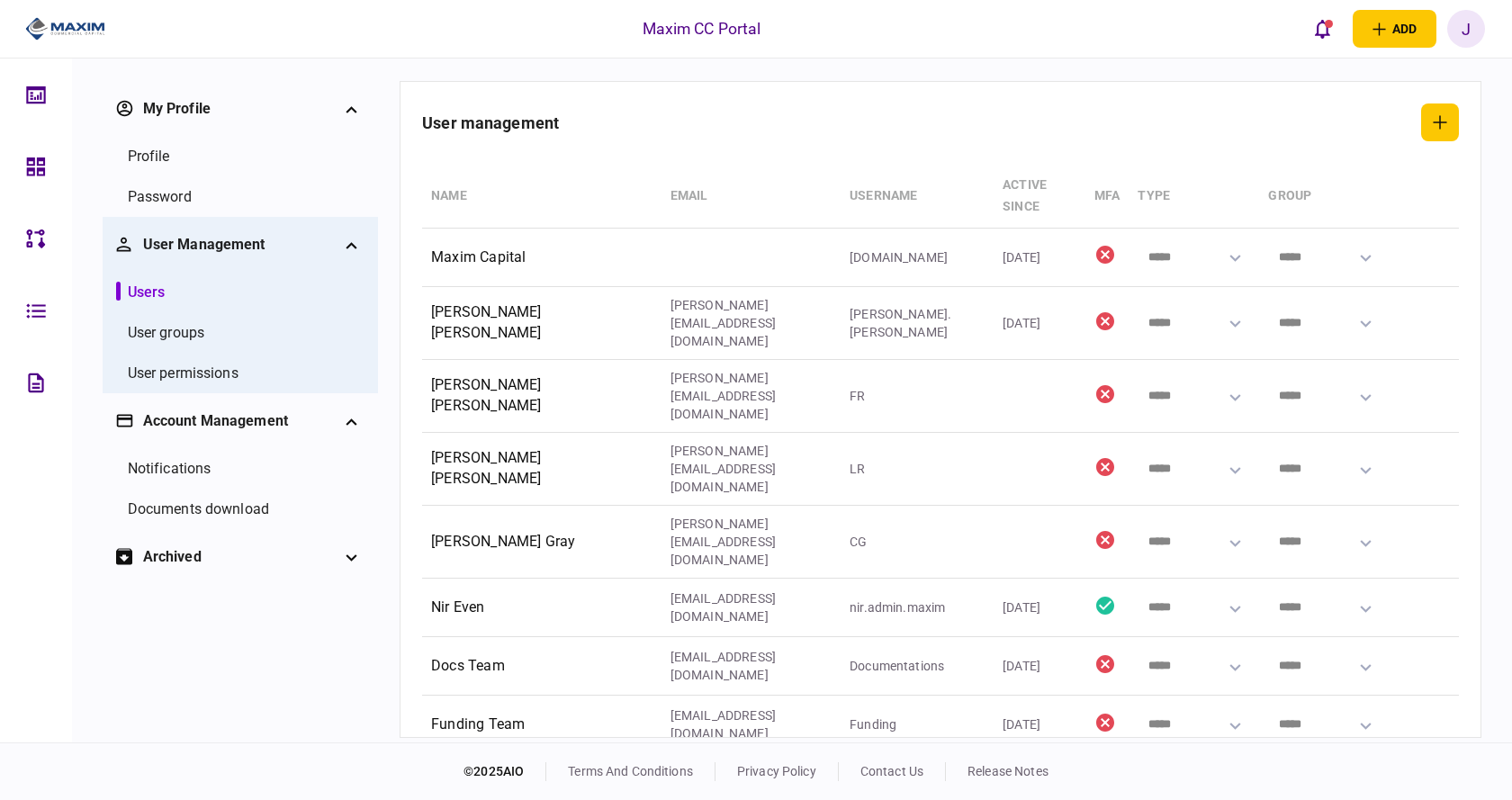 click on "User permissions" at bounding box center (183, 373) 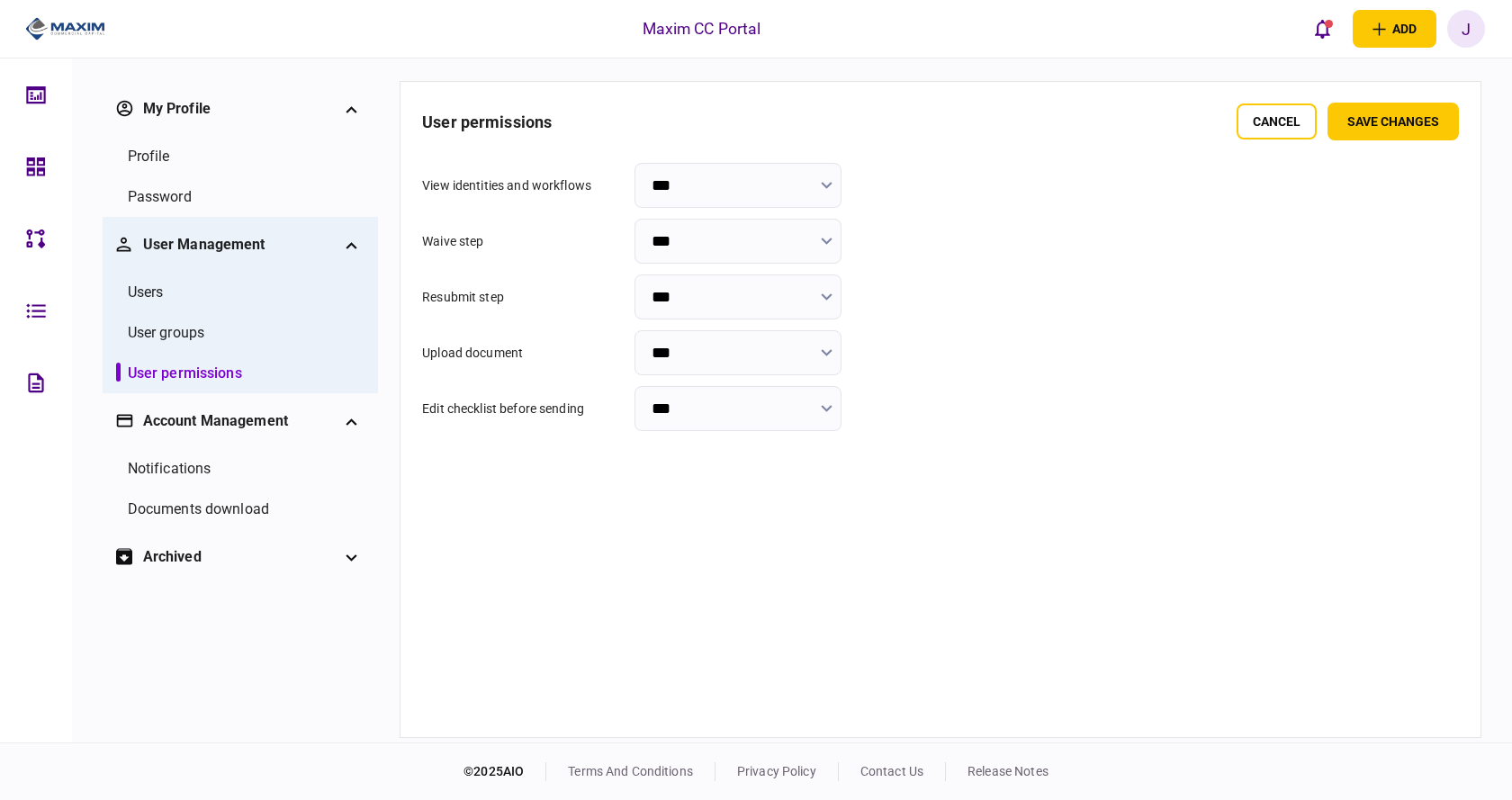 click on "User groups" at bounding box center (240, 332) 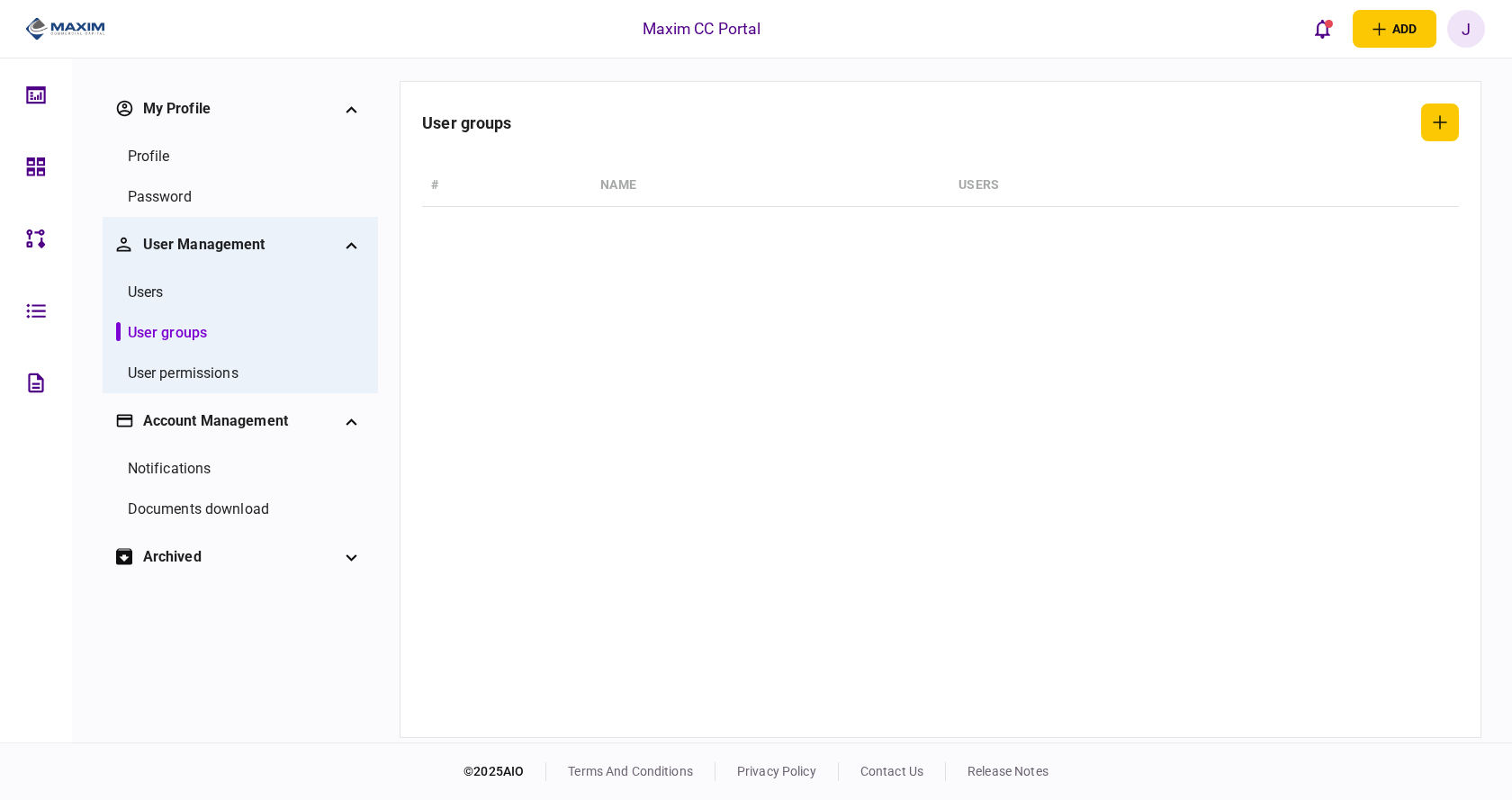 click on "Users" at bounding box center [240, 292] 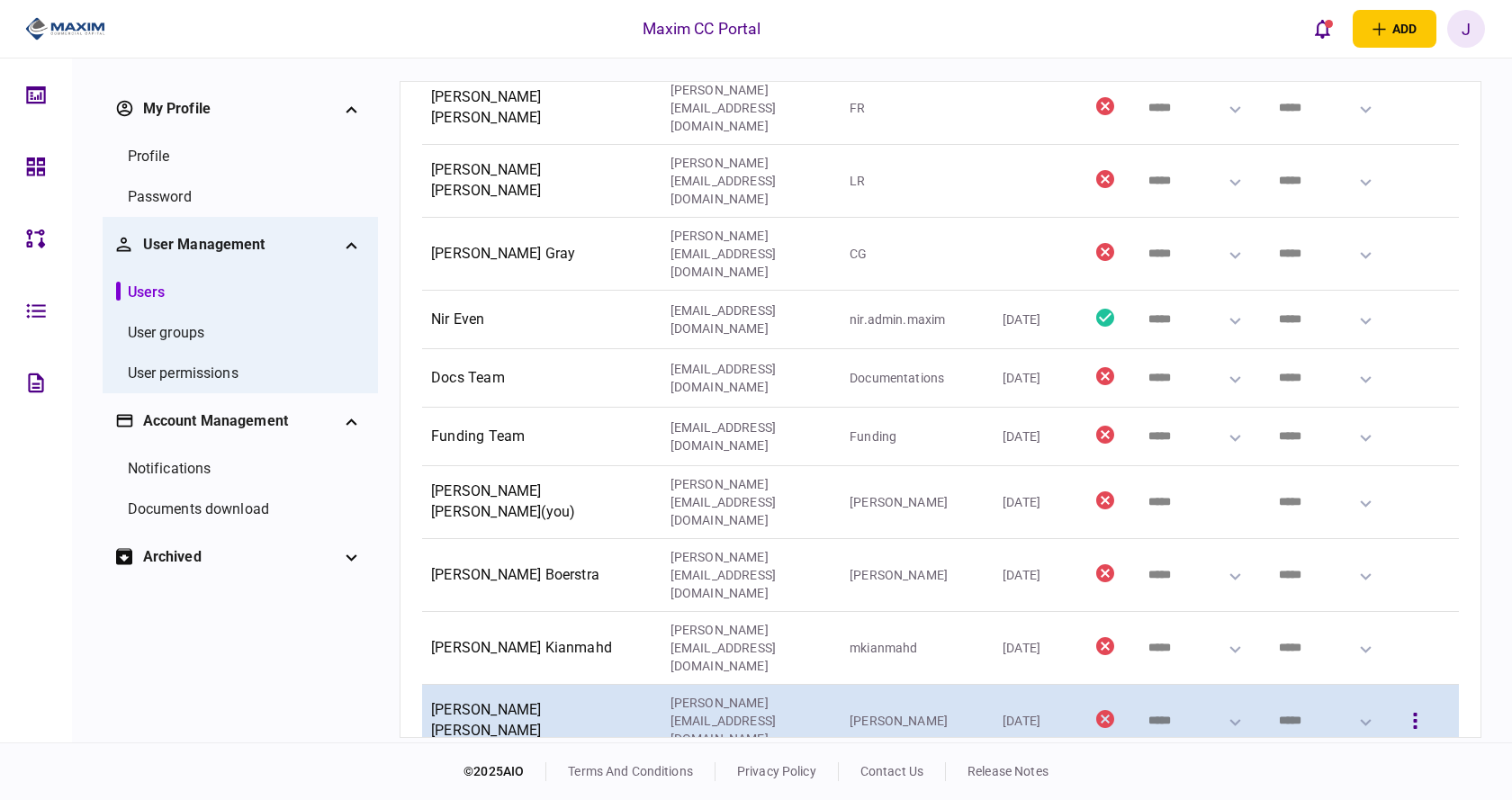 scroll, scrollTop: 289, scrollLeft: 0, axis: vertical 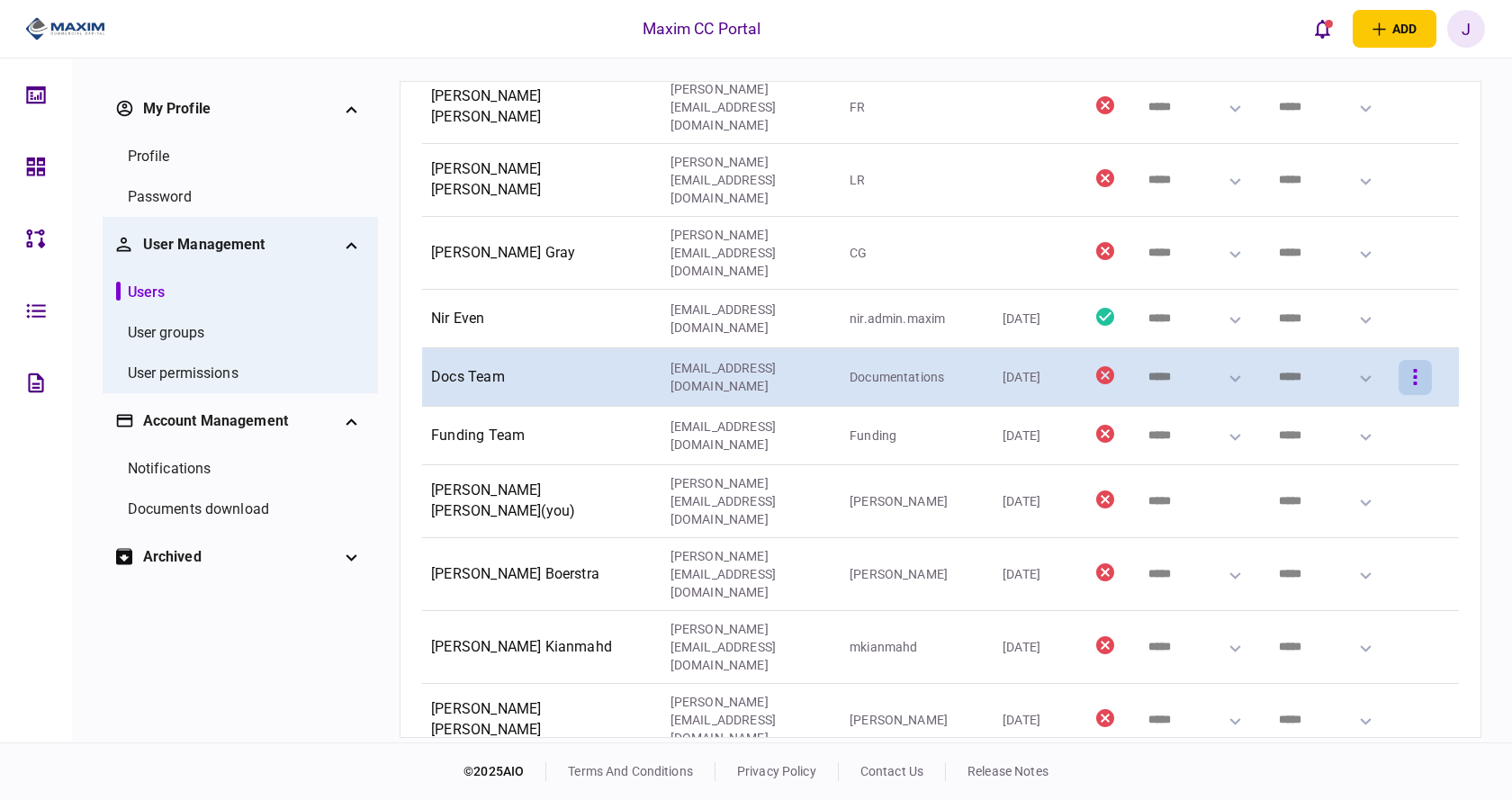 click 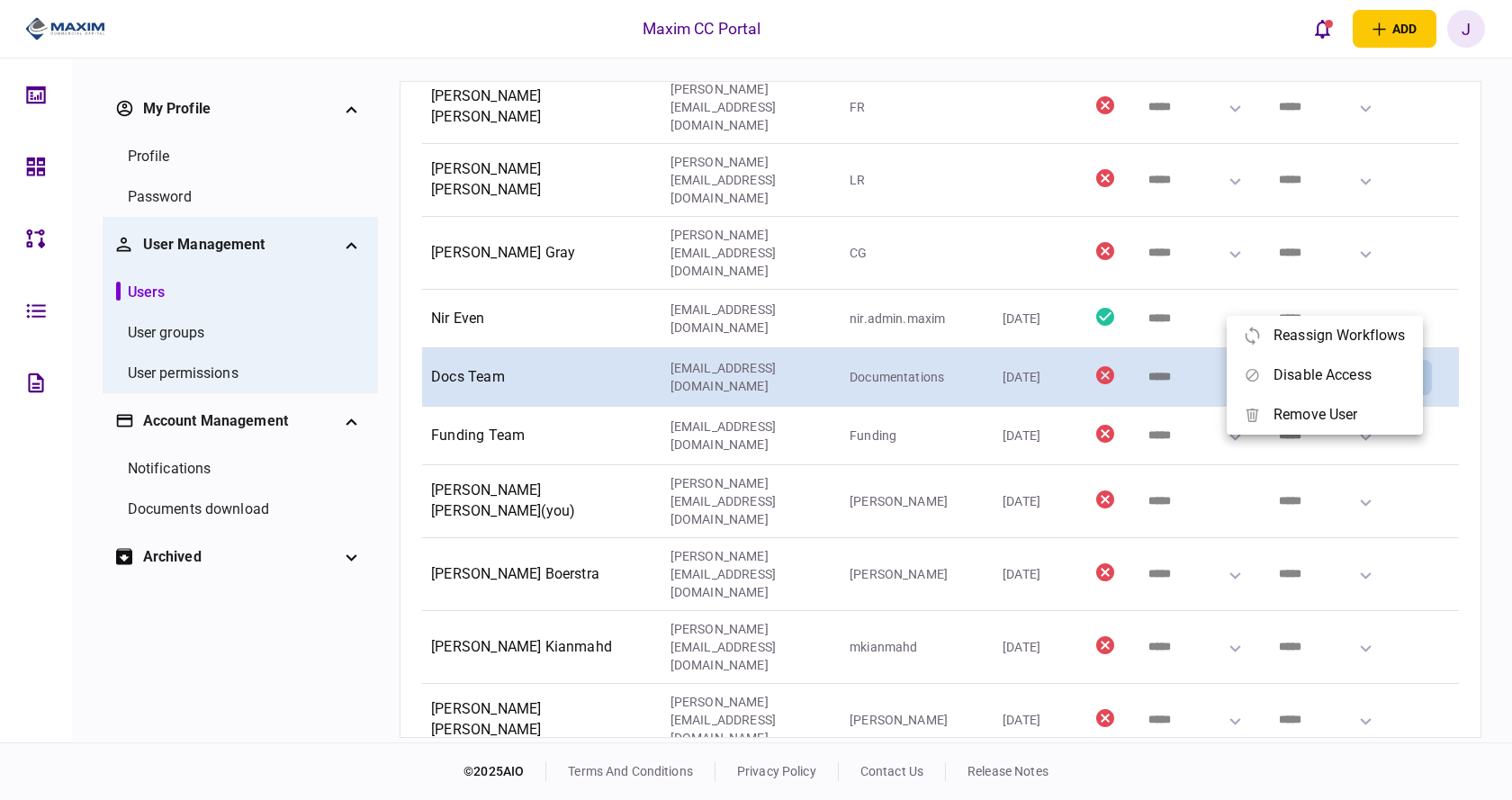 click at bounding box center [756, 400] 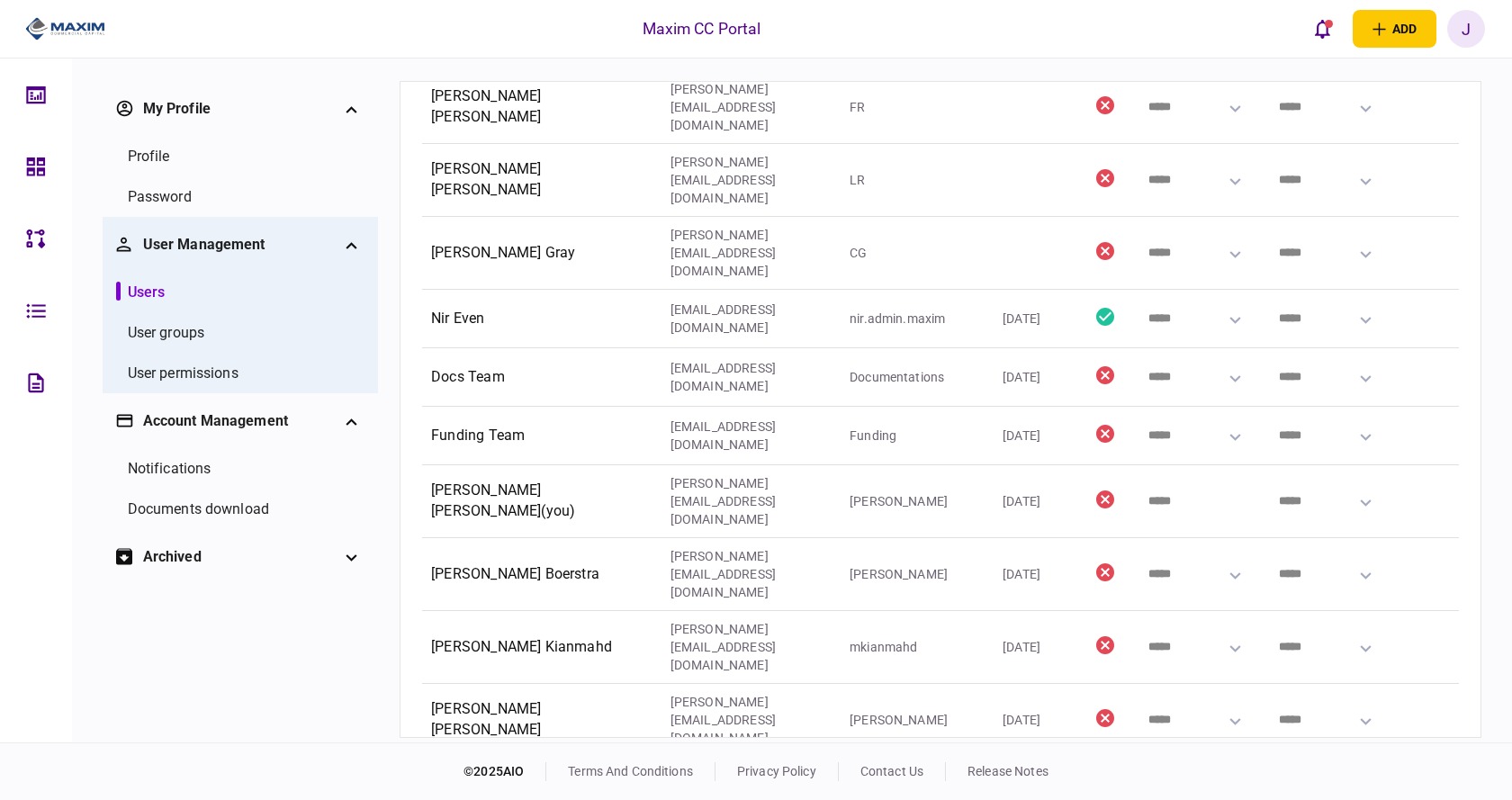 click on "notifications" at bounding box center [169, 469] 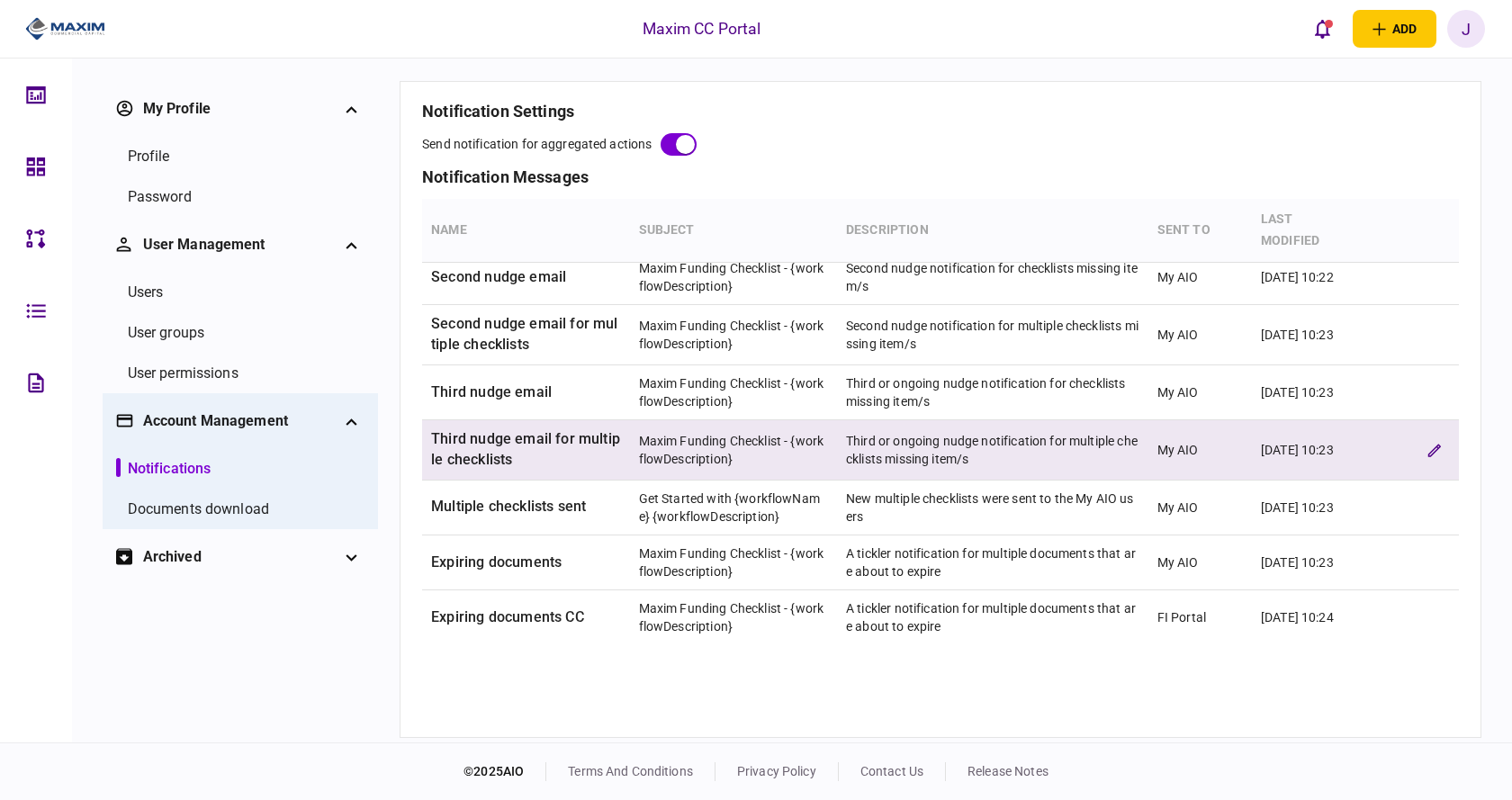 scroll, scrollTop: 1817, scrollLeft: 0, axis: vertical 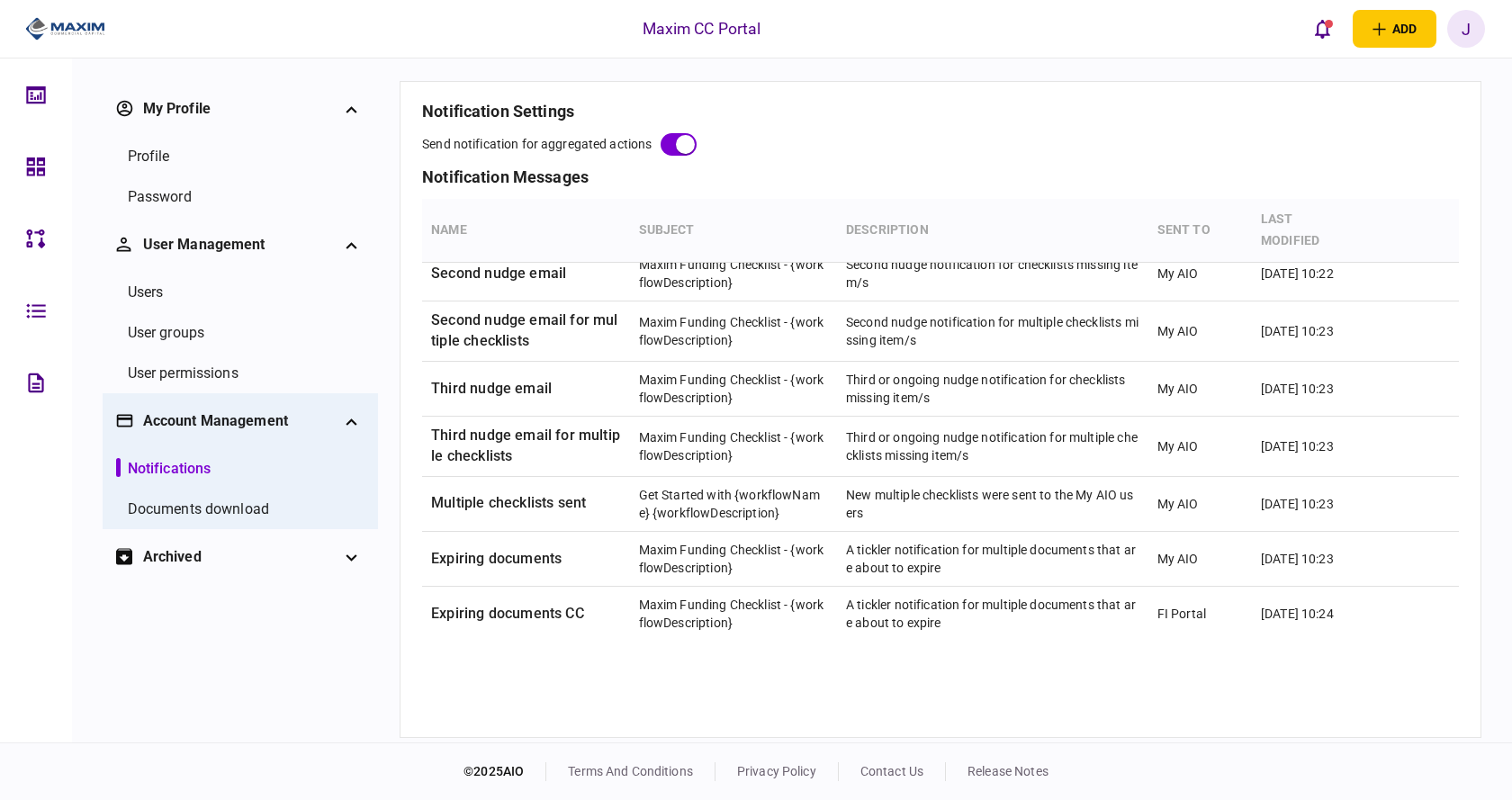 click on "Documents download" at bounding box center (198, 509) 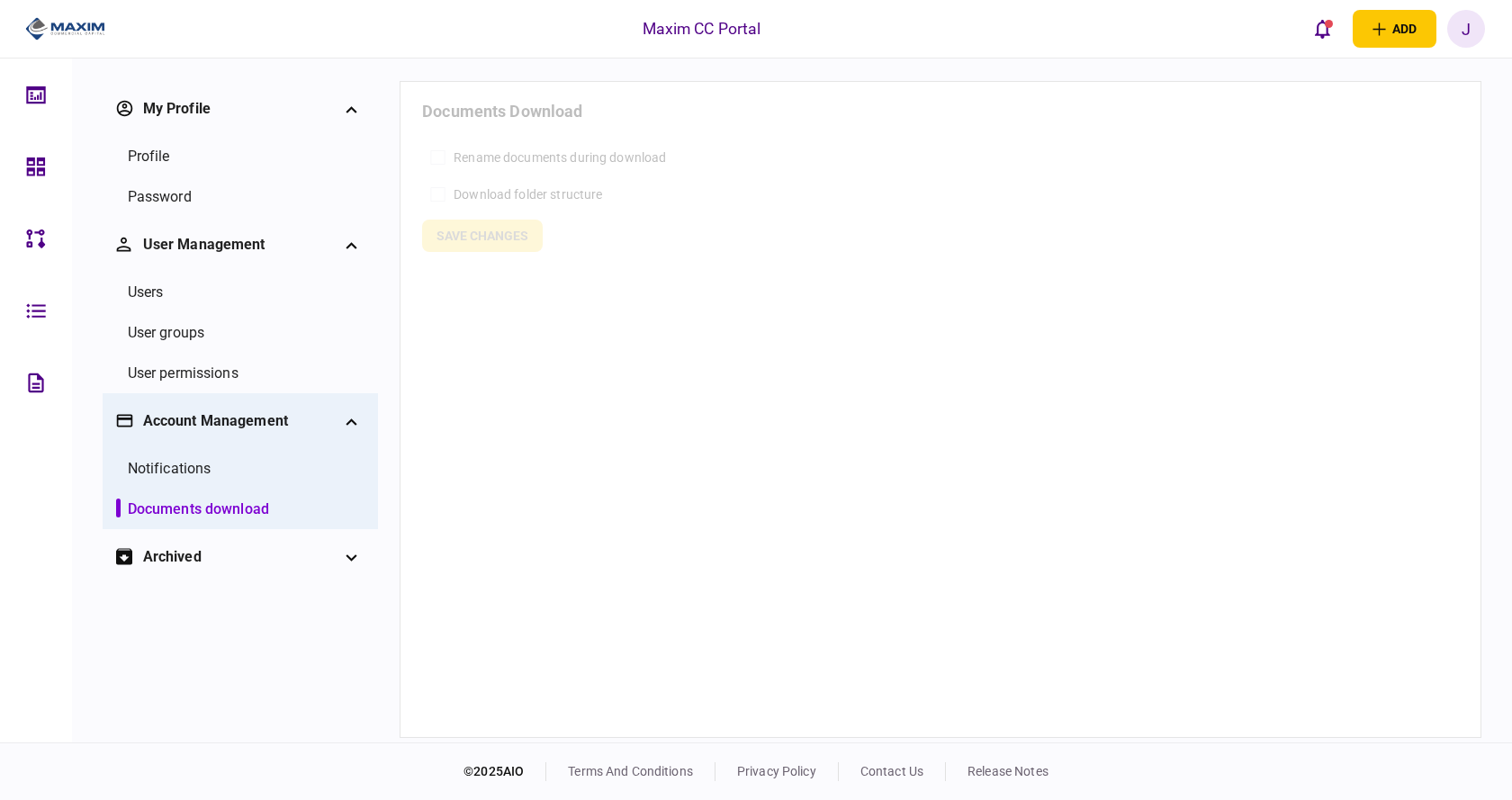 click on "archived" at bounding box center (240, 557) 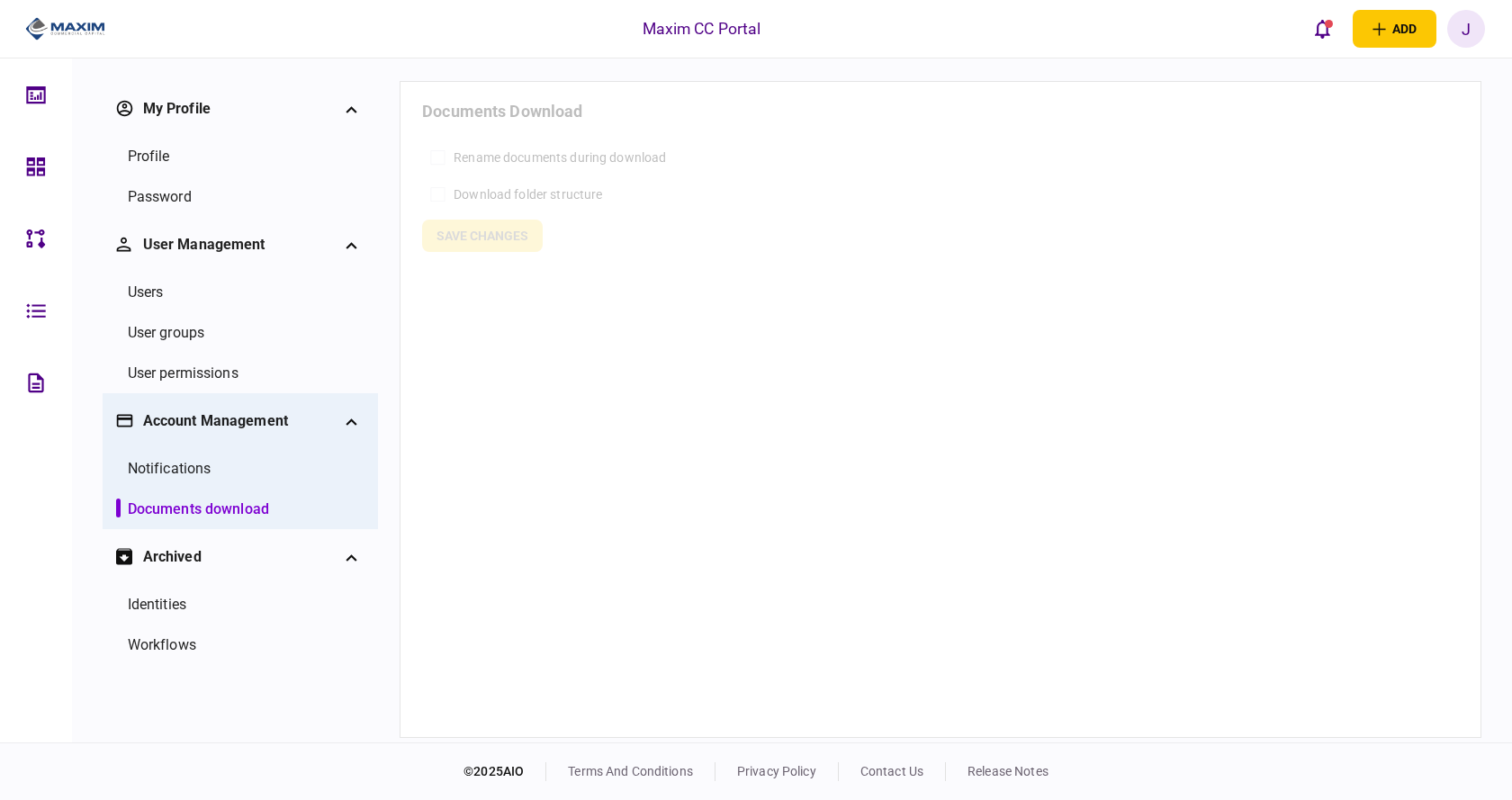 click on "identities" at bounding box center (157, 605) 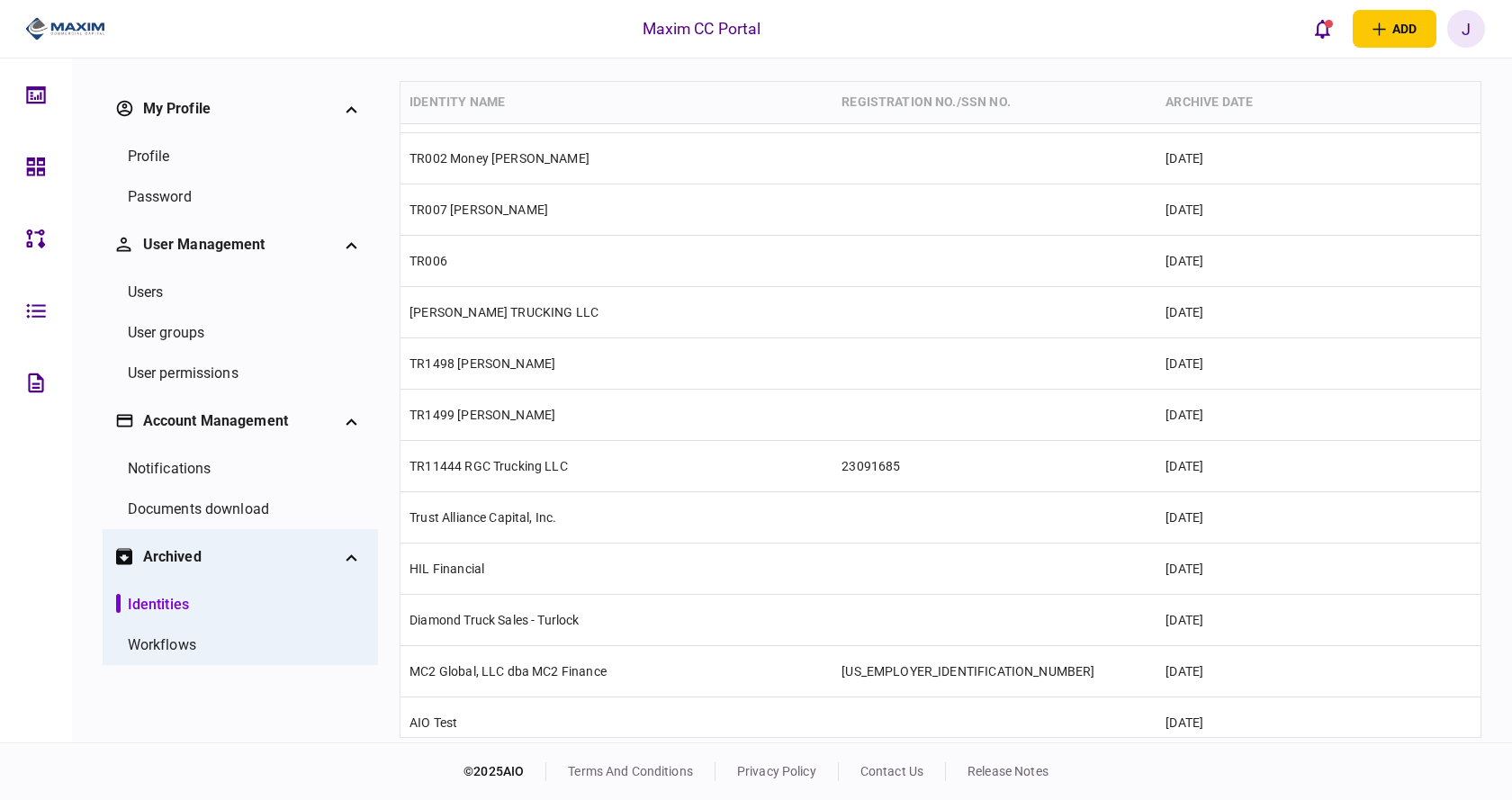 scroll, scrollTop: 2464, scrollLeft: 0, axis: vertical 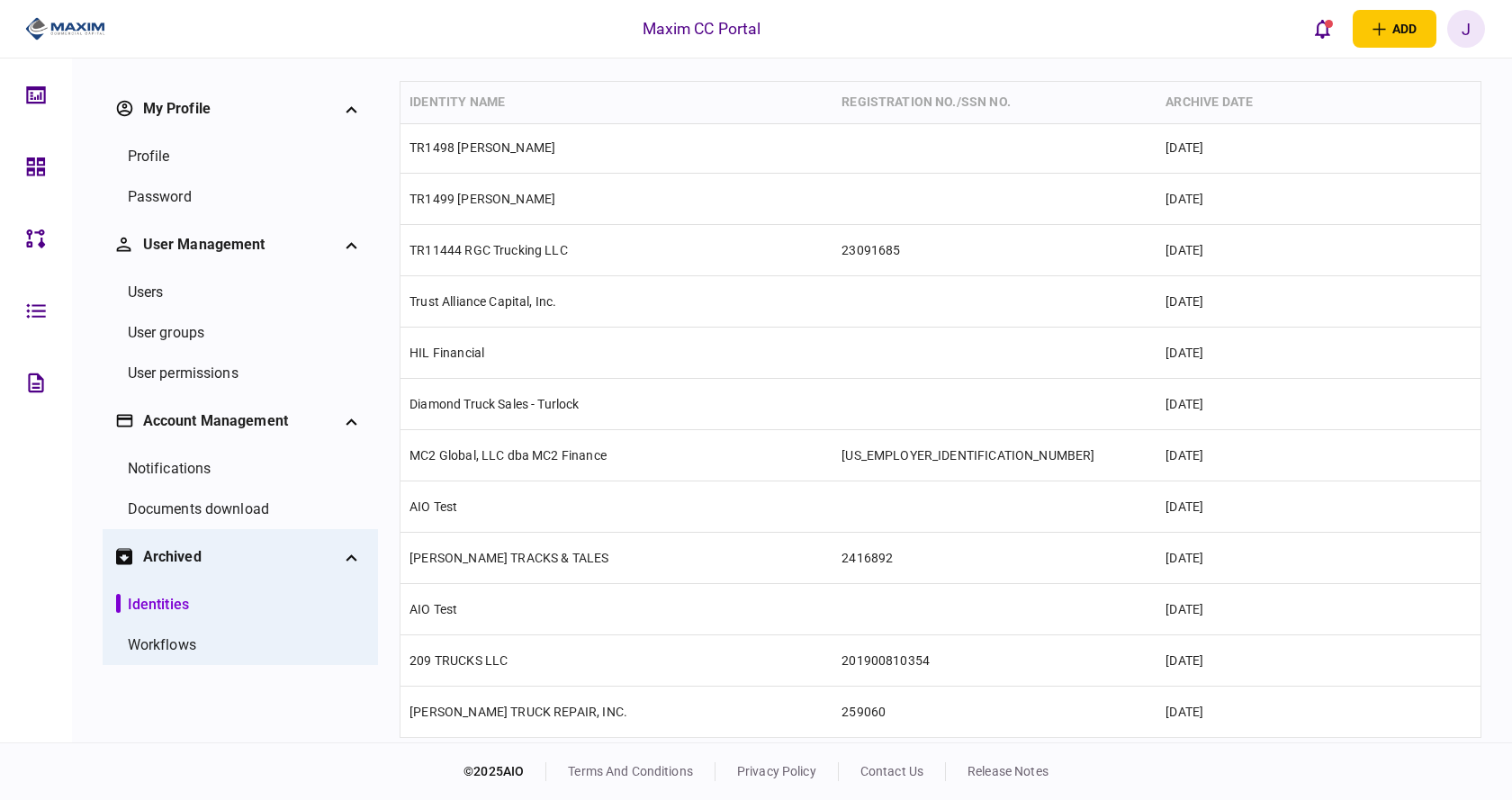 click on "workflows" at bounding box center (162, 645) 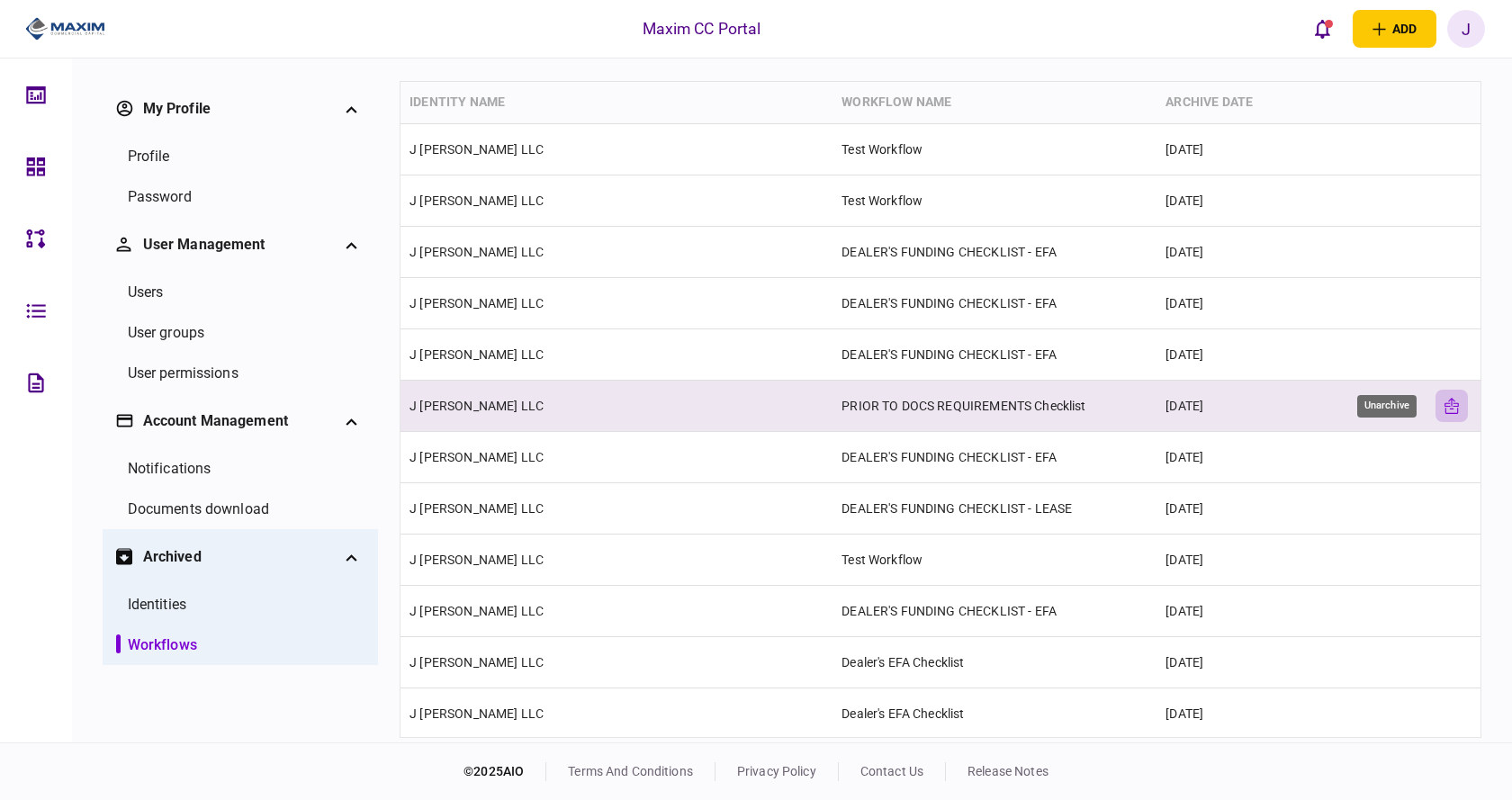 click on "unarchive-line" 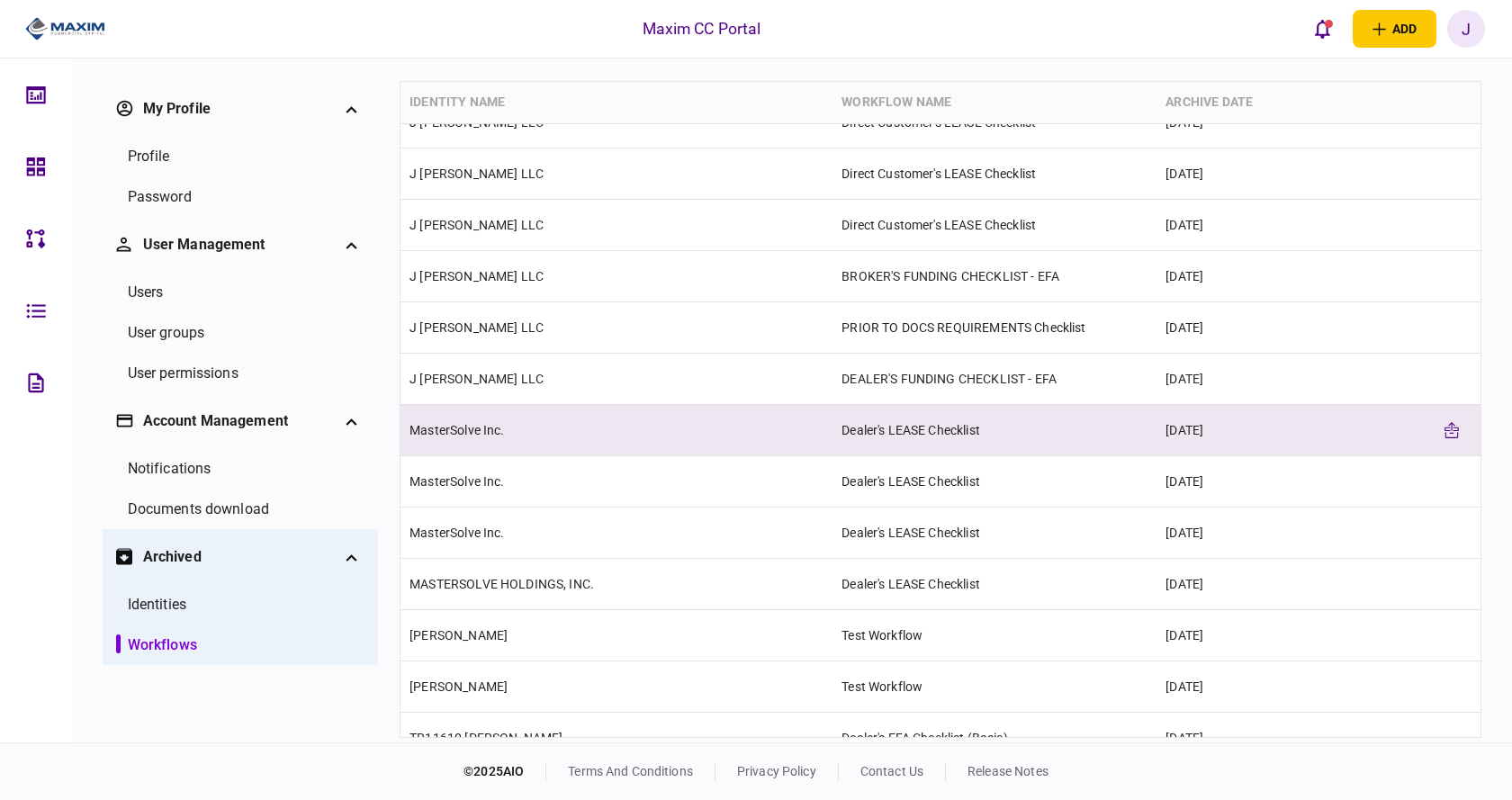 scroll, scrollTop: 1261, scrollLeft: 0, axis: vertical 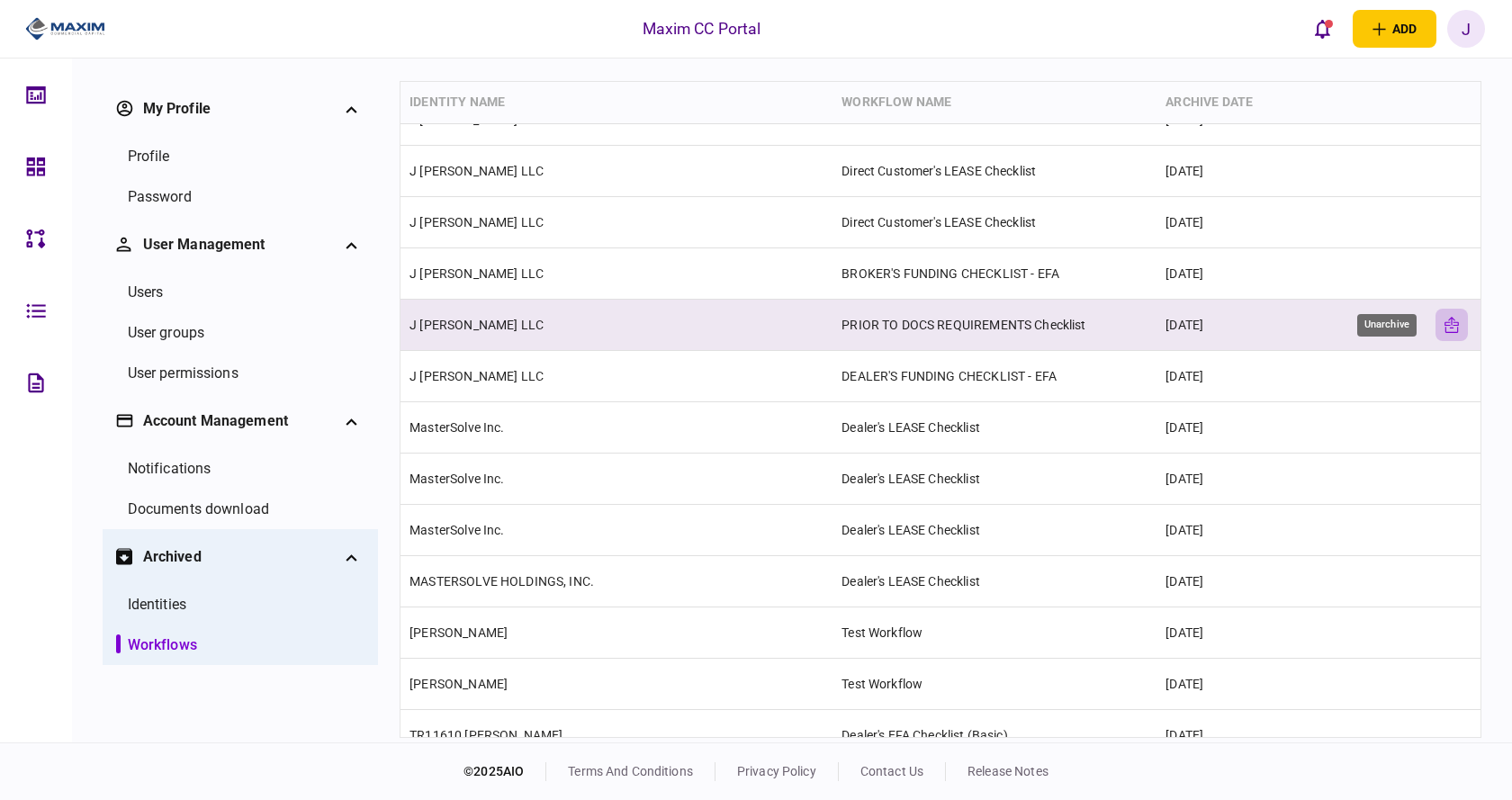click 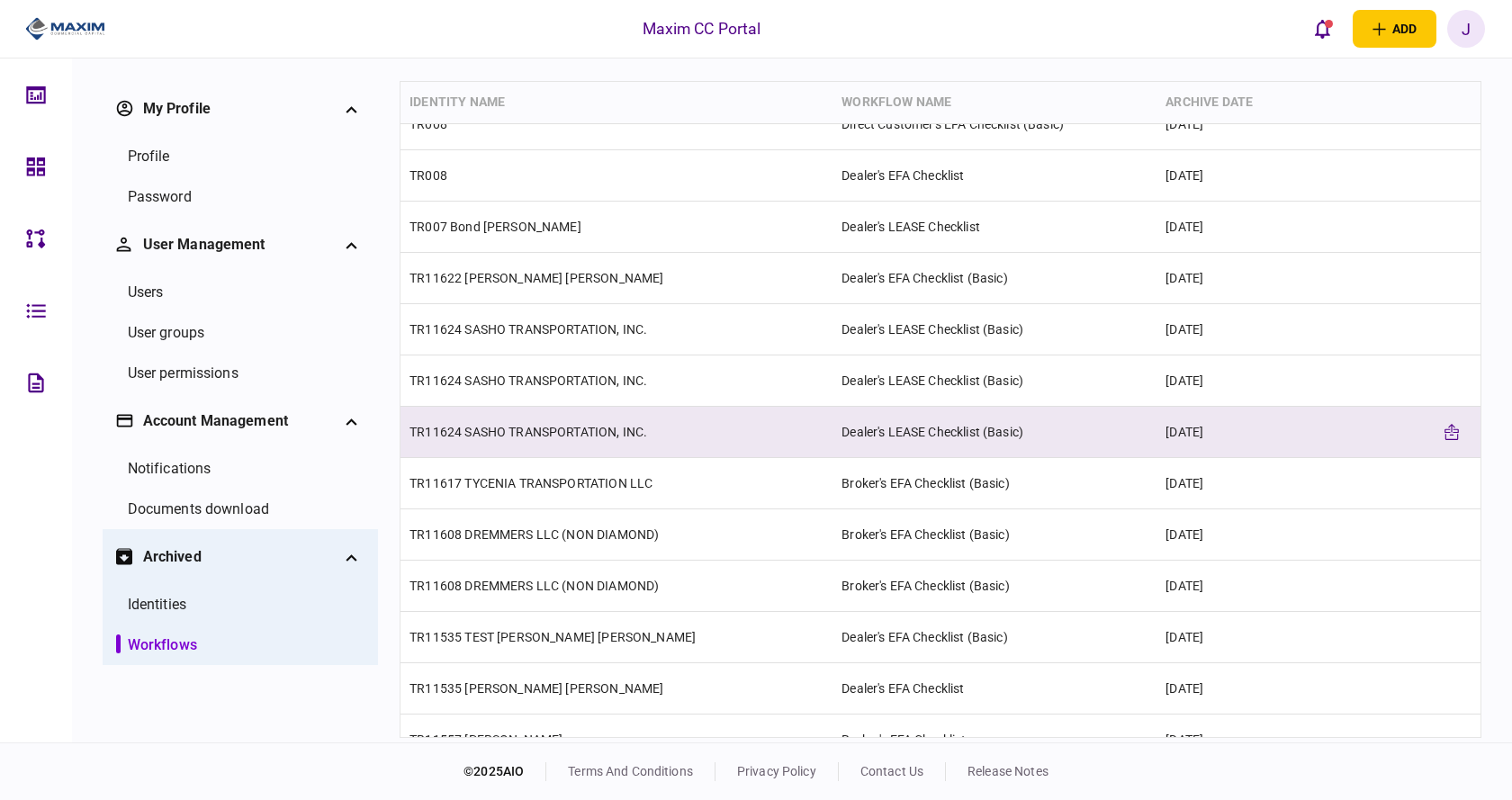 scroll, scrollTop: 2901, scrollLeft: 0, axis: vertical 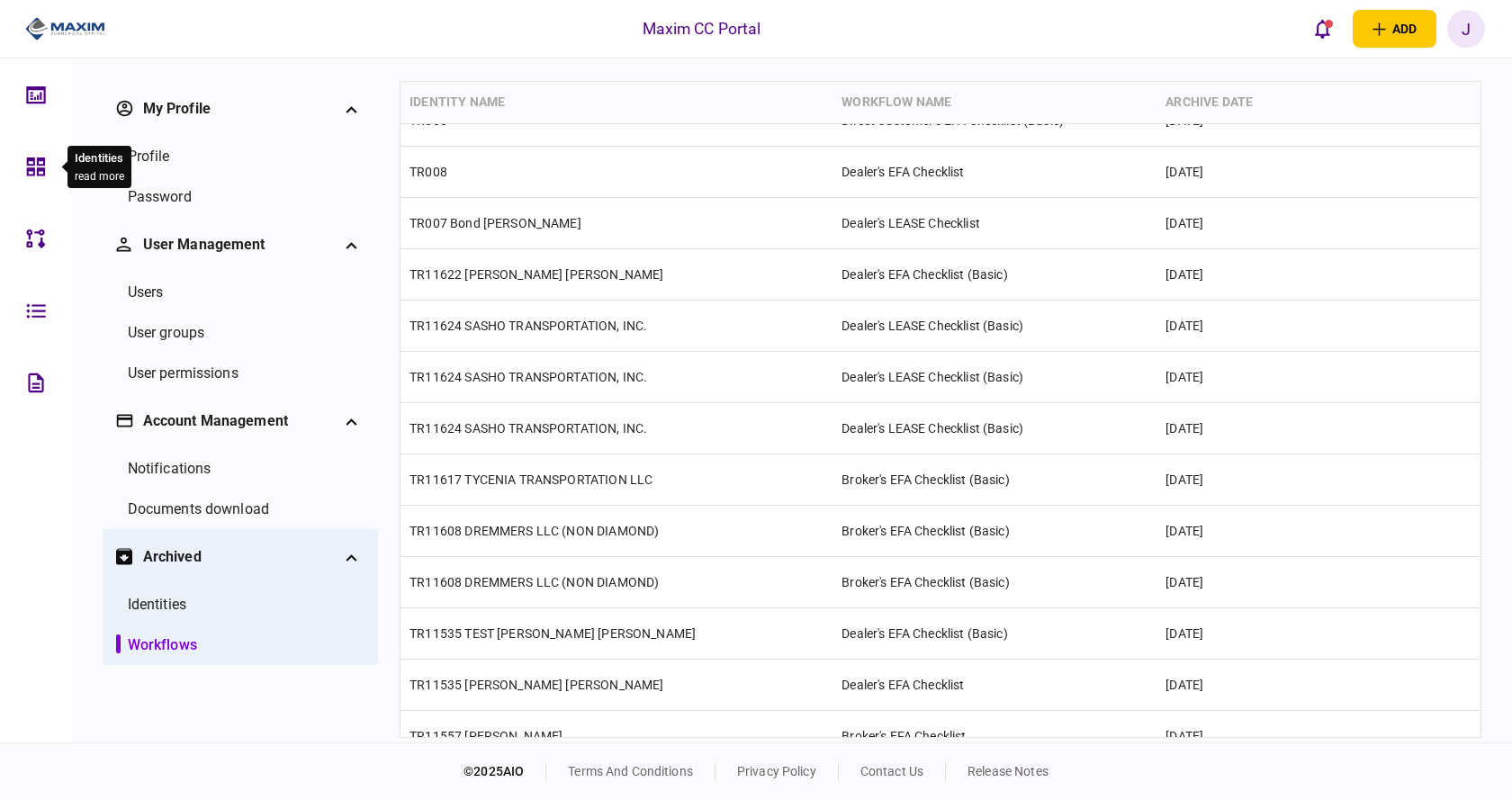 click at bounding box center [40, 166] 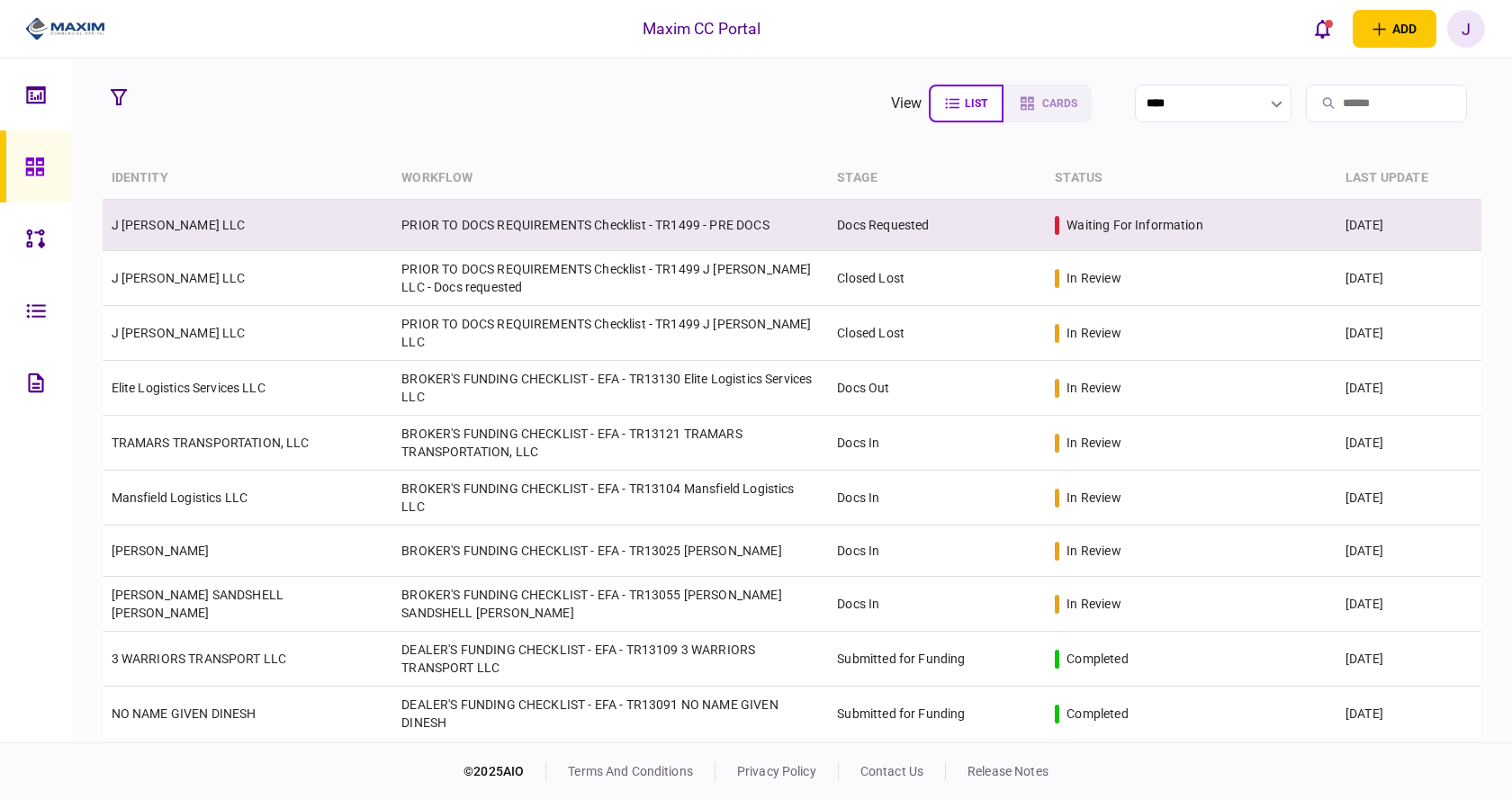click on "PRIOR TO DOCS REQUIREMENTS Checklist - TR1499 - PRE DOCS" at bounding box center (610, 225) 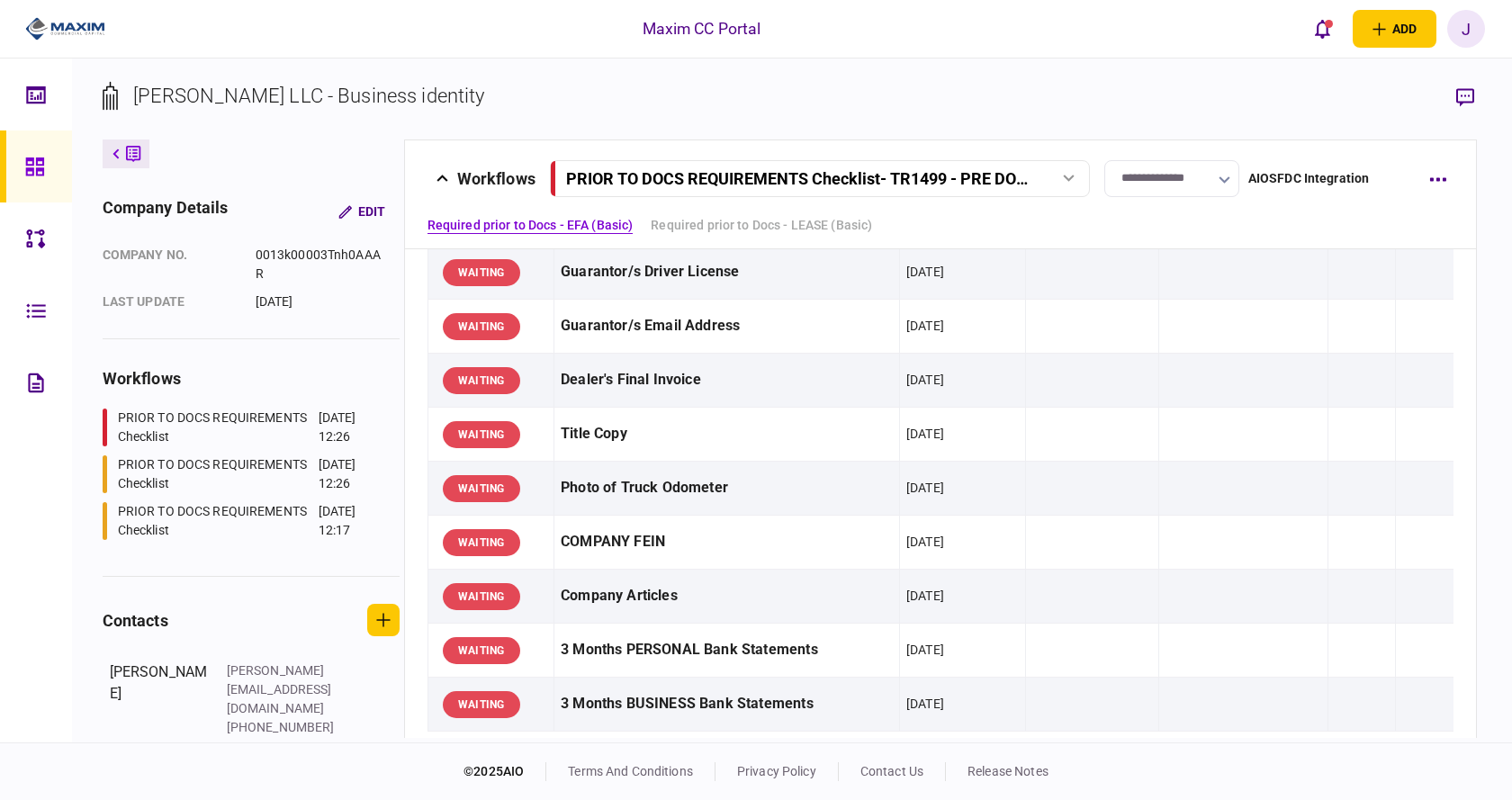 scroll, scrollTop: 0, scrollLeft: 0, axis: both 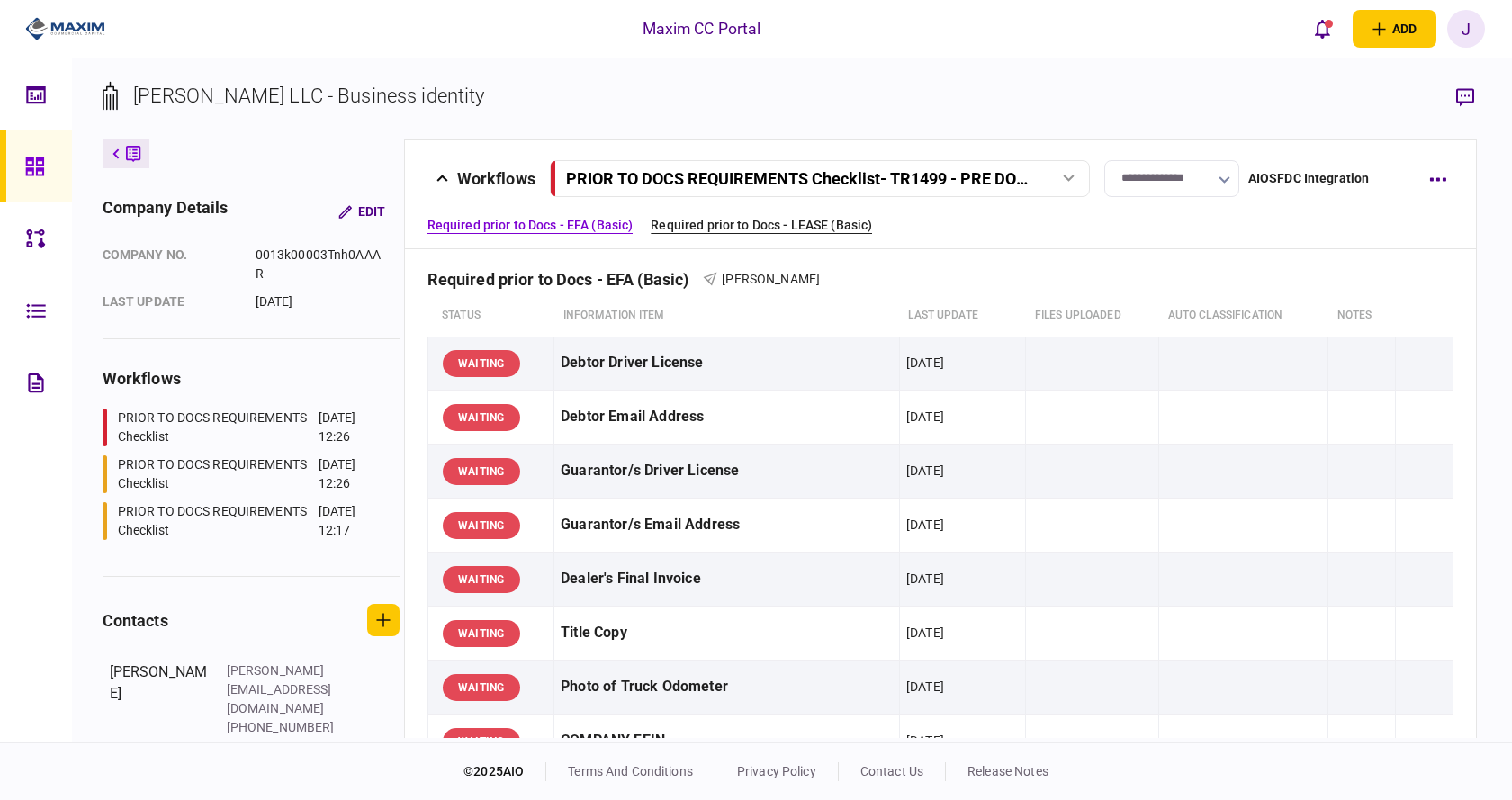 click on "Required prior to Docs - LEASE (Basic)" at bounding box center (761, 225) 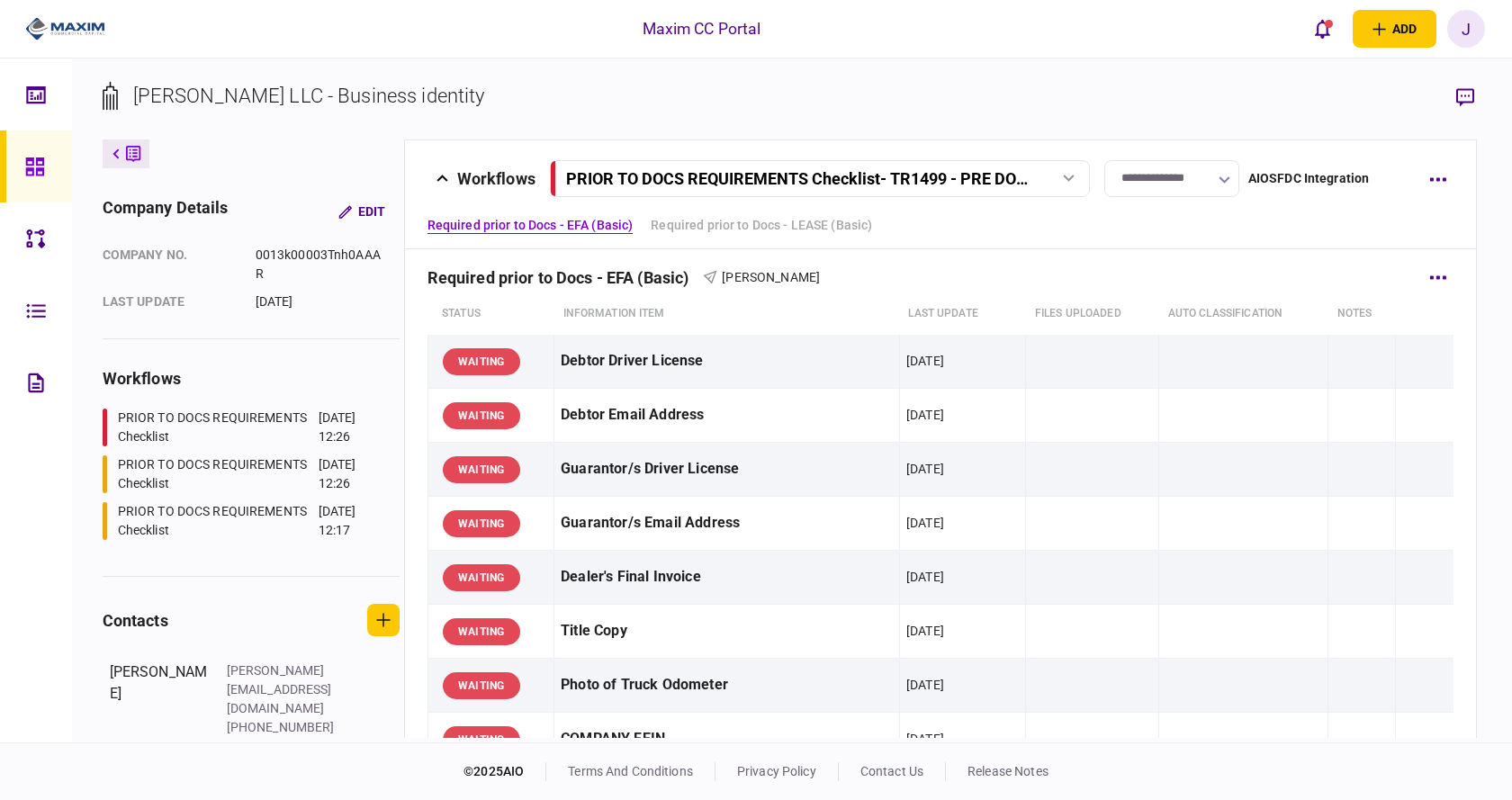 scroll, scrollTop: 0, scrollLeft: 0, axis: both 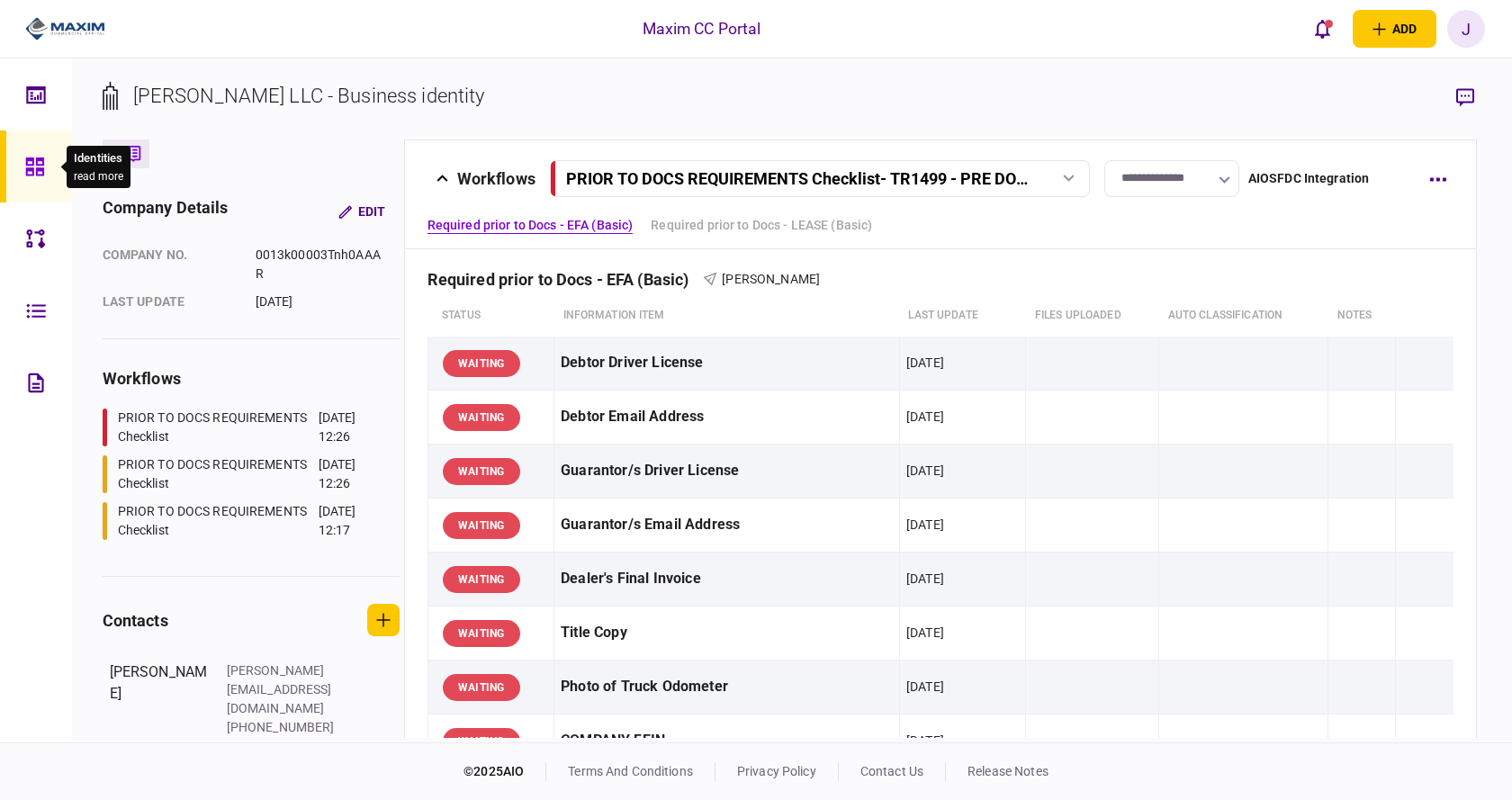 click 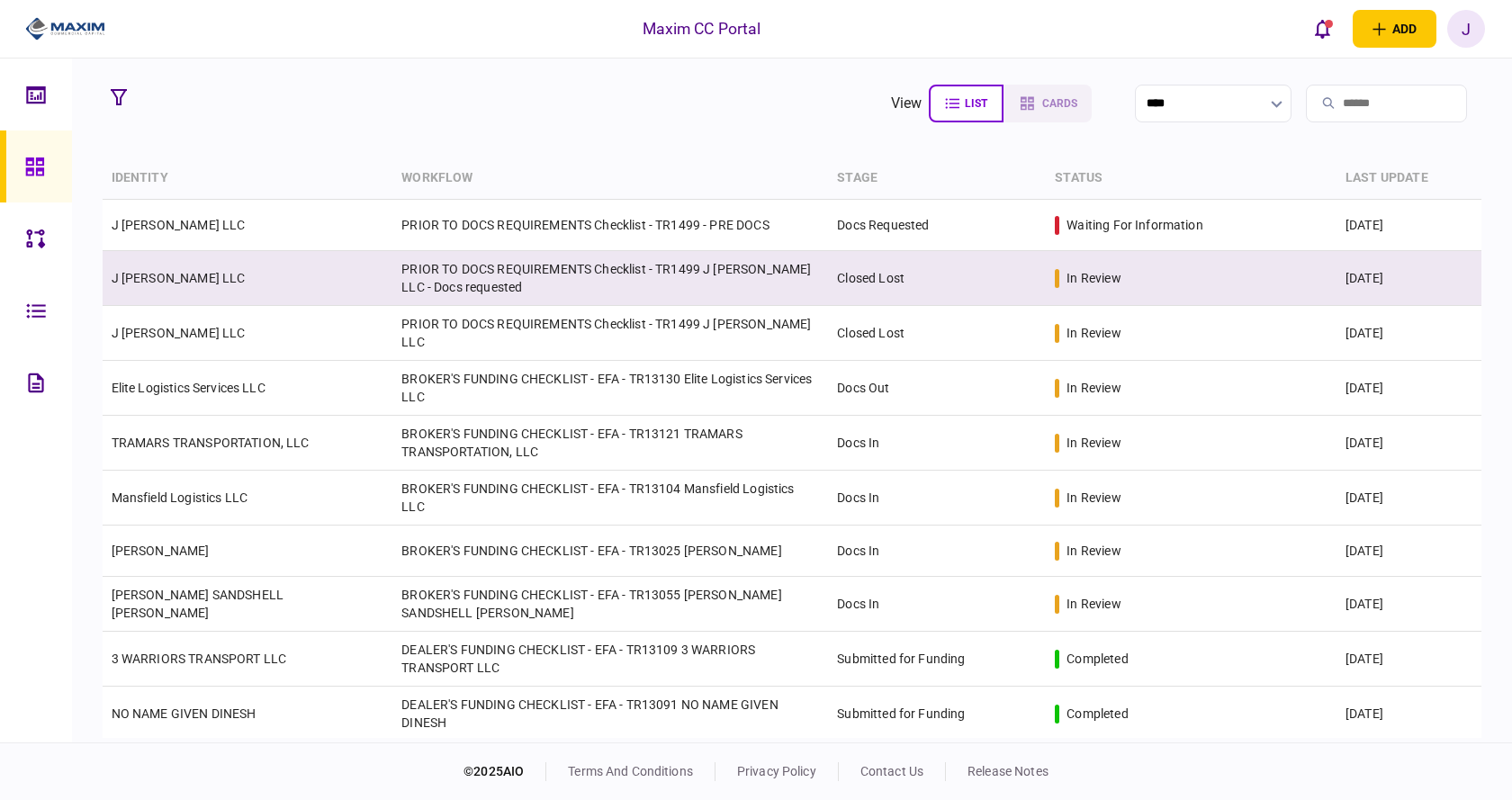 click on "J Smith LLC" at bounding box center [248, 278] 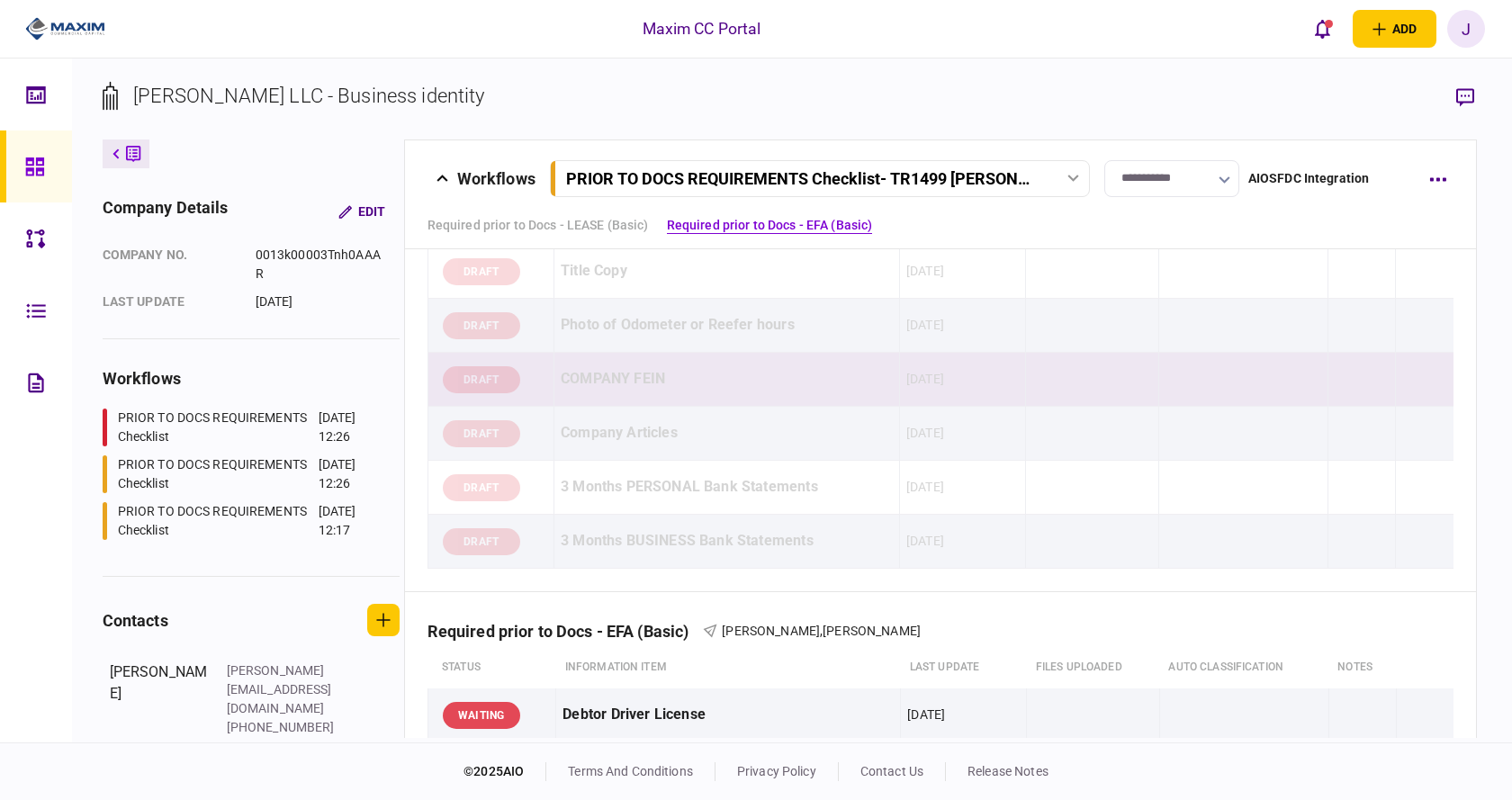 scroll, scrollTop: 0, scrollLeft: 0, axis: both 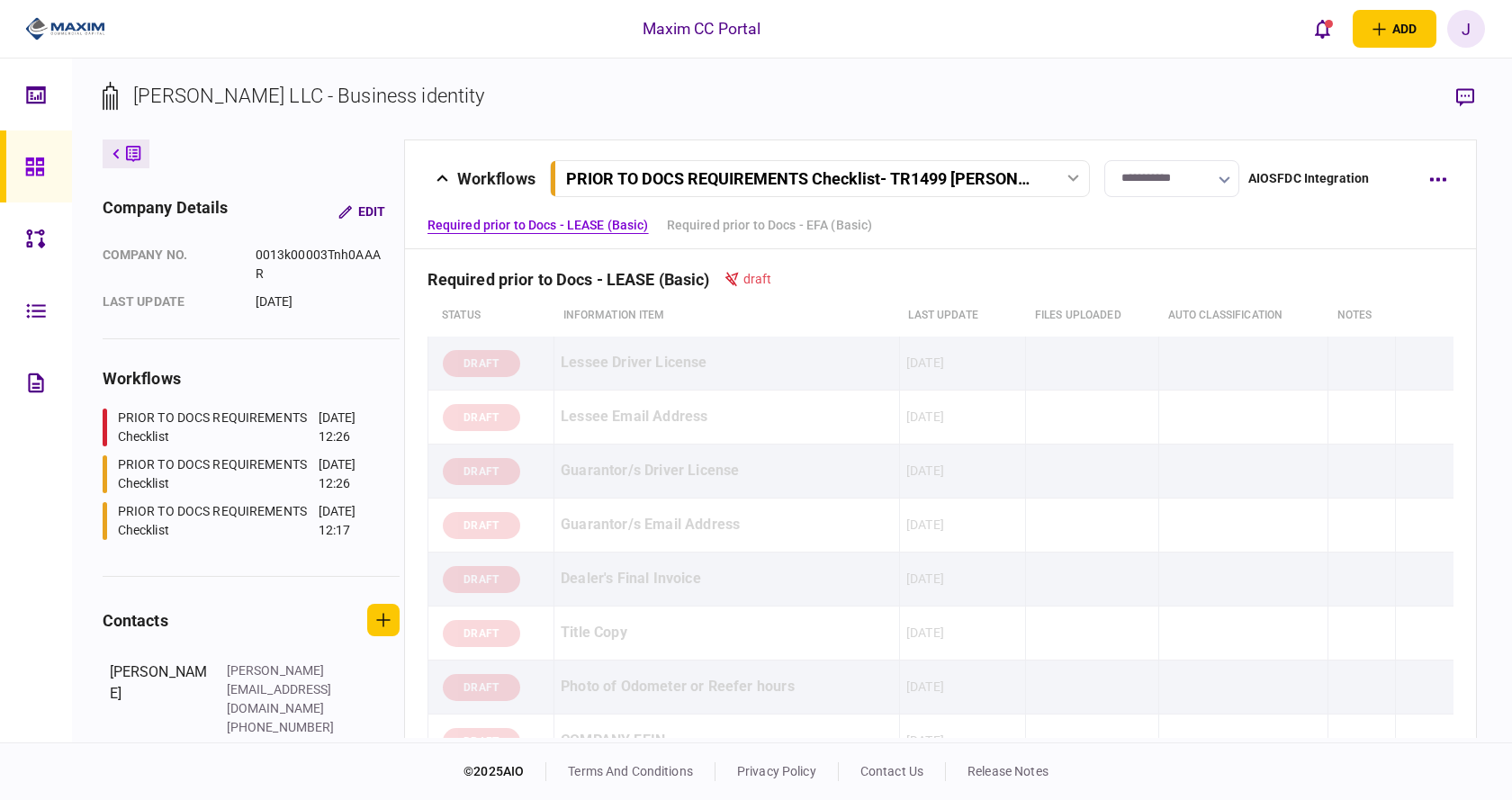 click on "PRIOR TO DOCS REQUIREMENTS Checklist  - TR1499 J Smith LLC - Docs requested" at bounding box center (800, 178) 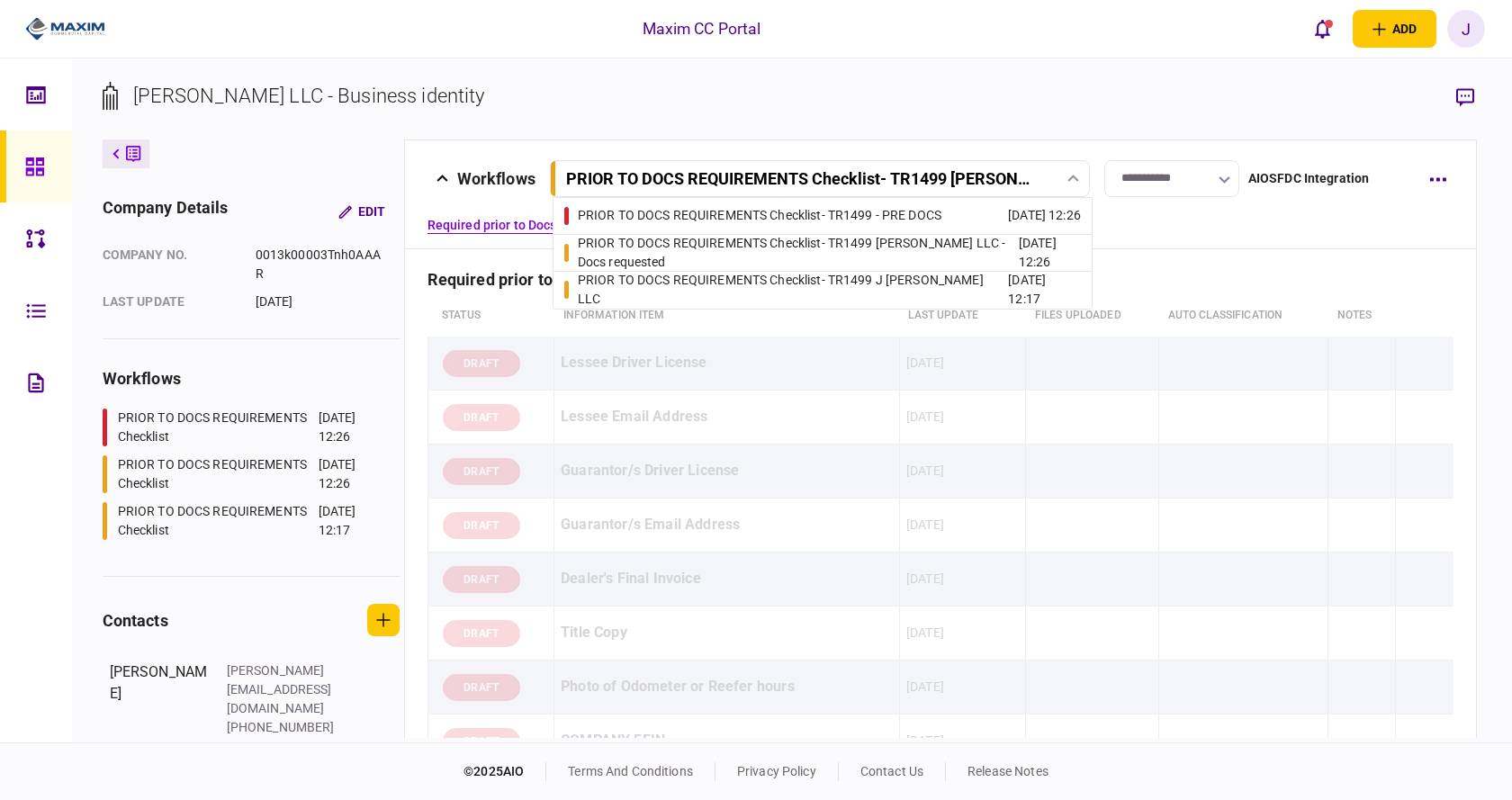 click on "PRIOR TO DOCS REQUIREMENTS Checklist  - TR1499 J Smith LLC - Docs requested" at bounding box center [798, 253] 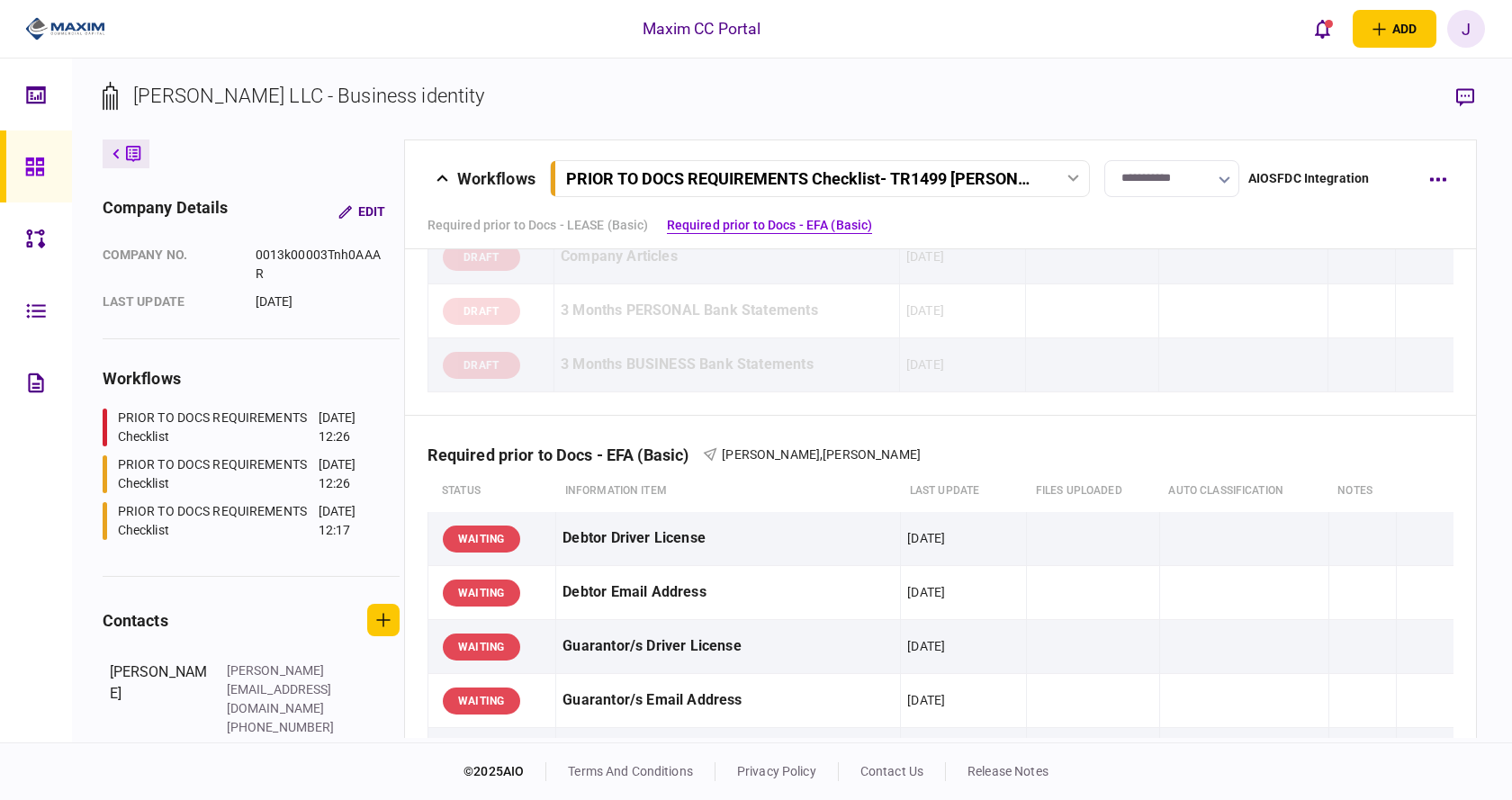 scroll, scrollTop: 810, scrollLeft: 0, axis: vertical 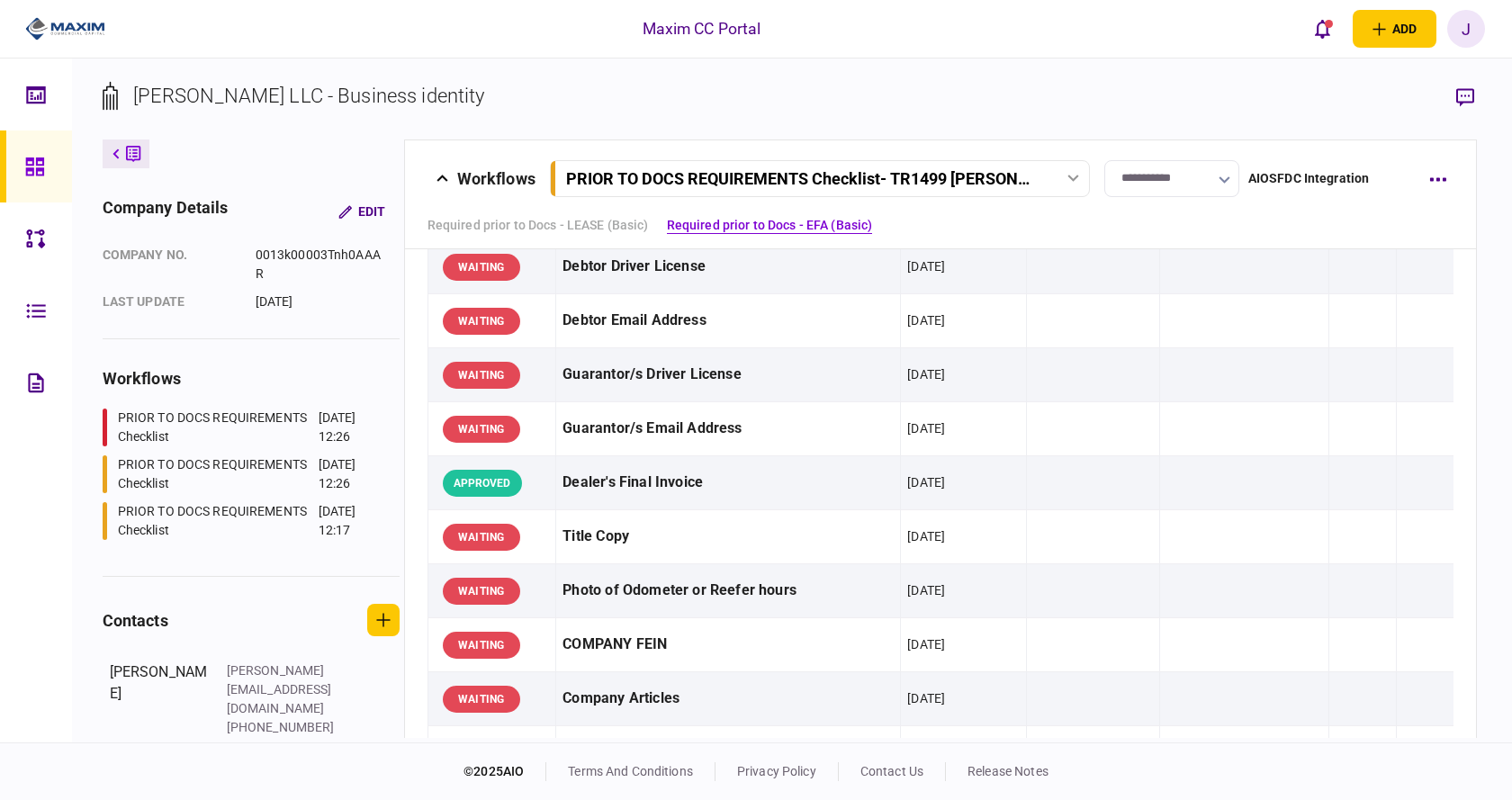 click on "PRIOR TO DOCS REQUIREMENTS Checklist  - TR1499 J Smith LLC - Docs requested" at bounding box center (800, 178) 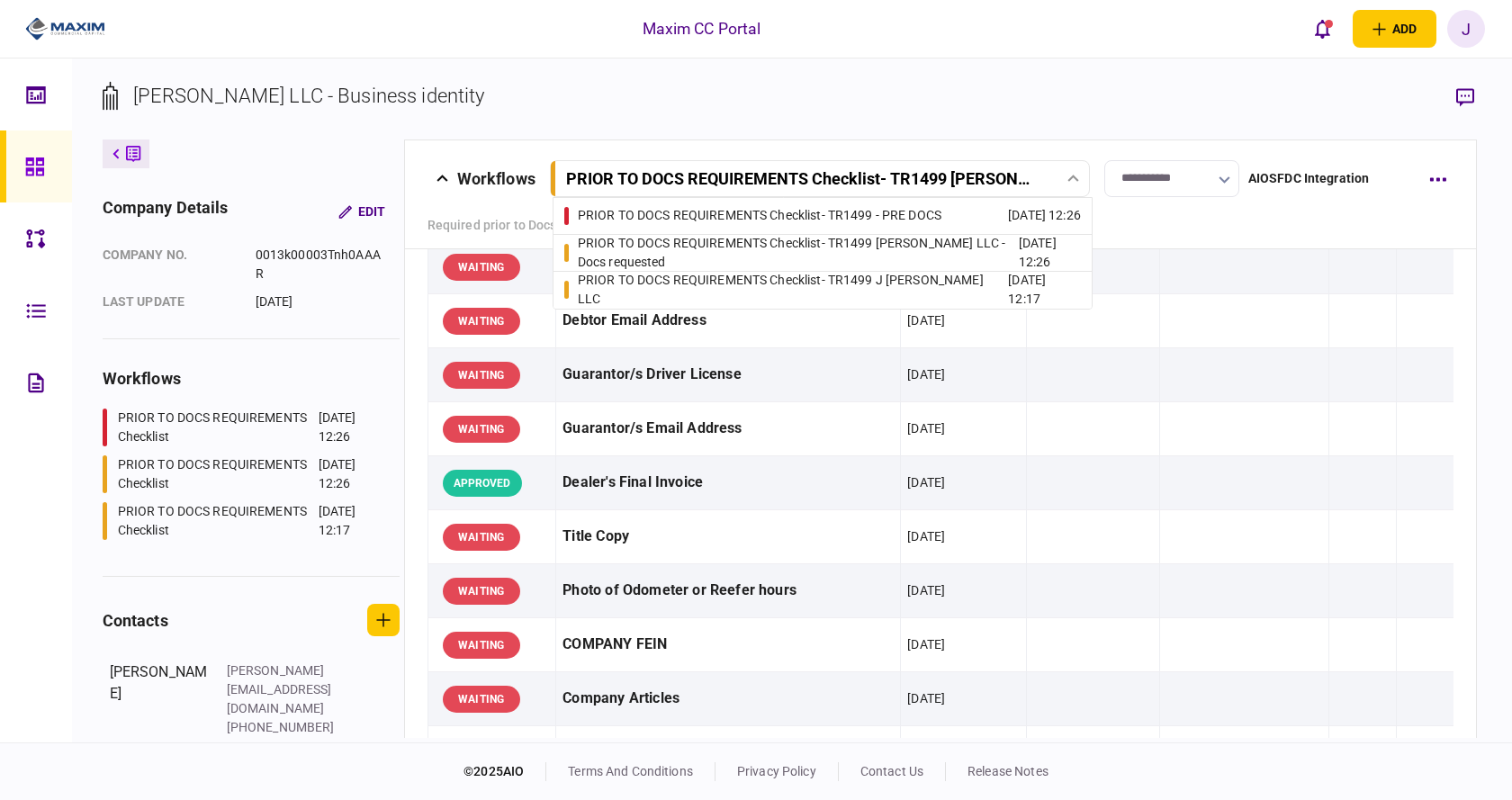 click on "PRIOR TO DOCS REQUIREMENTS Checklist  - TR1499 J Smith LLC" at bounding box center [793, 290] 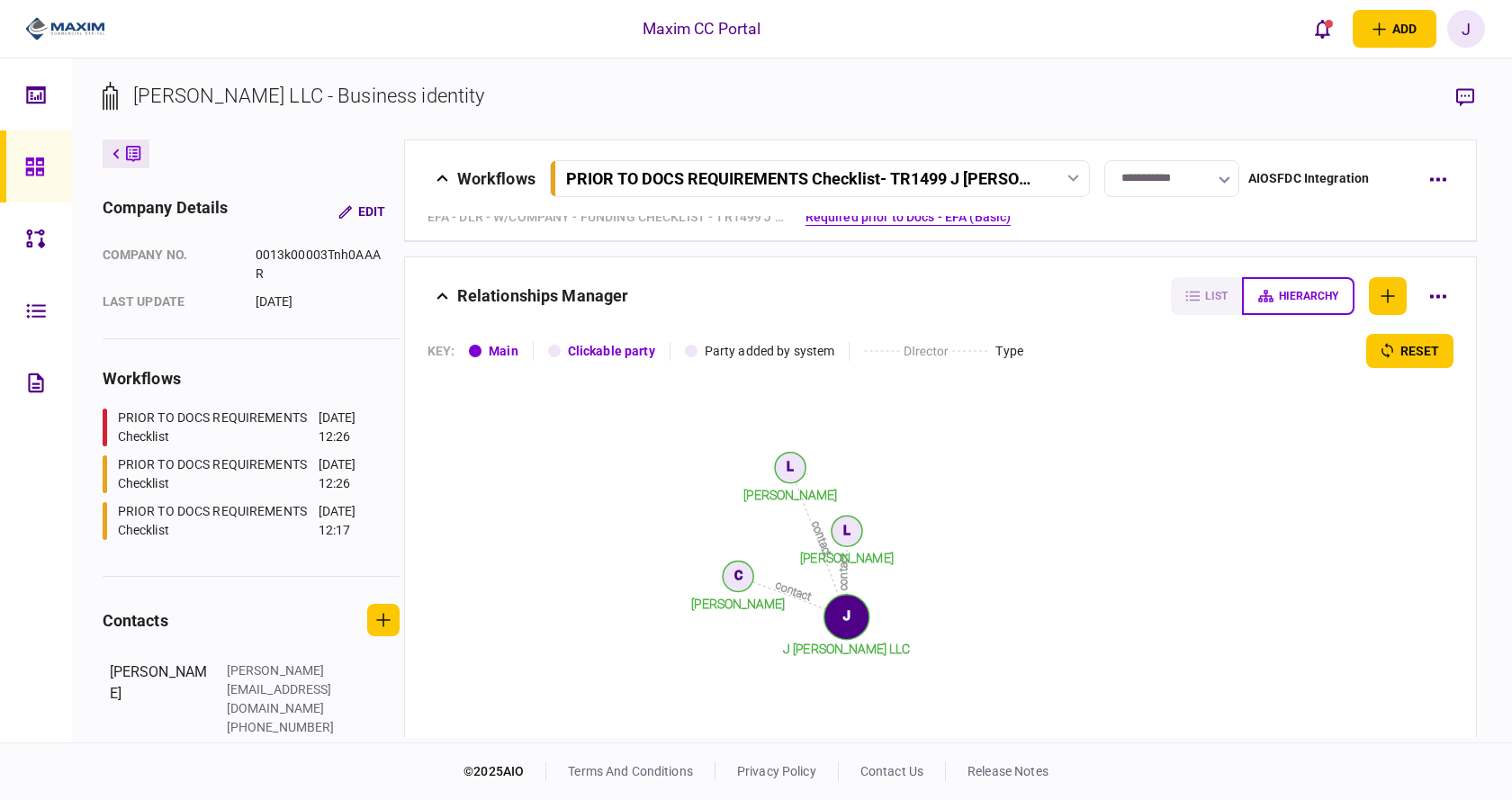 scroll, scrollTop: 2665, scrollLeft: 0, axis: vertical 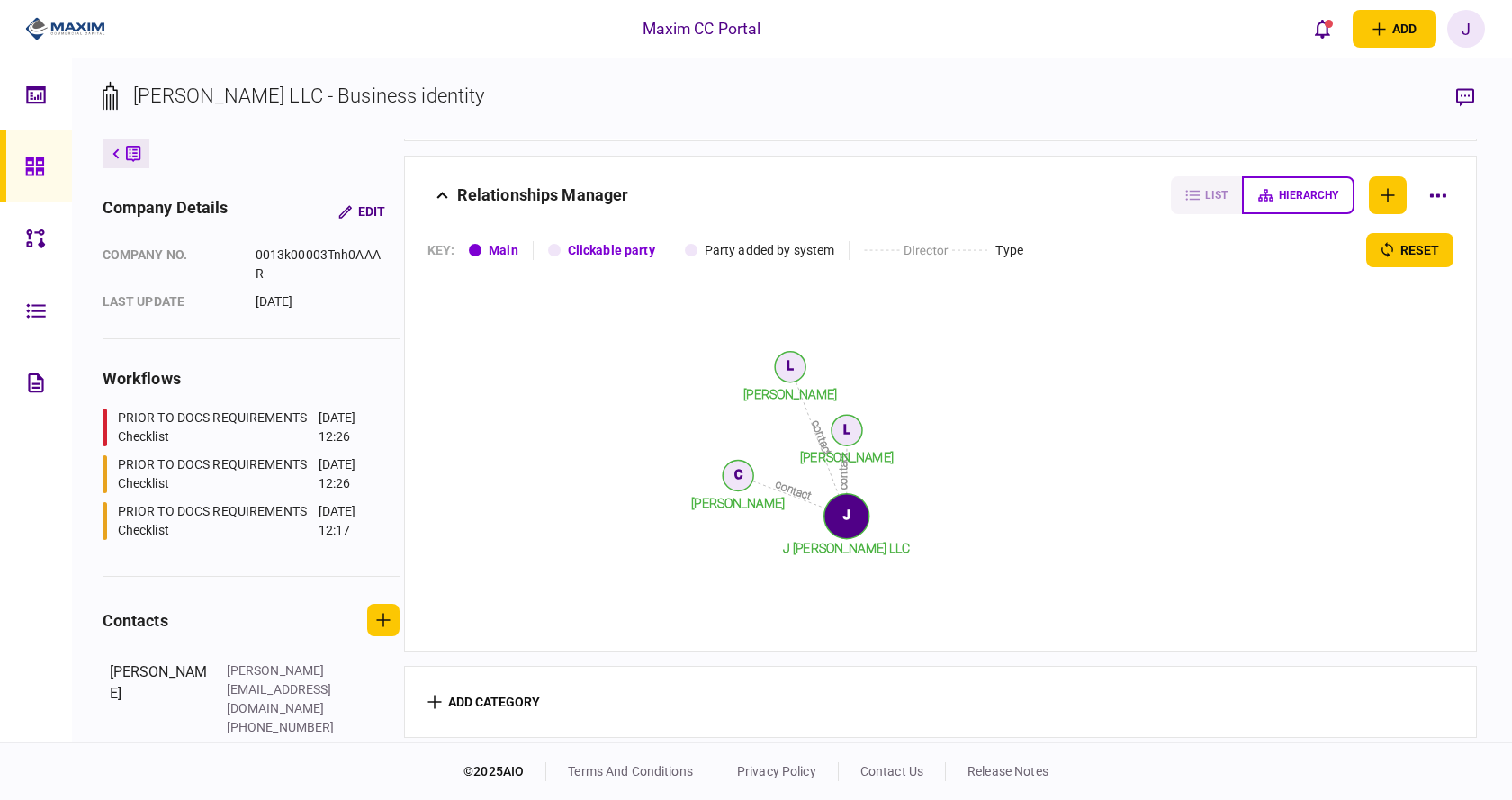 click at bounding box center (40, 166) 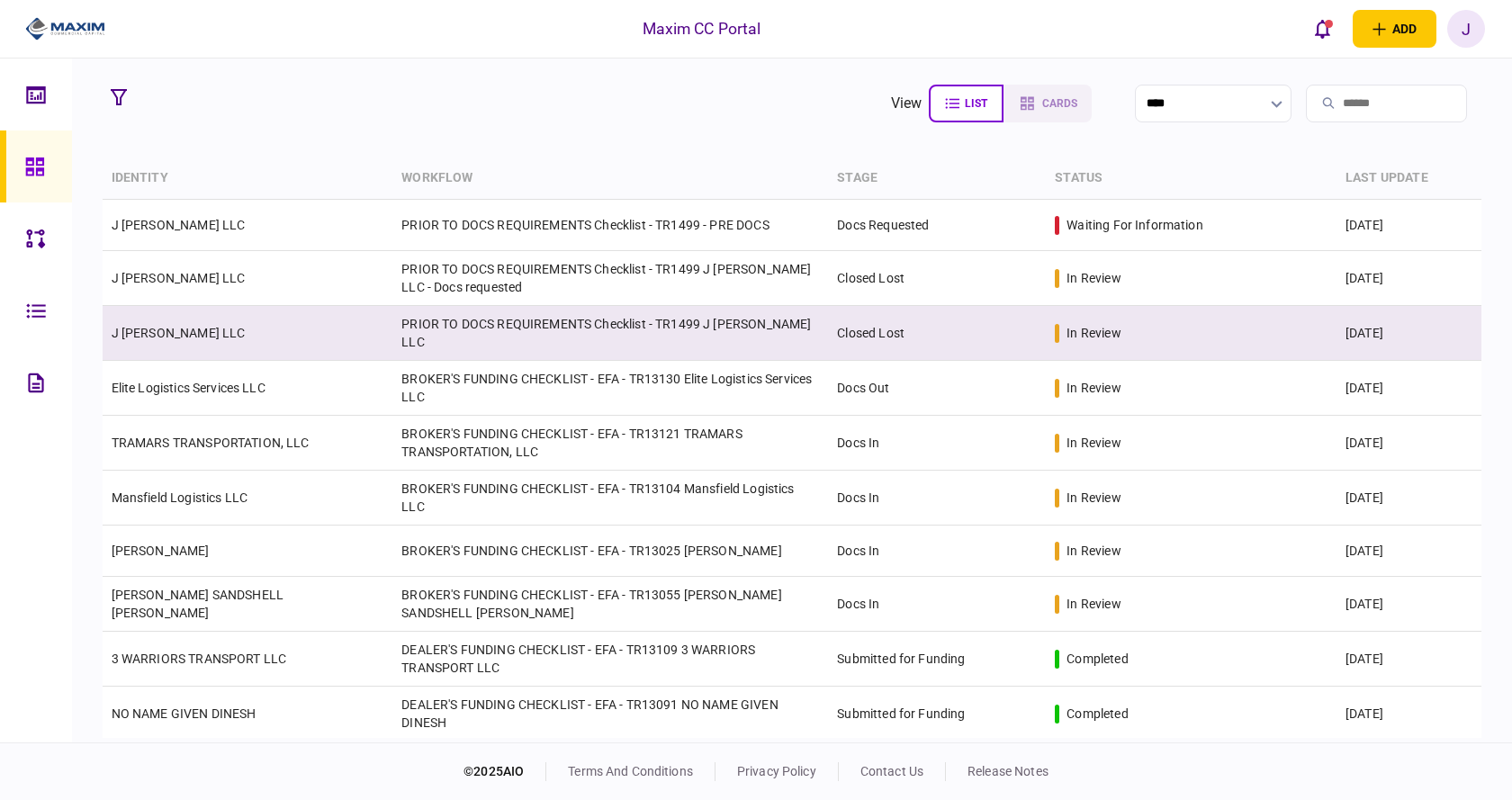 click on "PRIOR TO DOCS REQUIREMENTS Checklist - TR1499 J Smith LLC" at bounding box center (610, 333) 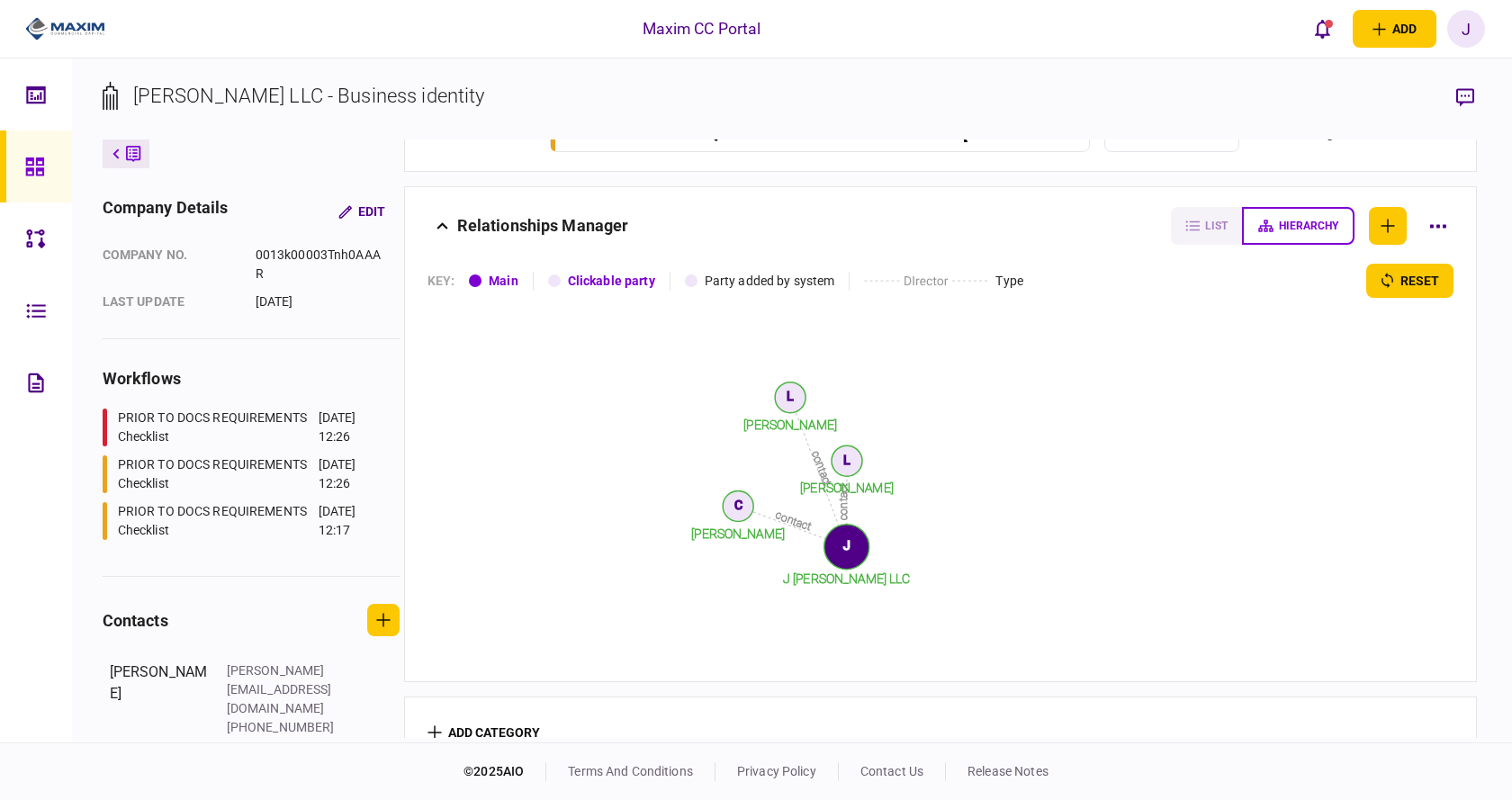 scroll, scrollTop: 2665, scrollLeft: 0, axis: vertical 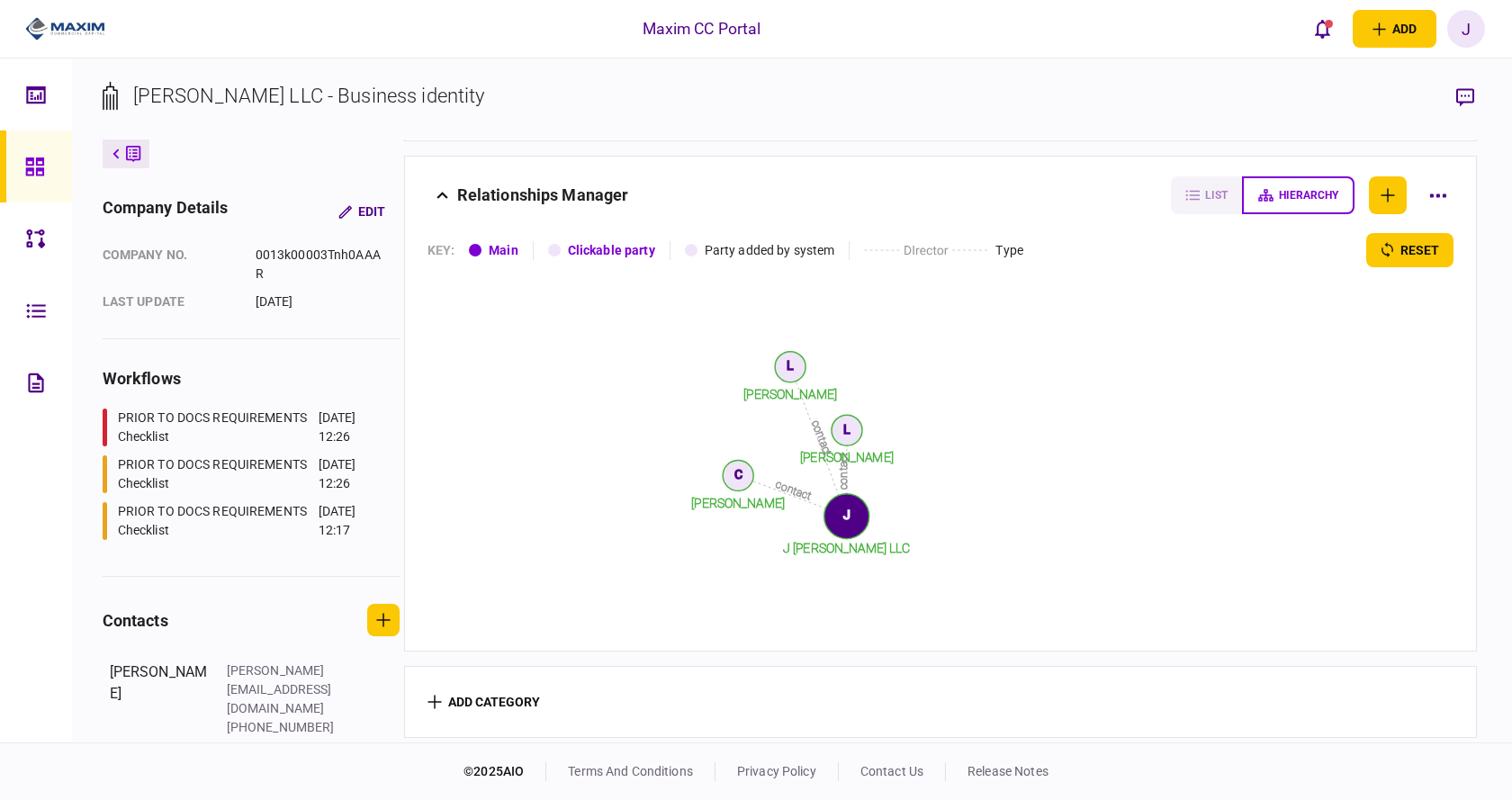 click on "contact contact contact Laura Dolphin Charles Salanga Luis Ranola J Smith LLC L C L J" 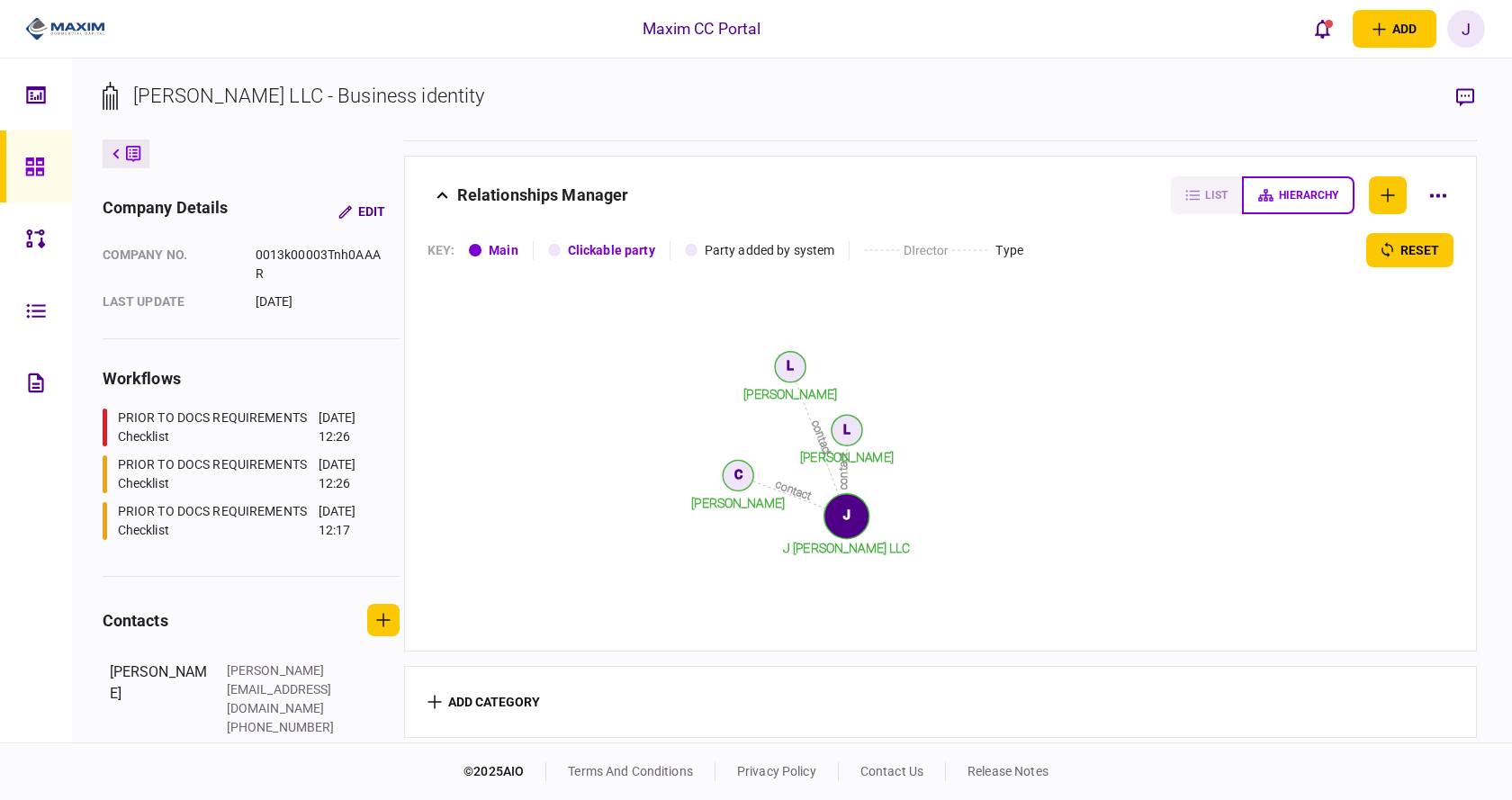 scroll, scrollTop: 1532, scrollLeft: 0, axis: vertical 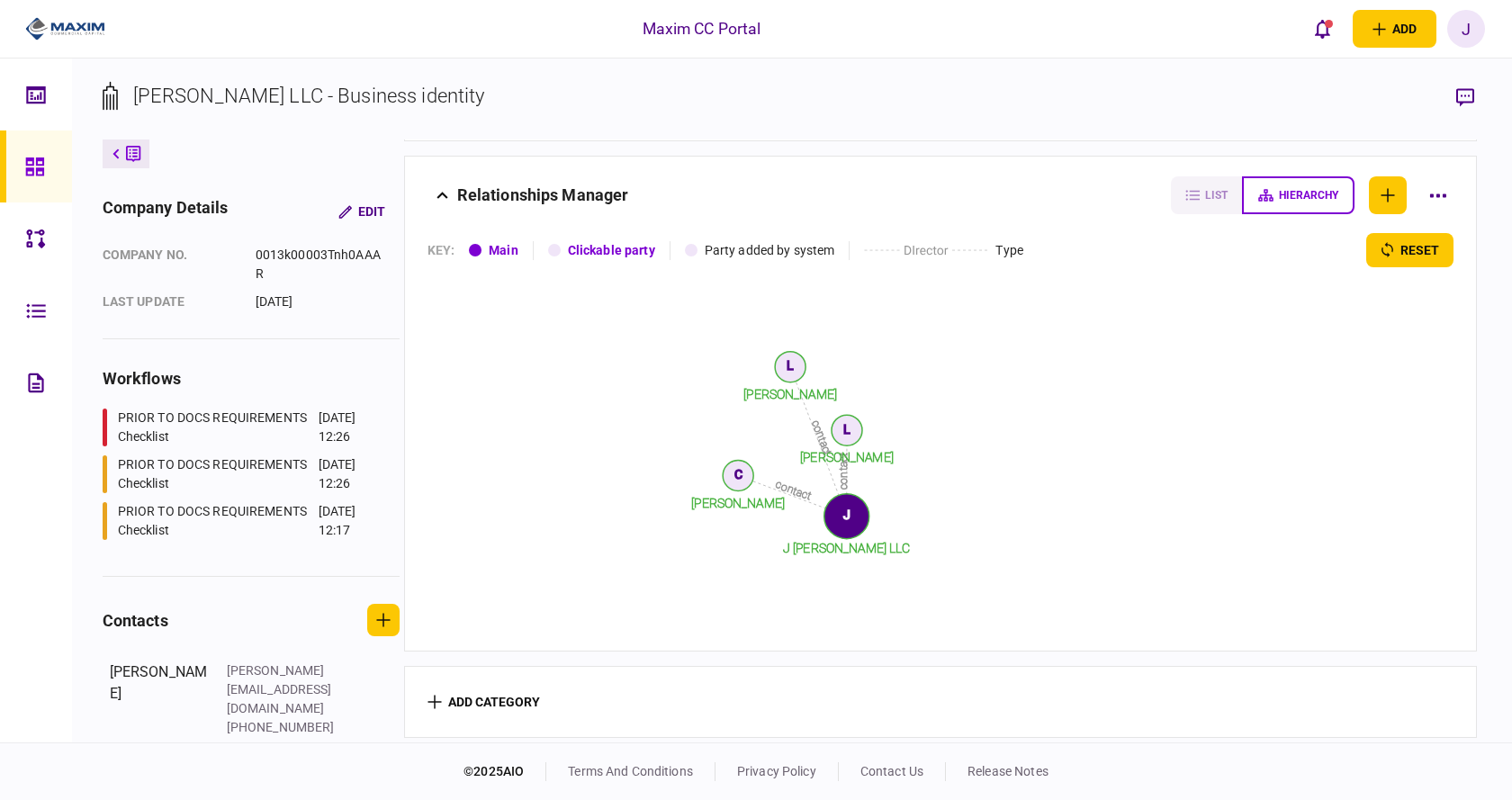 click on "PRIOR TO DOCS REQUIREMENTS Checklist" at bounding box center (216, 521) 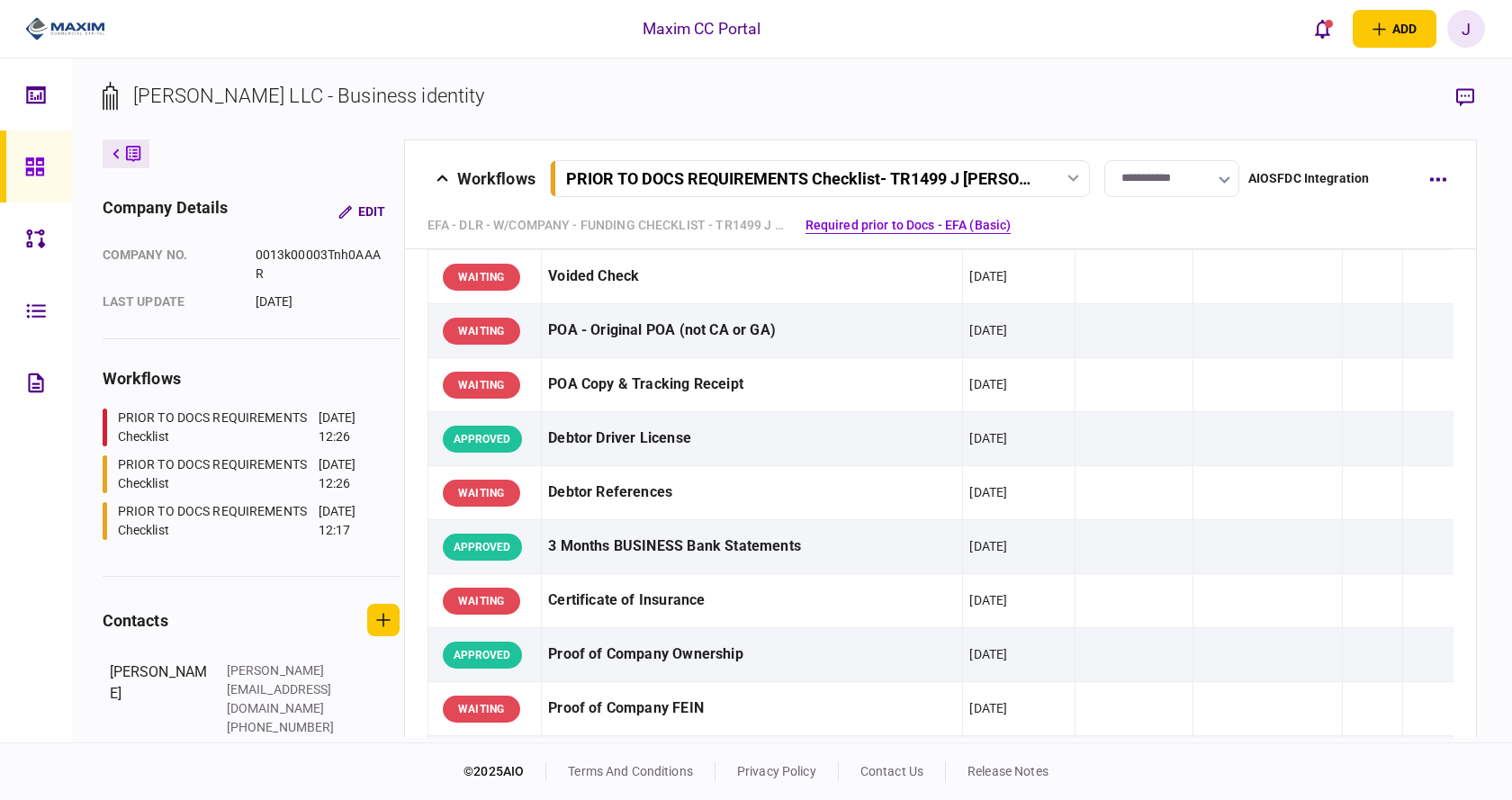 scroll, scrollTop: 2665, scrollLeft: 0, axis: vertical 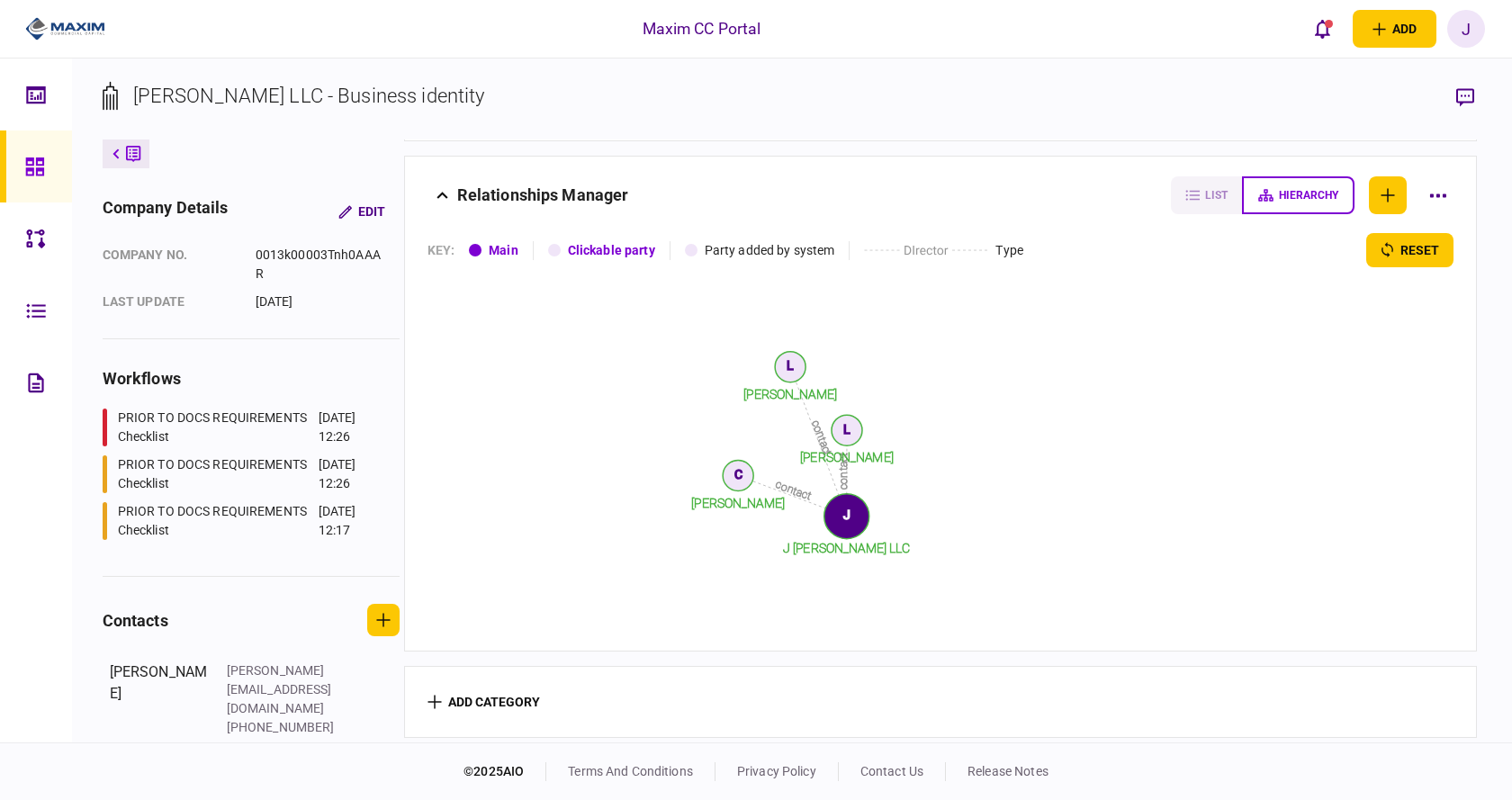 click on "Main" at bounding box center [503, 250] 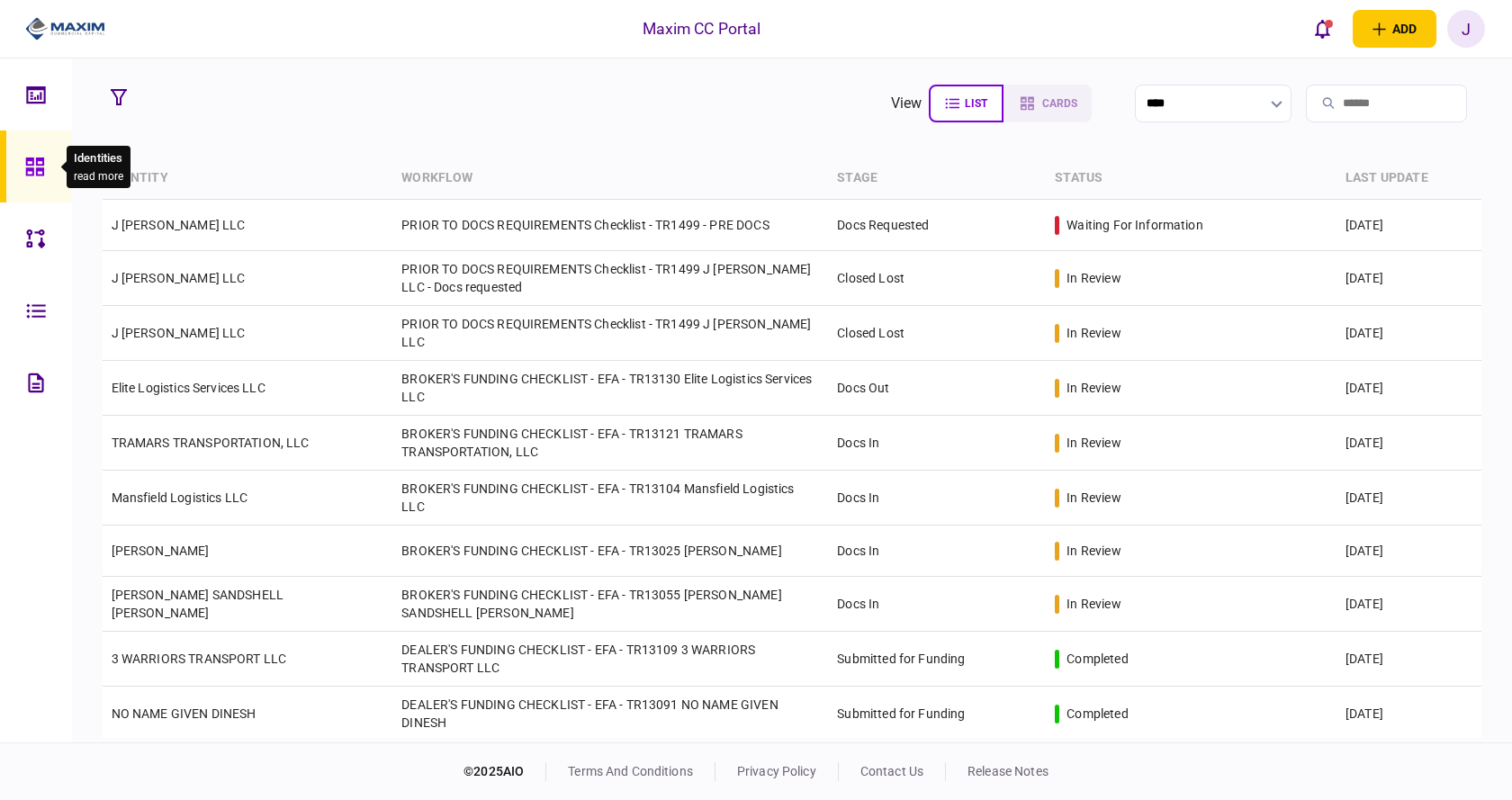click 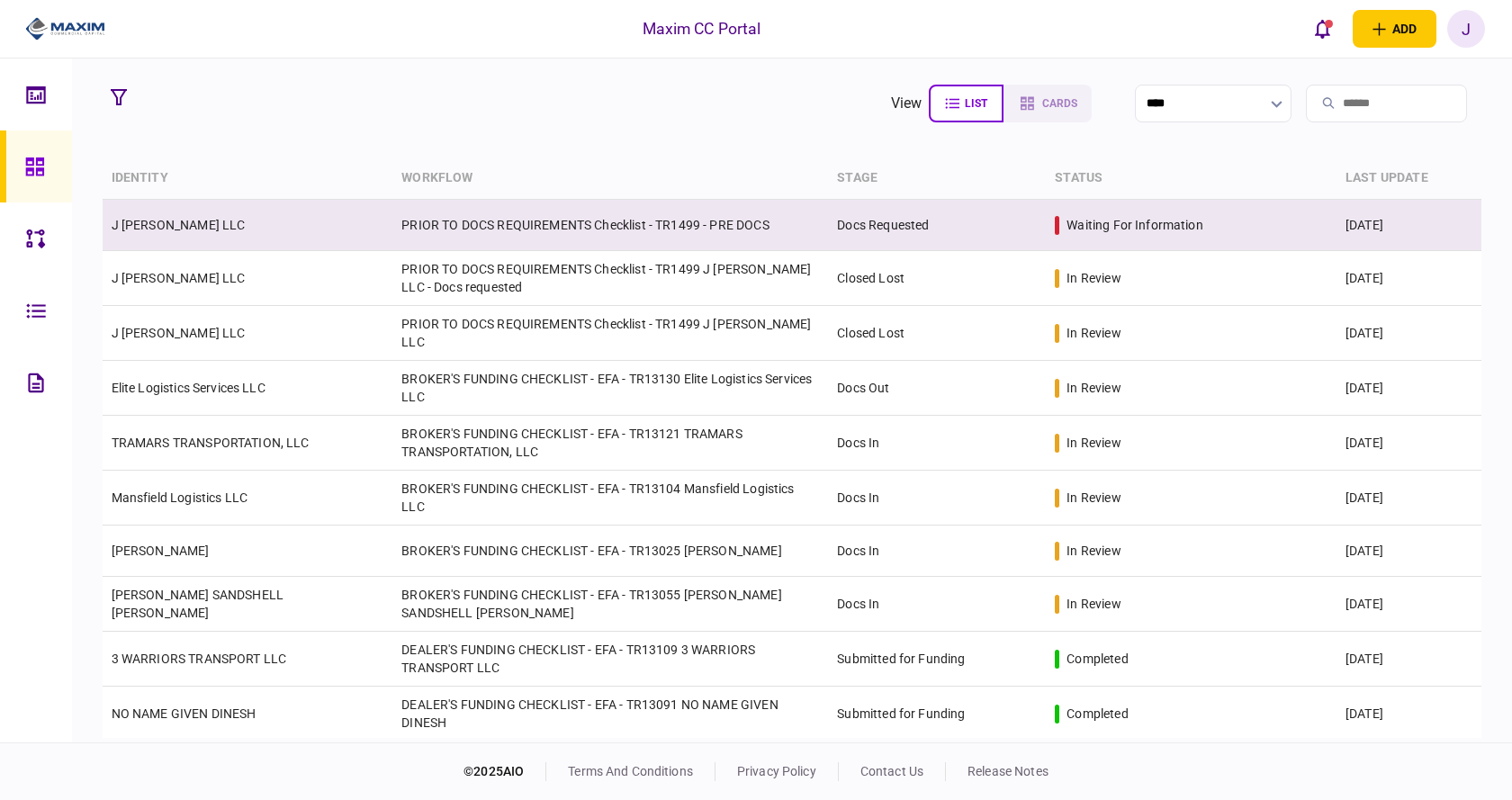 click on "waiting for information" at bounding box center (1134, 225) 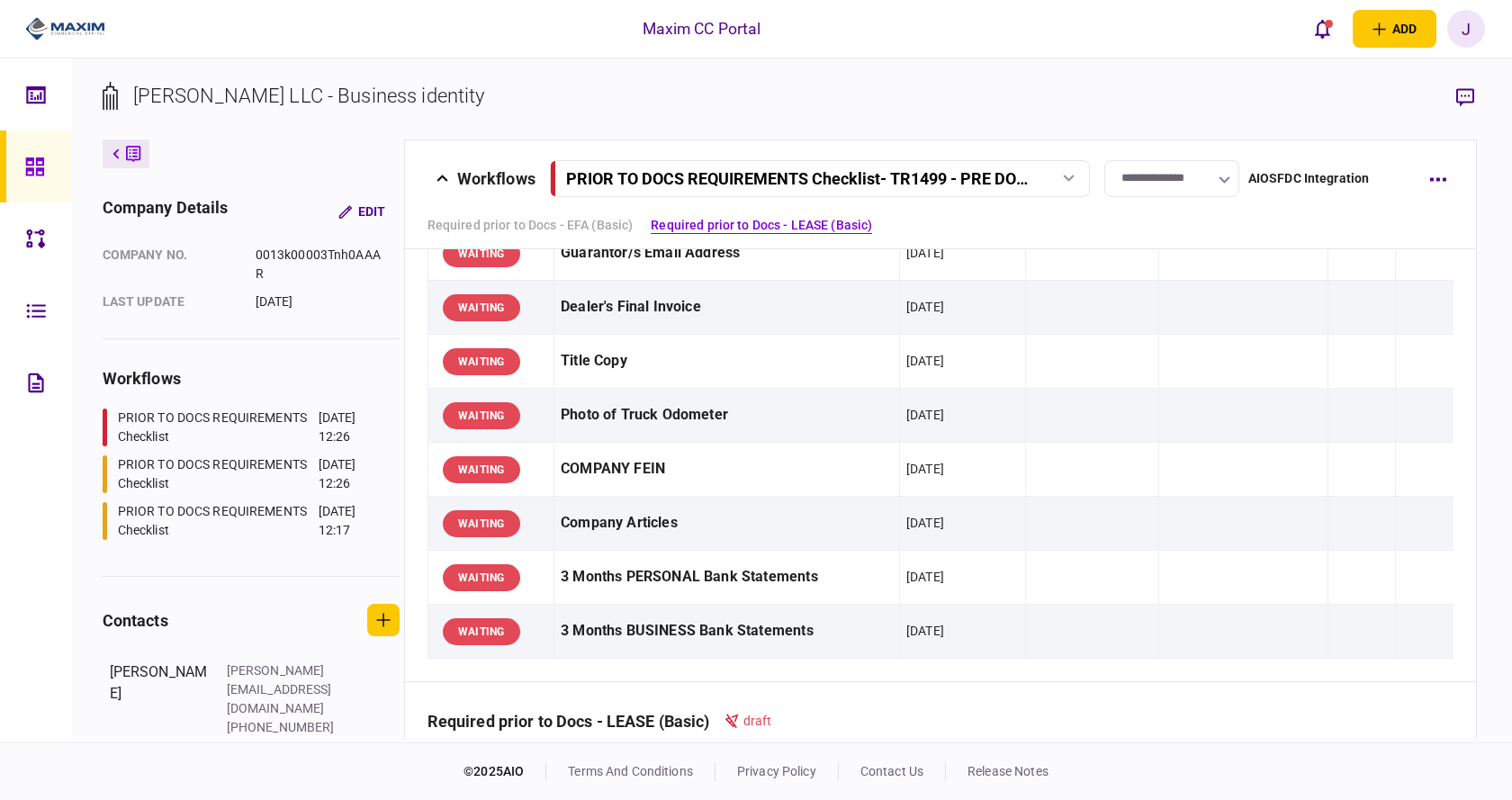 scroll, scrollTop: 0, scrollLeft: 0, axis: both 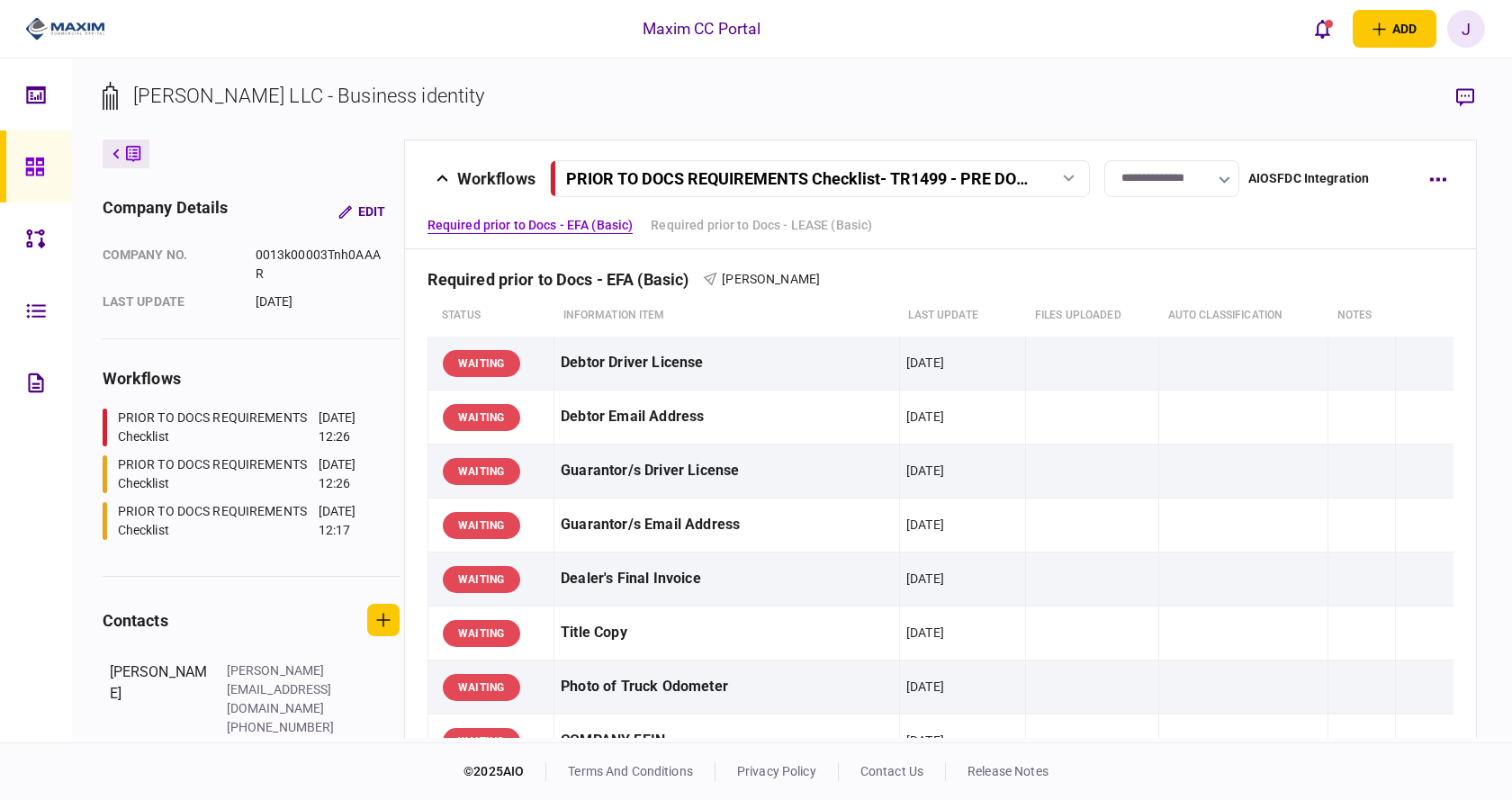 click on "**********" at bounding box center (1172, 178) 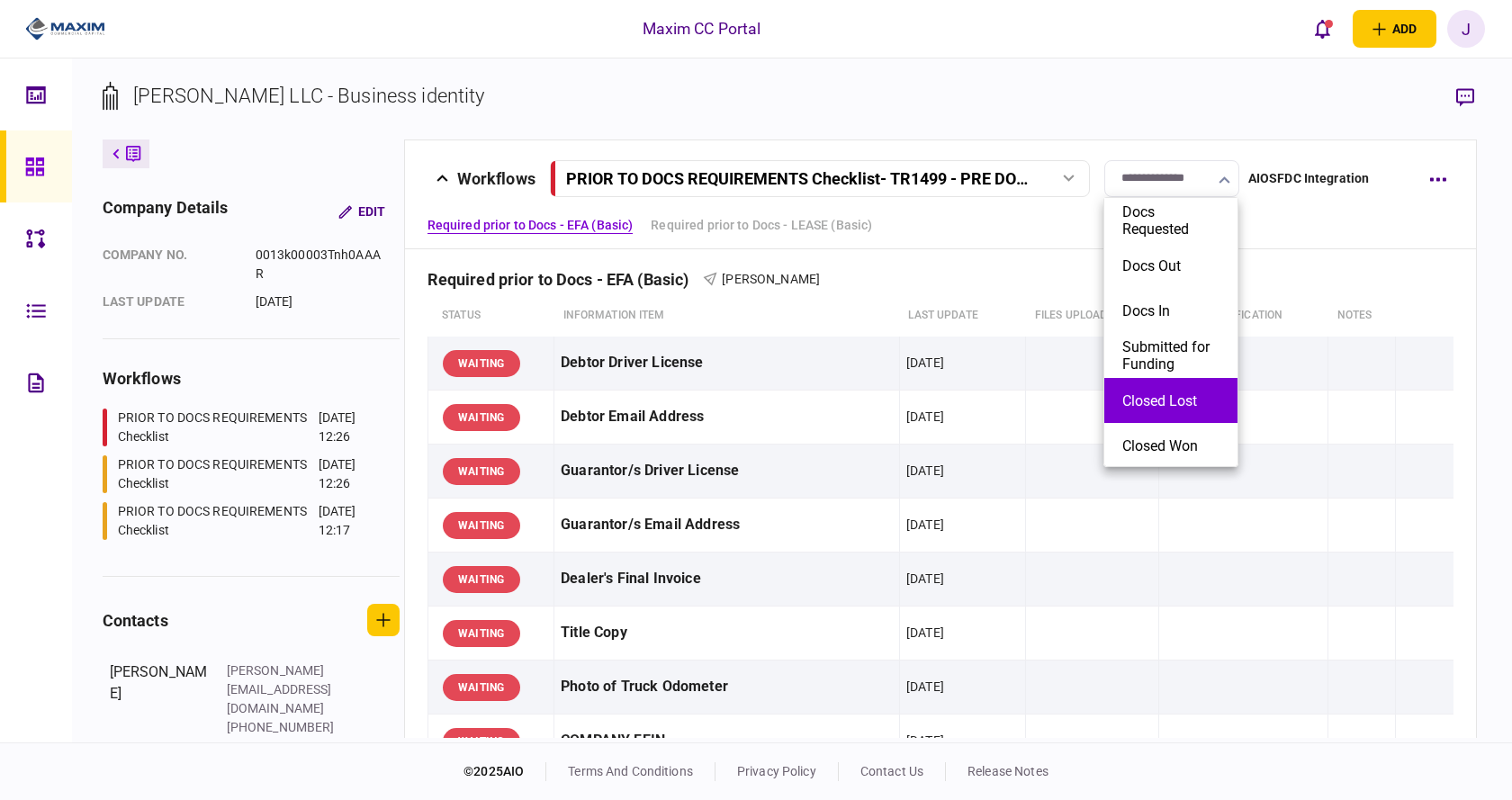 scroll, scrollTop: 2, scrollLeft: 0, axis: vertical 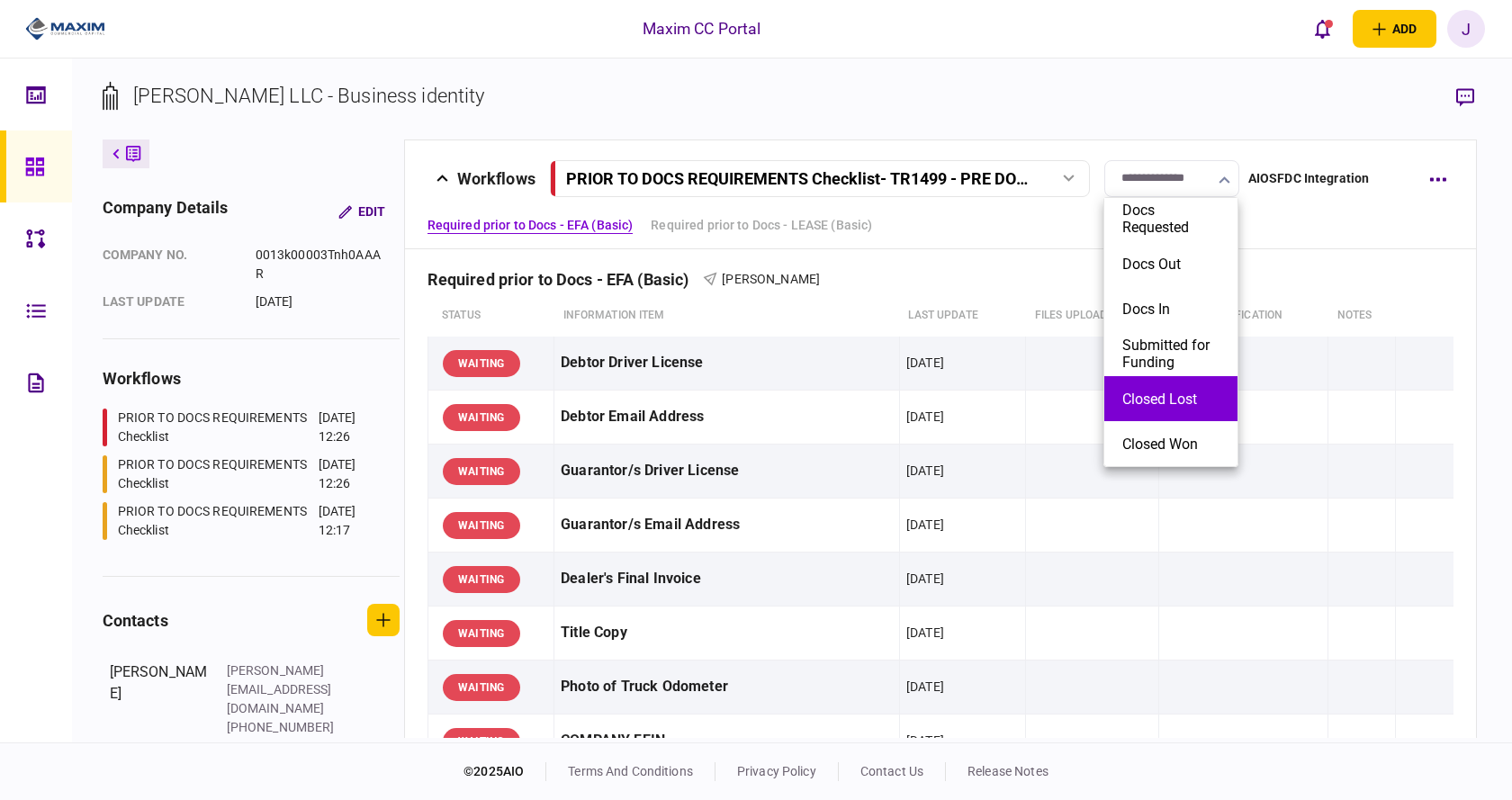 click on "Closed Lost" at bounding box center (1171, 399) 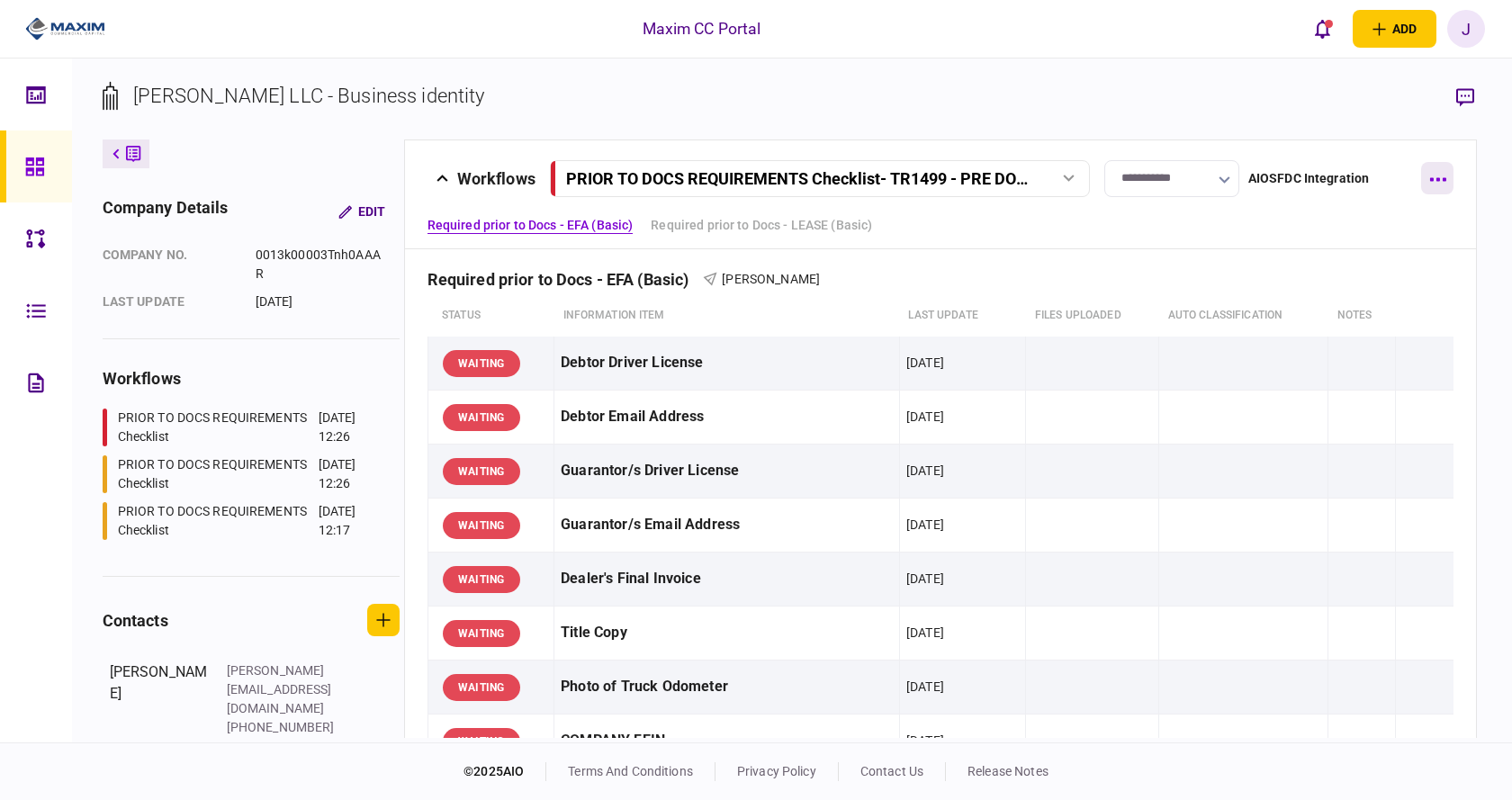 click at bounding box center (1437, 178) 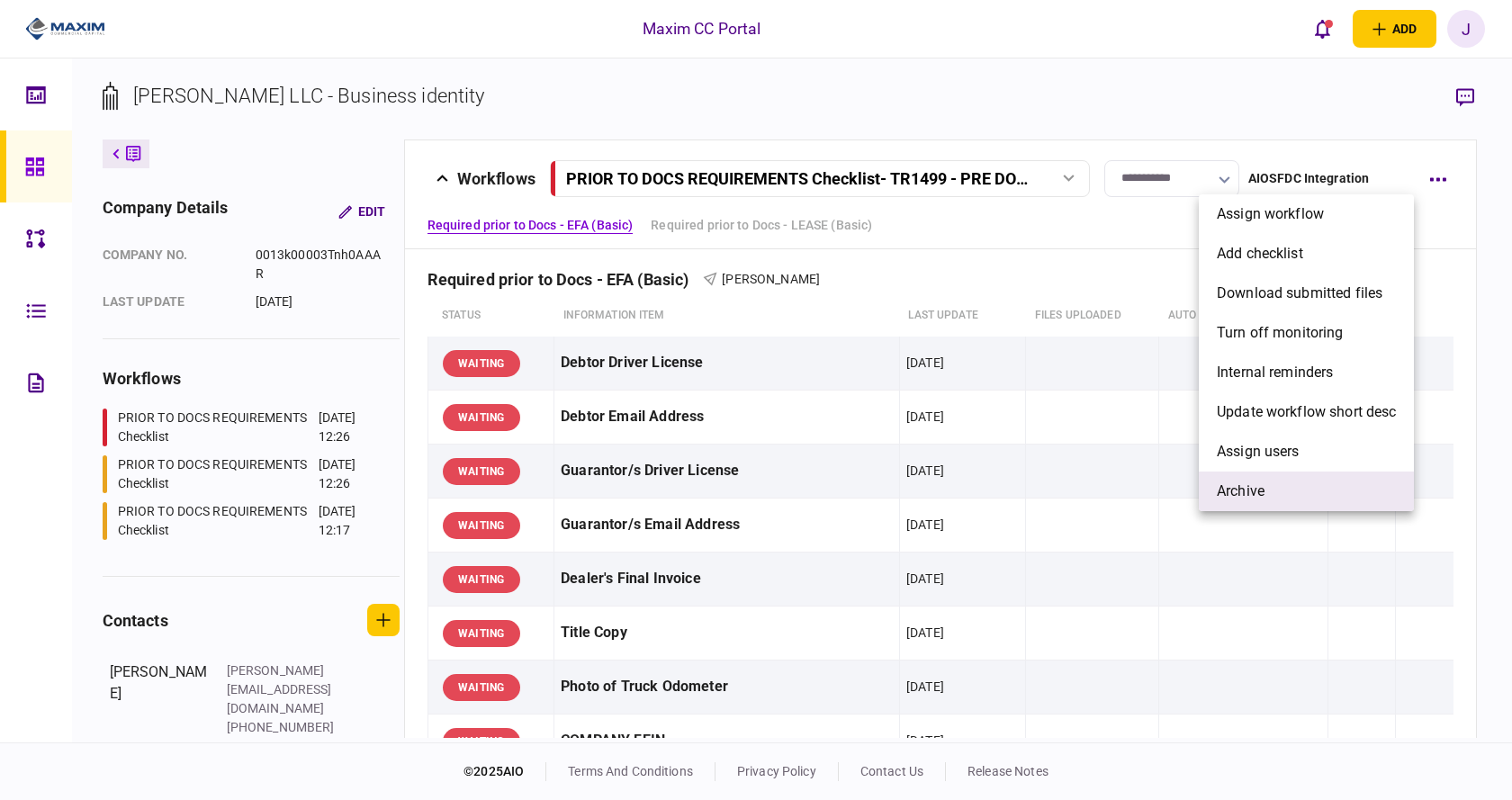click on "archive" at bounding box center (1306, 491) 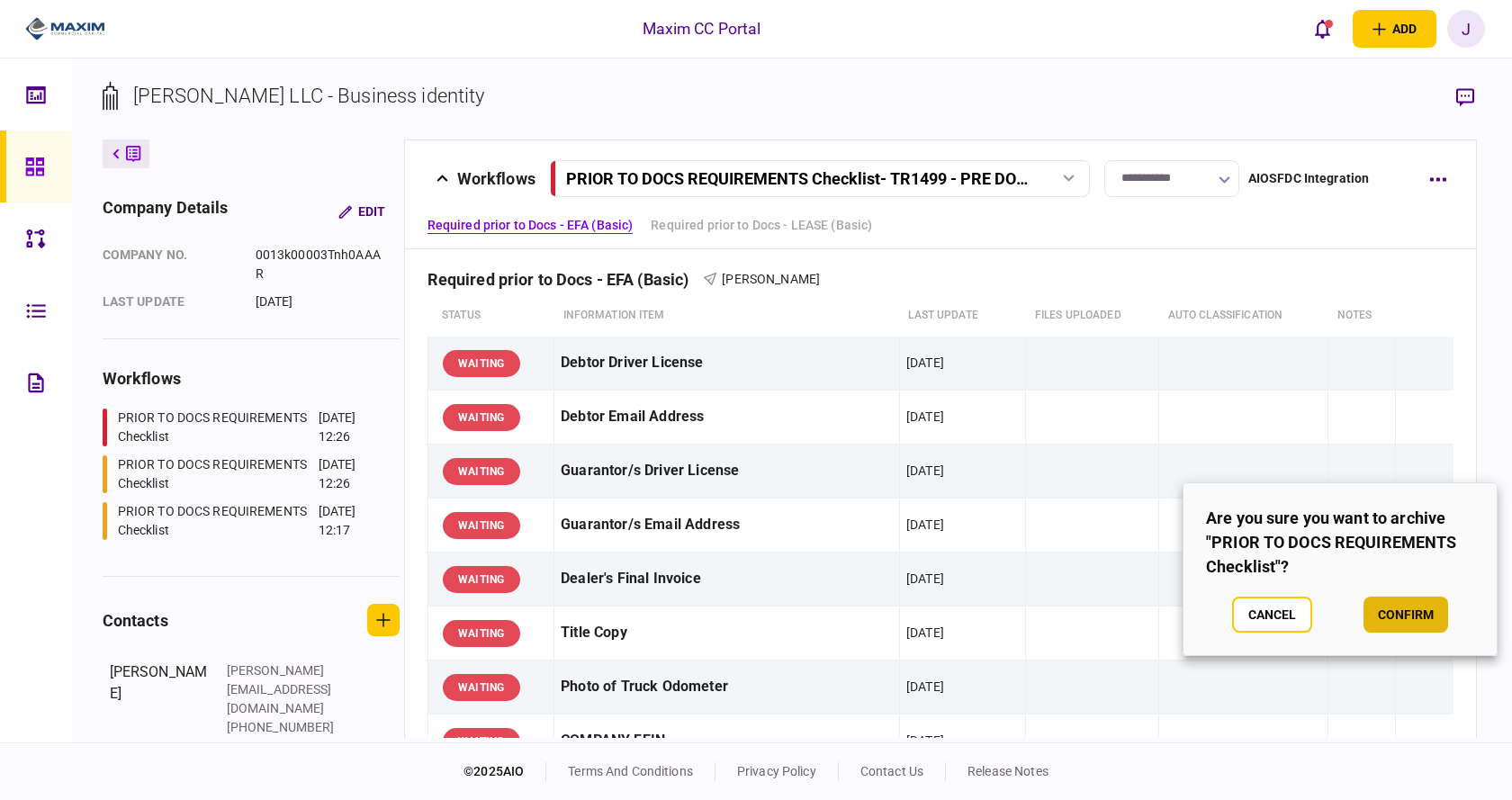 click on "confirm" at bounding box center (1406, 615) 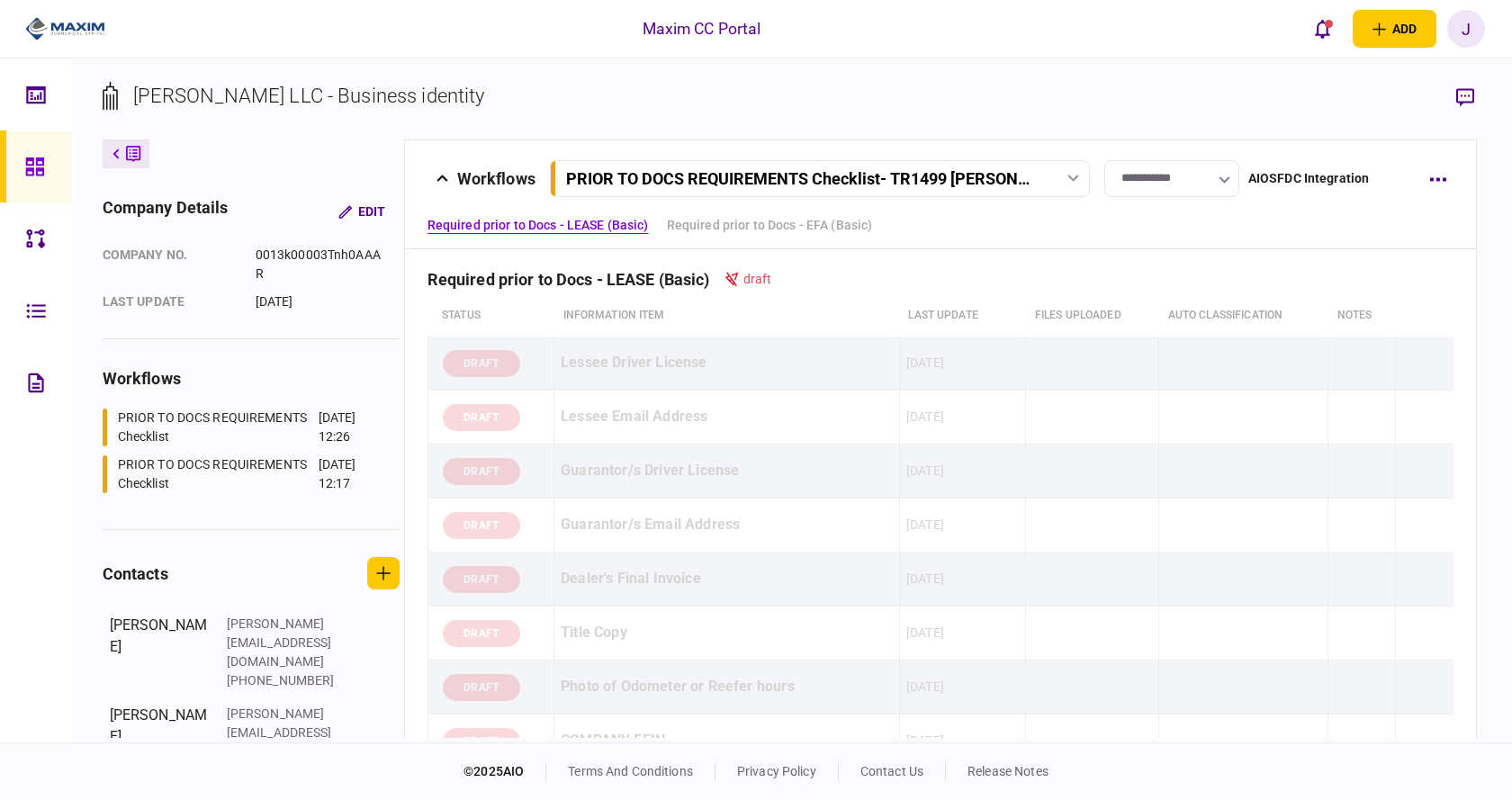 click at bounding box center (36, 166) 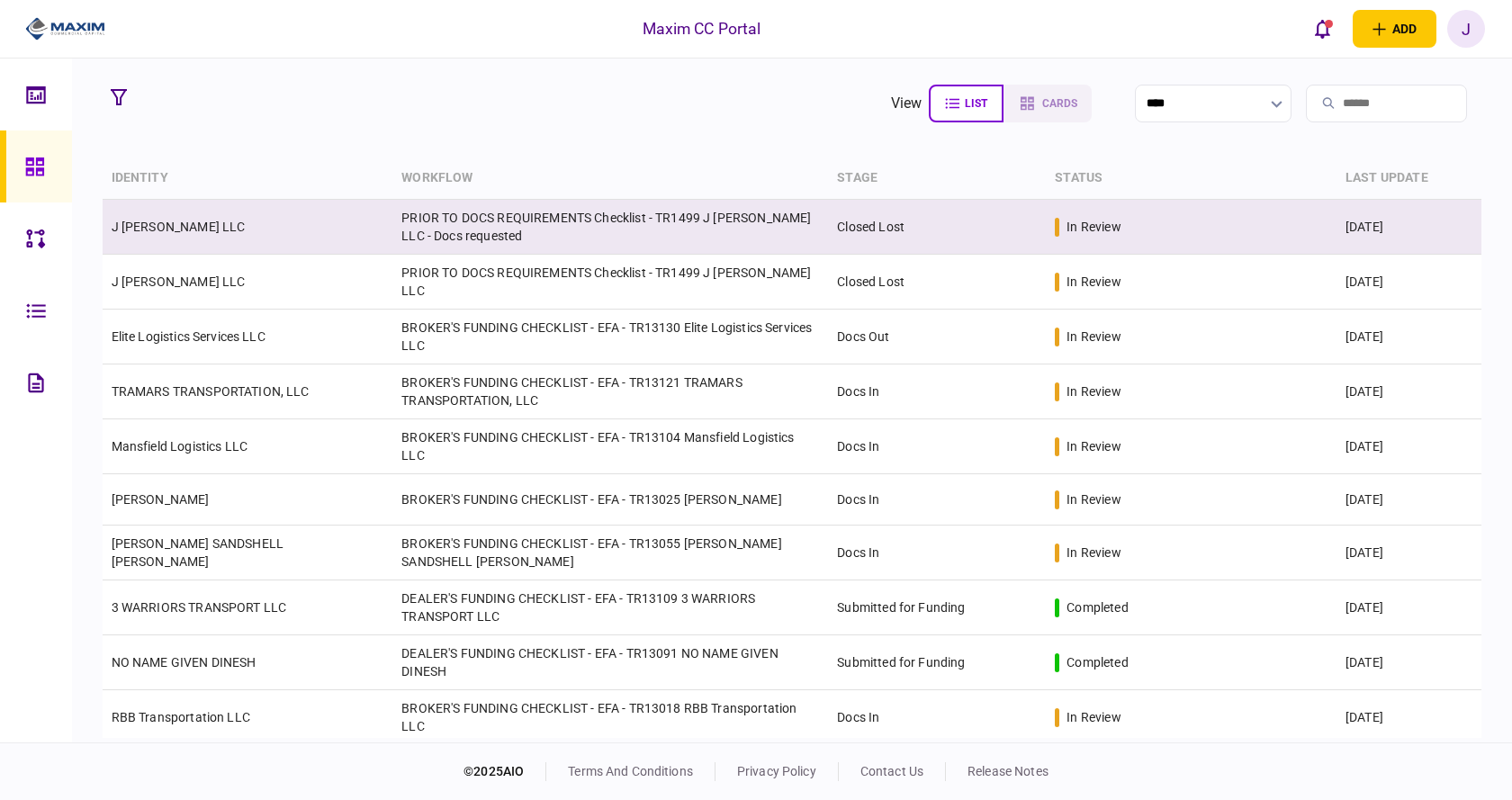 click on "J Smith LLC" at bounding box center (248, 227) 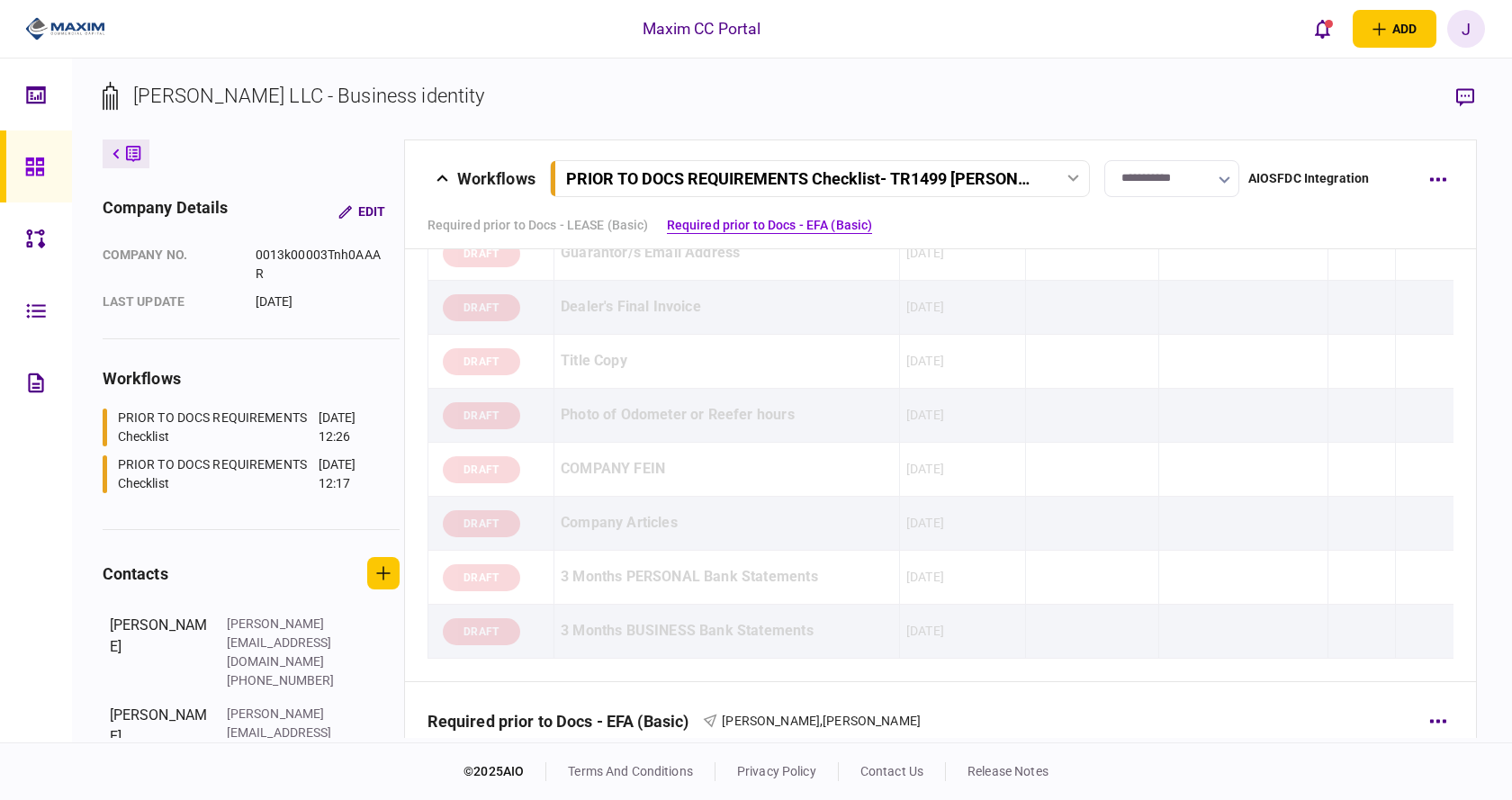 scroll, scrollTop: 0, scrollLeft: 0, axis: both 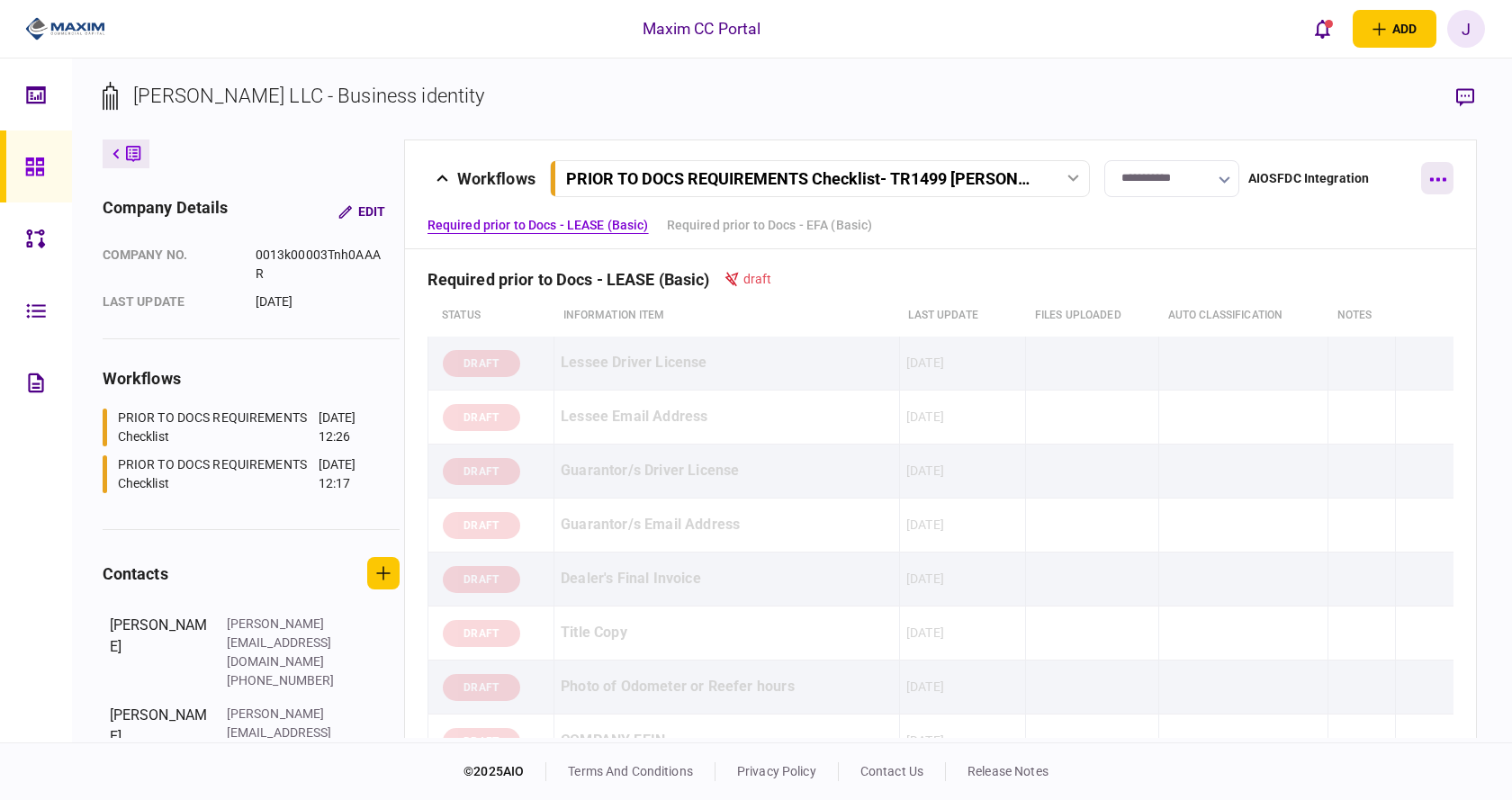click at bounding box center [1437, 178] 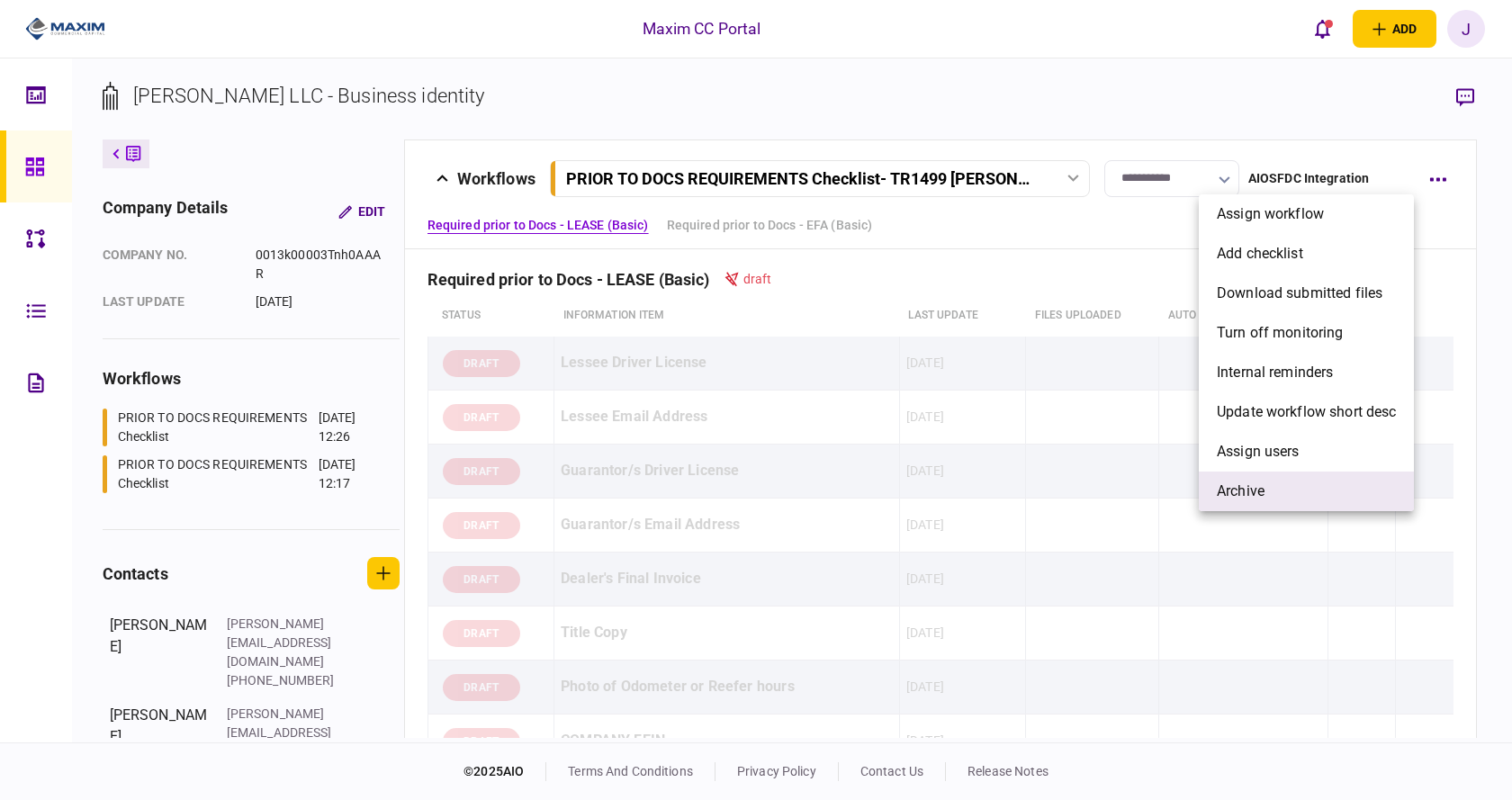 click on "archive" at bounding box center [1306, 491] 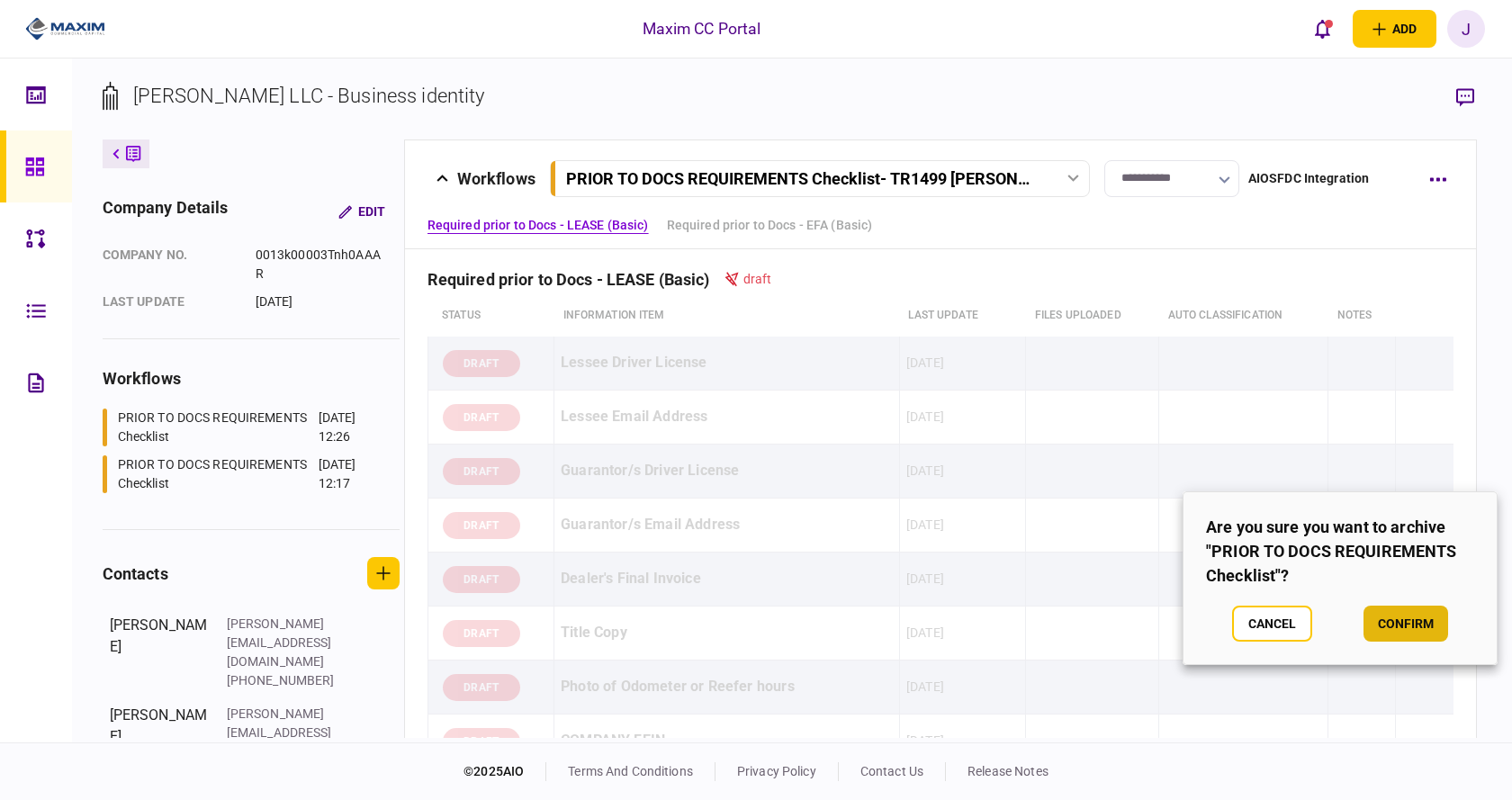 click on "confirm" at bounding box center (1406, 624) 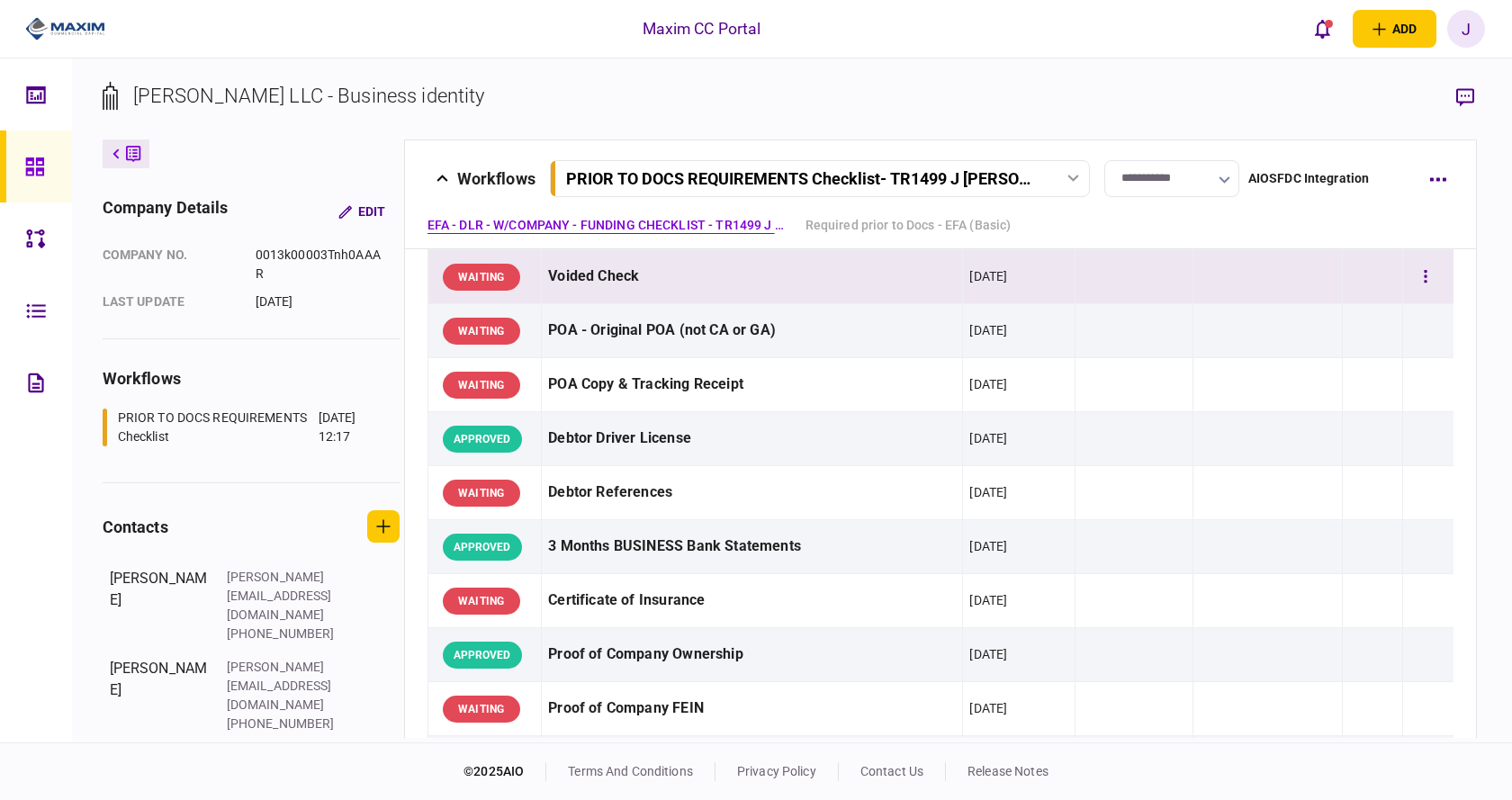 scroll, scrollTop: 0, scrollLeft: 0, axis: both 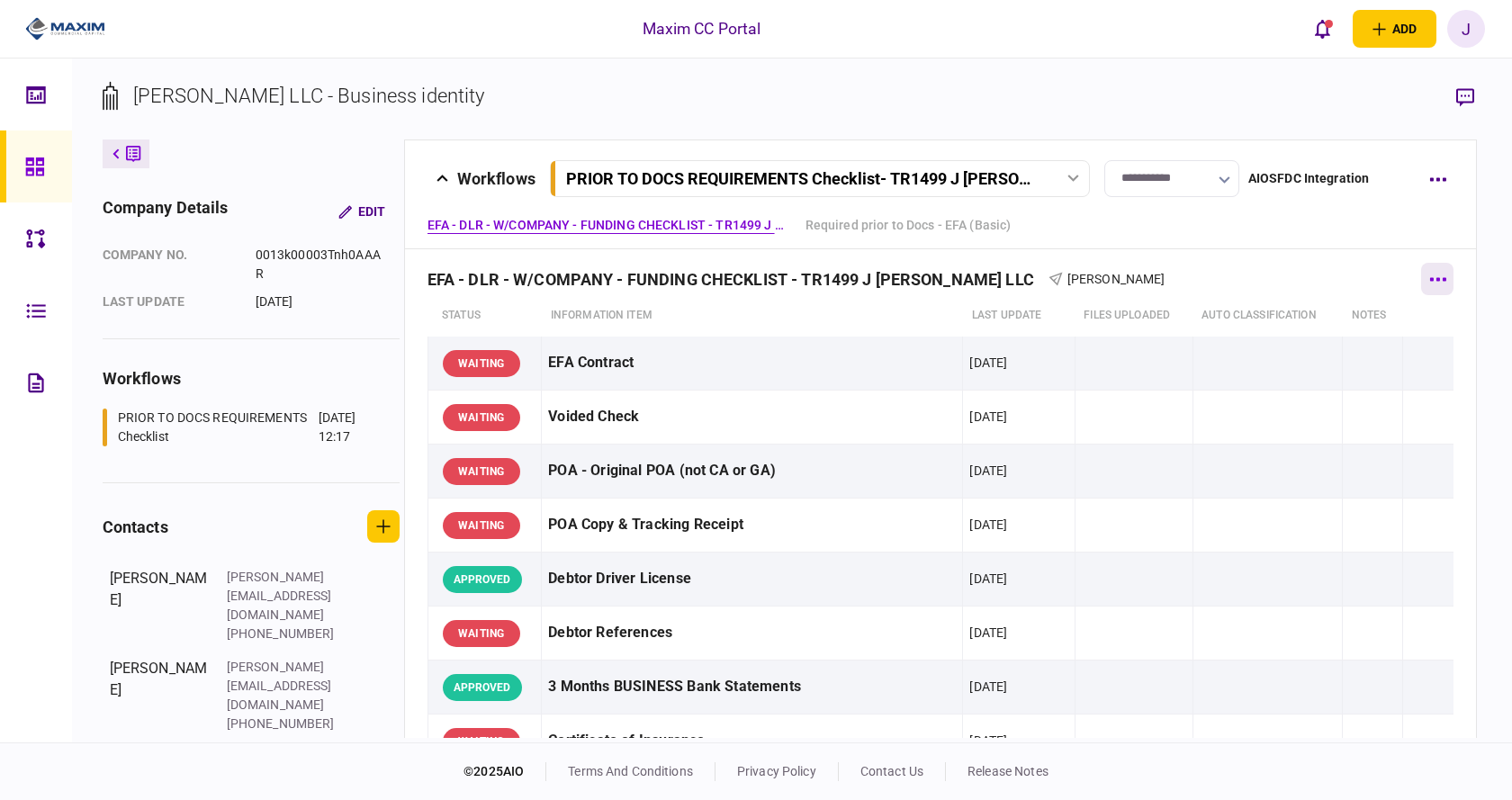 click at bounding box center (1437, 279) 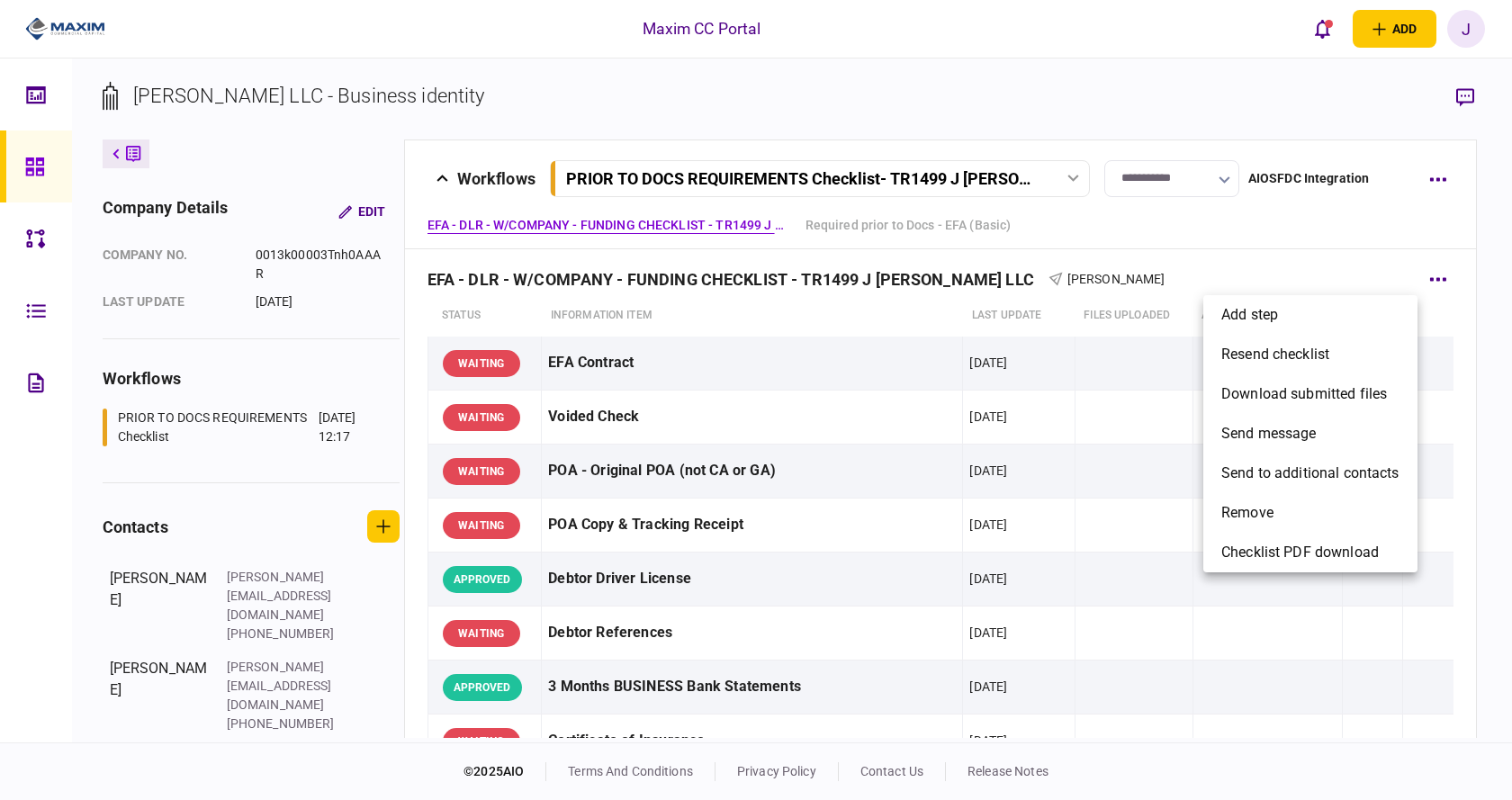 click at bounding box center (756, 400) 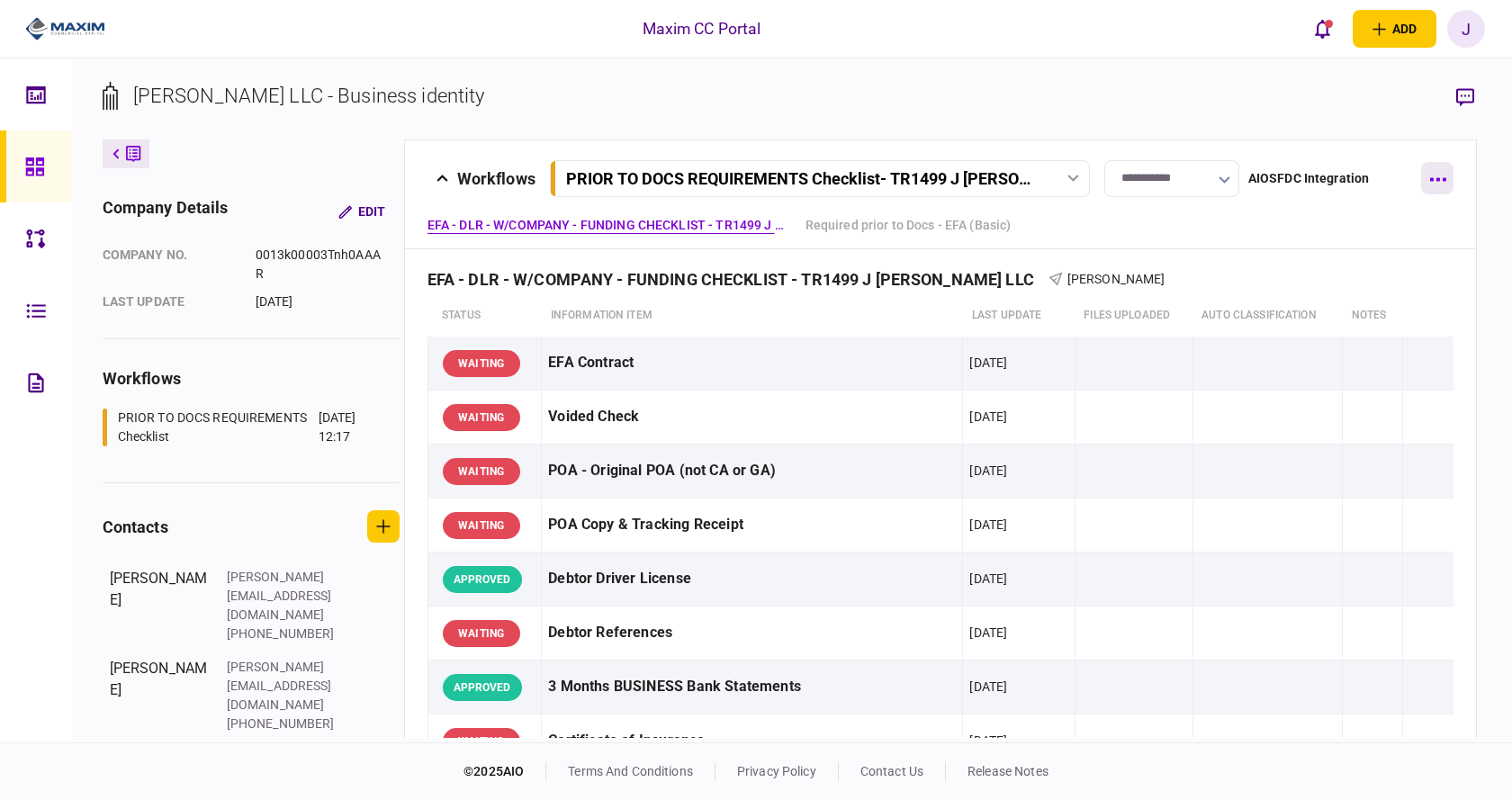 click at bounding box center (1437, 178) 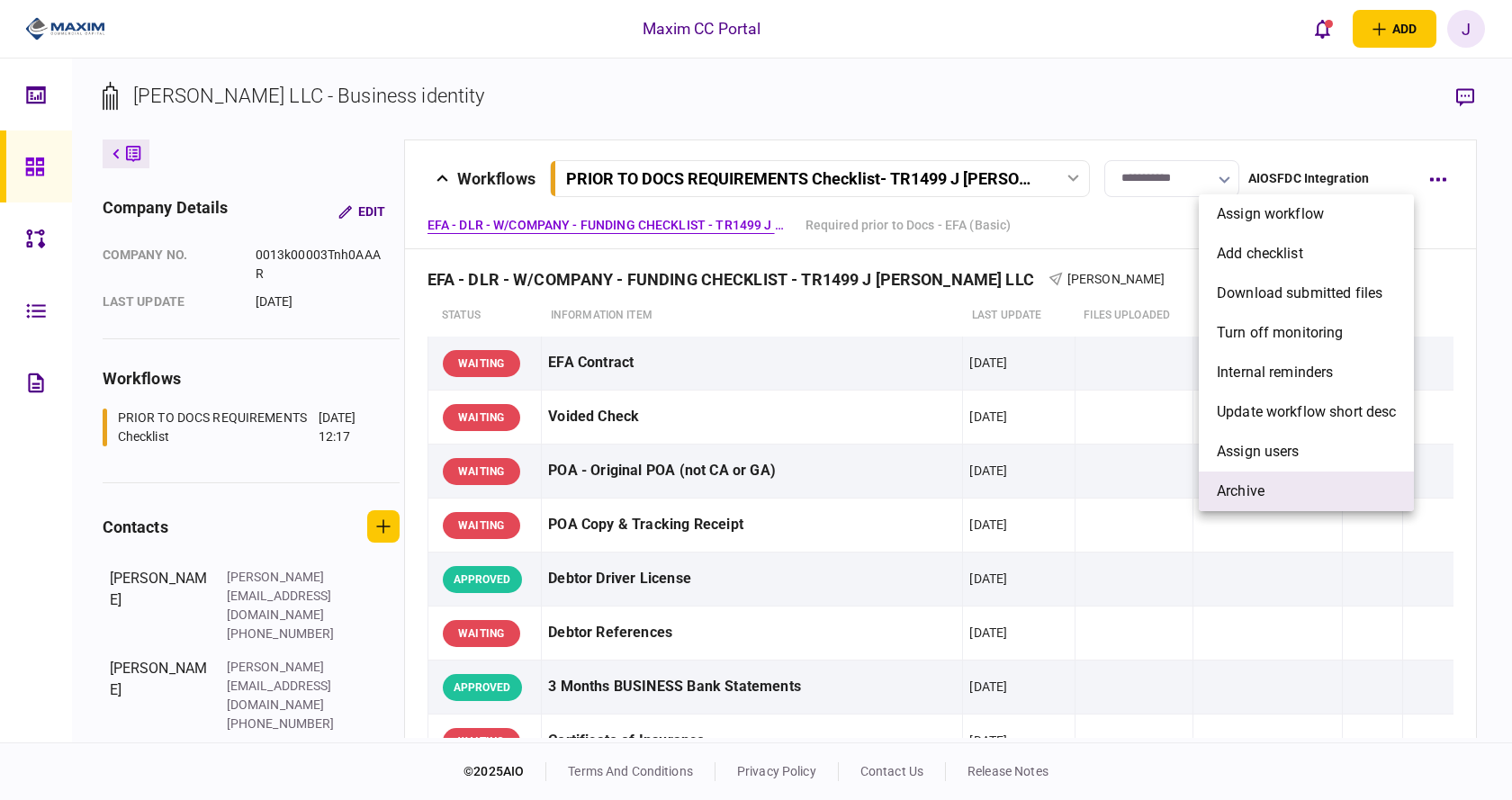 click on "archive" at bounding box center (1240, 491) 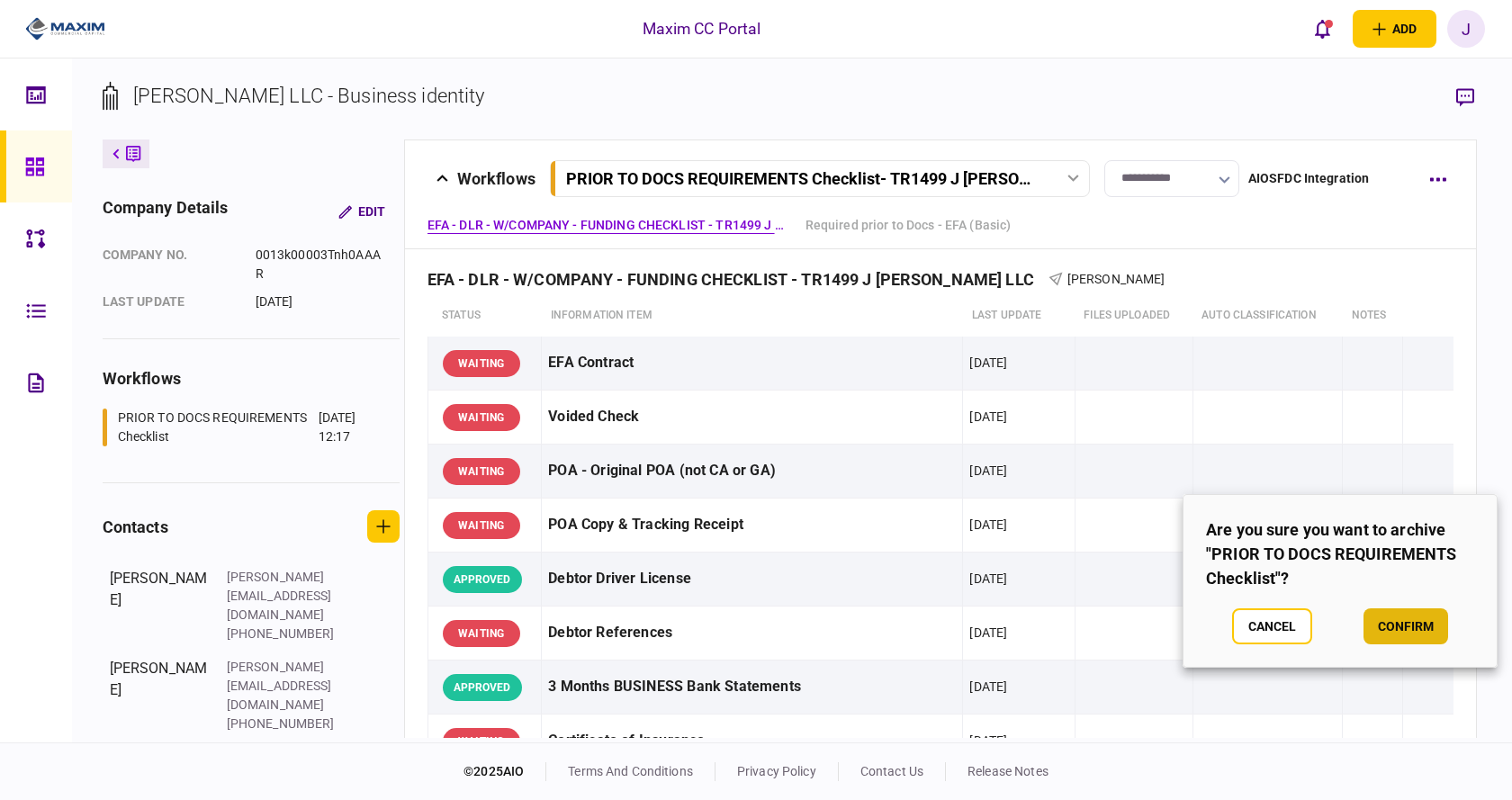 click on "confirm" at bounding box center [1406, 626] 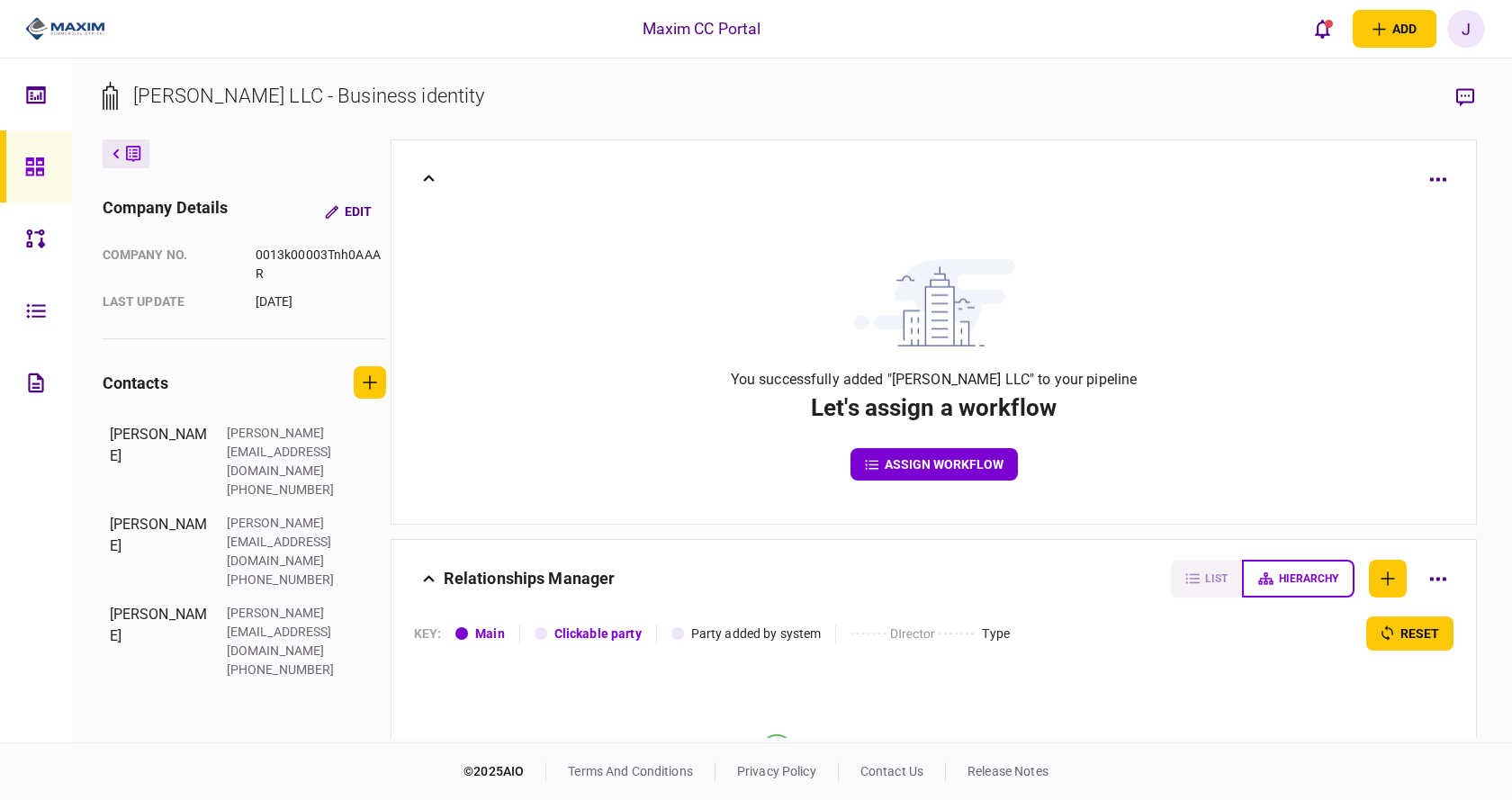 click at bounding box center [36, 166] 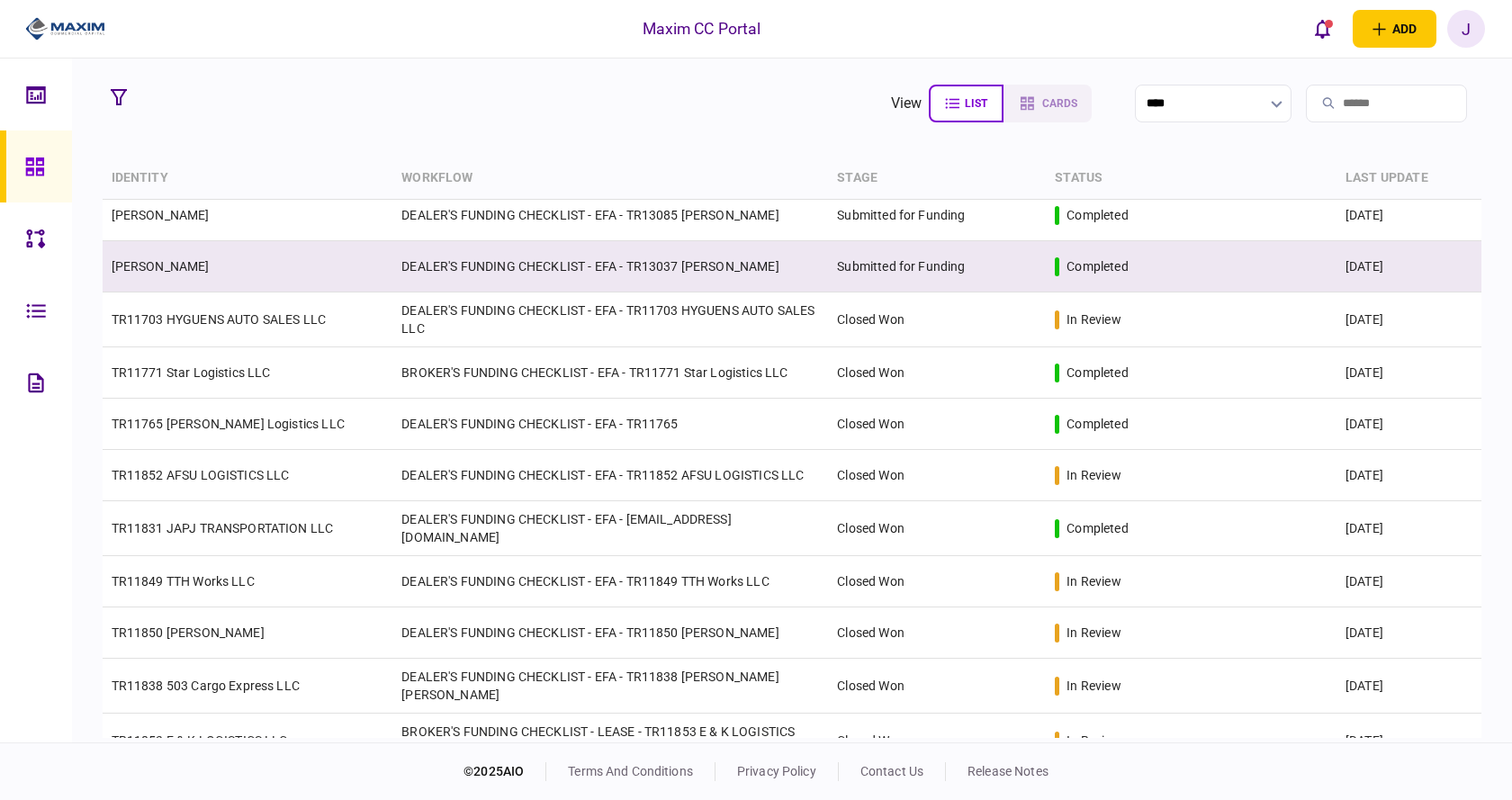 scroll, scrollTop: 526, scrollLeft: 0, axis: vertical 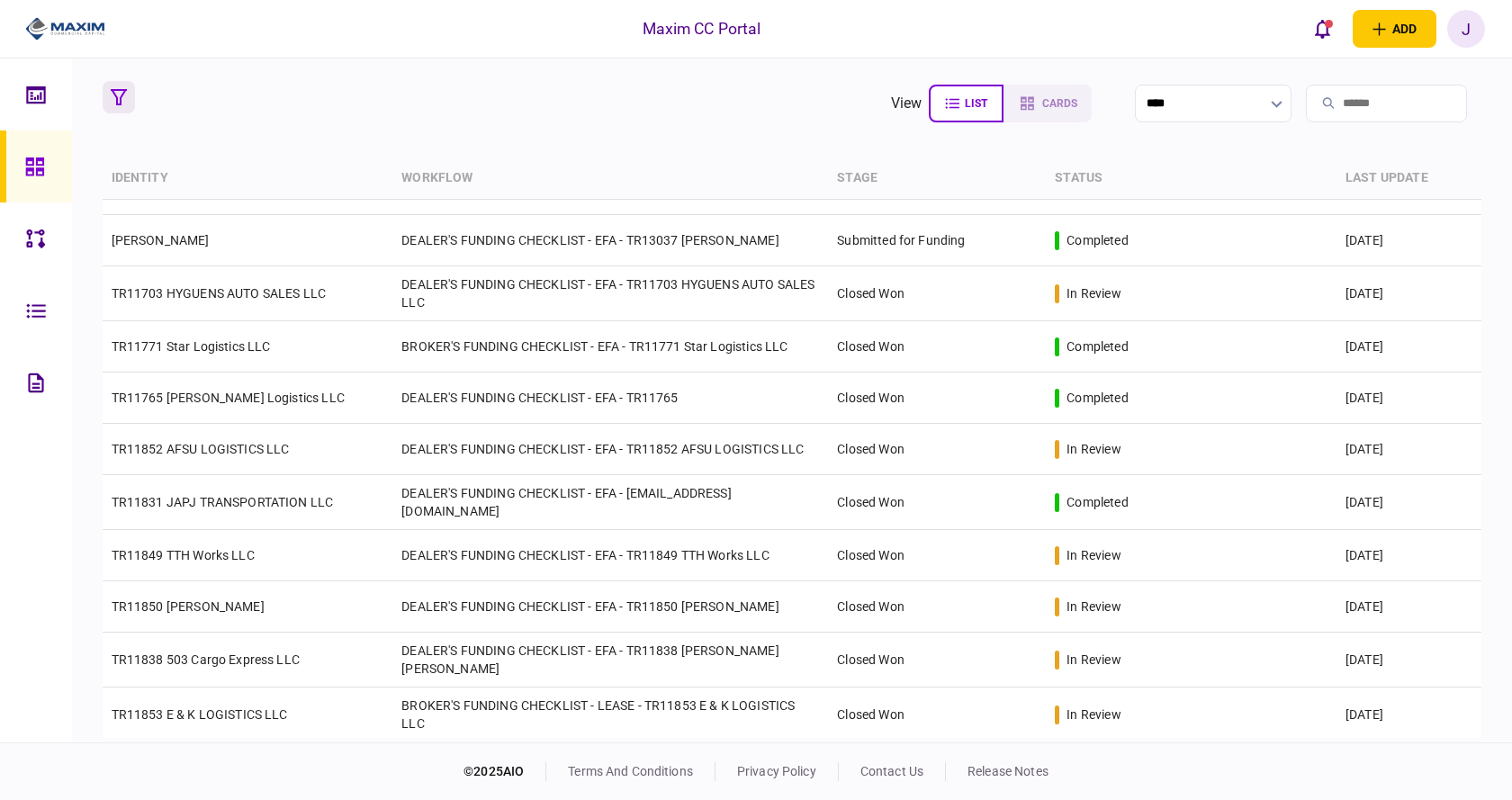 click 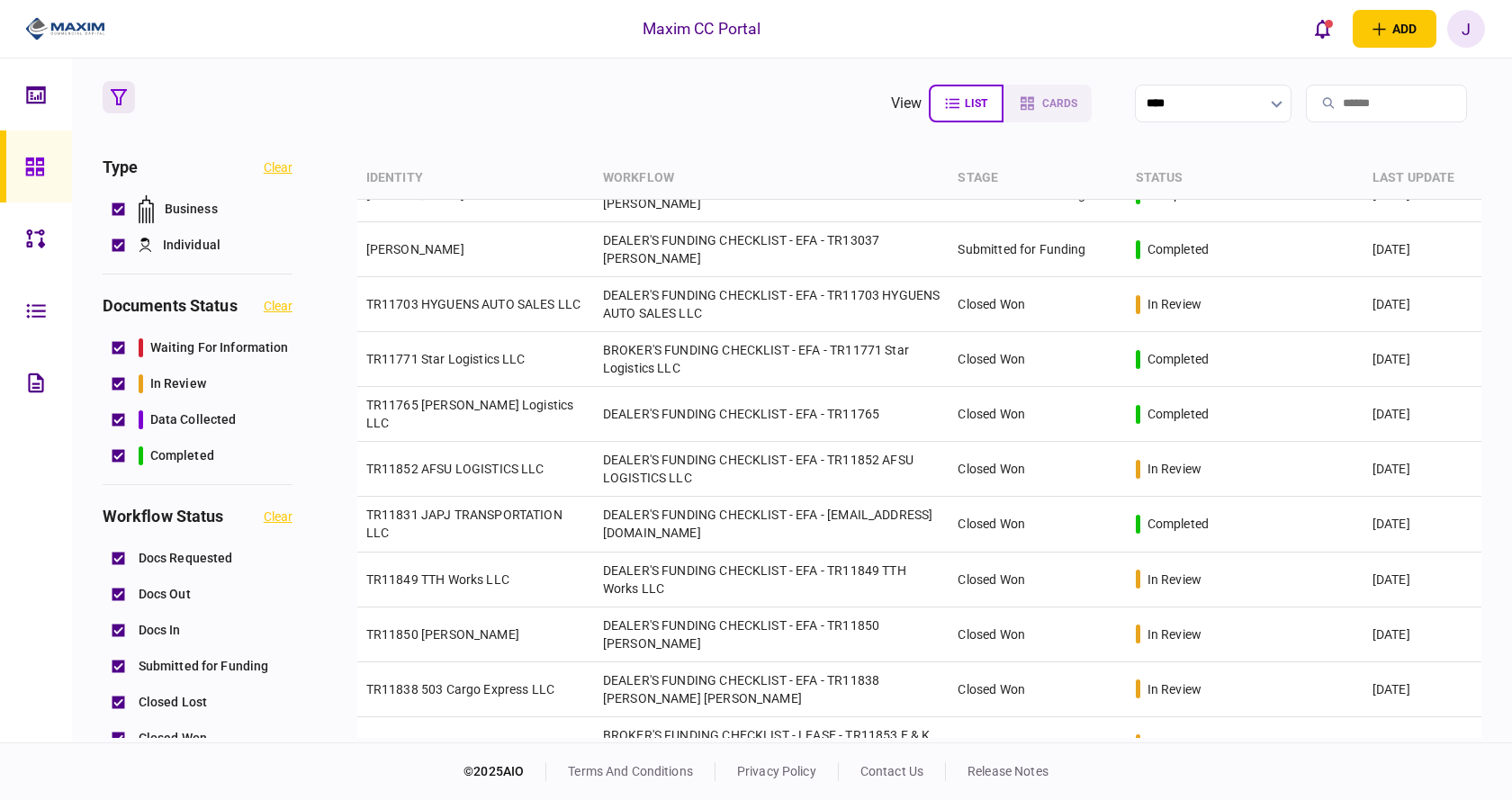 scroll, scrollTop: 530, scrollLeft: 0, axis: vertical 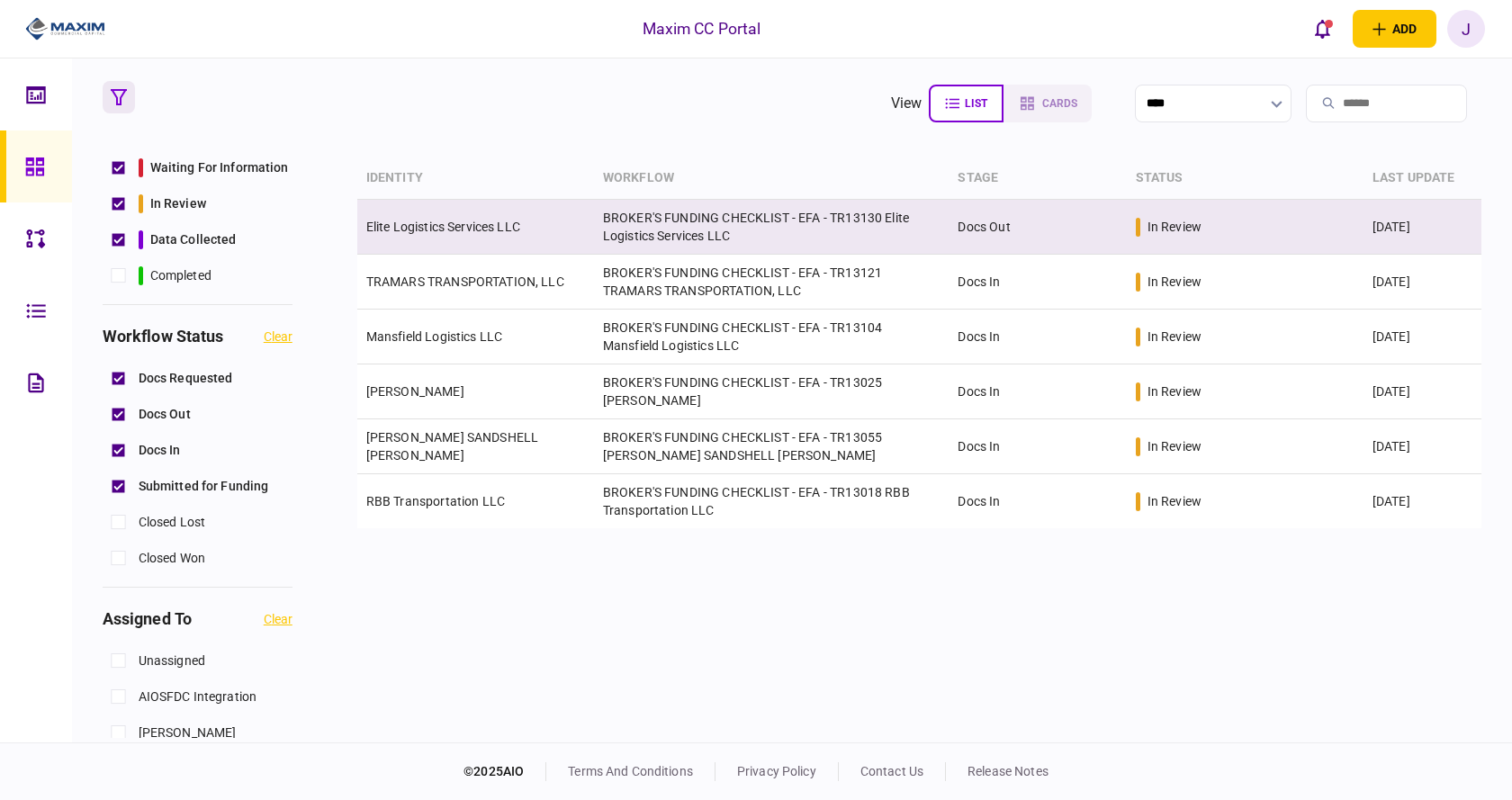 click on "Elite Logistics Services LLC" at bounding box center [475, 227] 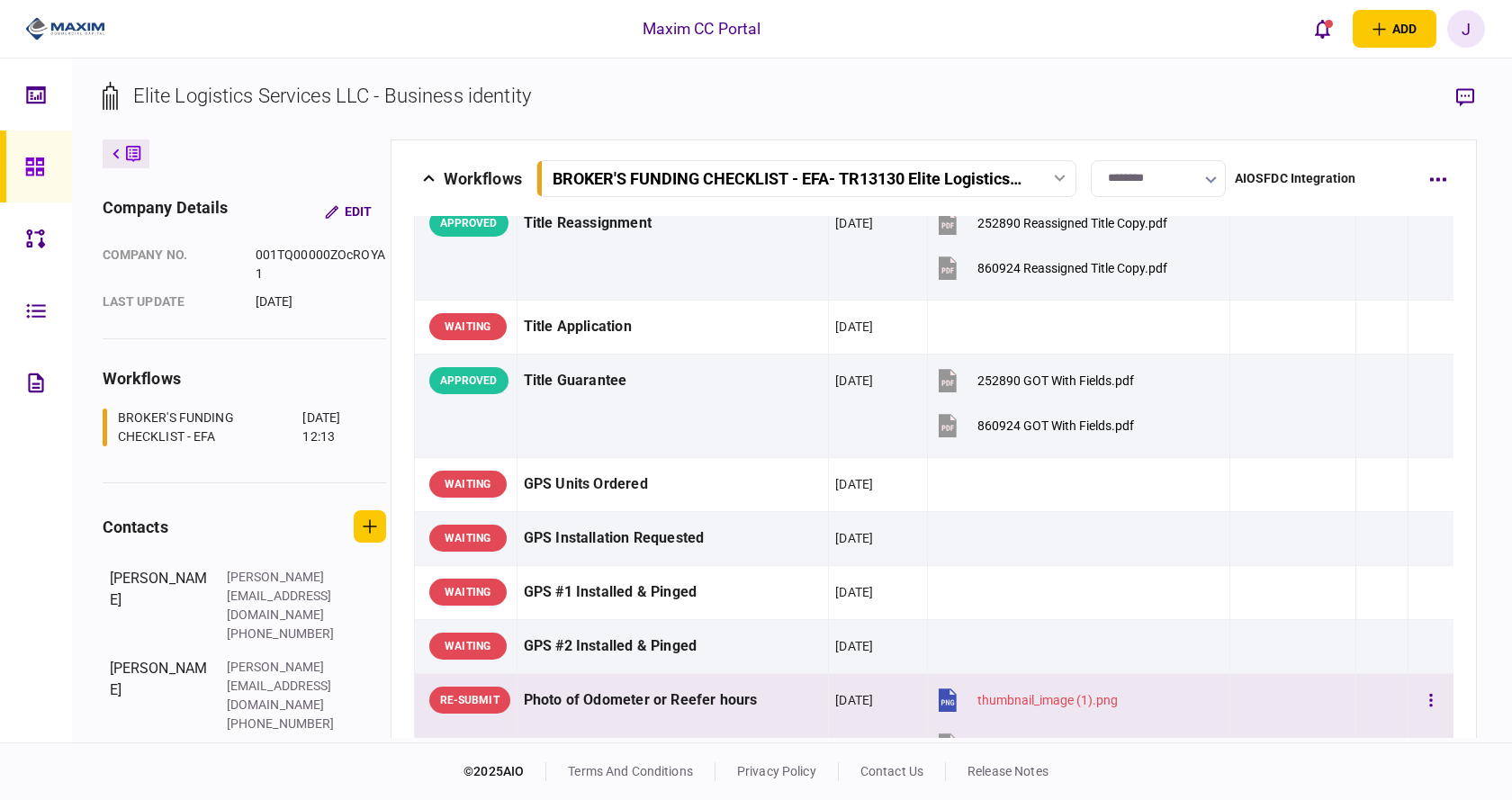 scroll, scrollTop: 1800, scrollLeft: 0, axis: vertical 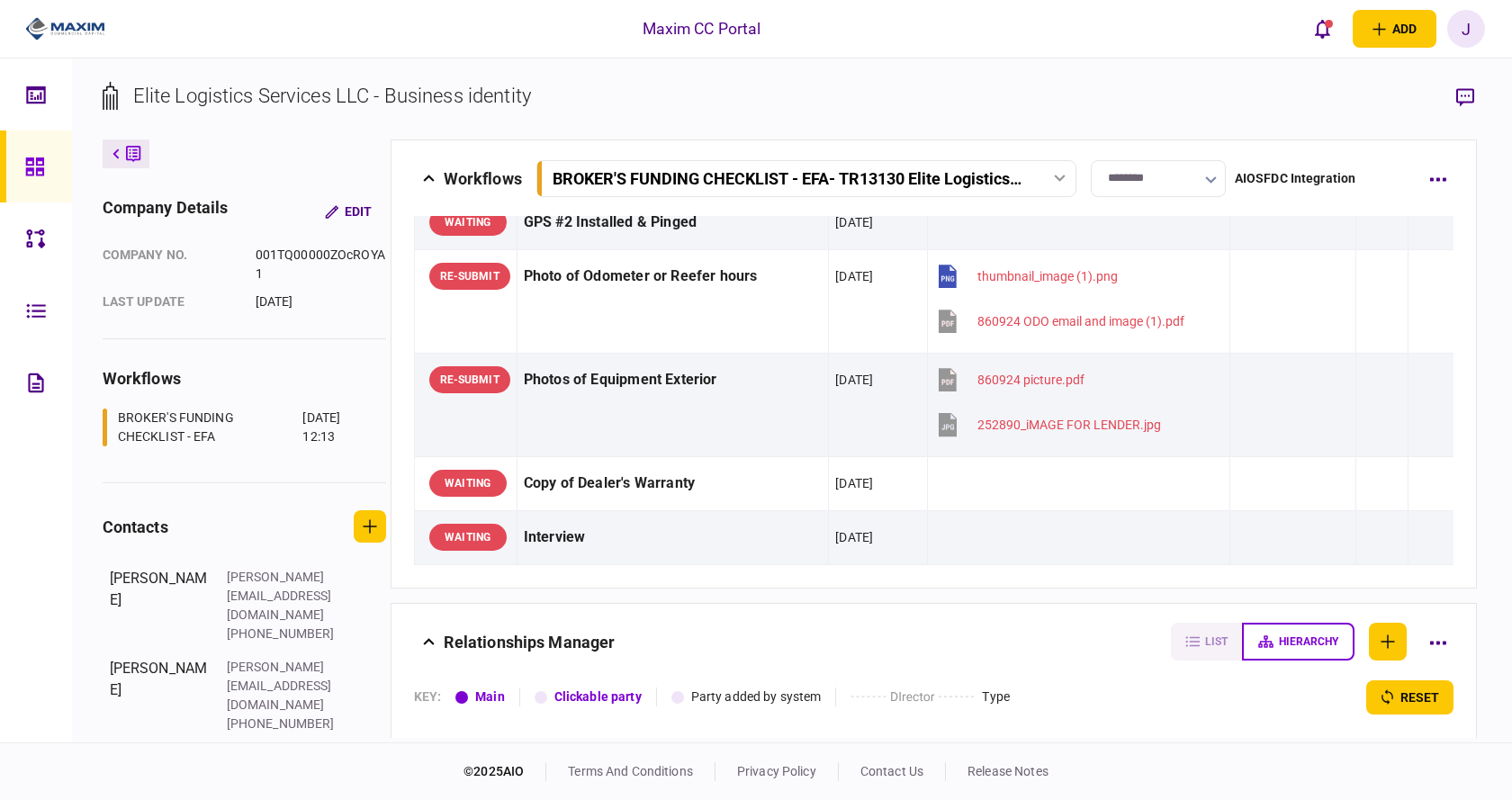 click 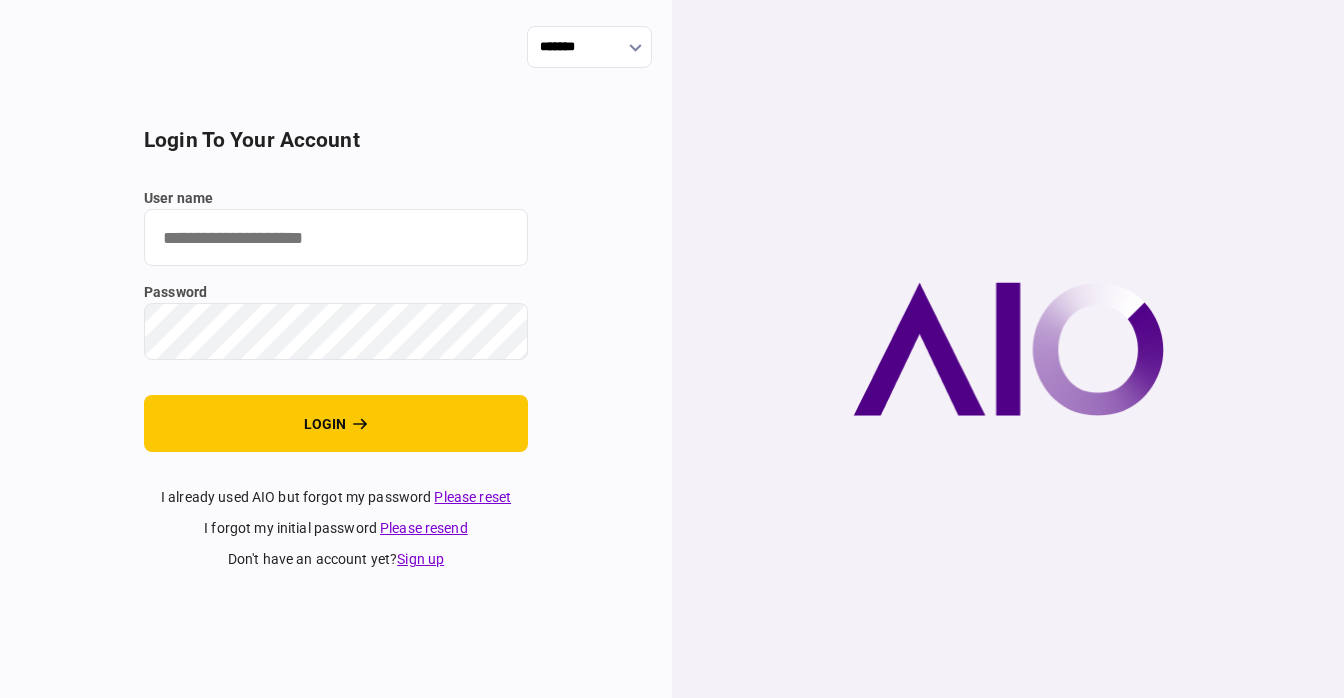 scroll, scrollTop: 0, scrollLeft: 0, axis: both 